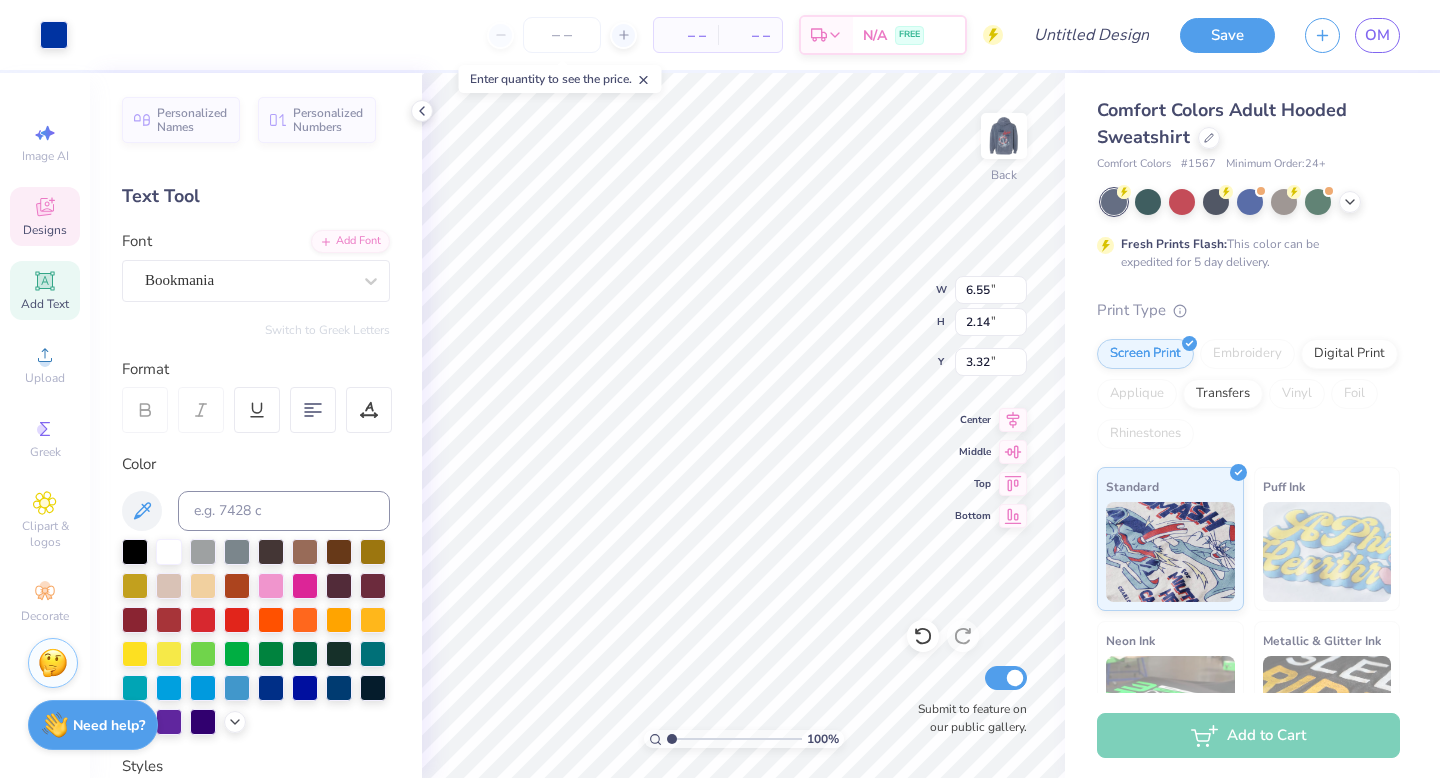 scroll, scrollTop: 0, scrollLeft: 0, axis: both 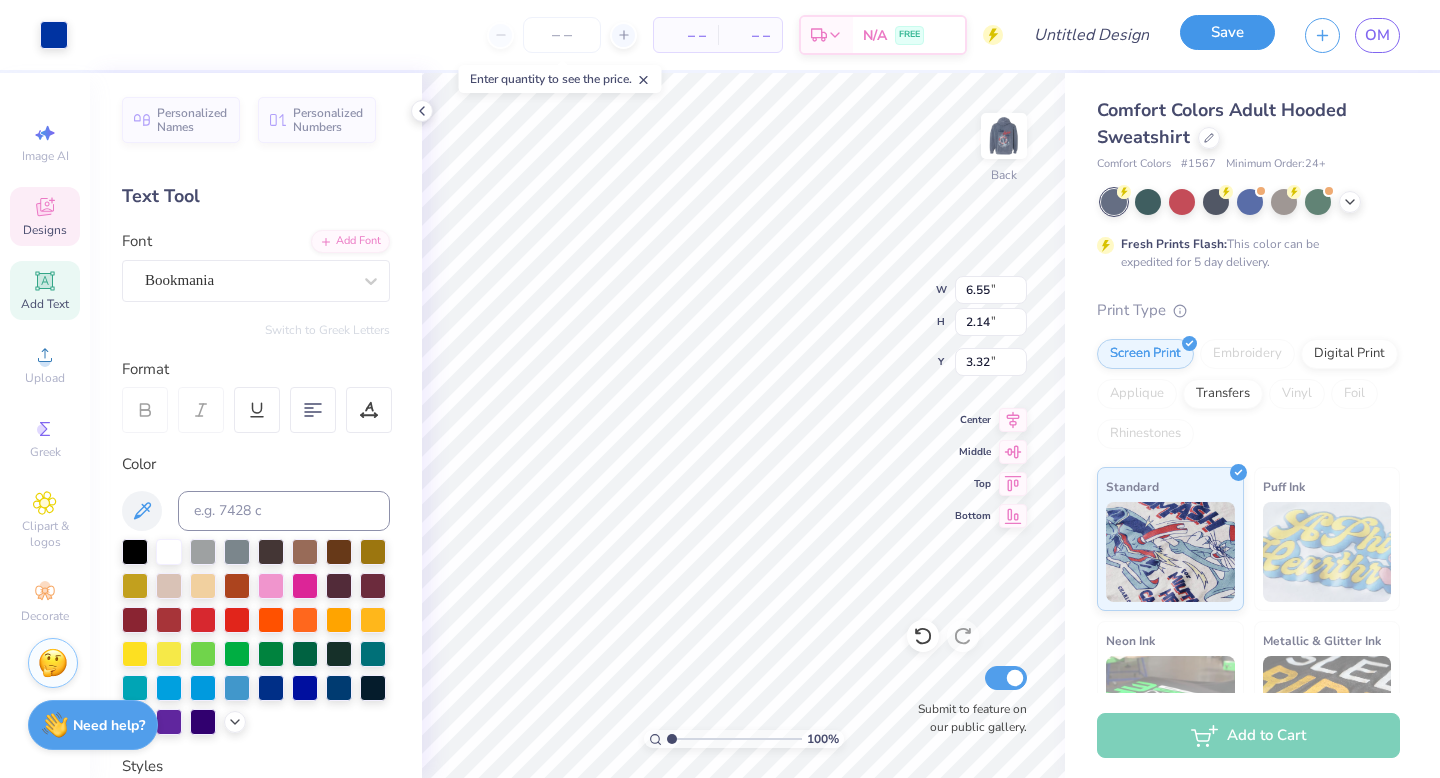 click on "Save" at bounding box center [1227, 32] 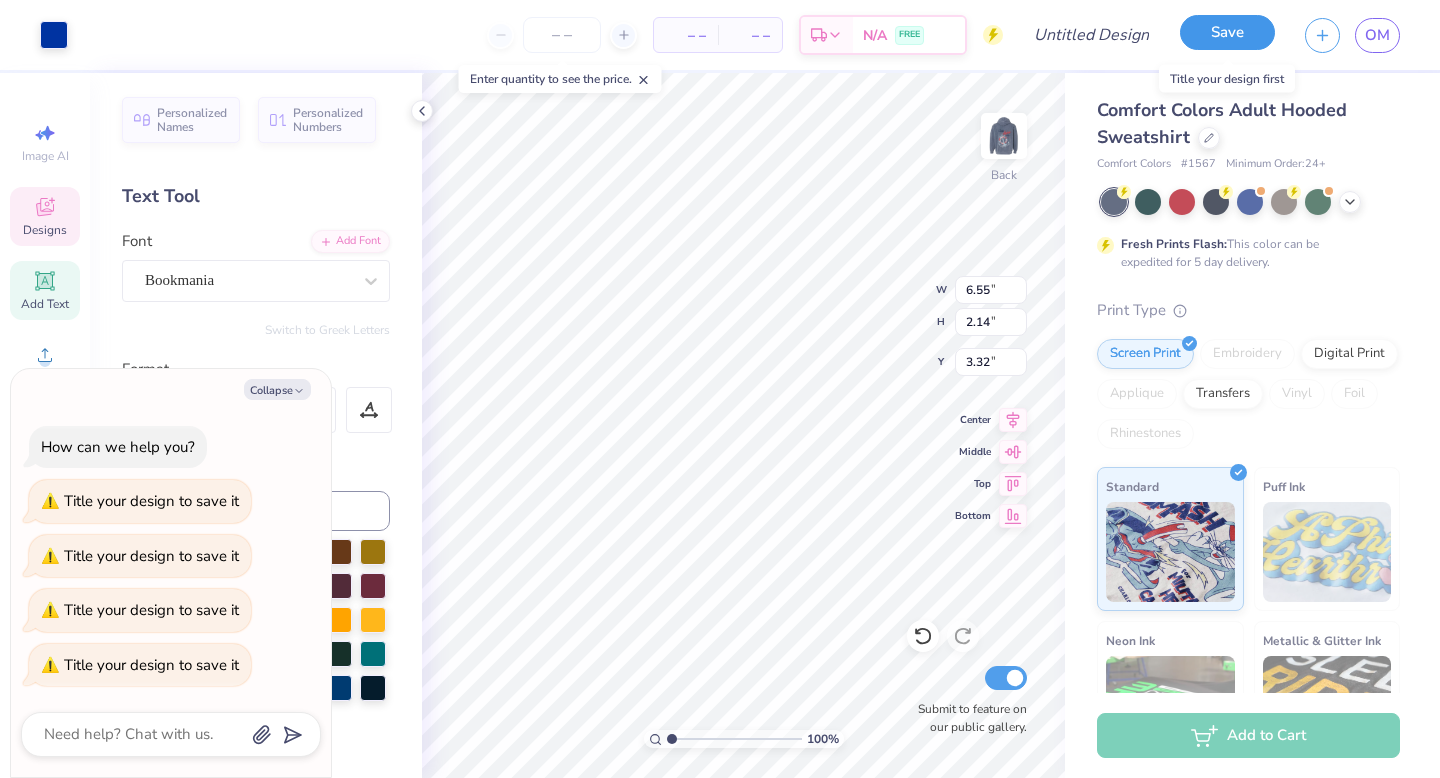 click on "Save" at bounding box center (1227, 32) 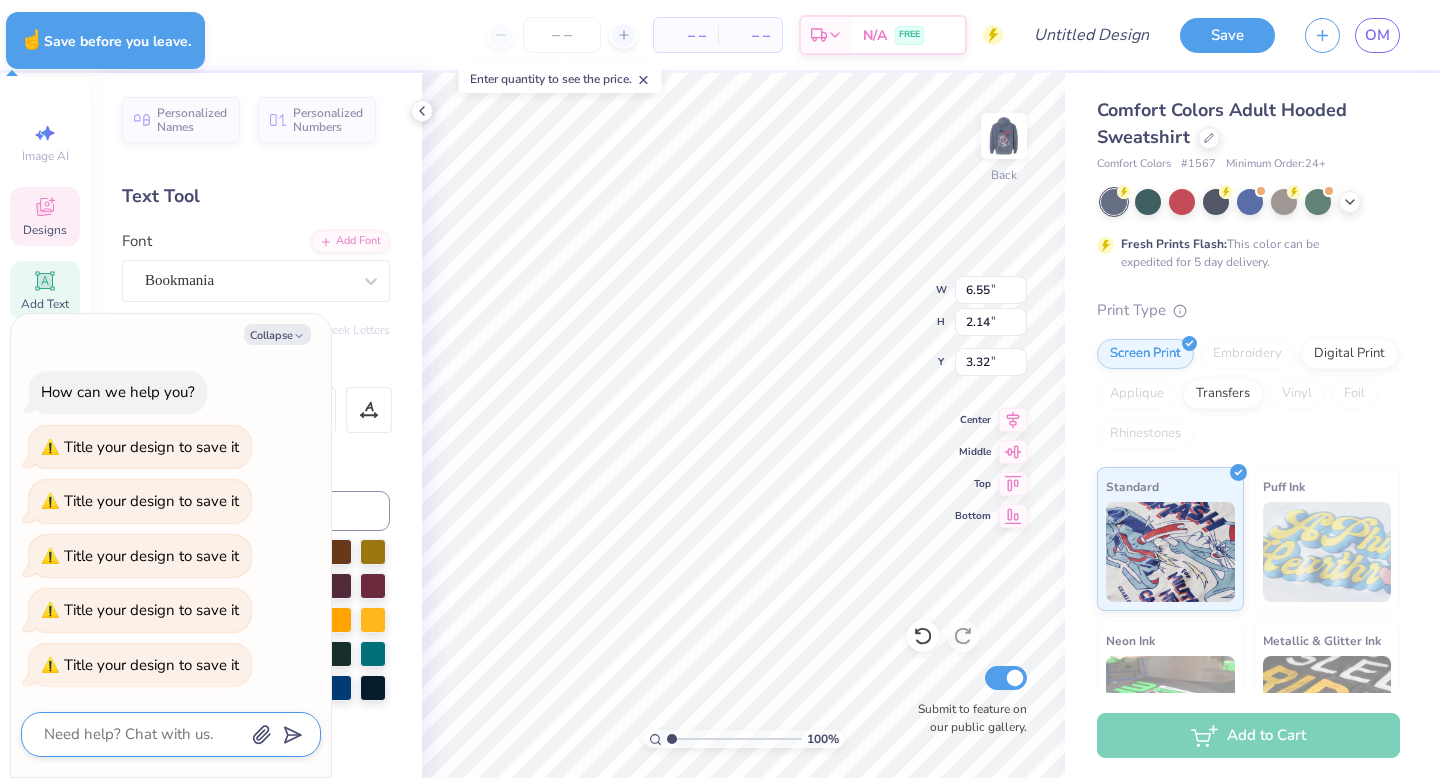 type on "x" 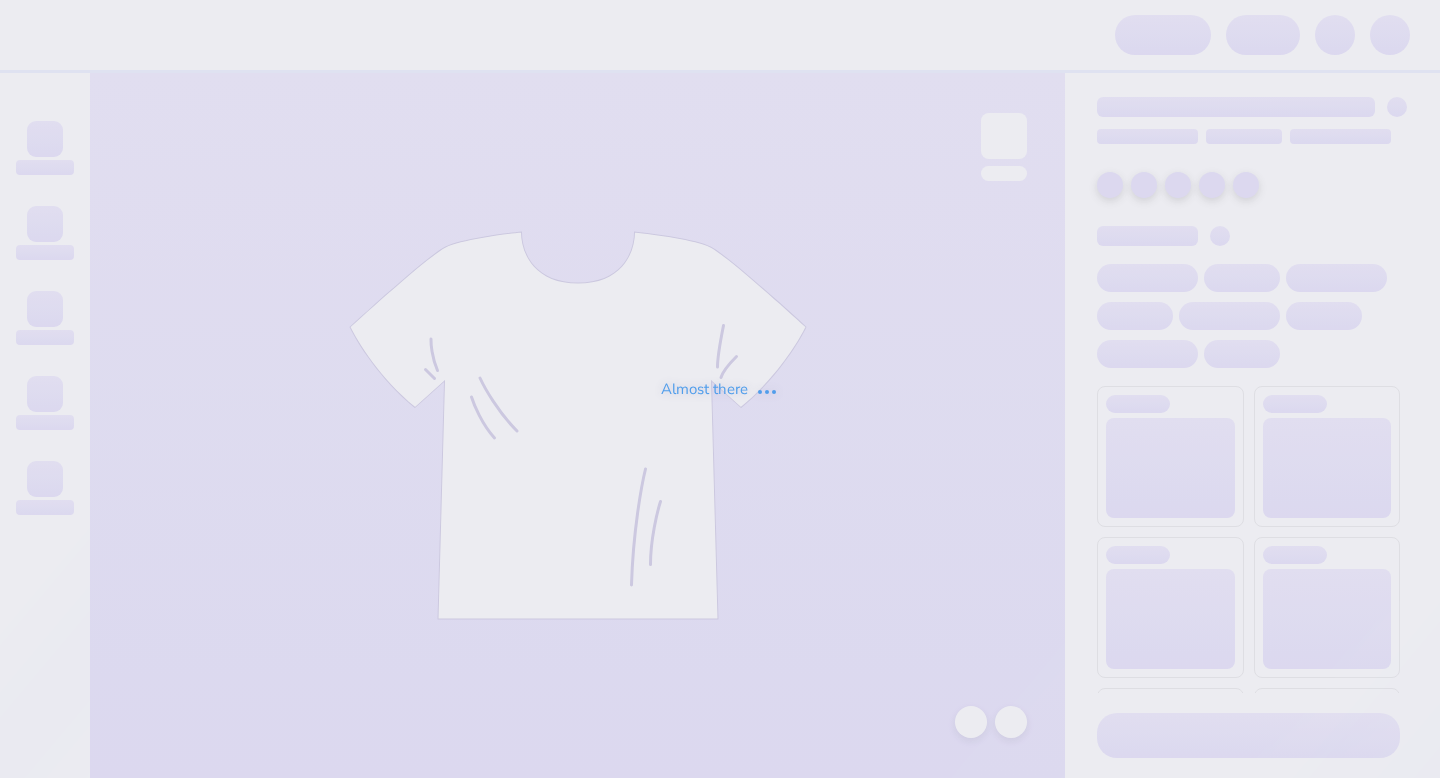 scroll, scrollTop: 0, scrollLeft: 0, axis: both 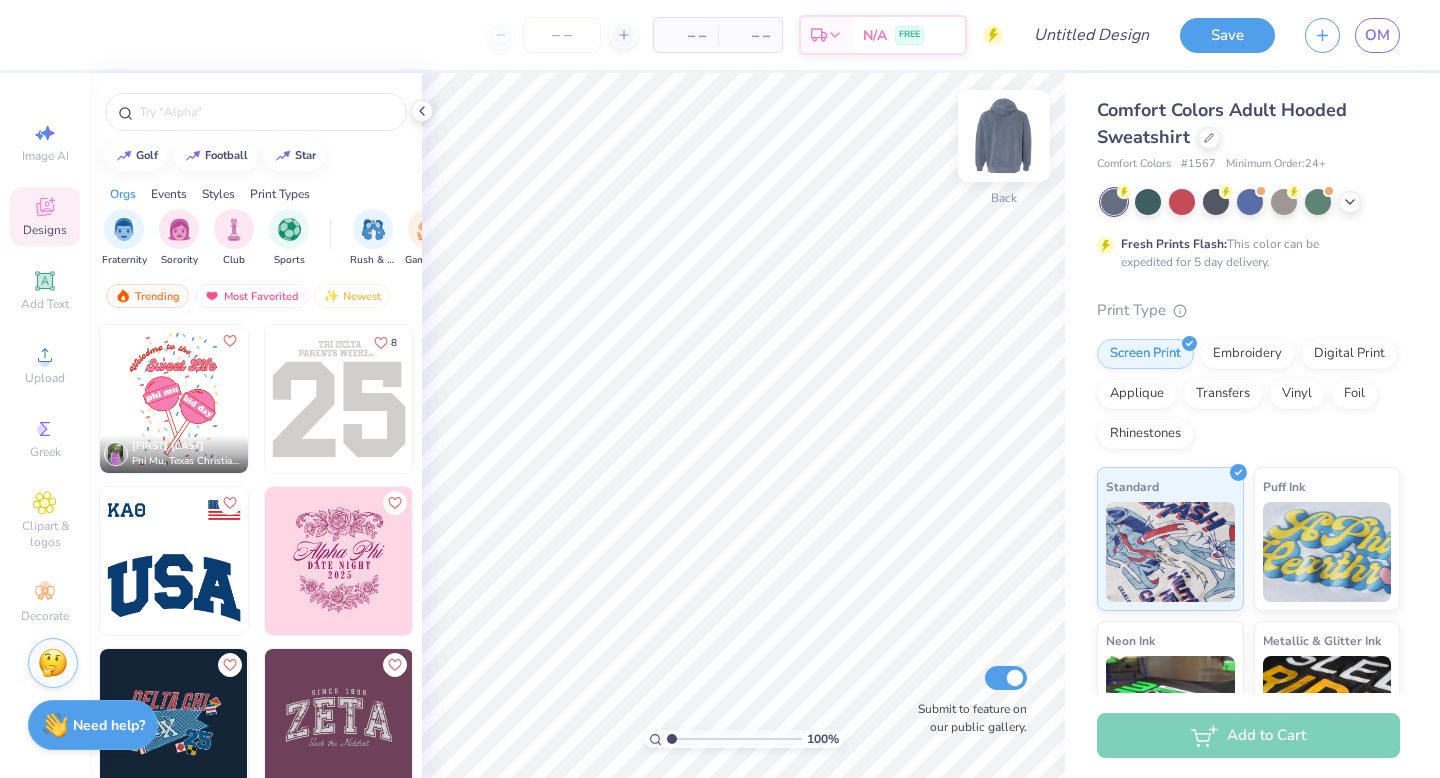 click at bounding box center [1004, 136] 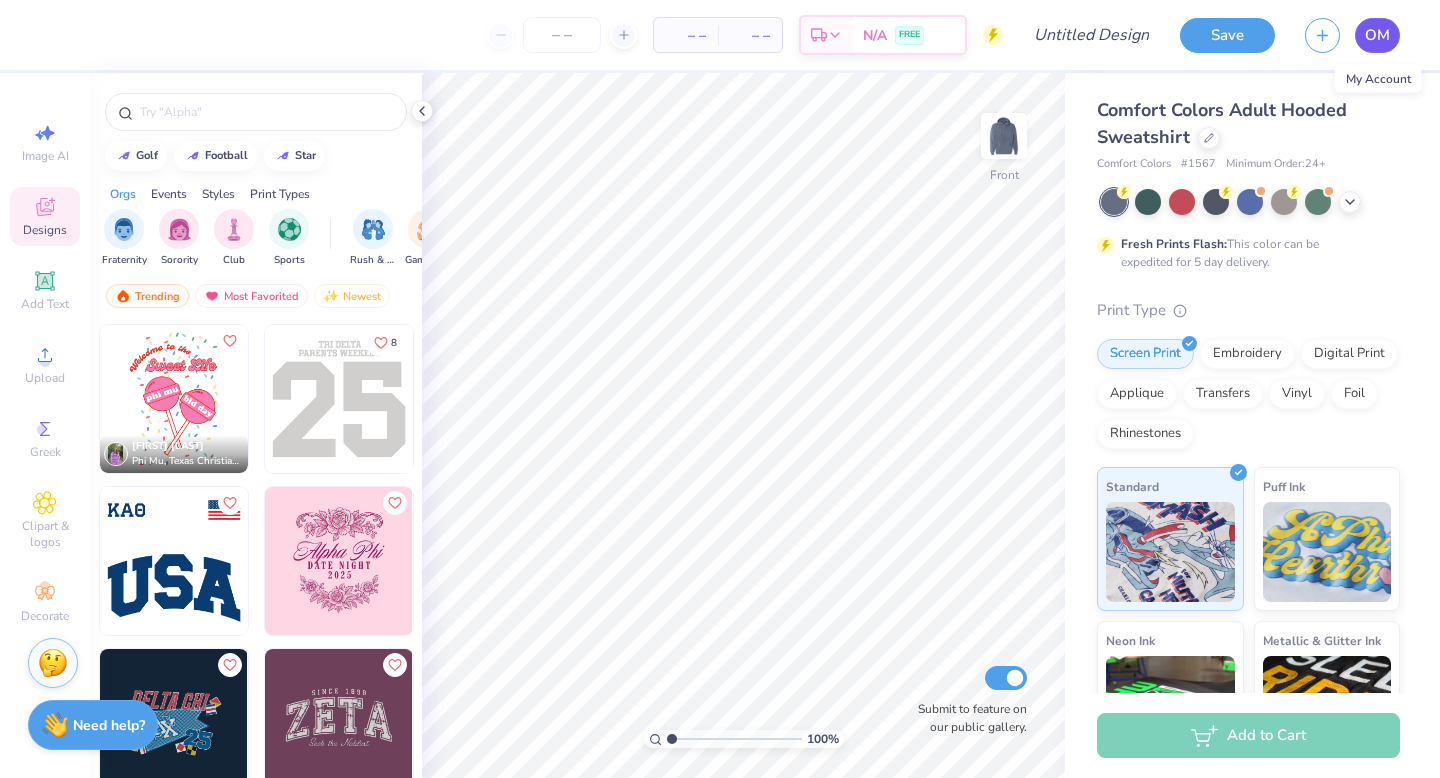 click on "OM" at bounding box center (1377, 35) 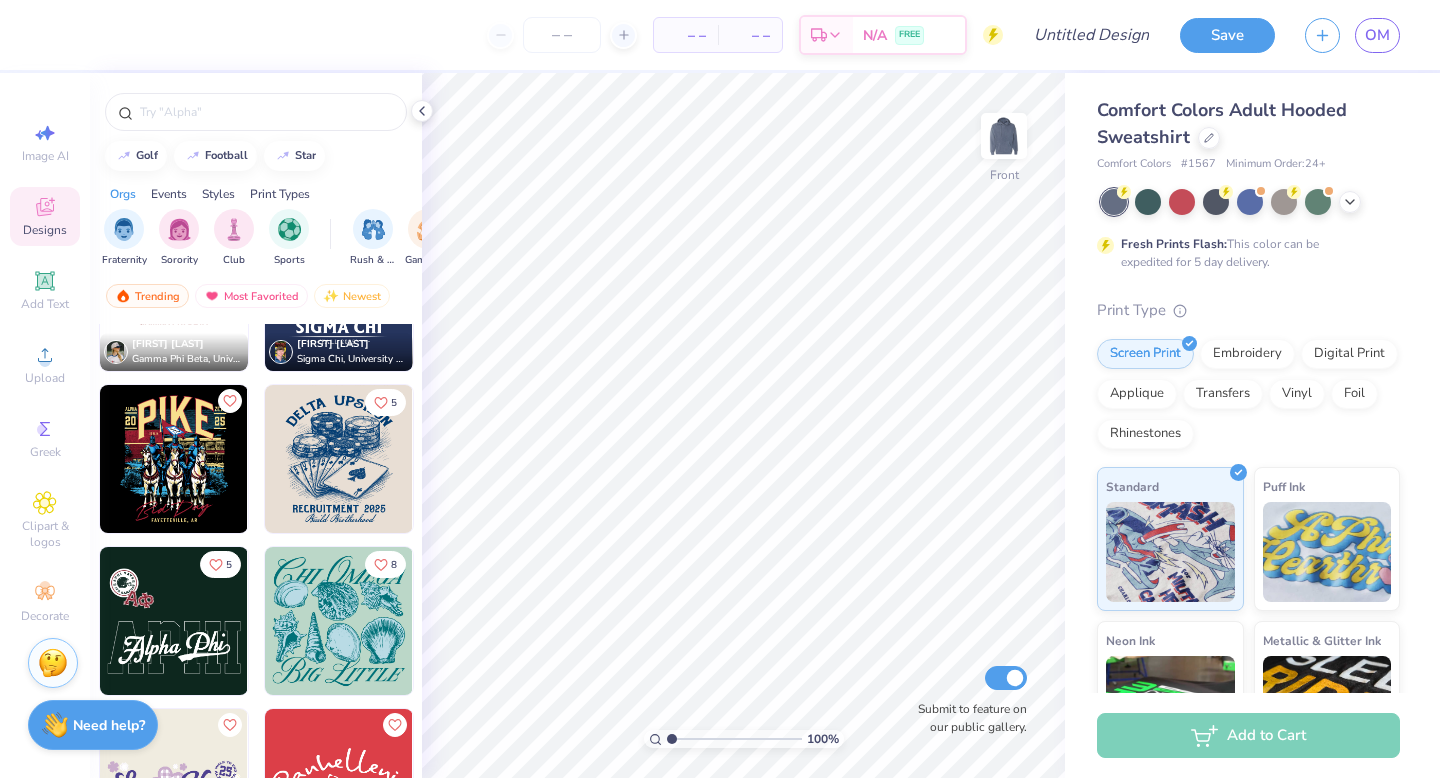 scroll, scrollTop: 591, scrollLeft: 0, axis: vertical 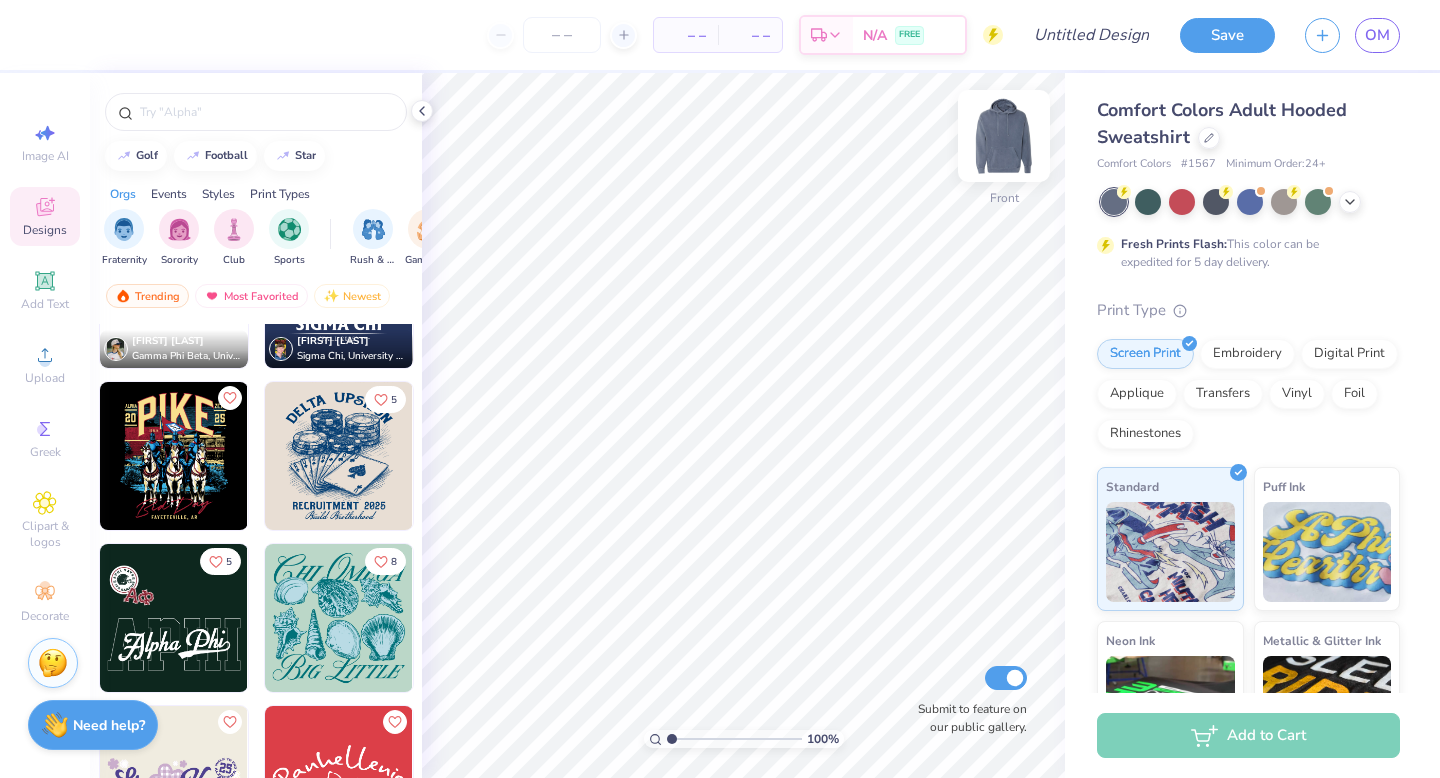 click at bounding box center [1004, 136] 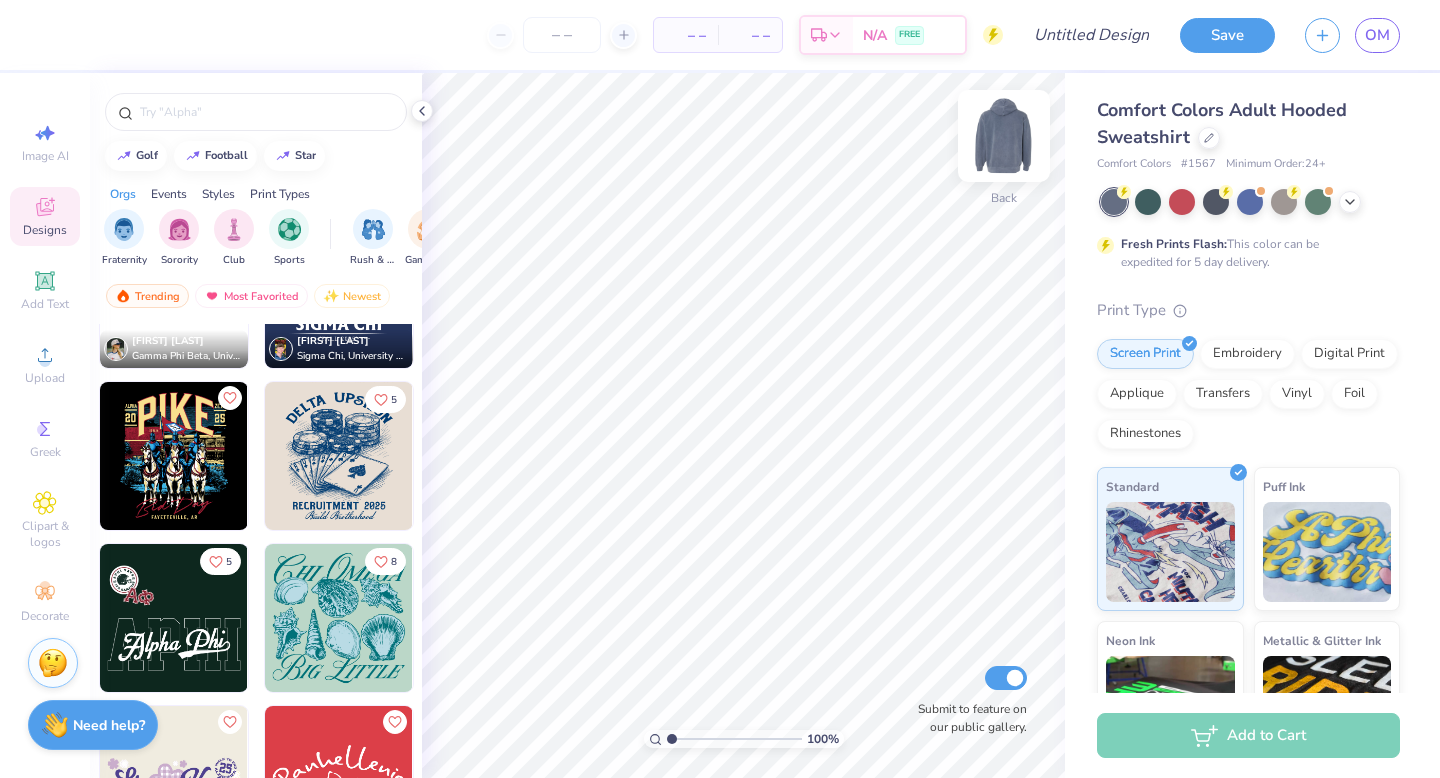 click at bounding box center [1004, 136] 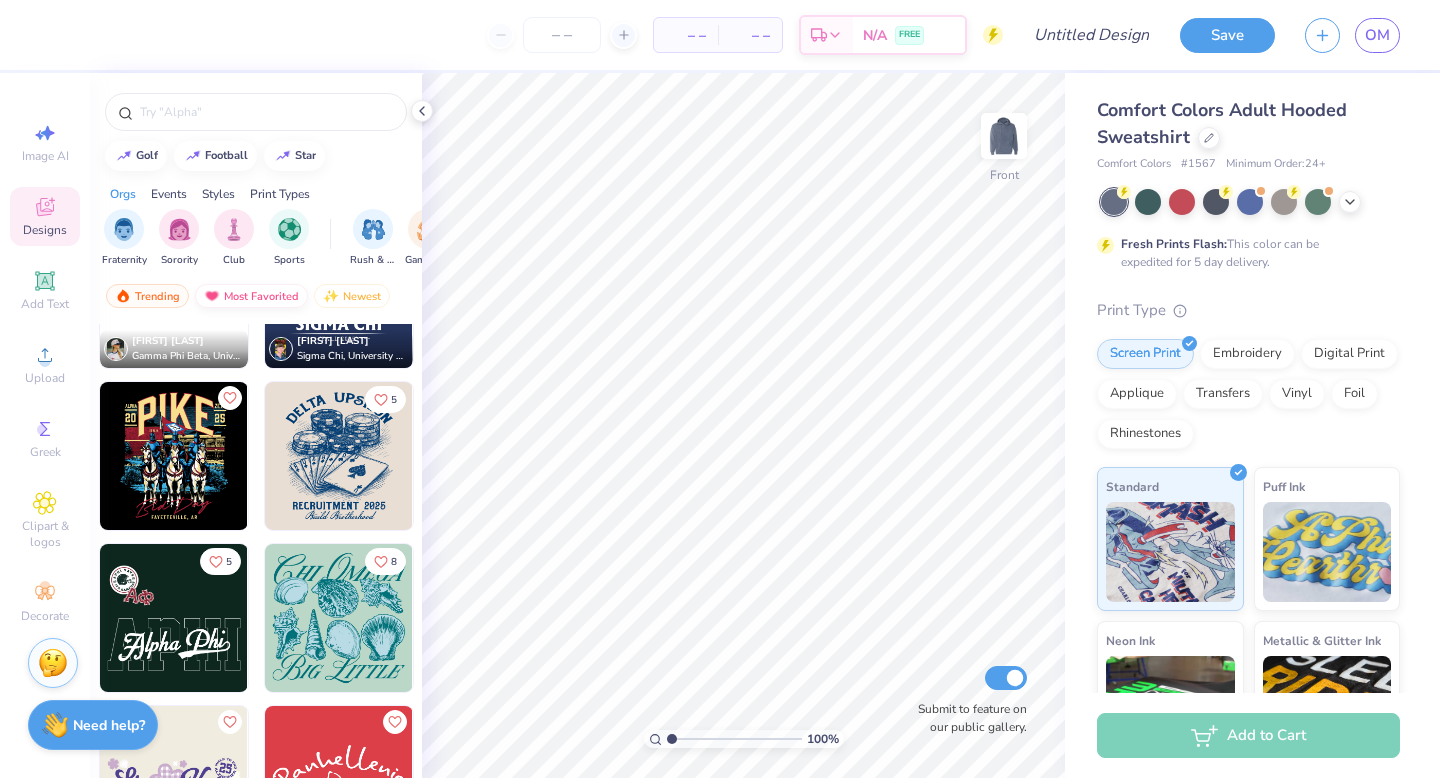 click on "Most Favorited" at bounding box center [251, 296] 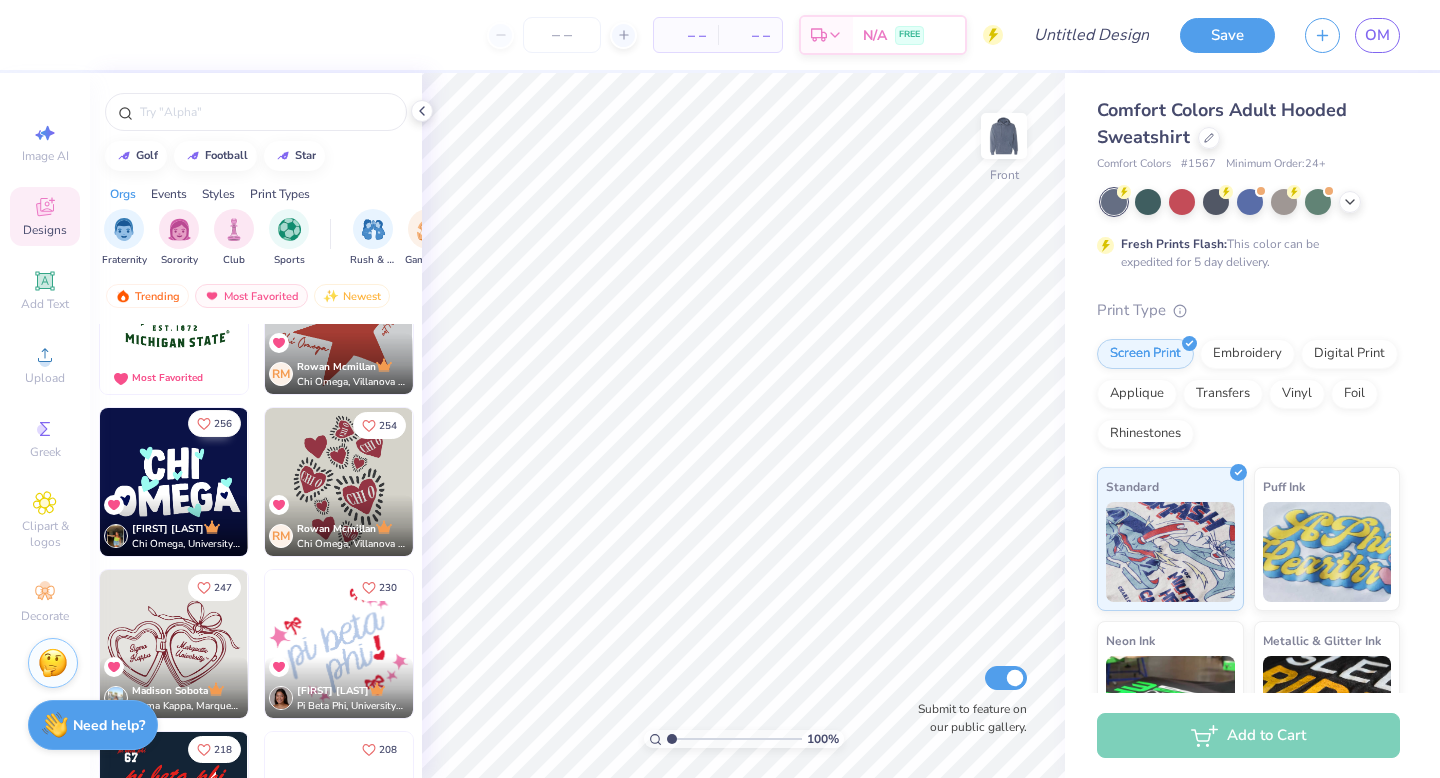 scroll, scrollTop: 0, scrollLeft: 0, axis: both 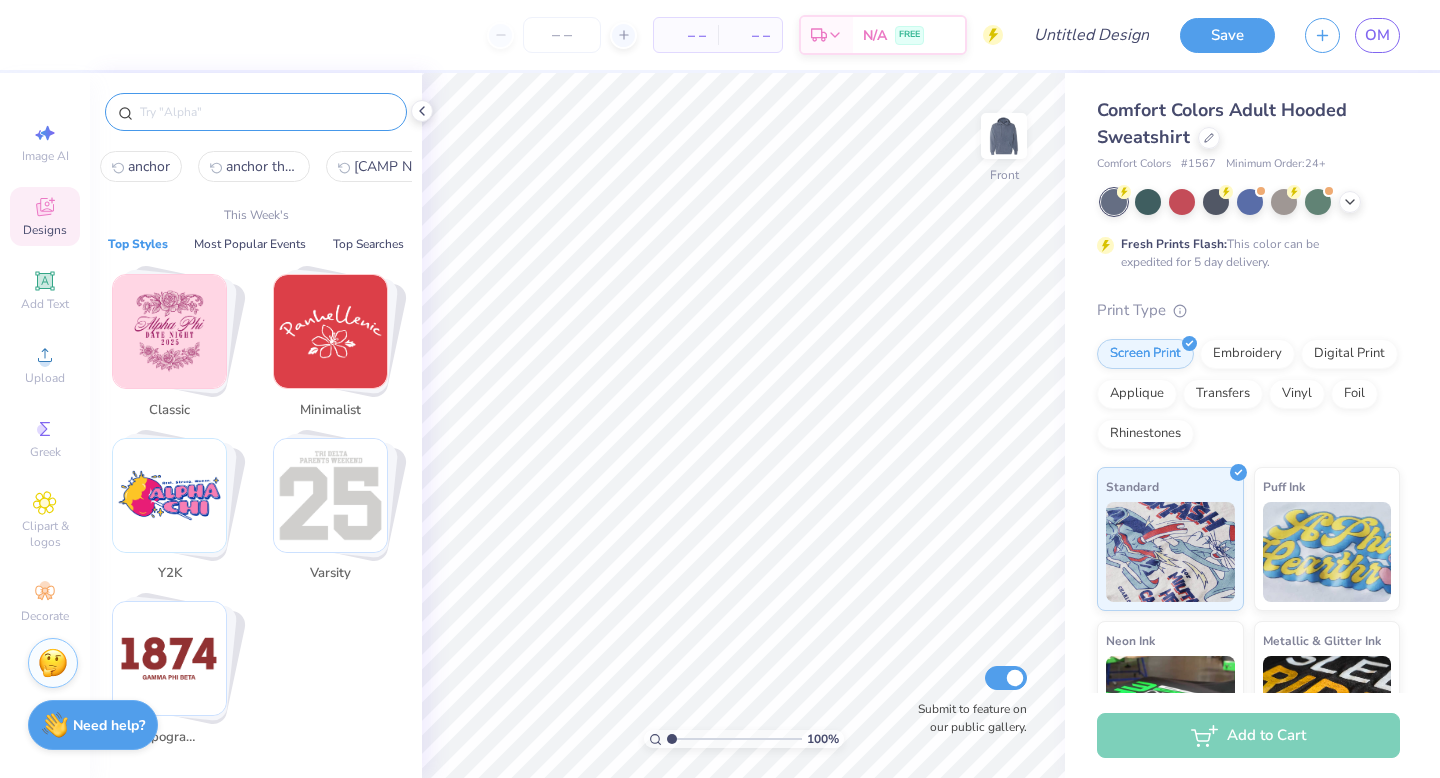 click at bounding box center (266, 112) 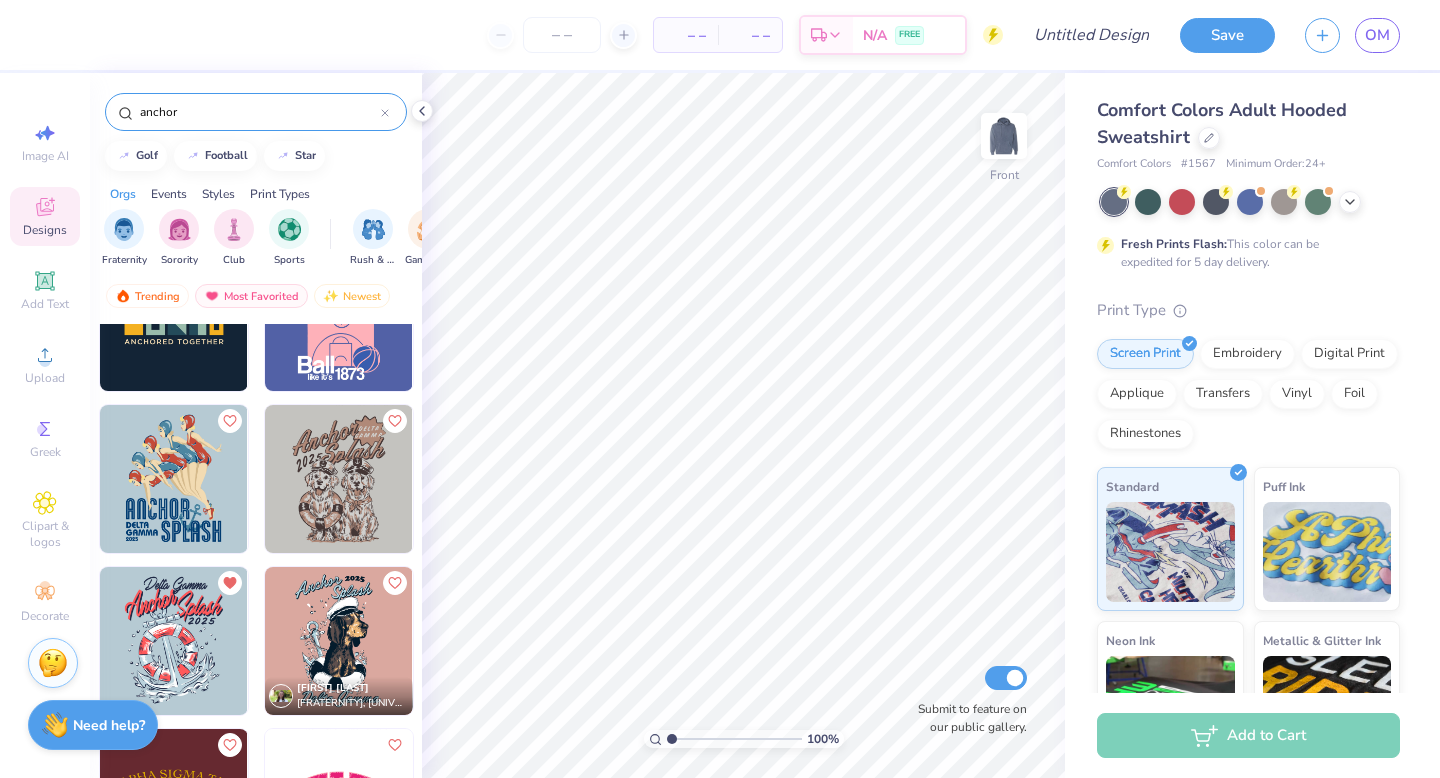 scroll, scrollTop: 2527, scrollLeft: 0, axis: vertical 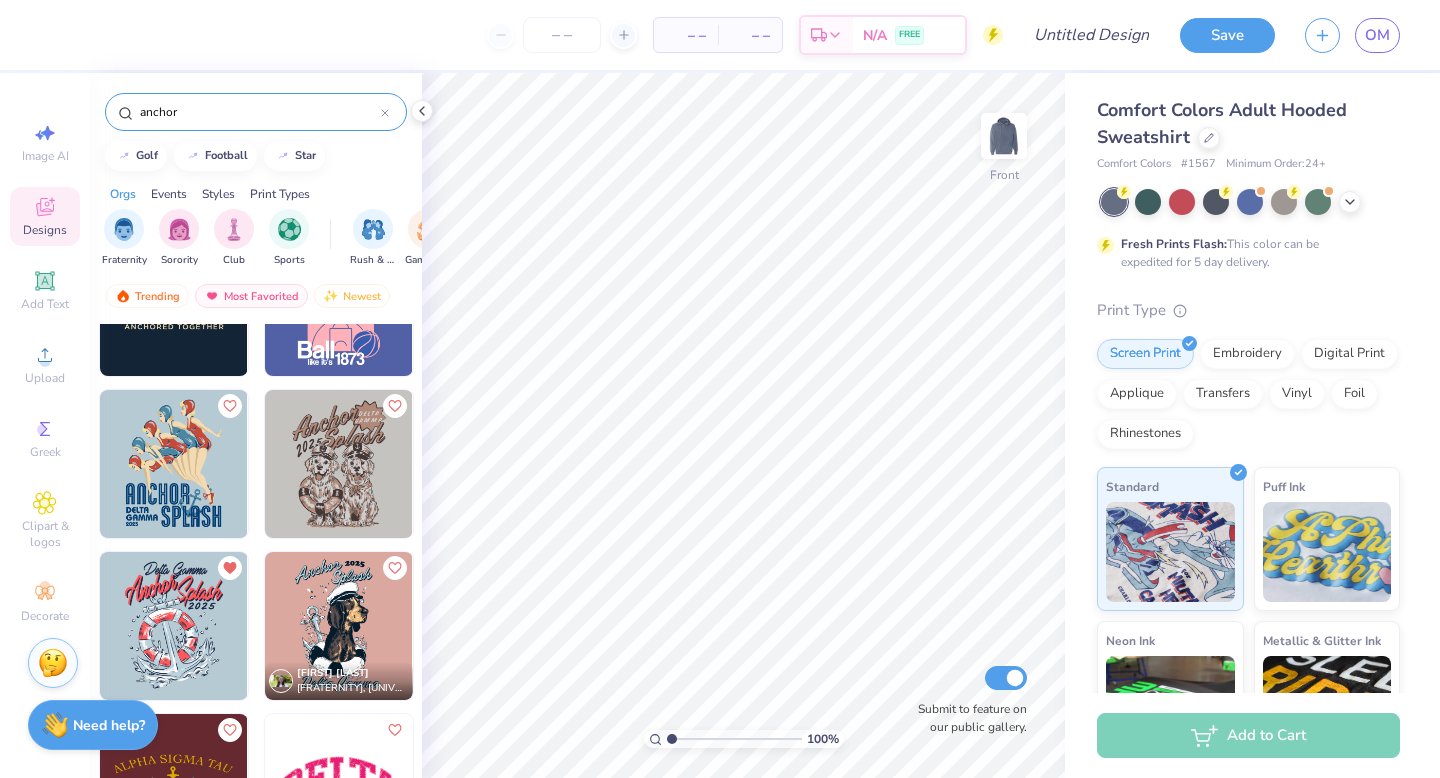 type on "anchor" 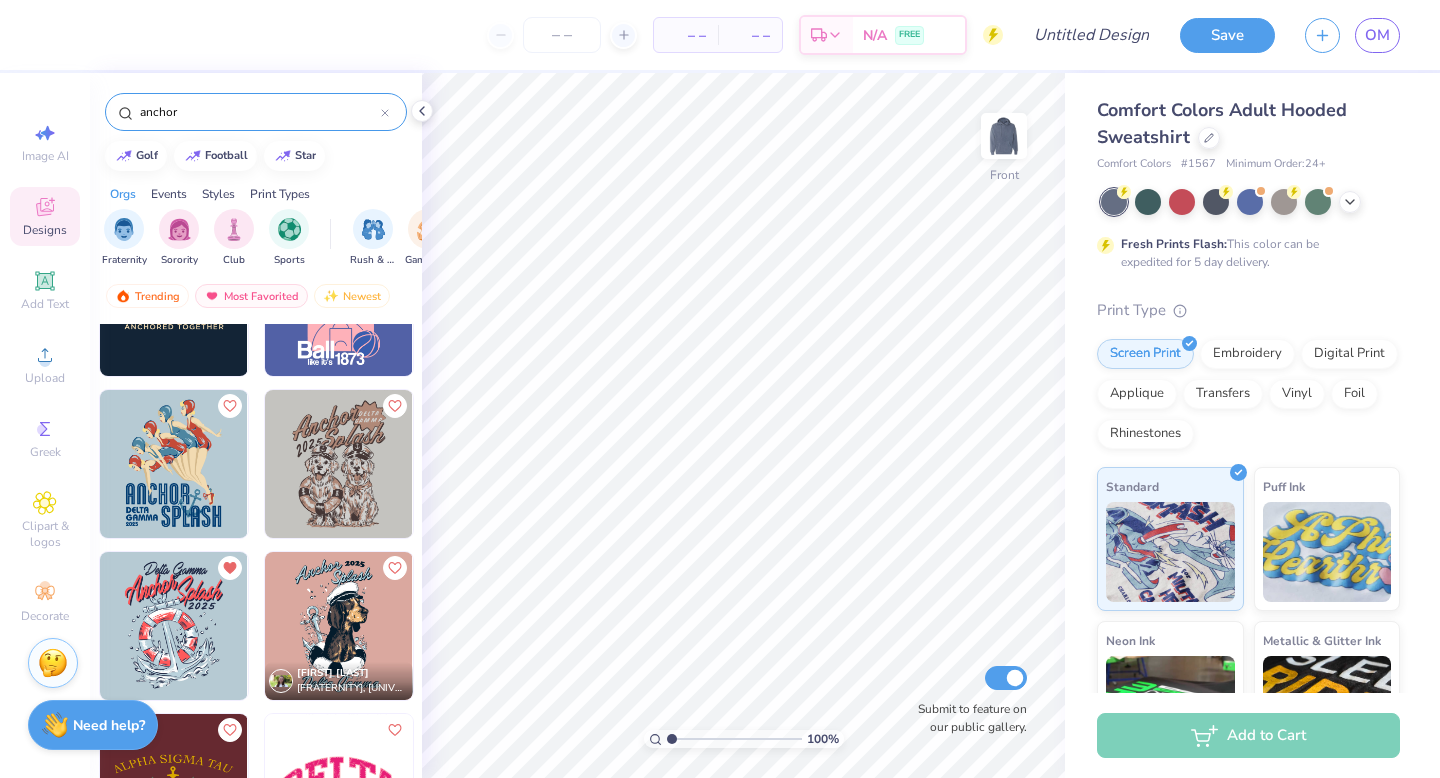 click at bounding box center [174, 626] 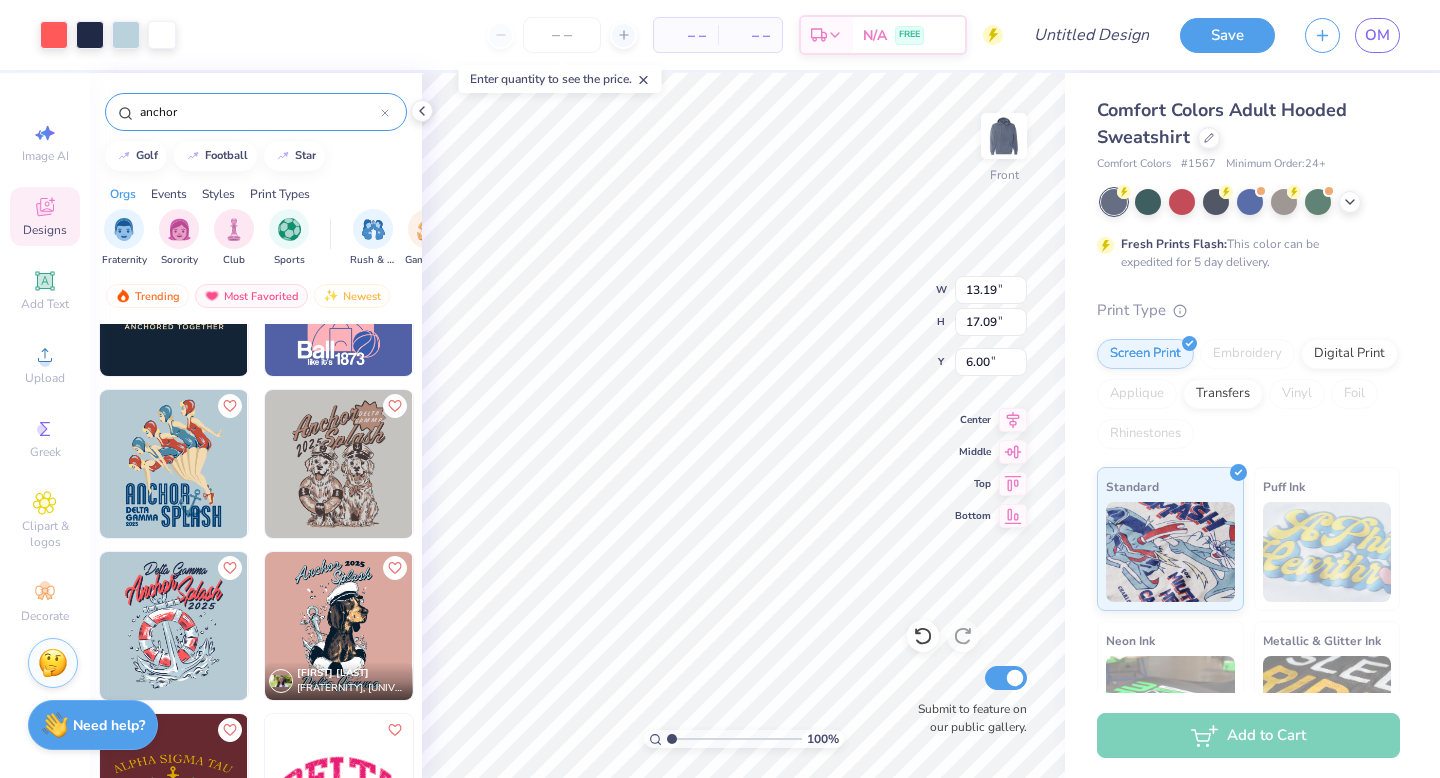 type on "6.00" 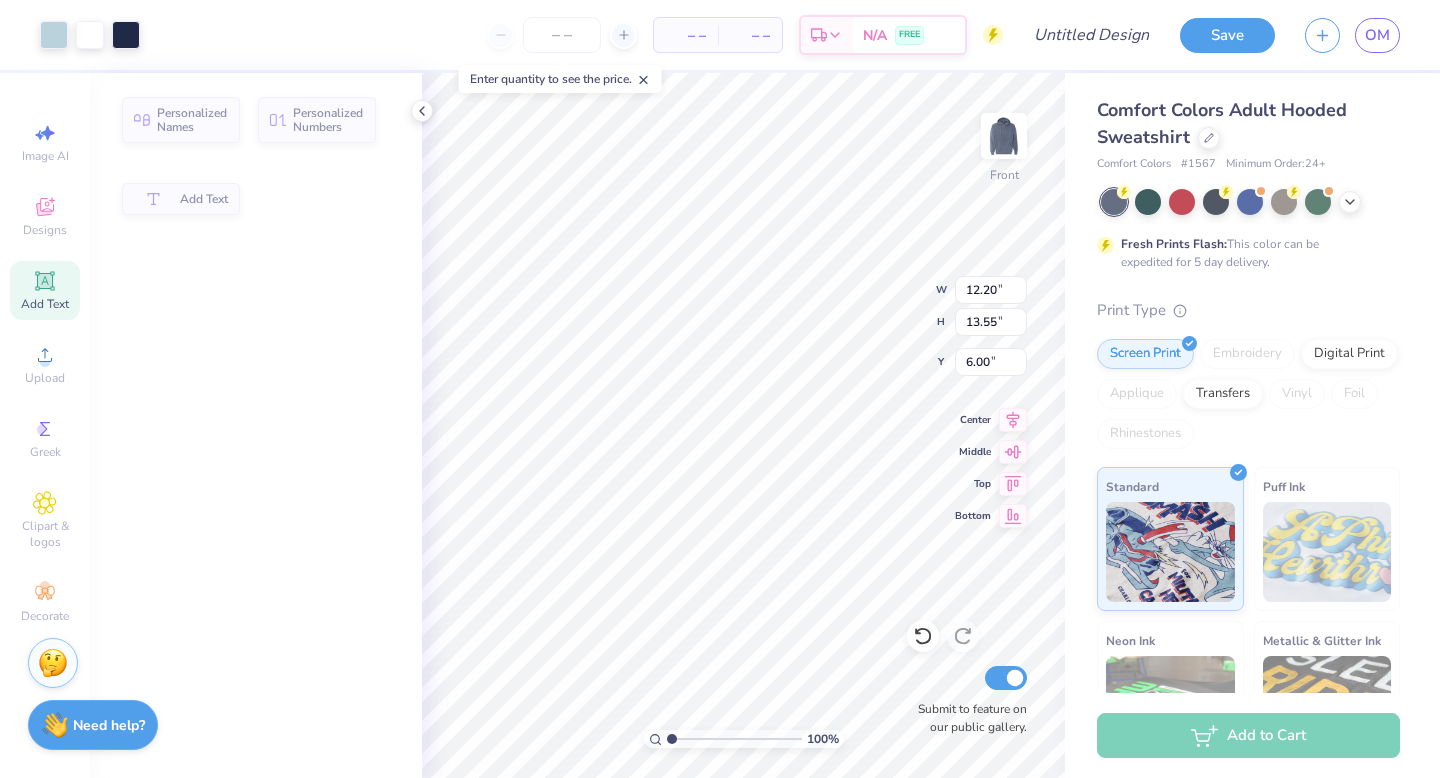 type on "12.20" 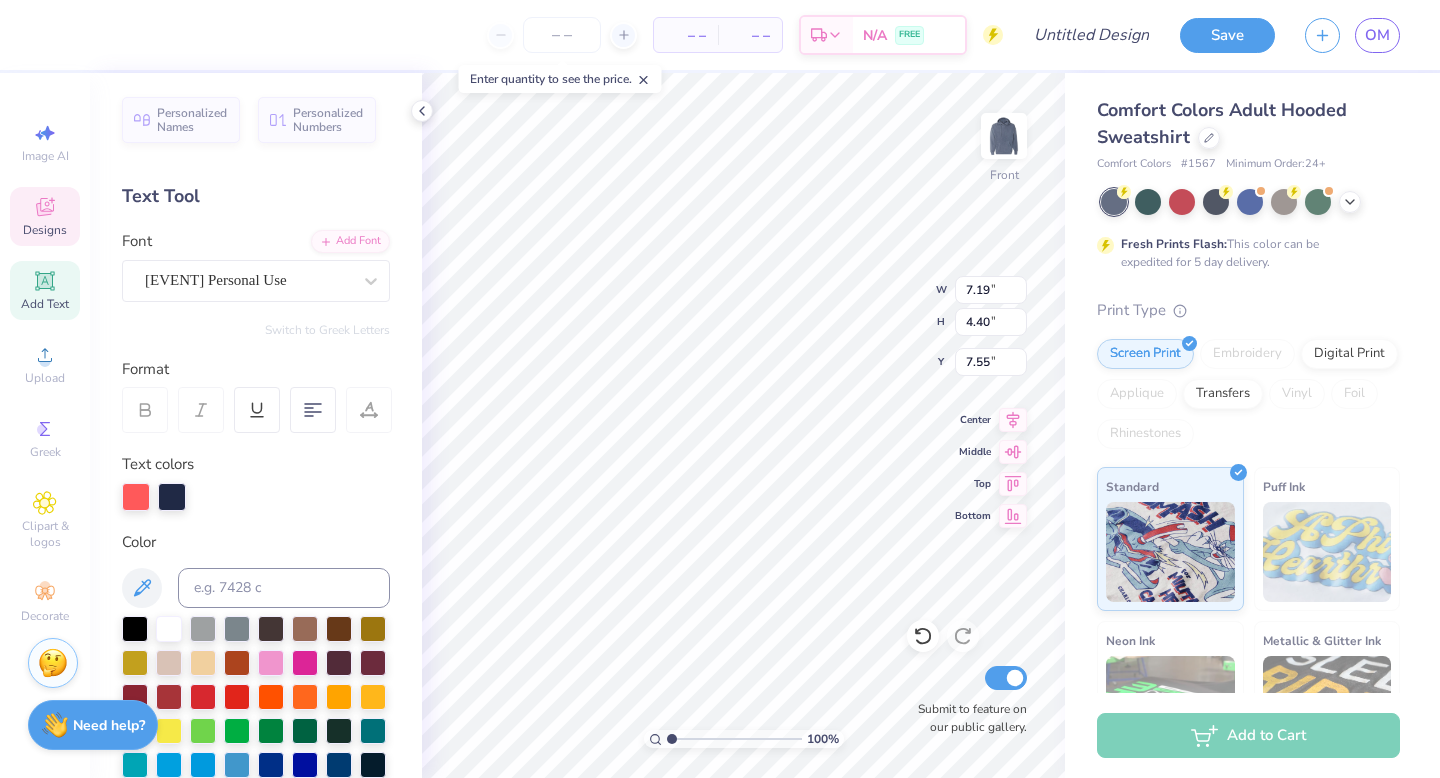 type on "8.57" 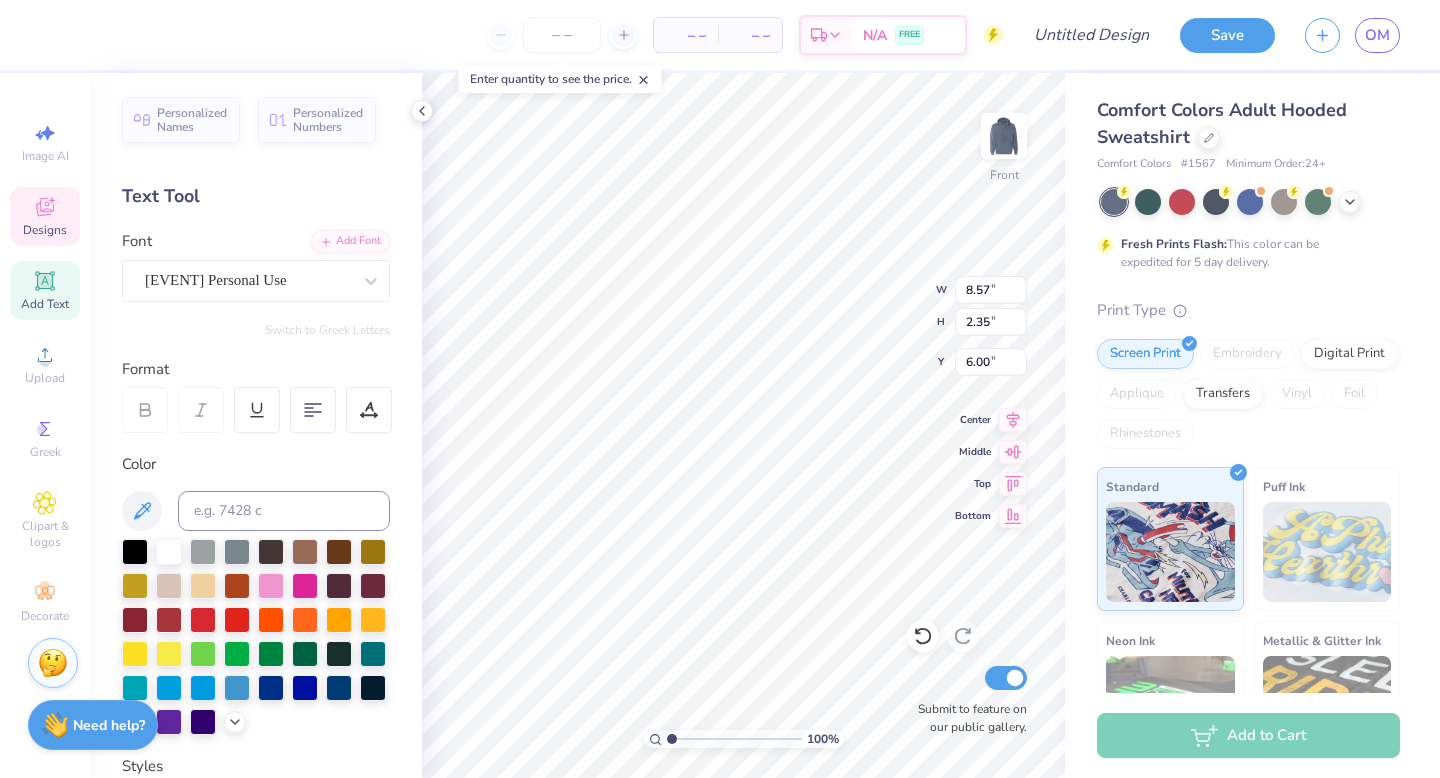 scroll, scrollTop: 0, scrollLeft: 1, axis: horizontal 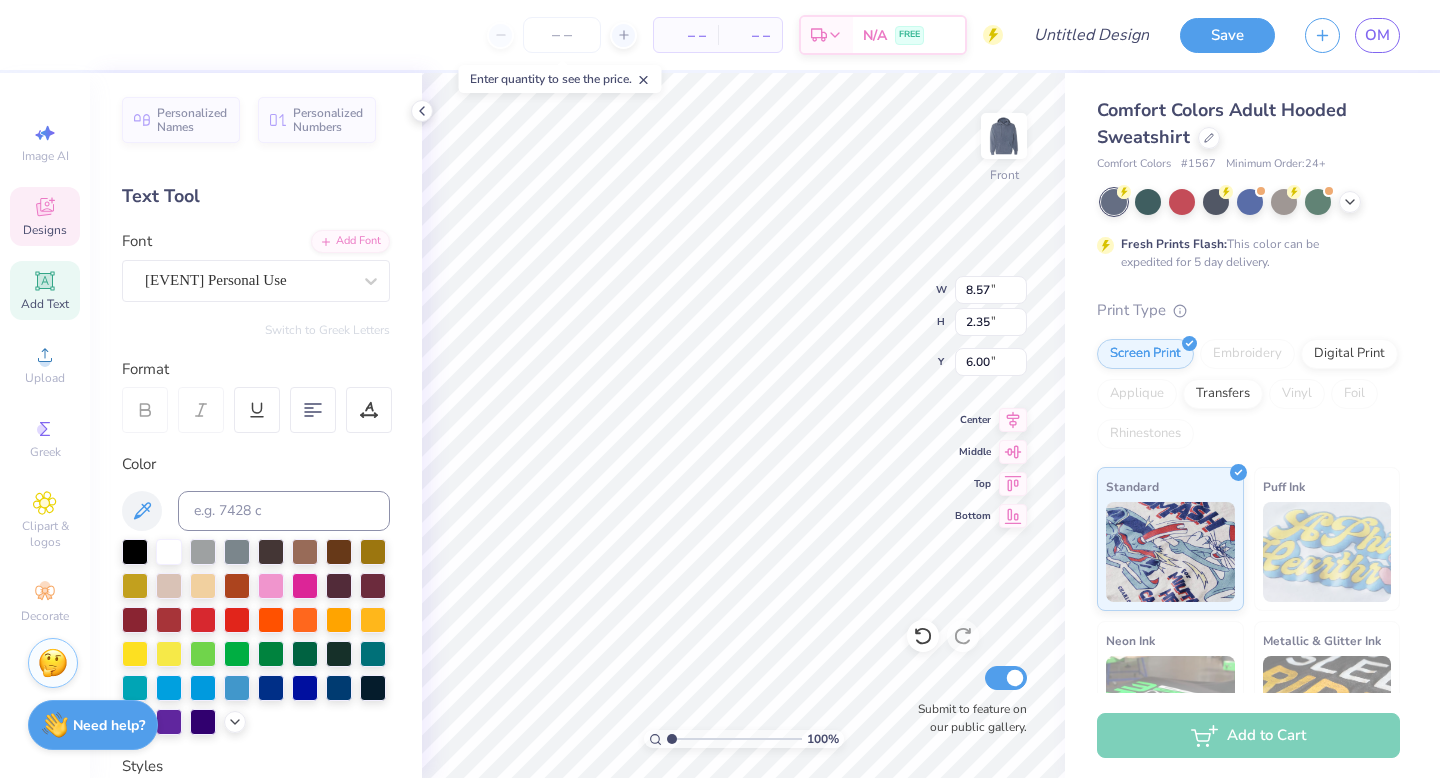 type on "3.43" 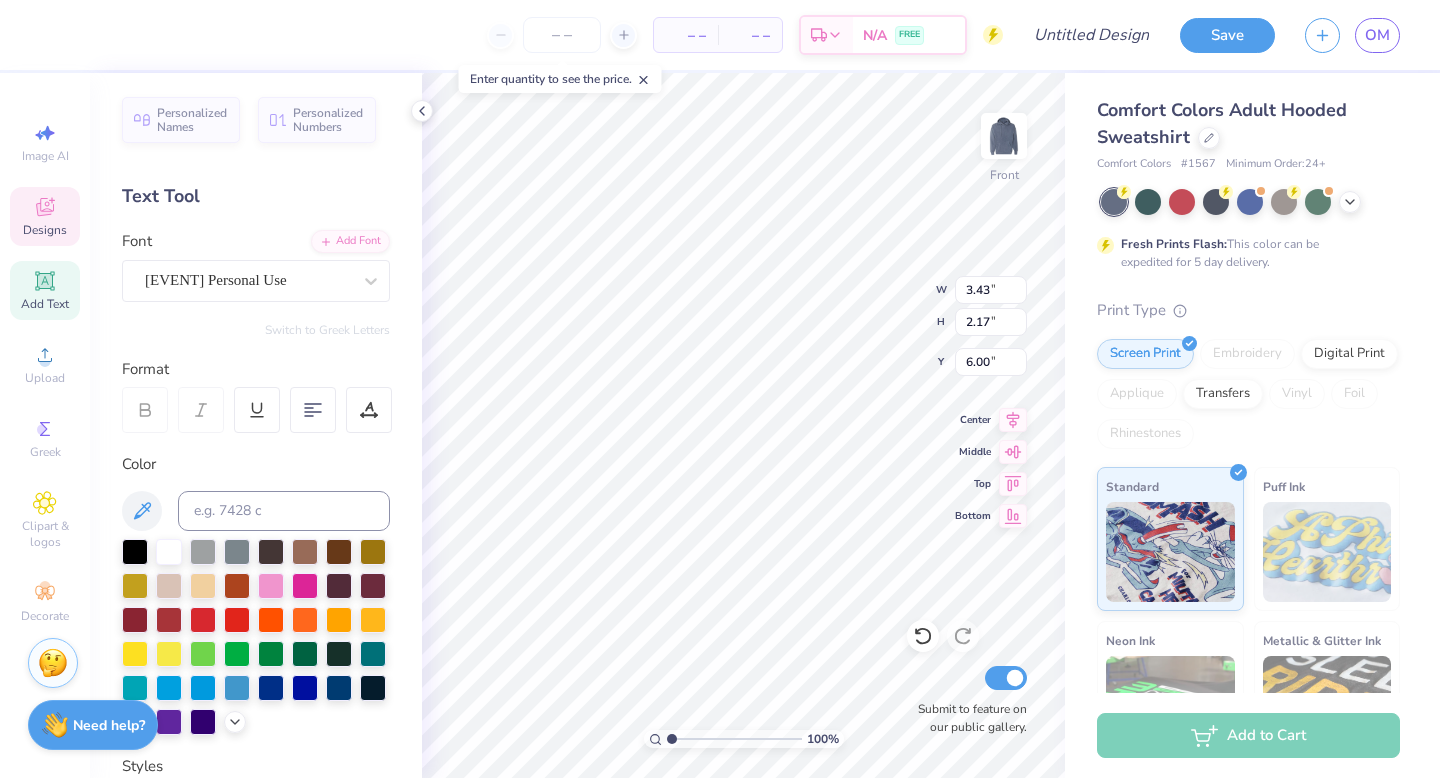 scroll, scrollTop: 0, scrollLeft: 0, axis: both 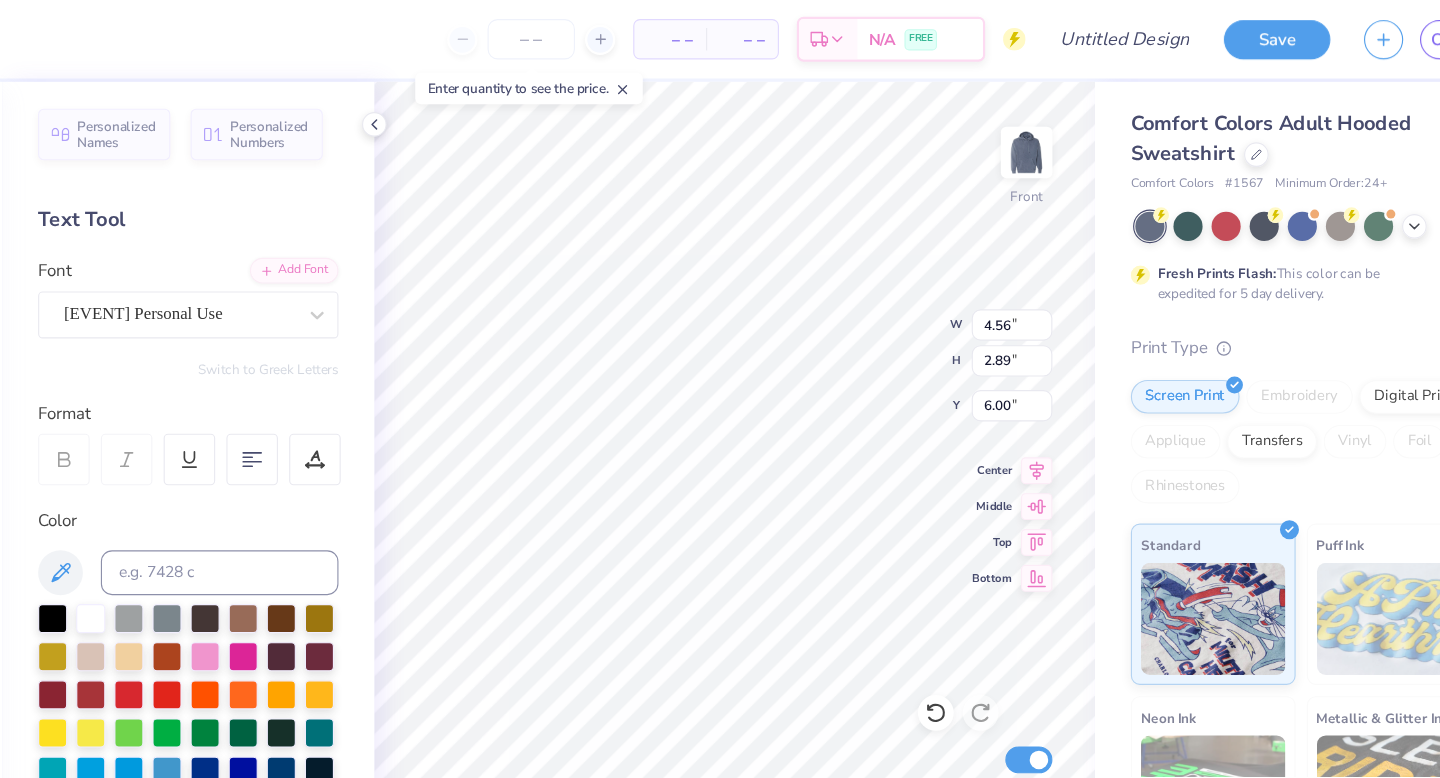 type on "4.56" 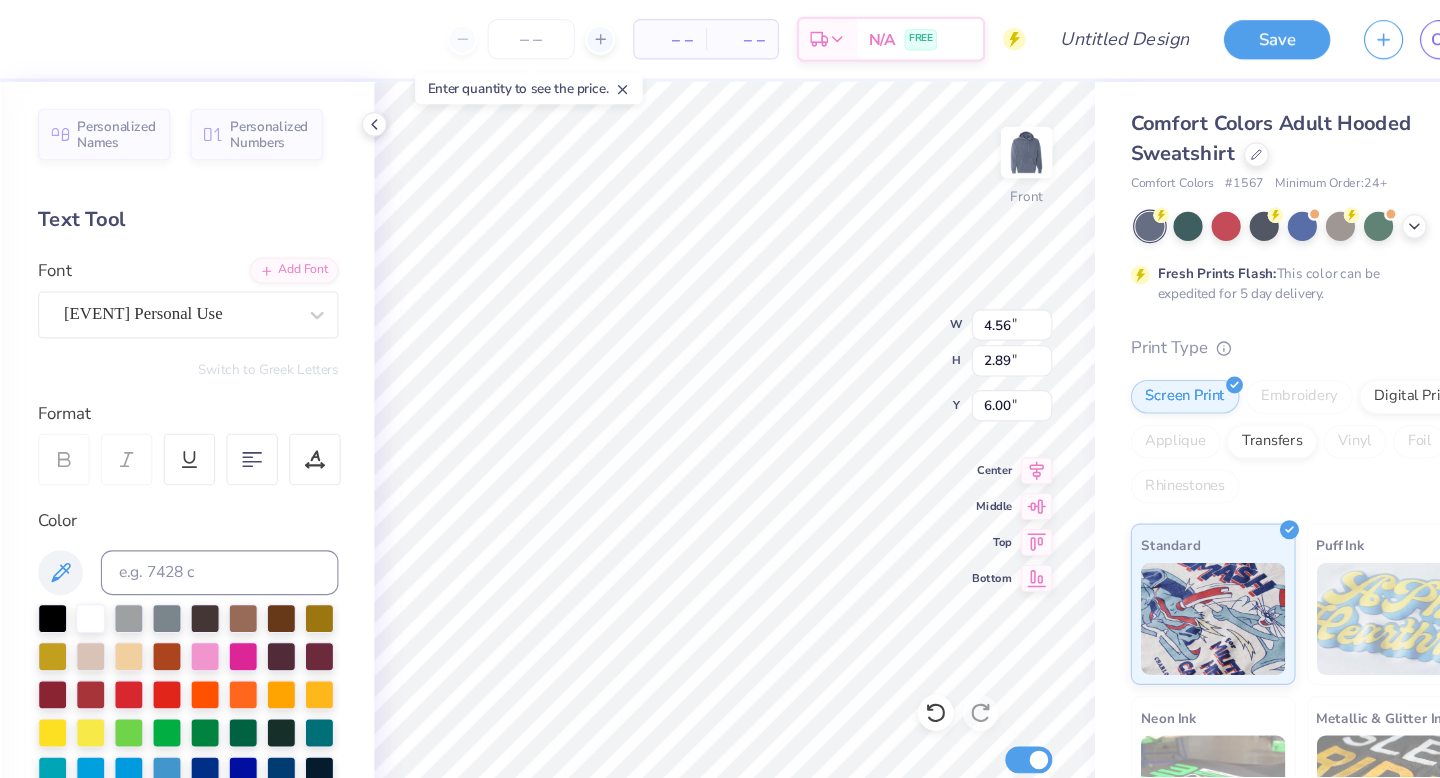 type on "2.89" 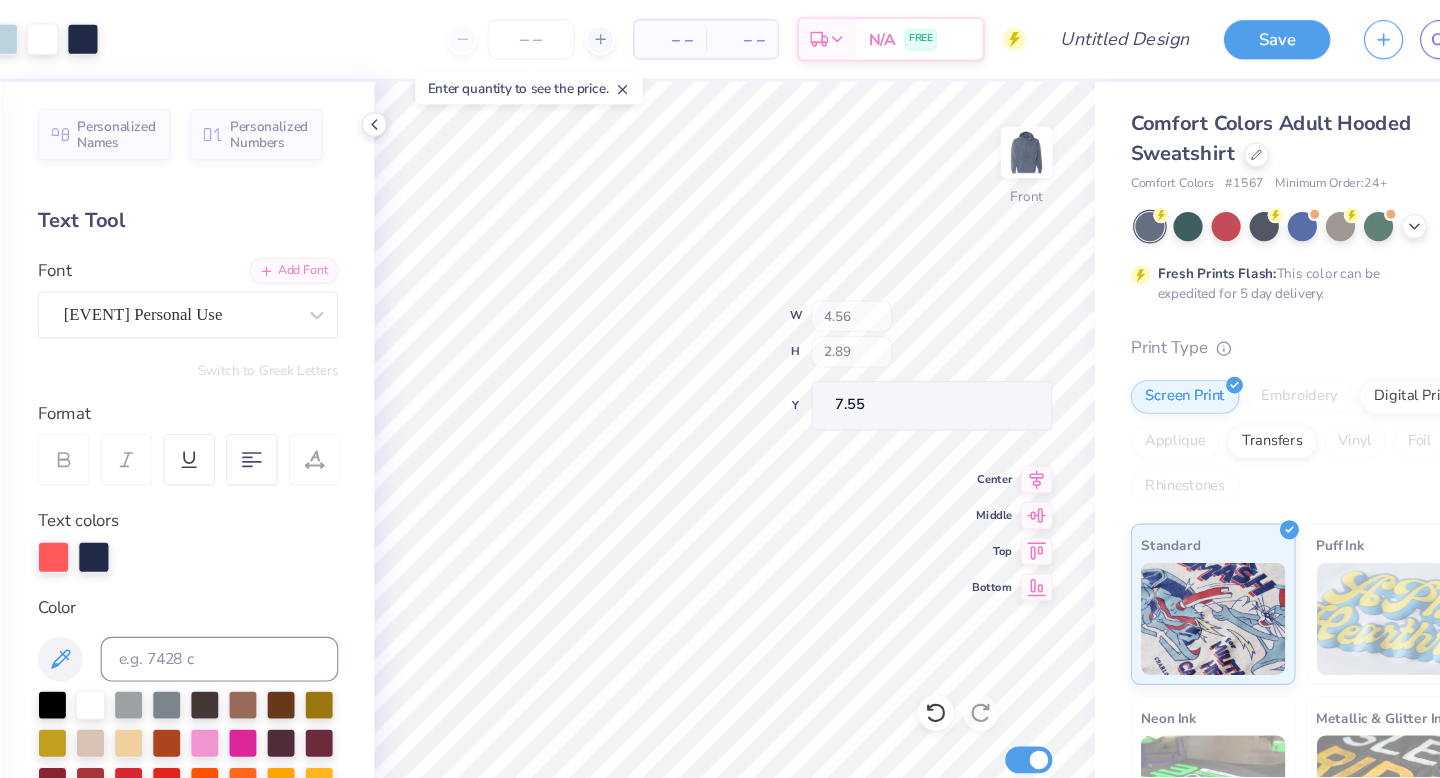 type on "7.19" 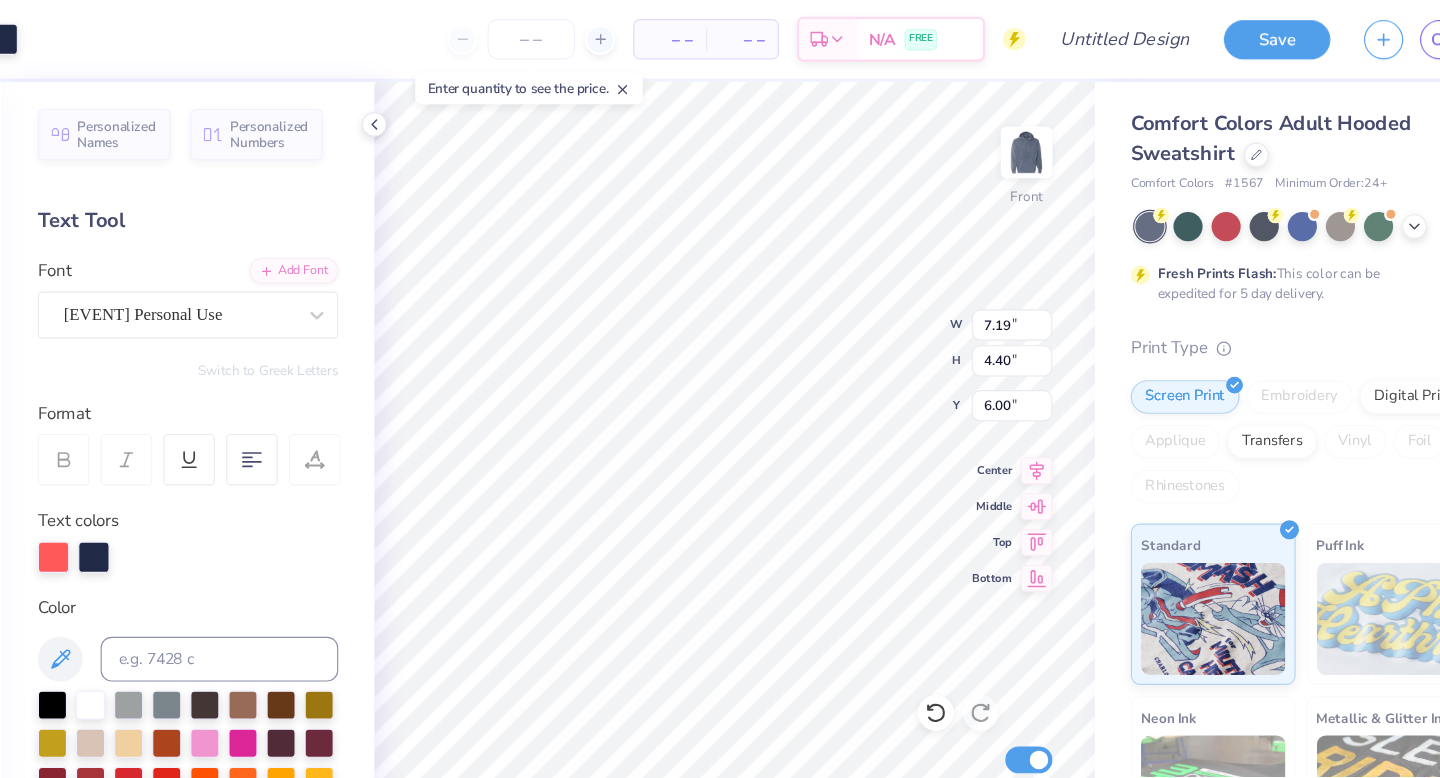 type on "6.00" 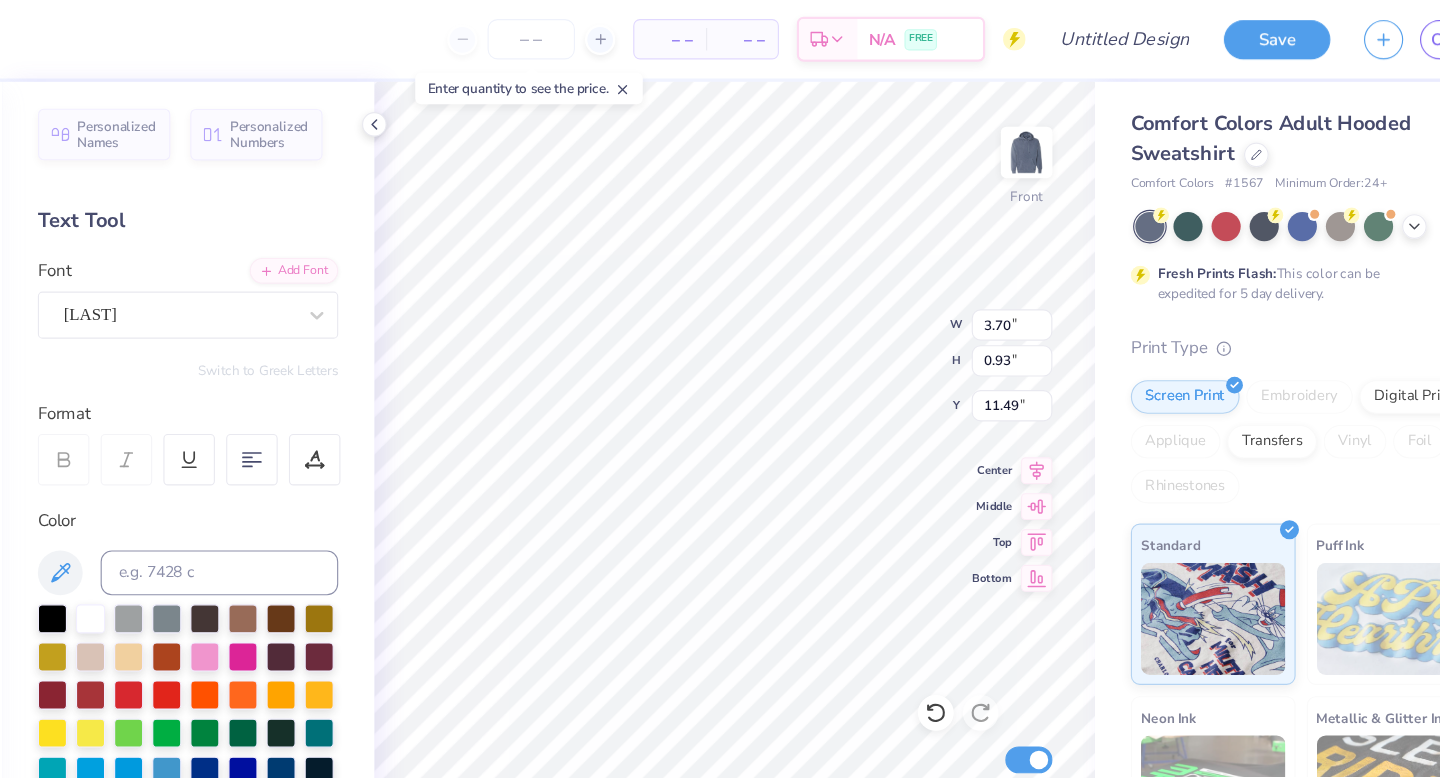 type on "3.70" 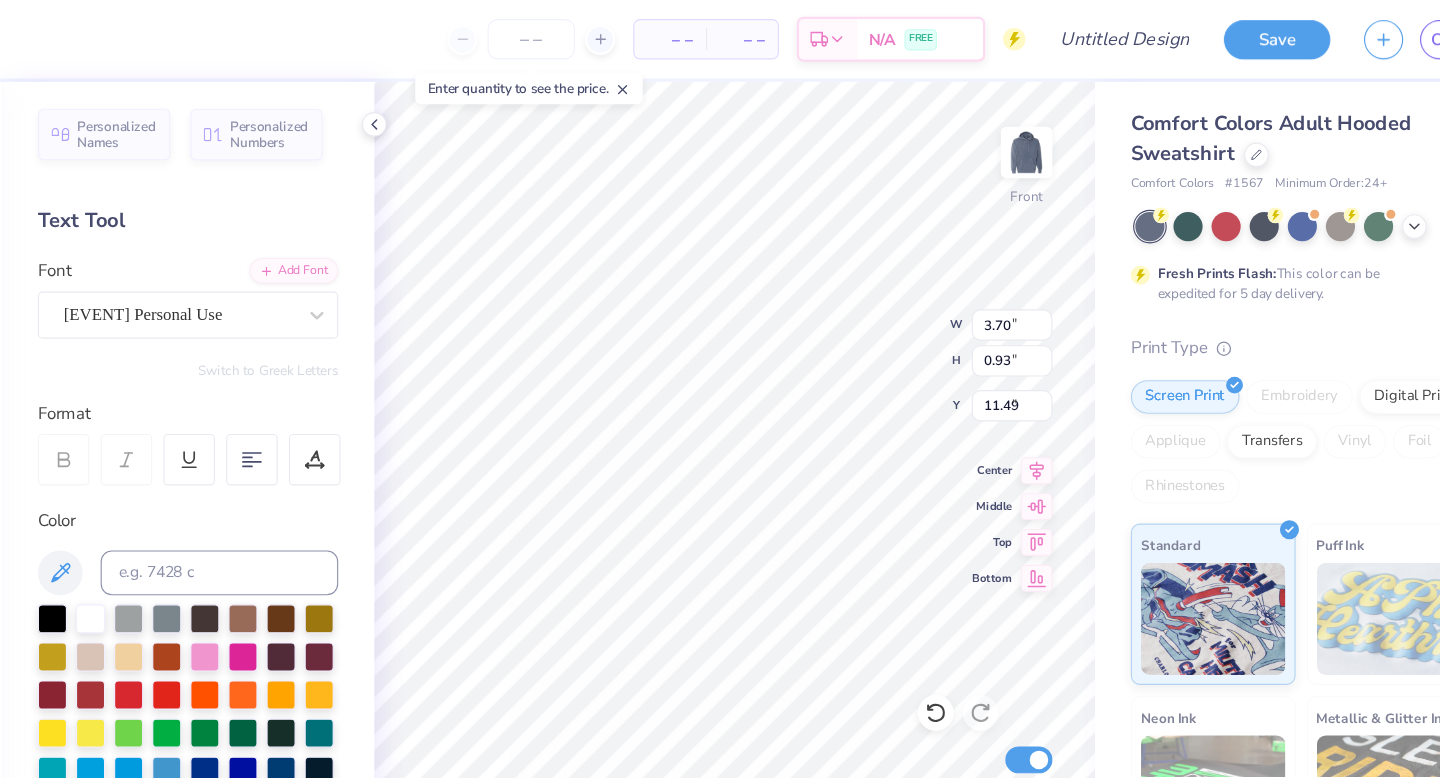 type on "4.56" 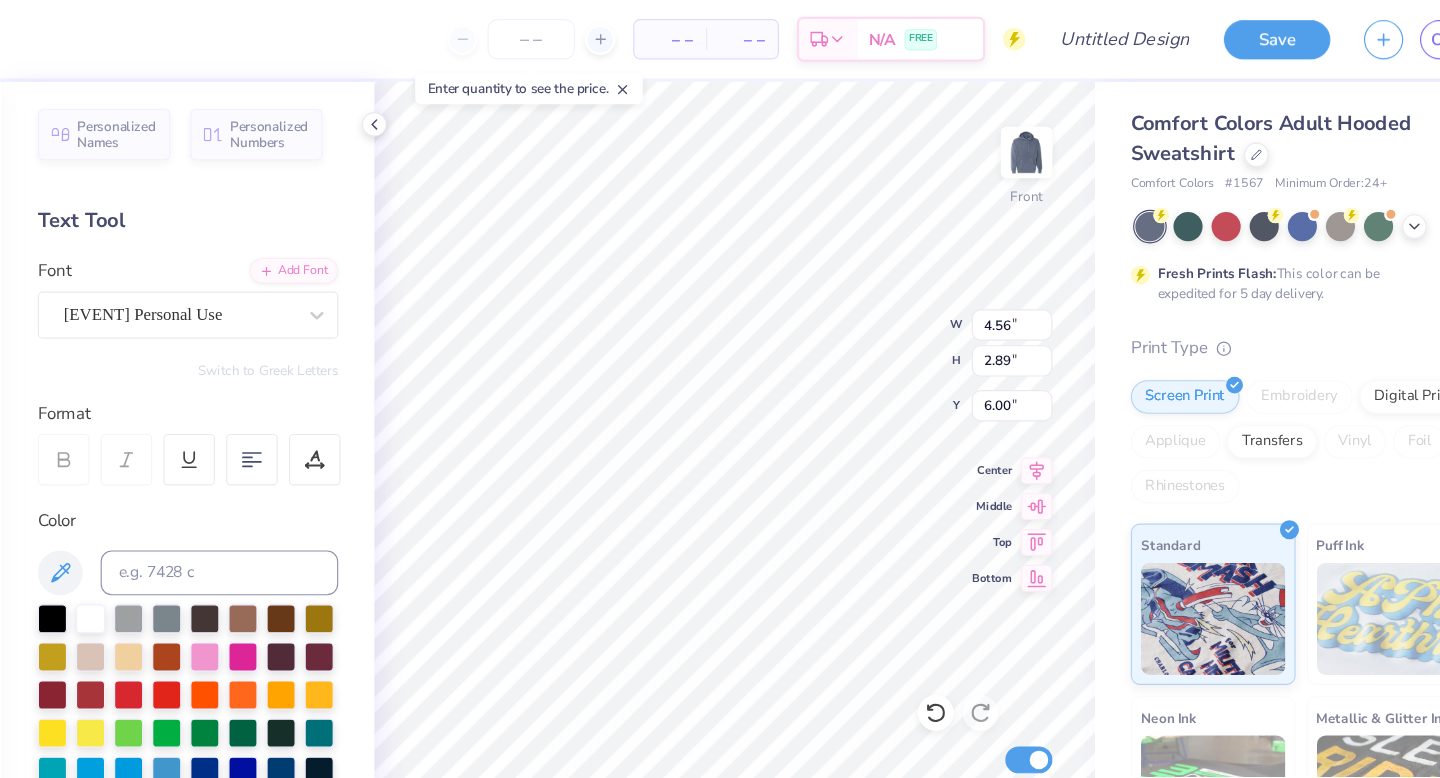 scroll, scrollTop: 0, scrollLeft: 0, axis: both 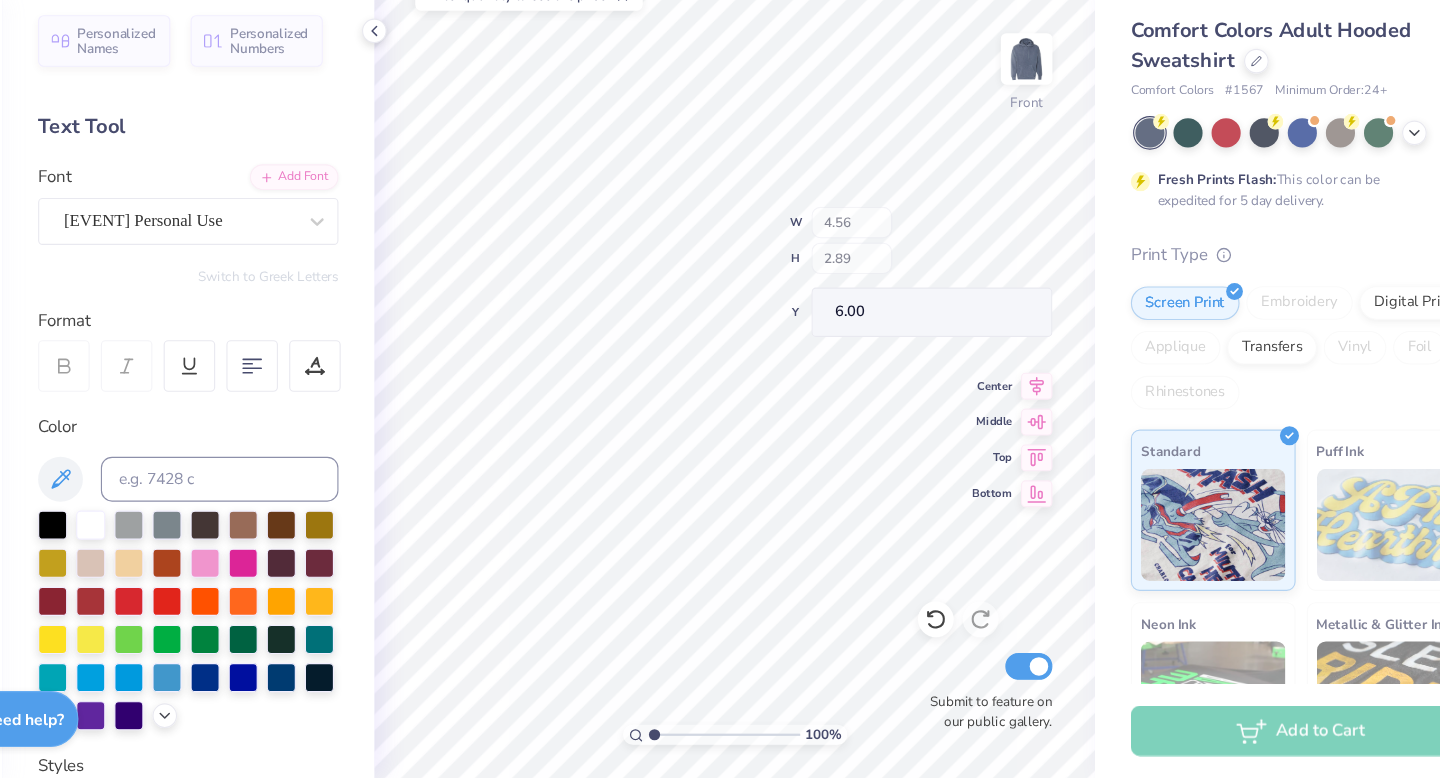 type on "5.01" 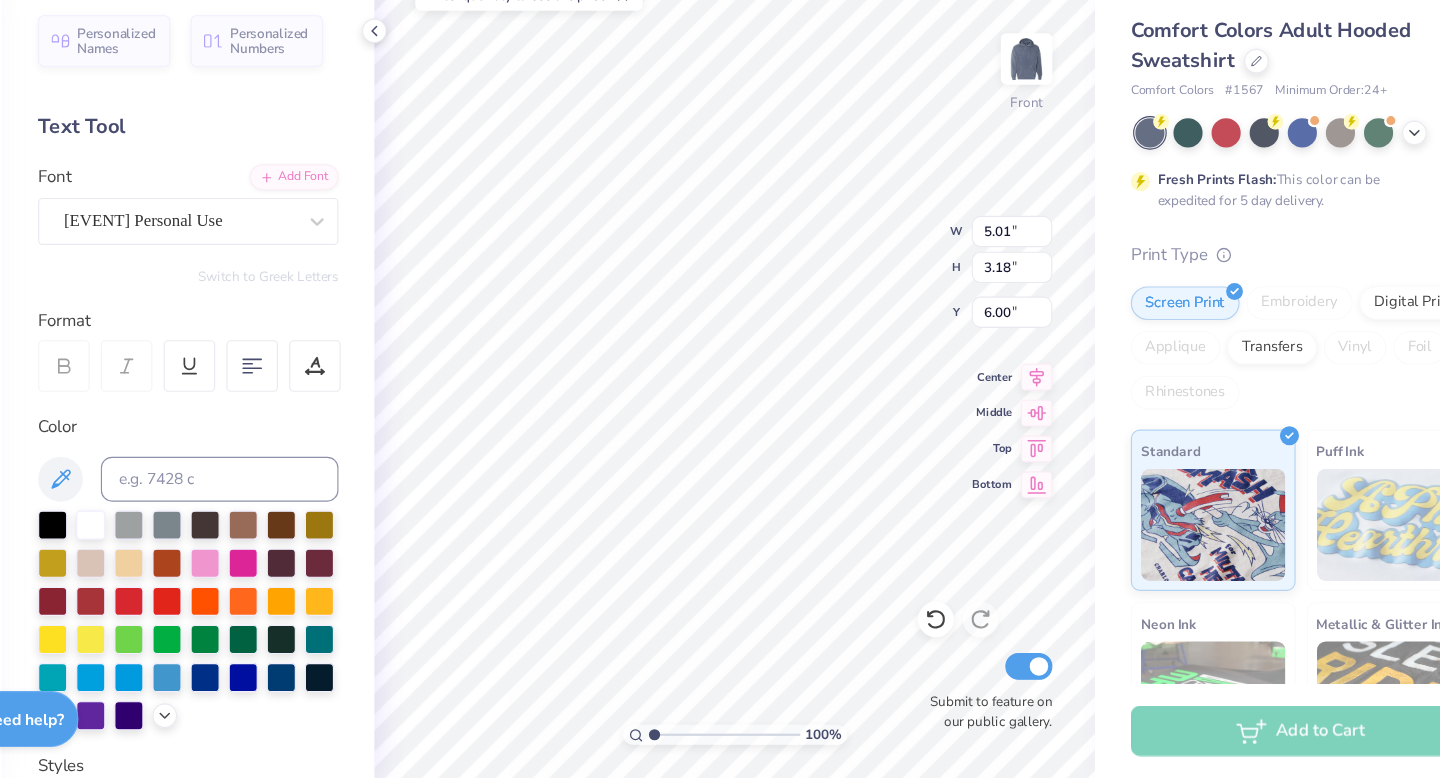 click on "[NUMBER] % Front W [NUMBER] [NUMBER] " H [NUMBER] [NUMBER] " Y [NUMBER] [NUMBER] " Center Middle Top Bottom Submit to feature on our public gallery." at bounding box center [743, 425] 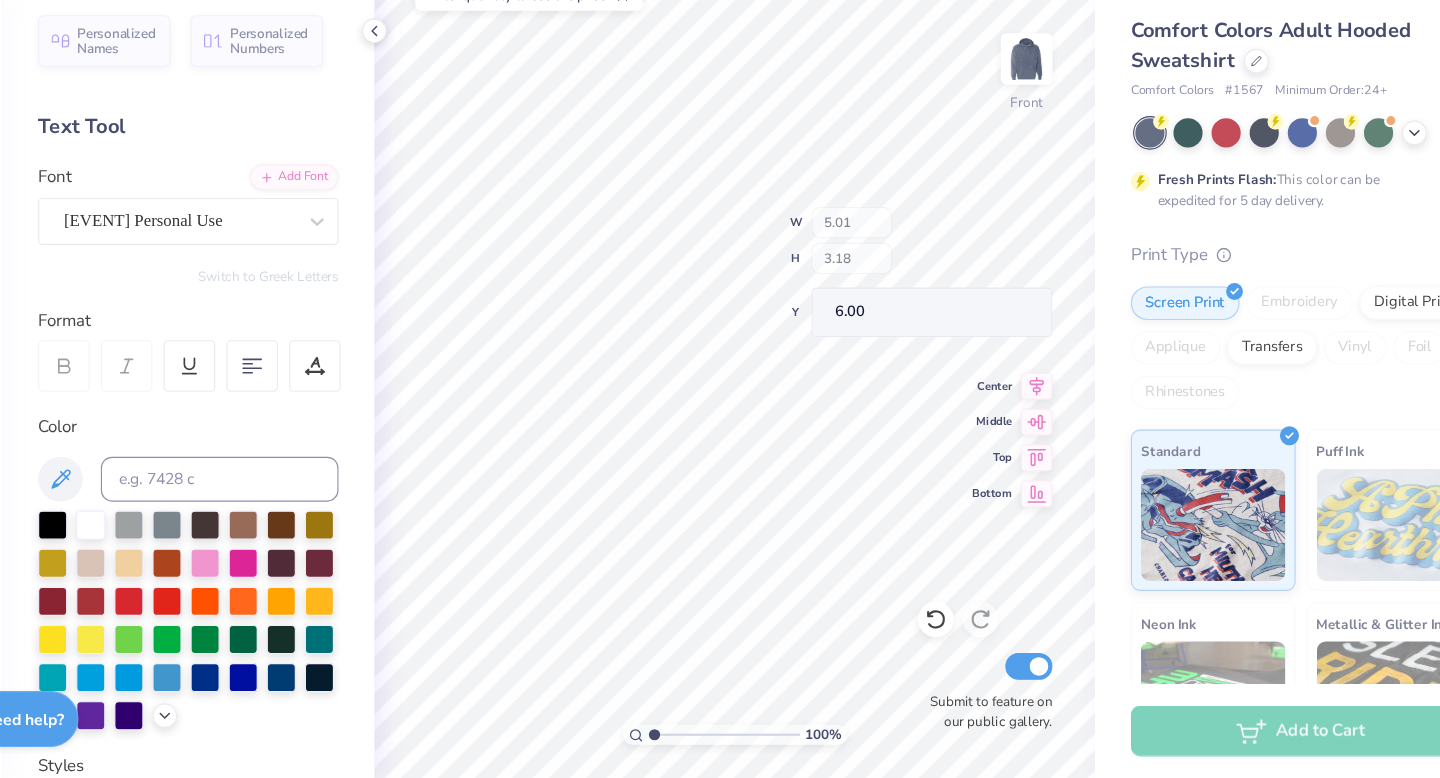 type on "4.85" 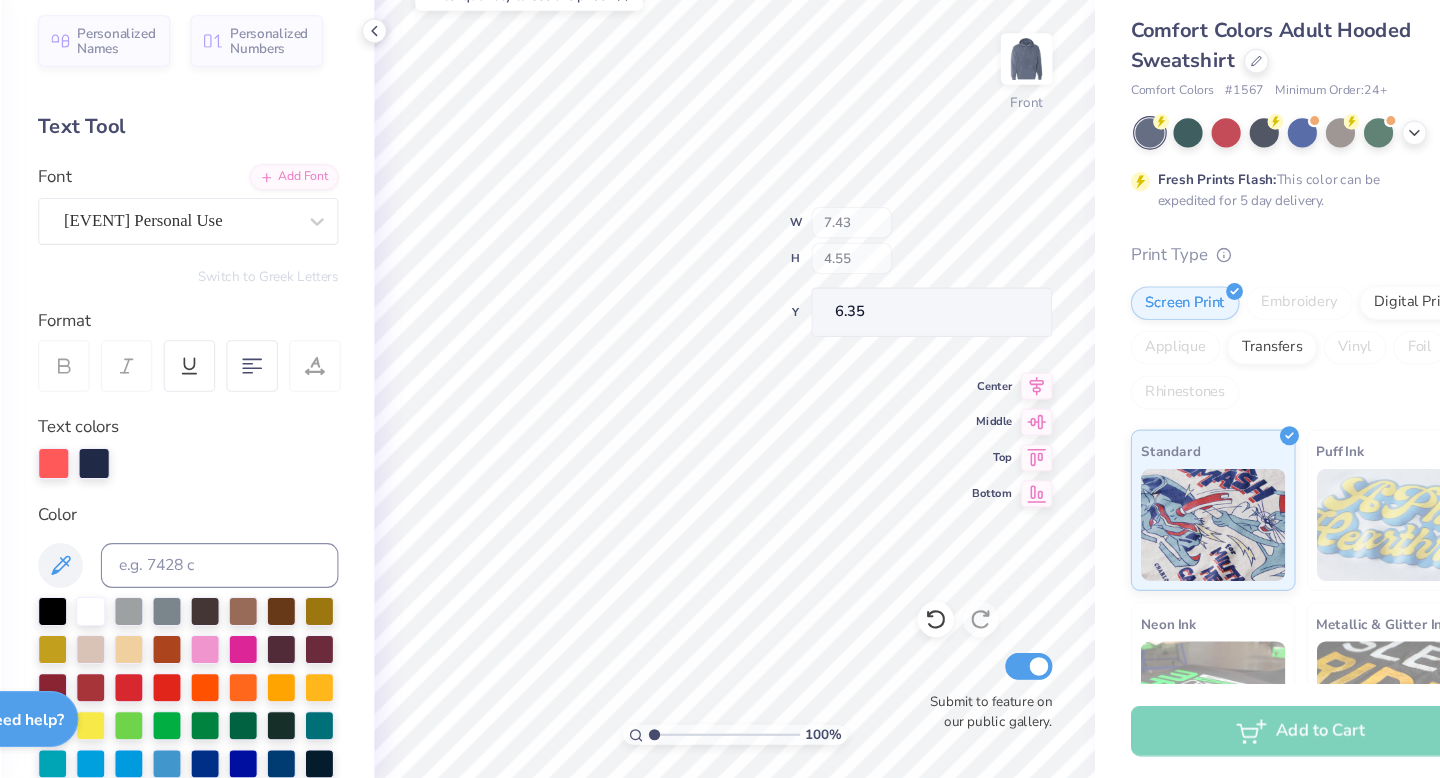 type on "7.43" 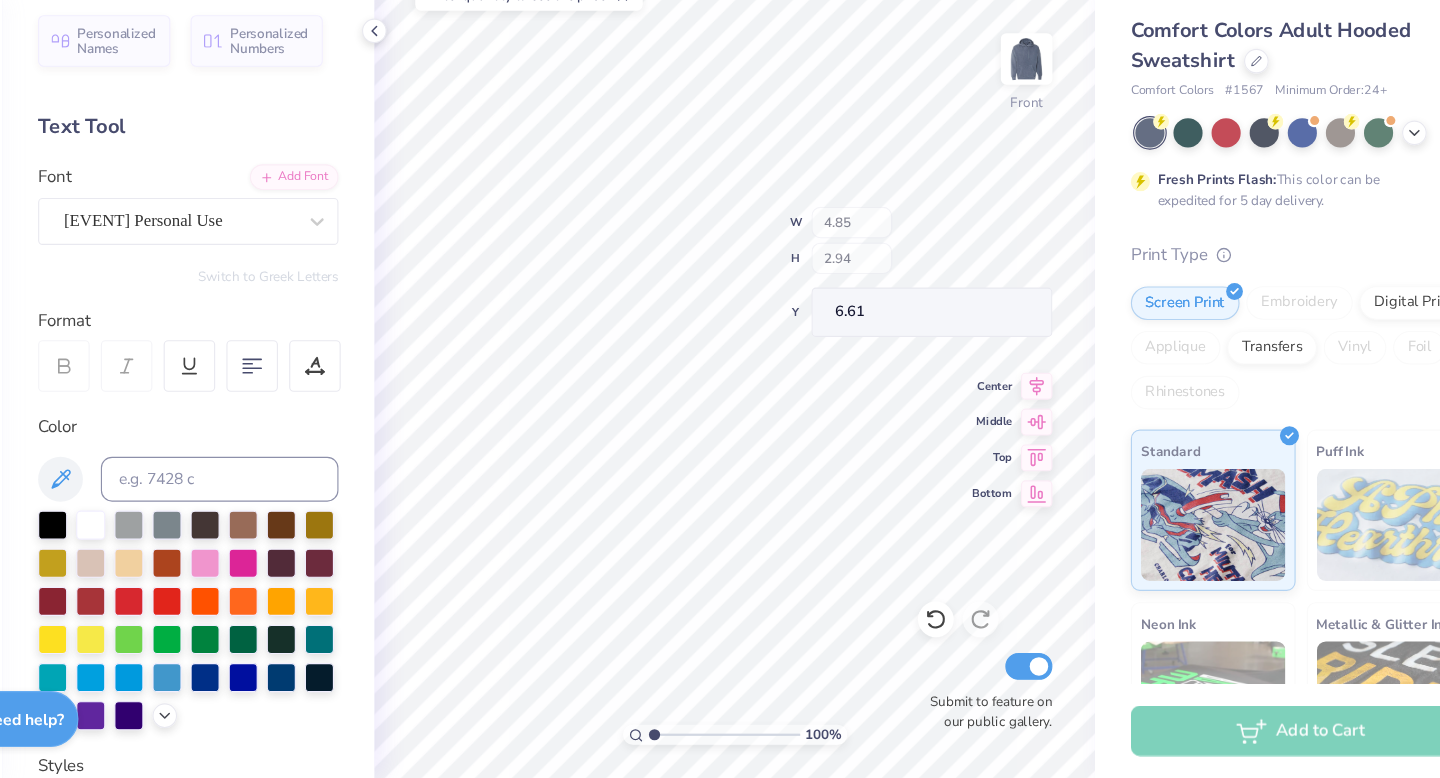 type on "6.61" 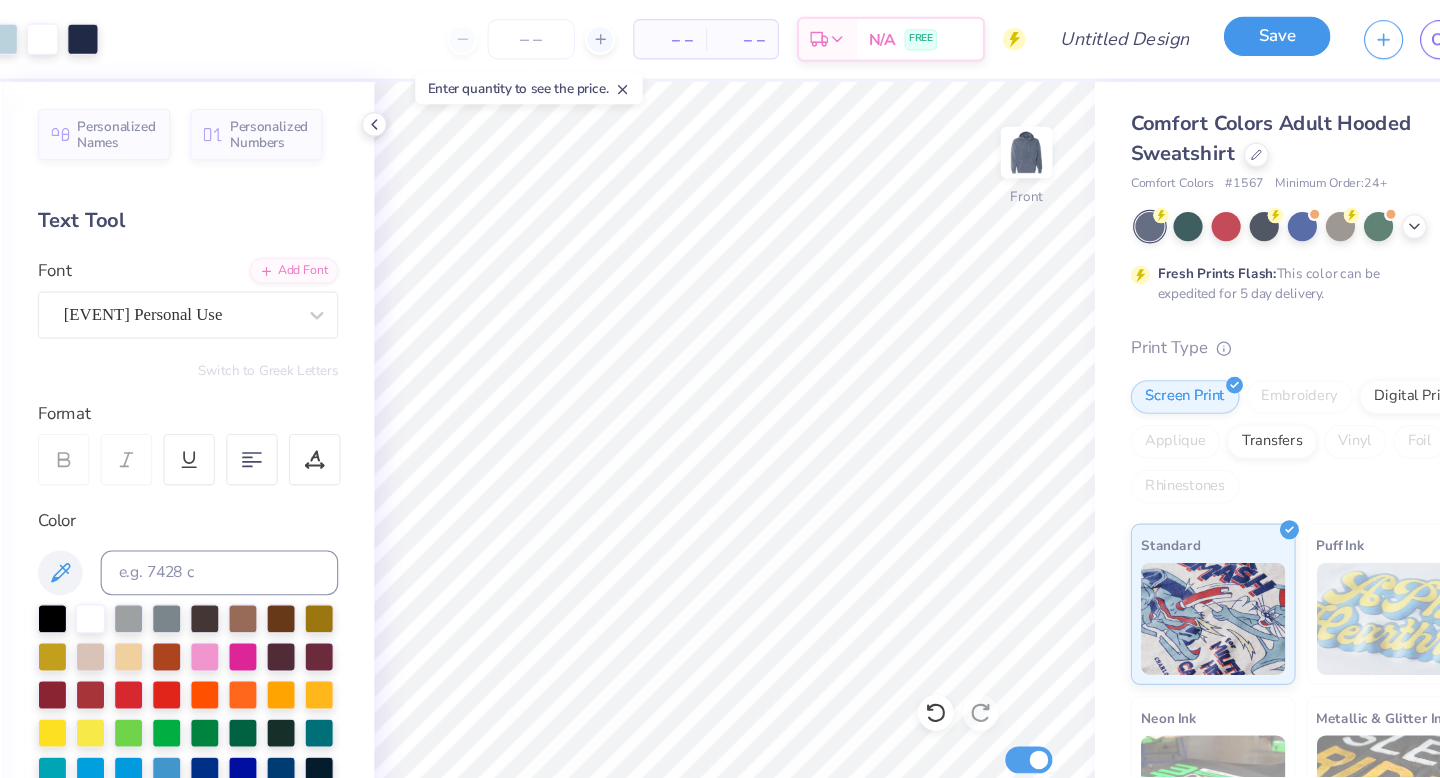 click on "Save" at bounding box center (1227, 32) 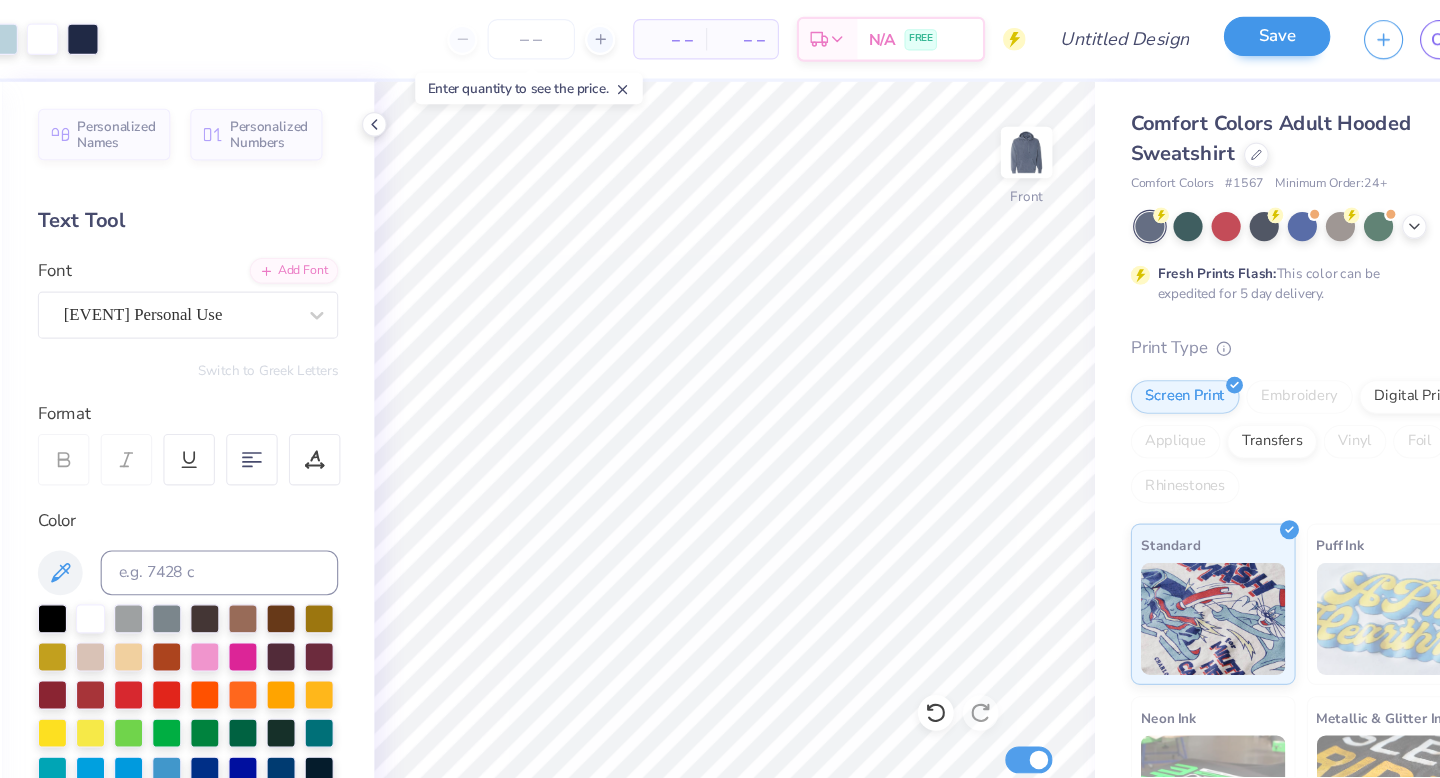 scroll, scrollTop: 0, scrollLeft: 0, axis: both 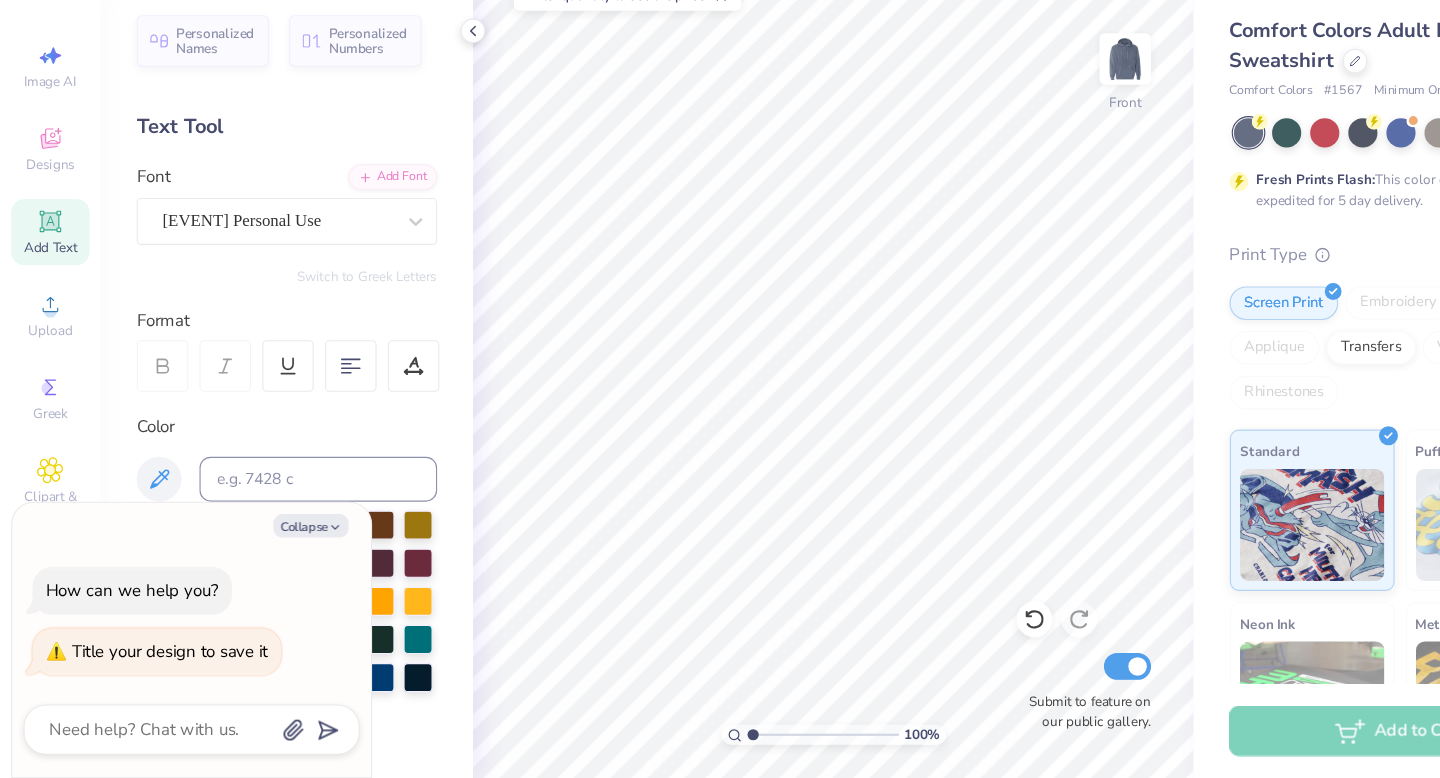type on "x" 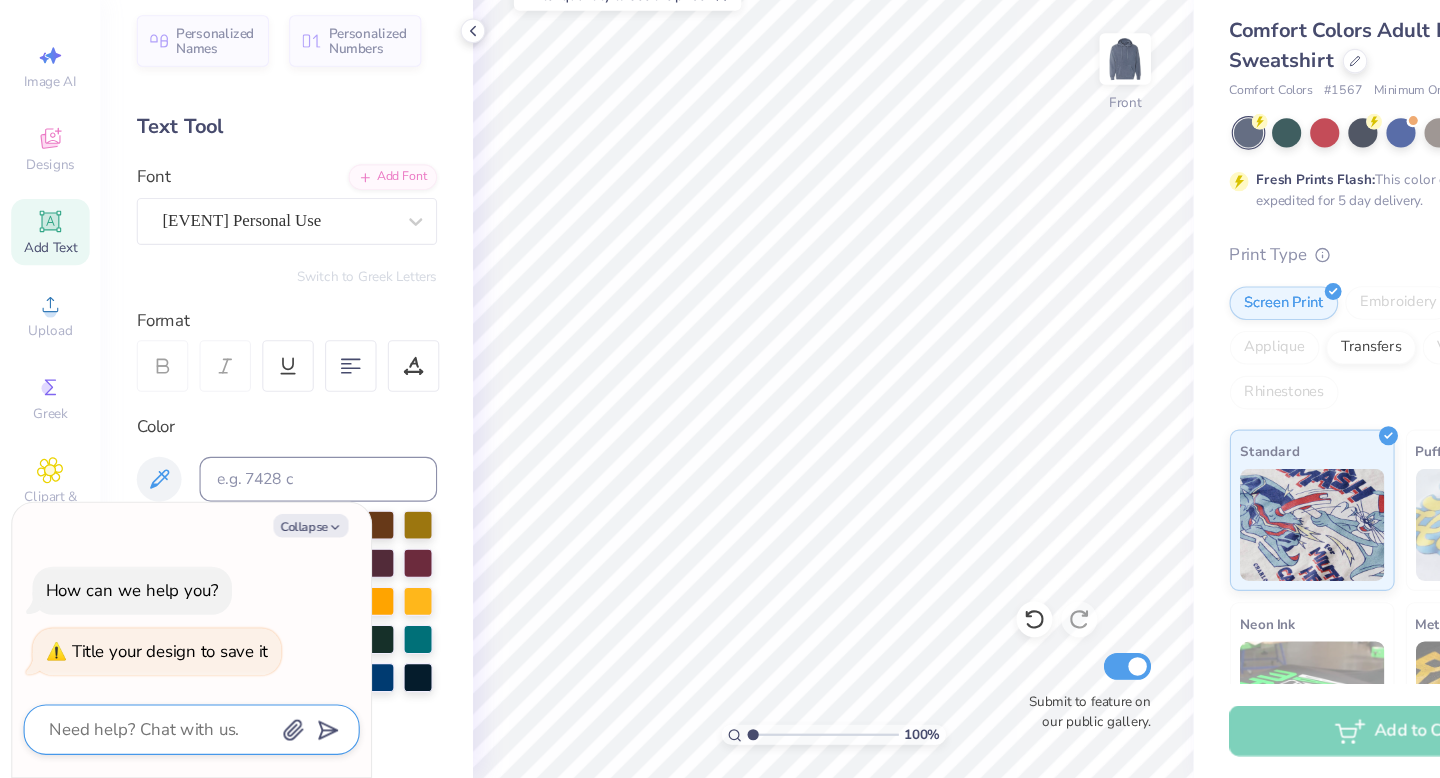 click at bounding box center [143, 734] 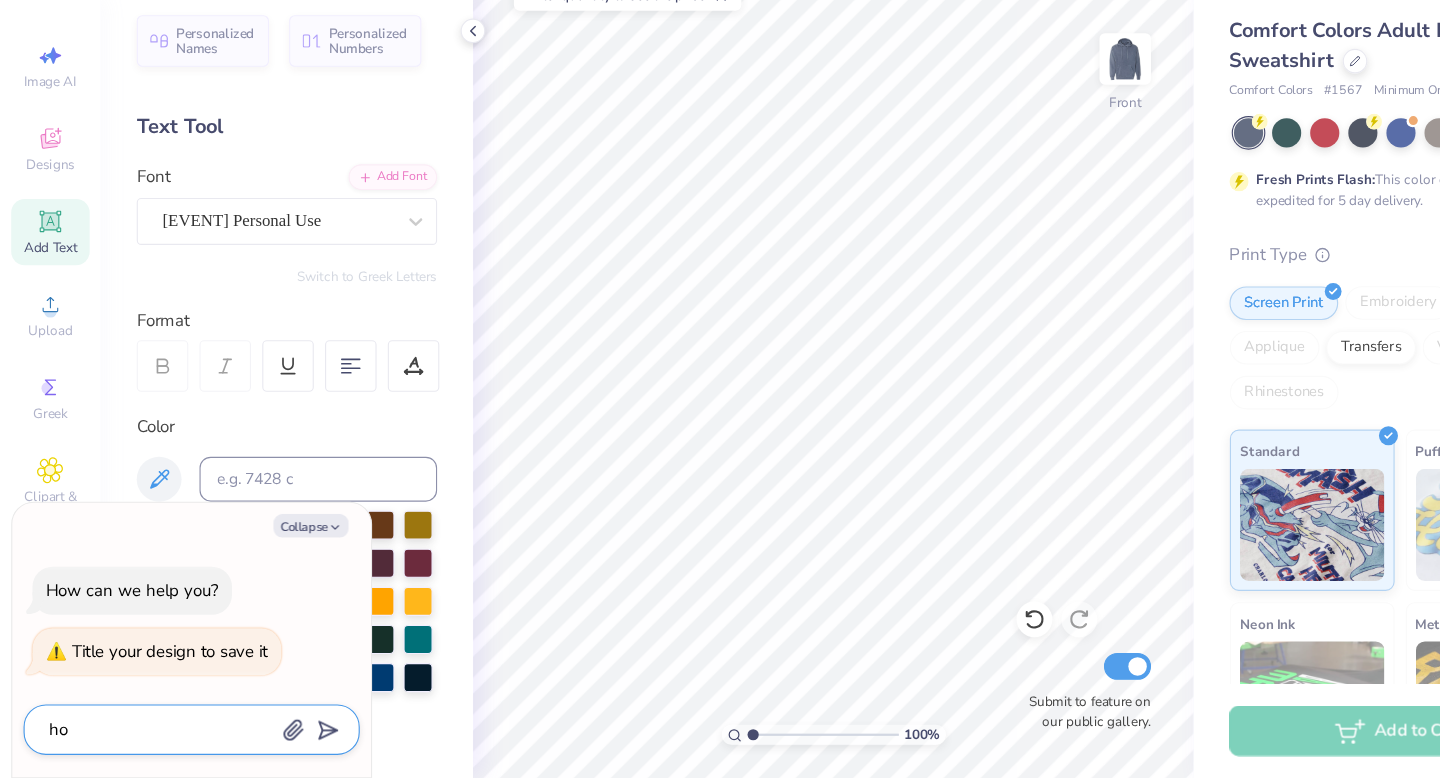 type on "hop" 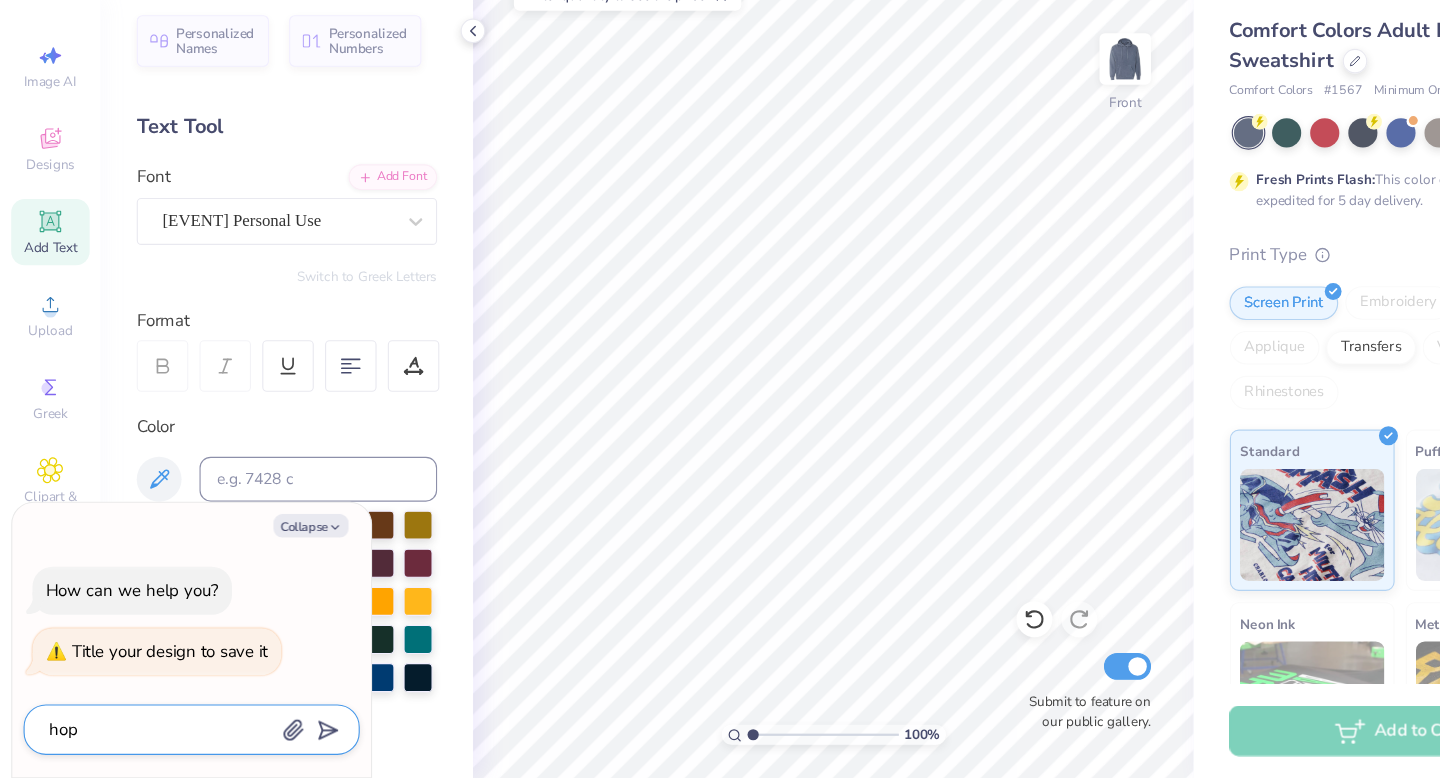 type on "hopw" 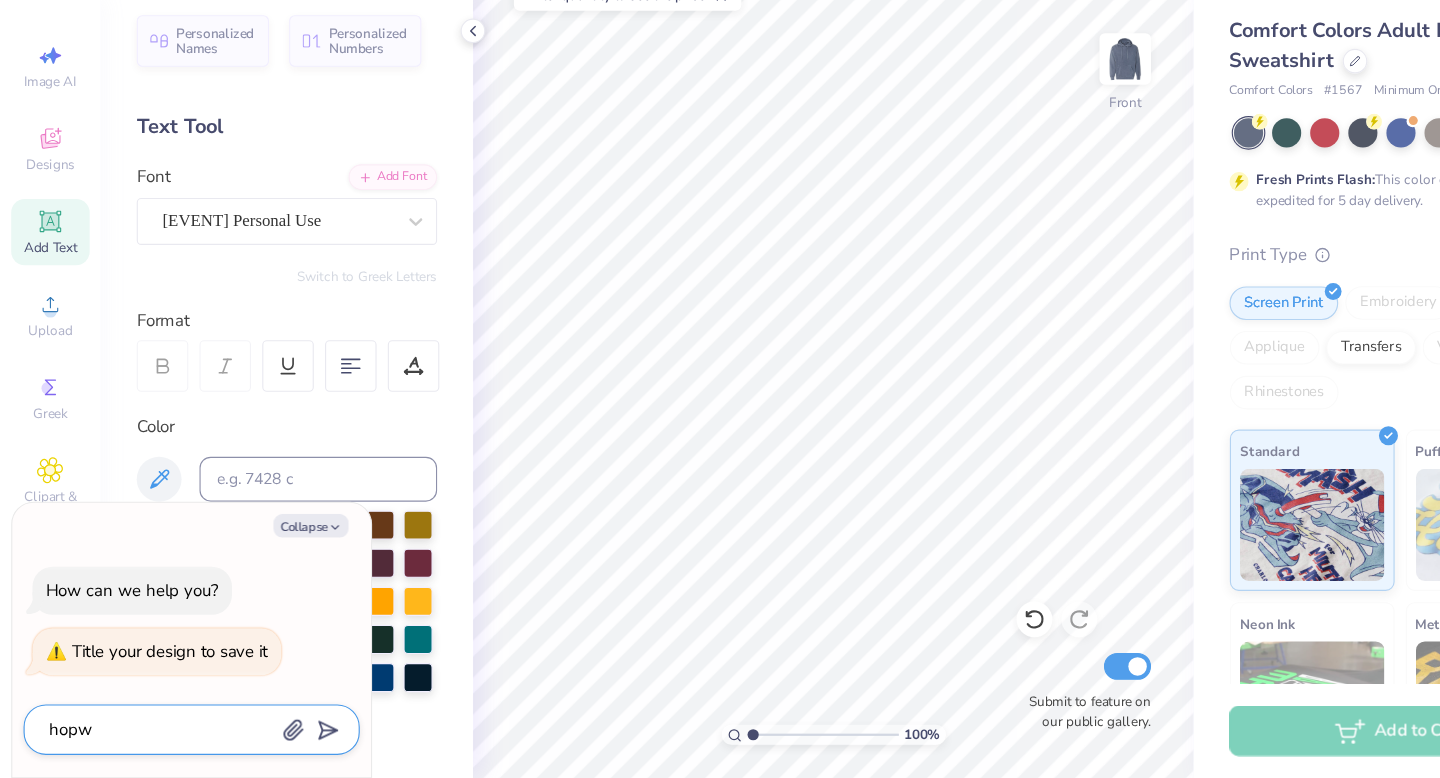 type on "hop" 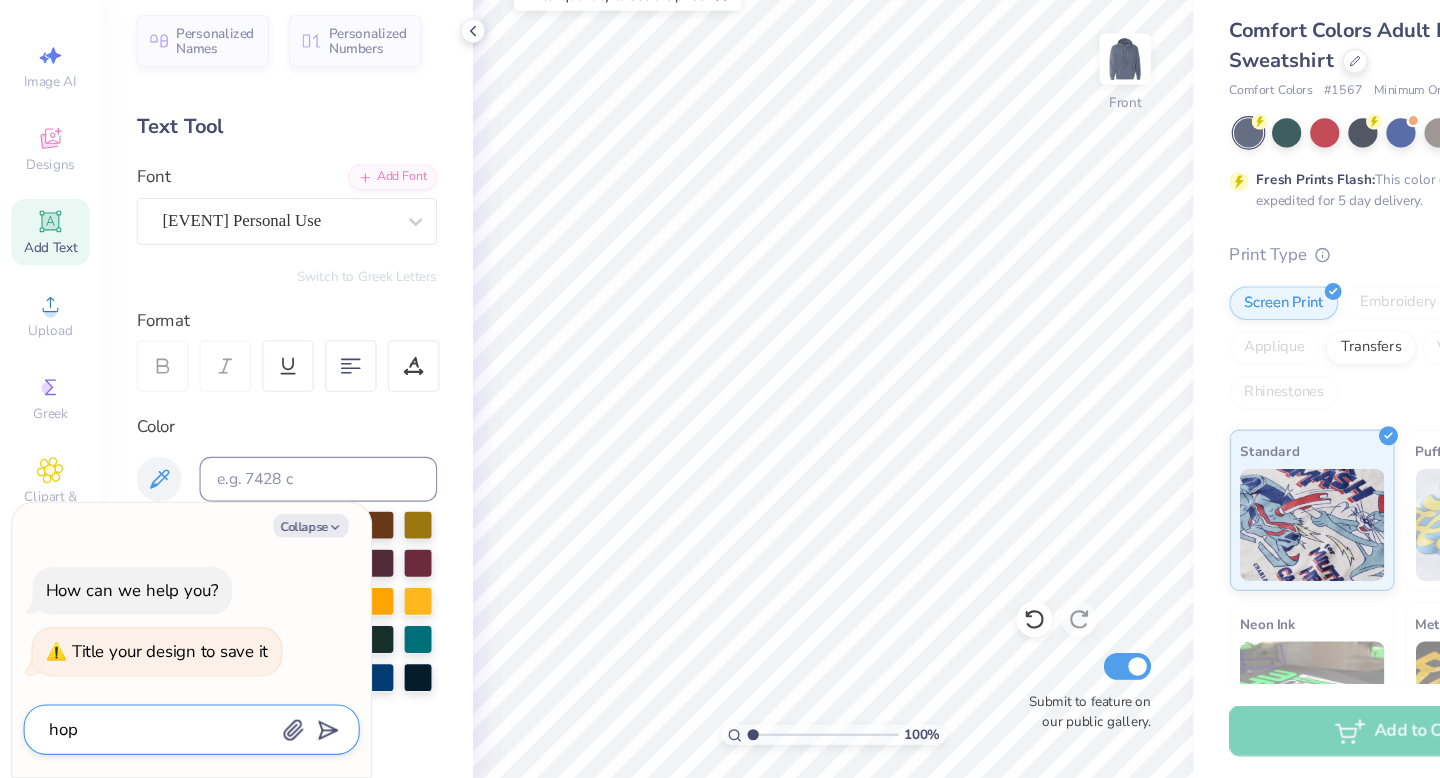 type on "ho" 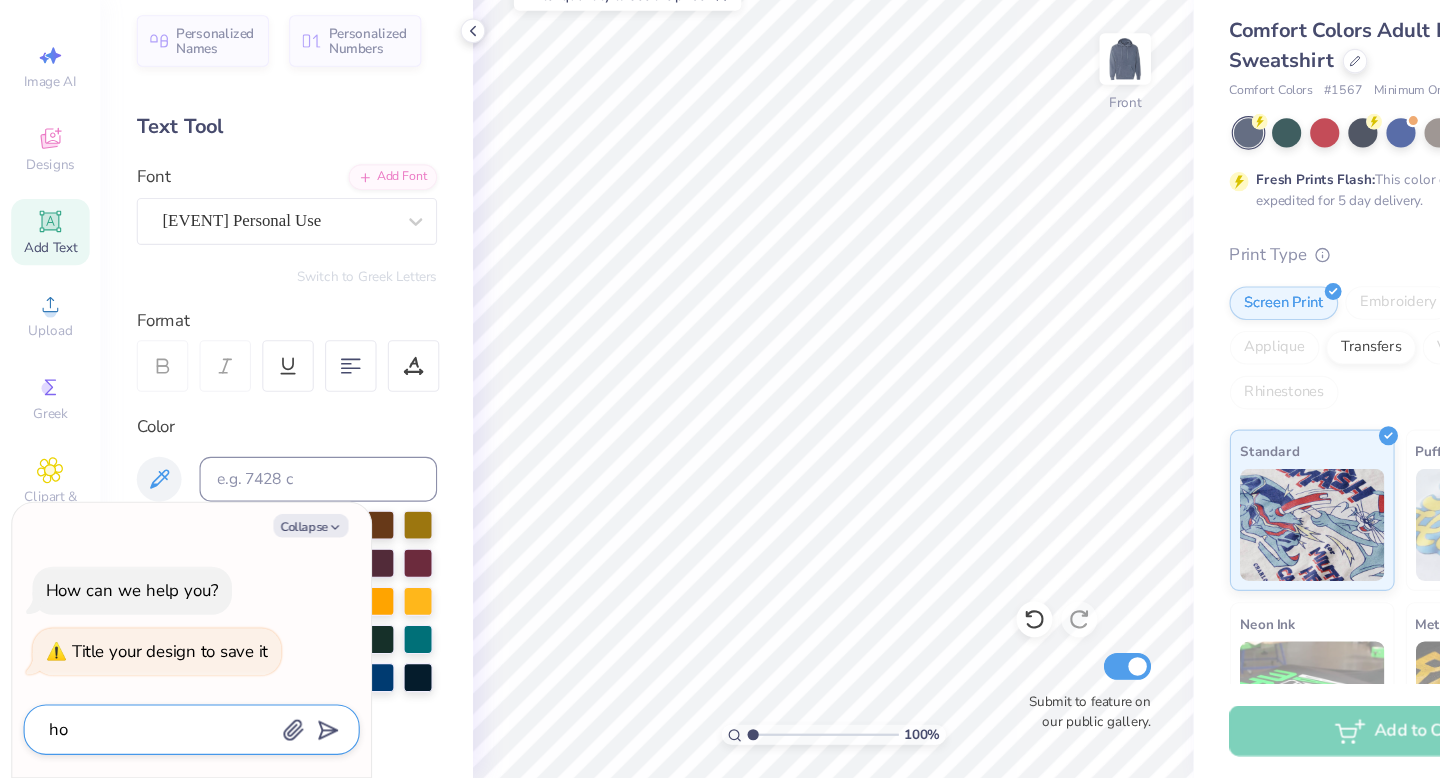 type on "how" 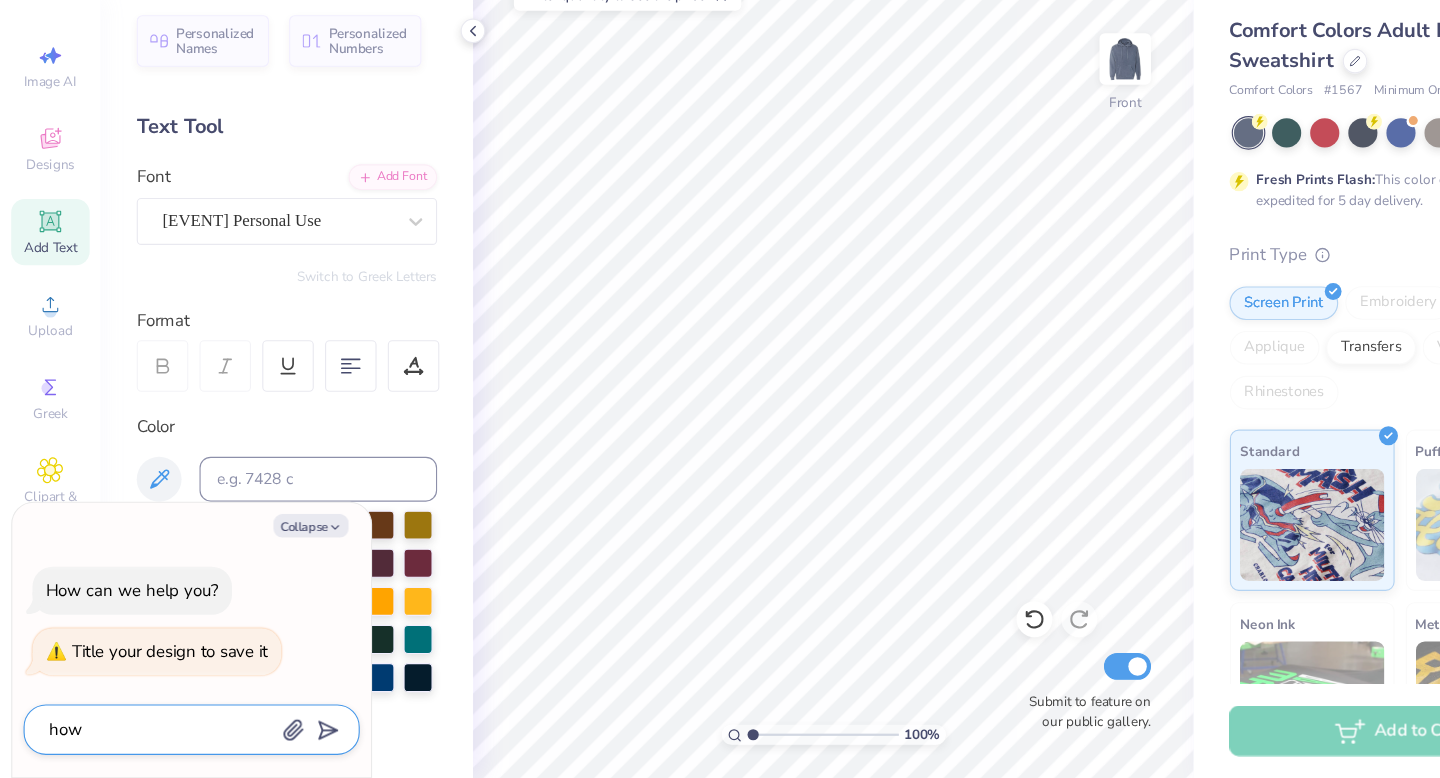 type on "how" 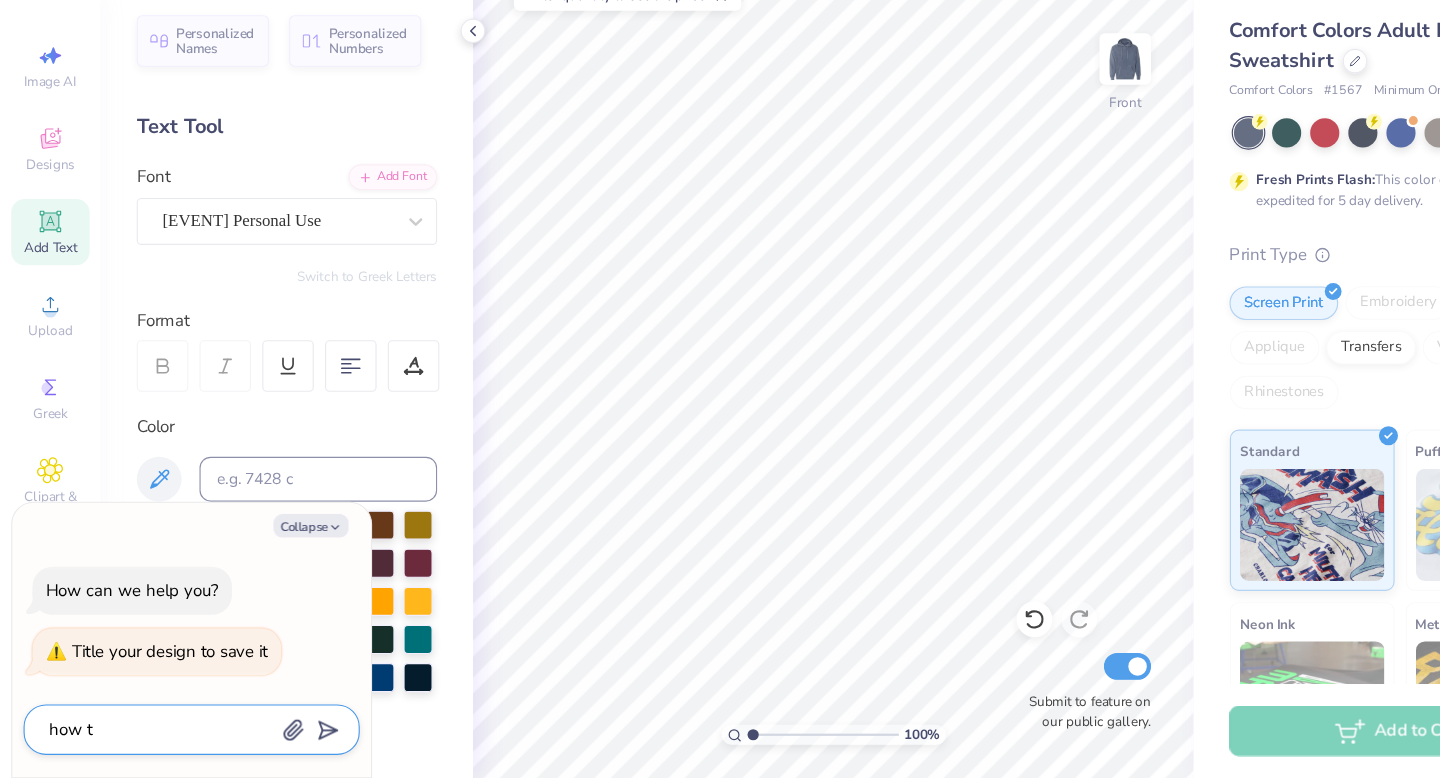 type on "how to" 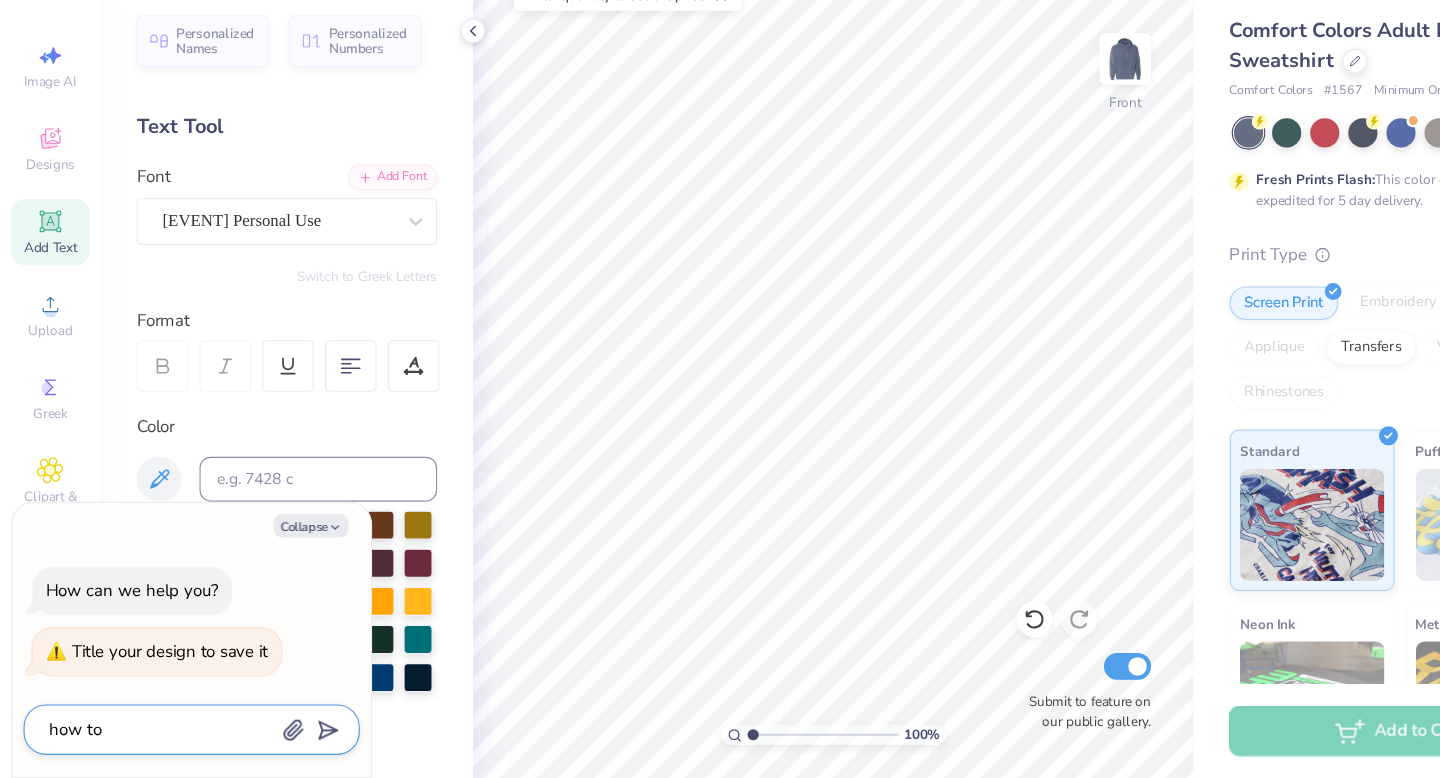 type on "how to" 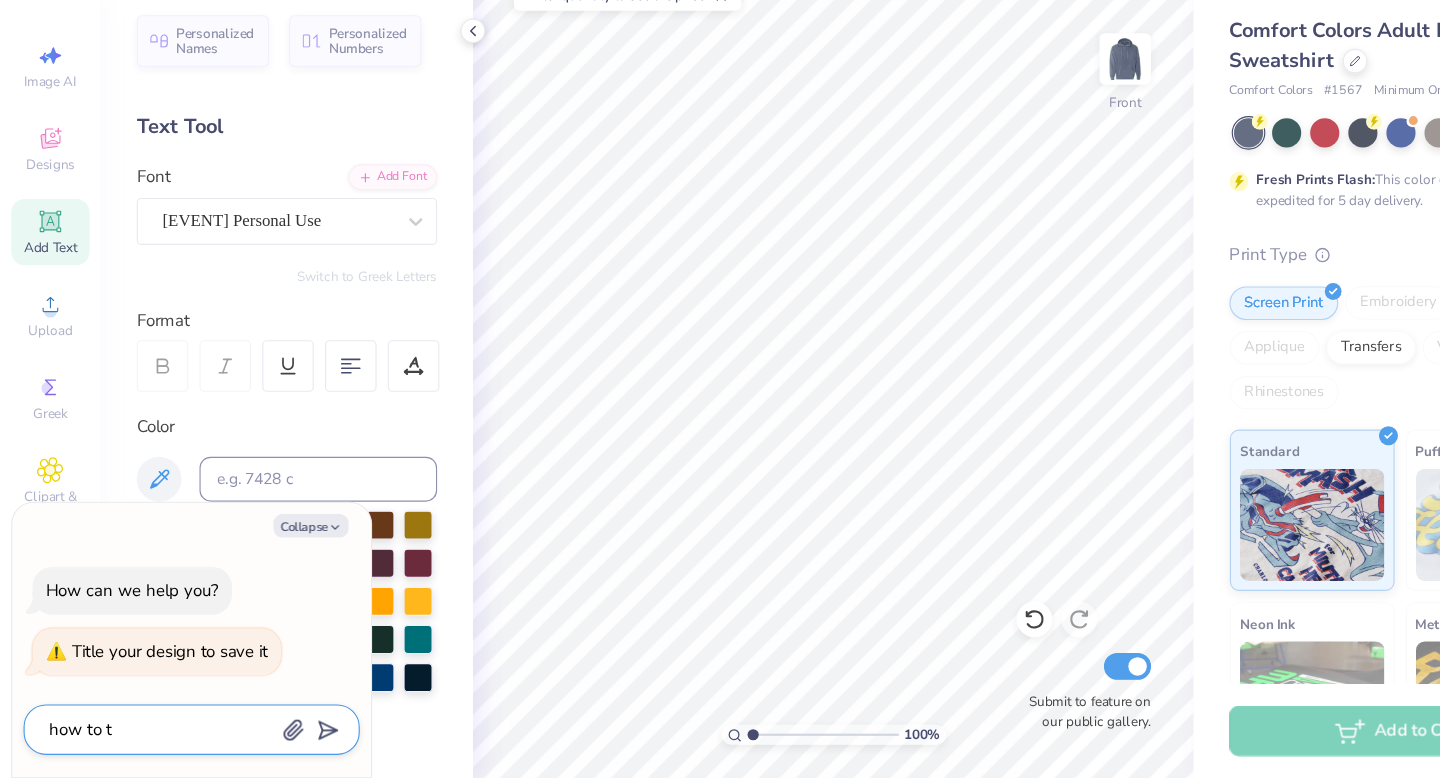 type on "how to ti" 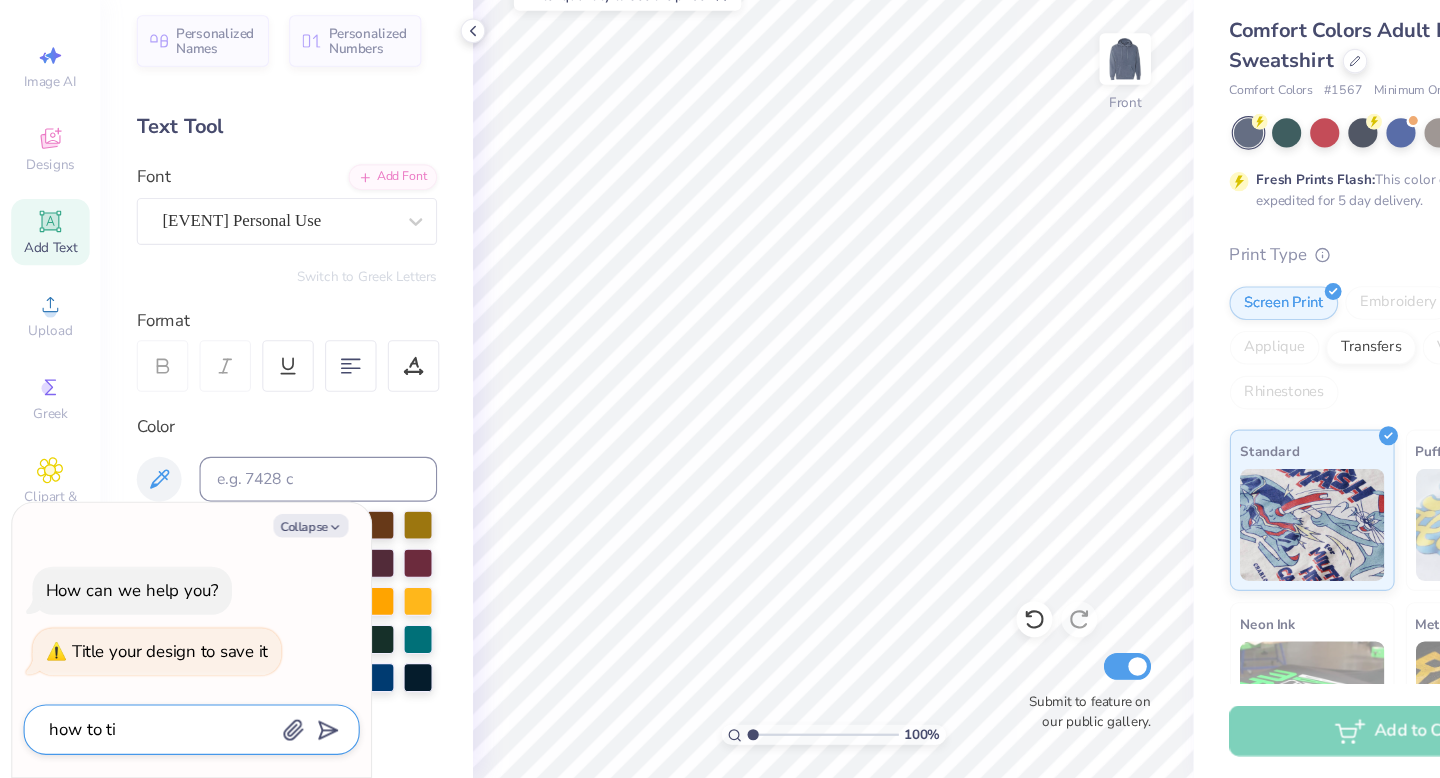 type on "x" 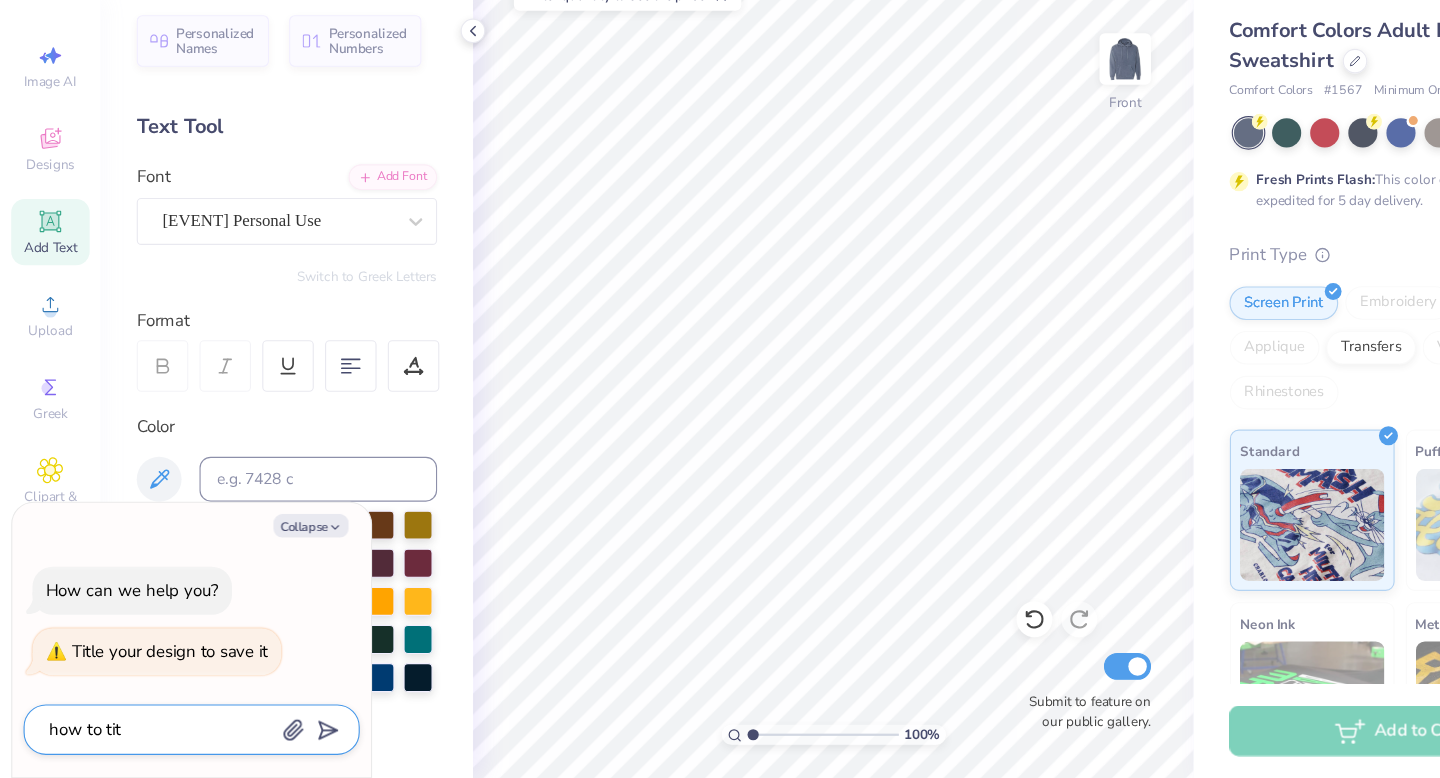 type on "how to titl" 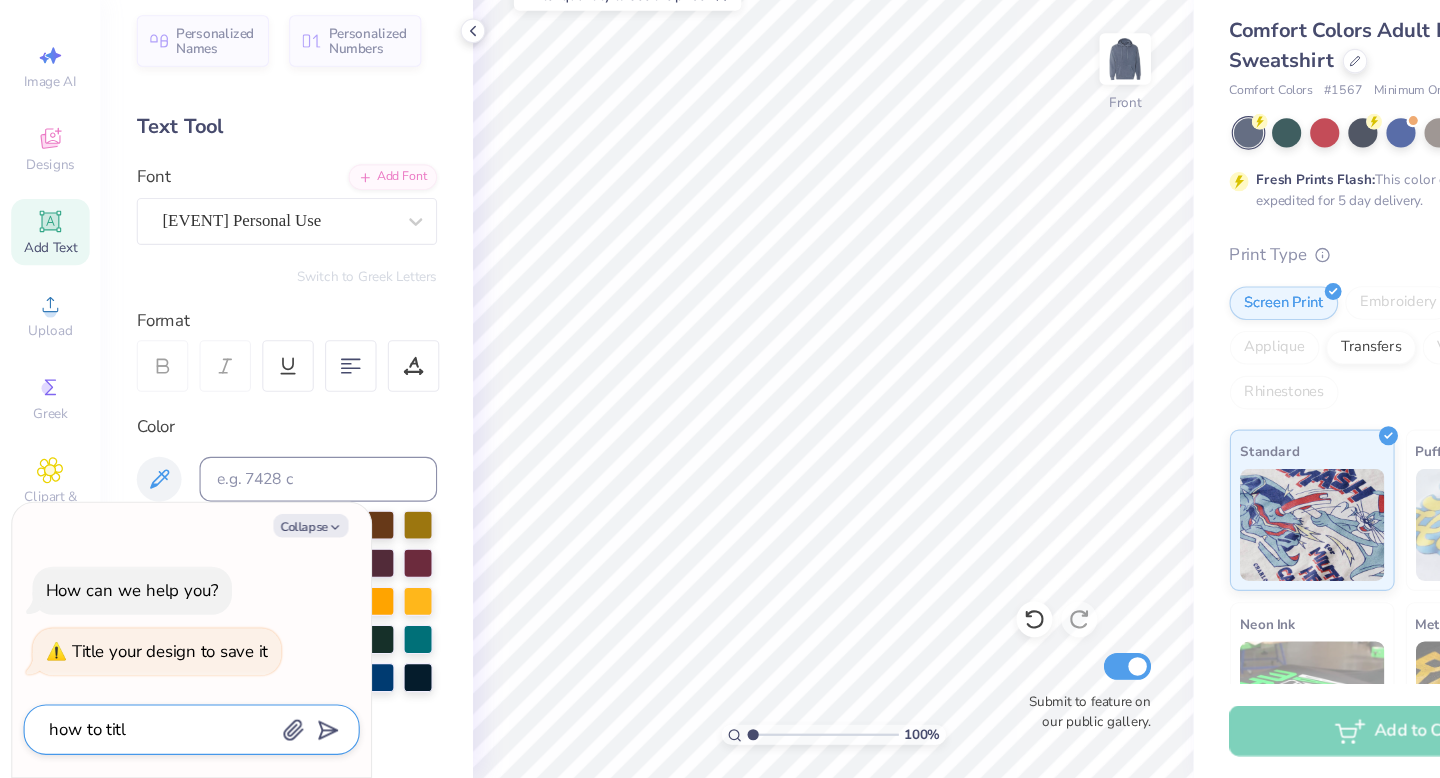 type on "how to title" 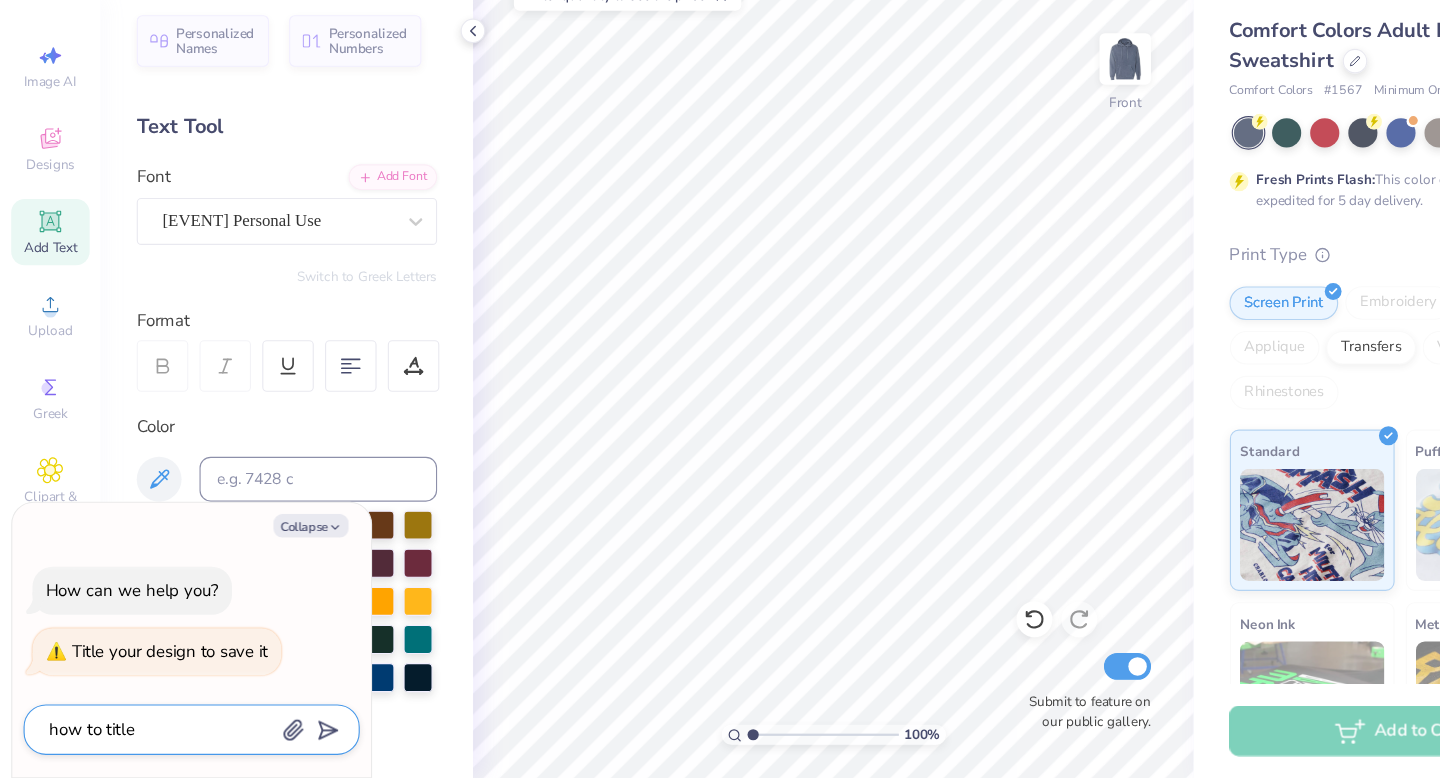 type on "how to title" 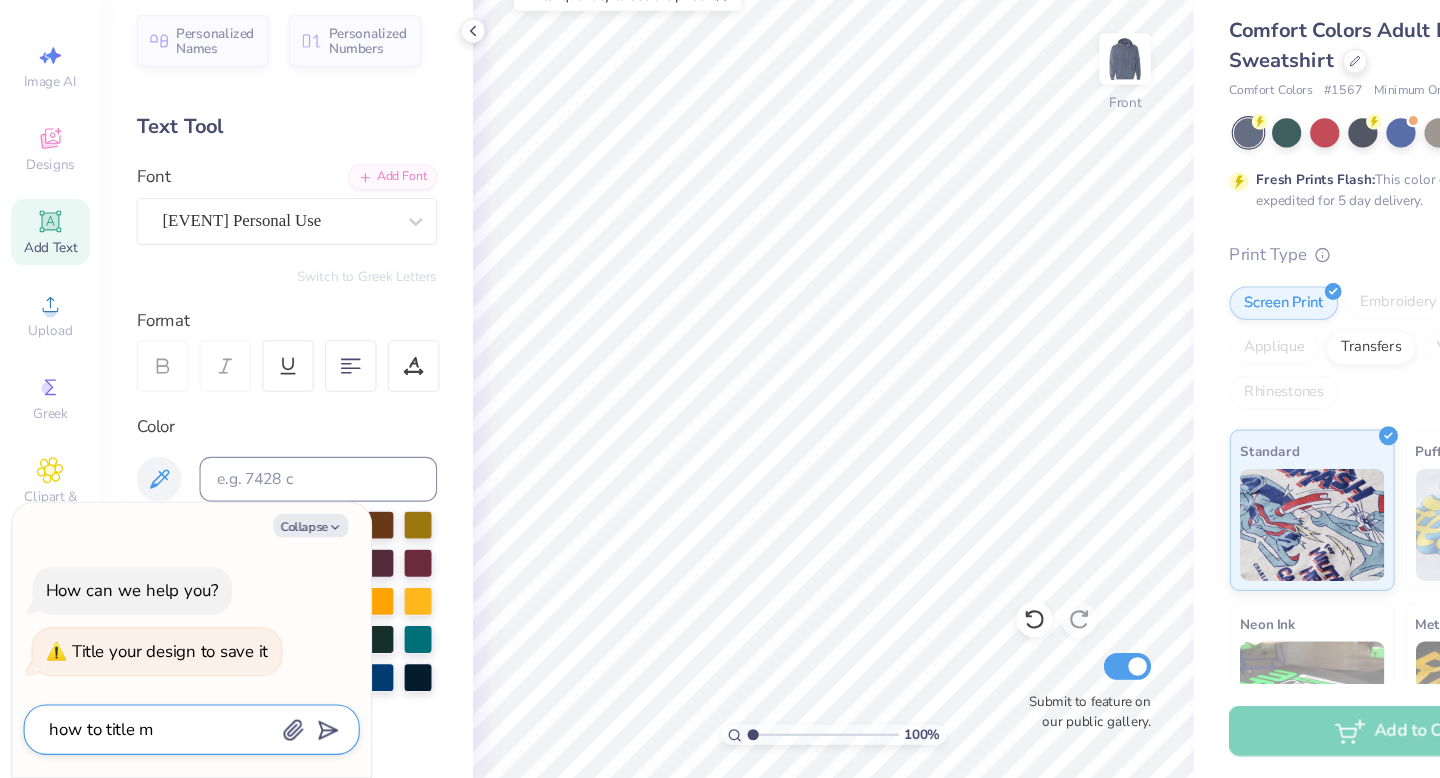type on "how to title my" 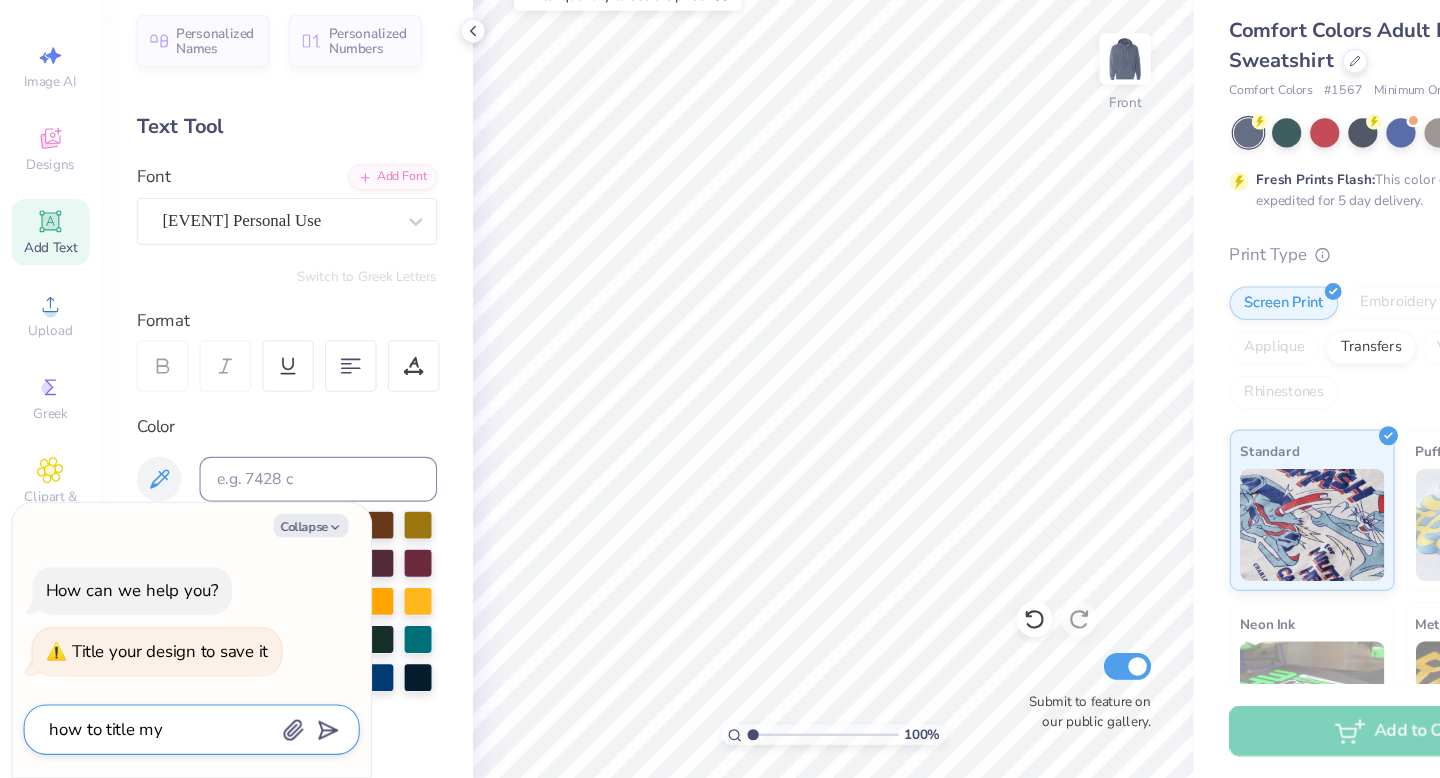 type on "how to title my" 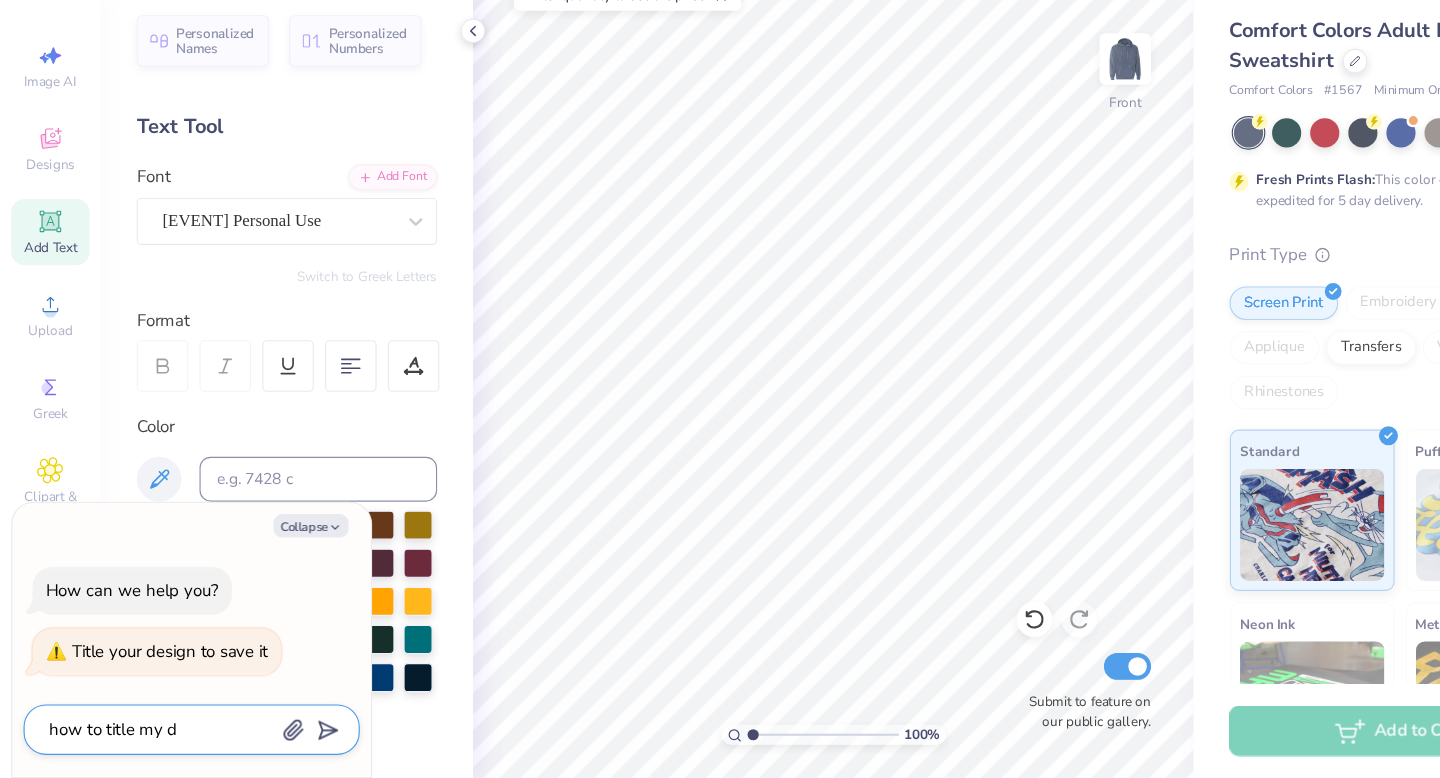 type on "how to title my de" 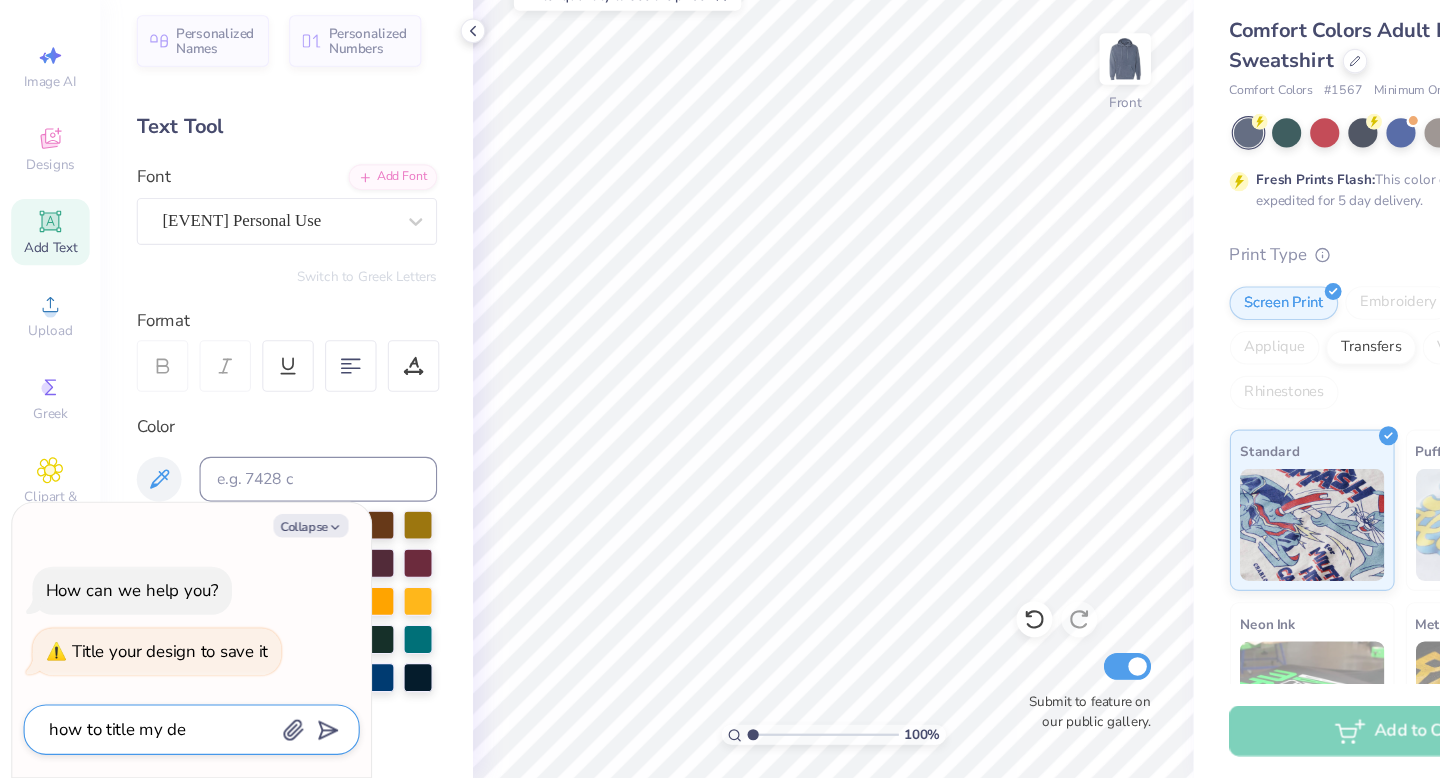 type on "how to title my des" 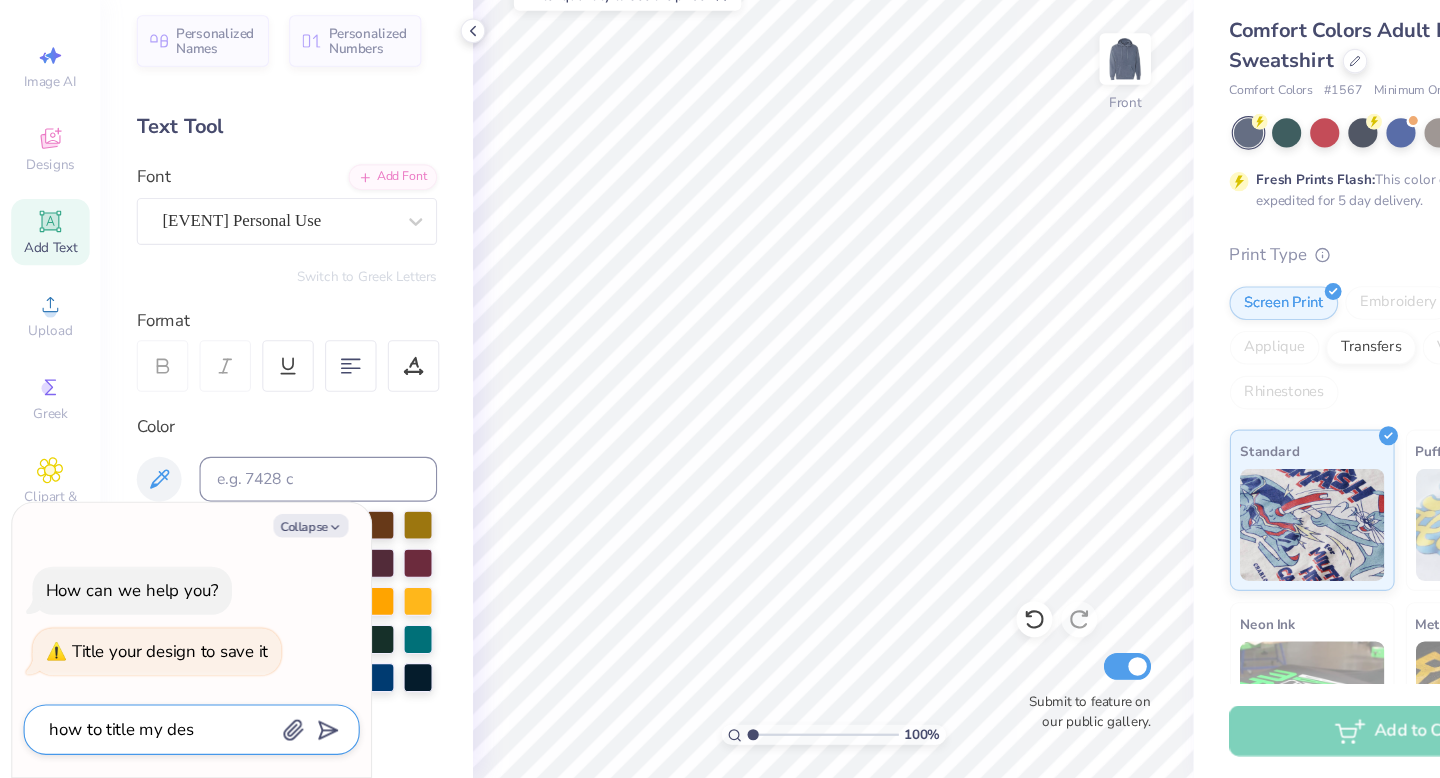 type on "how to title my desi" 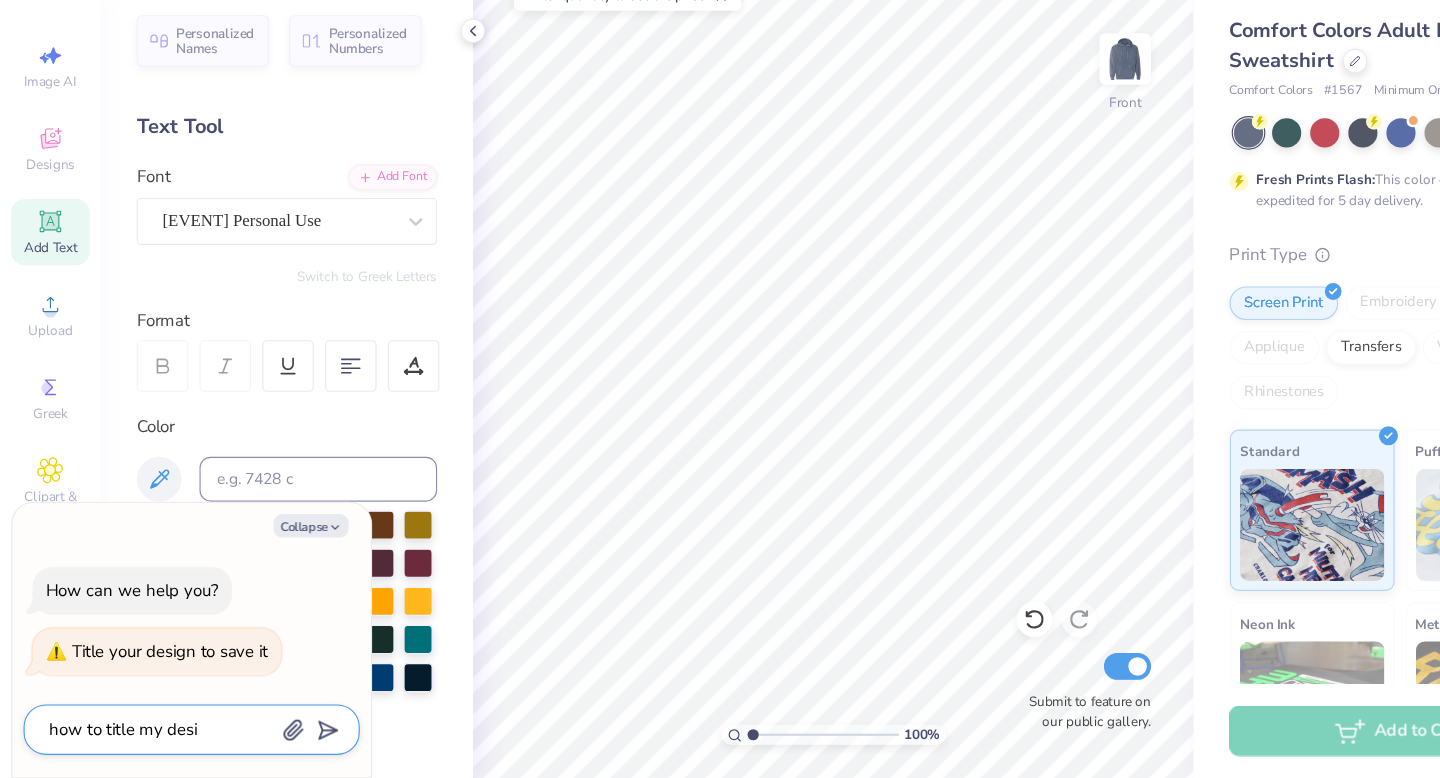 type on "how to title my desig" 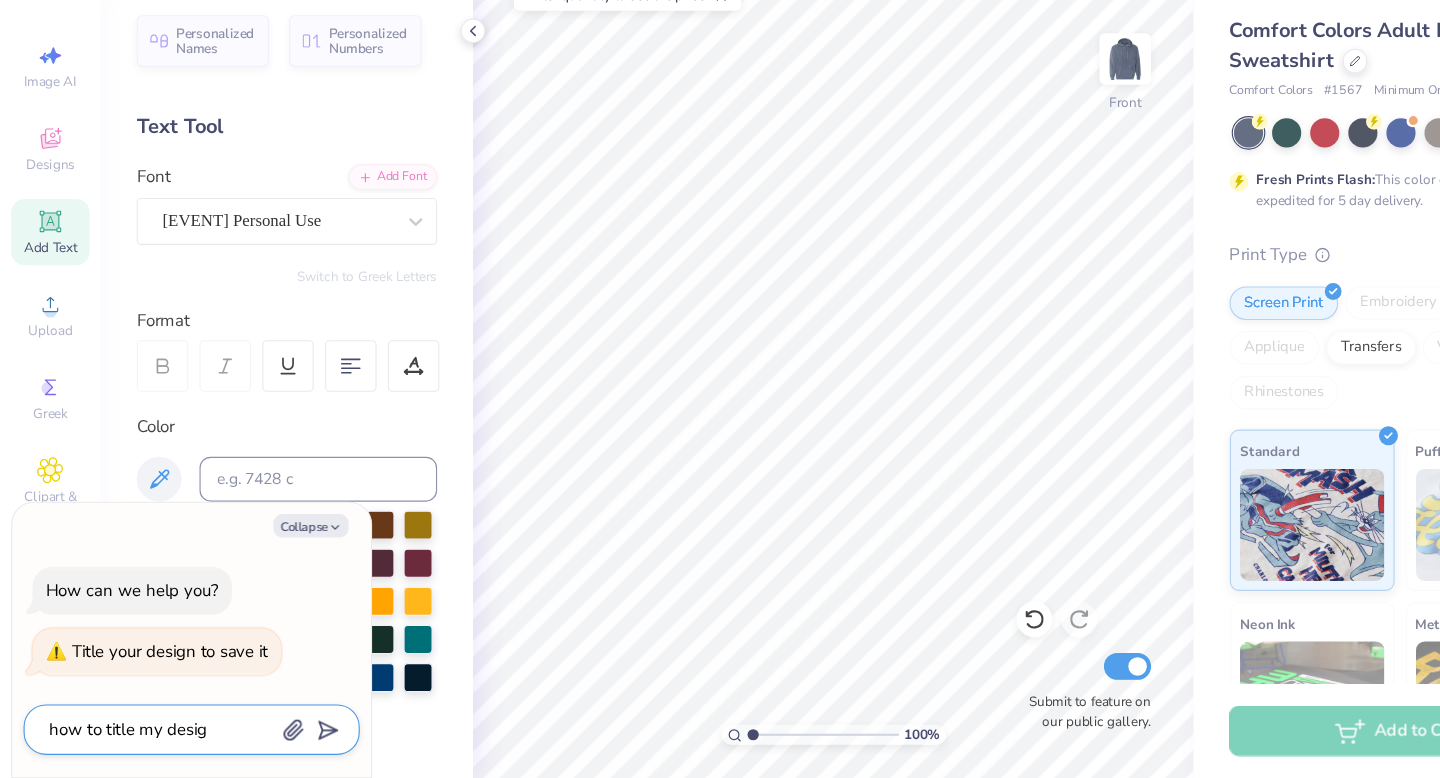 type on "how to title my design" 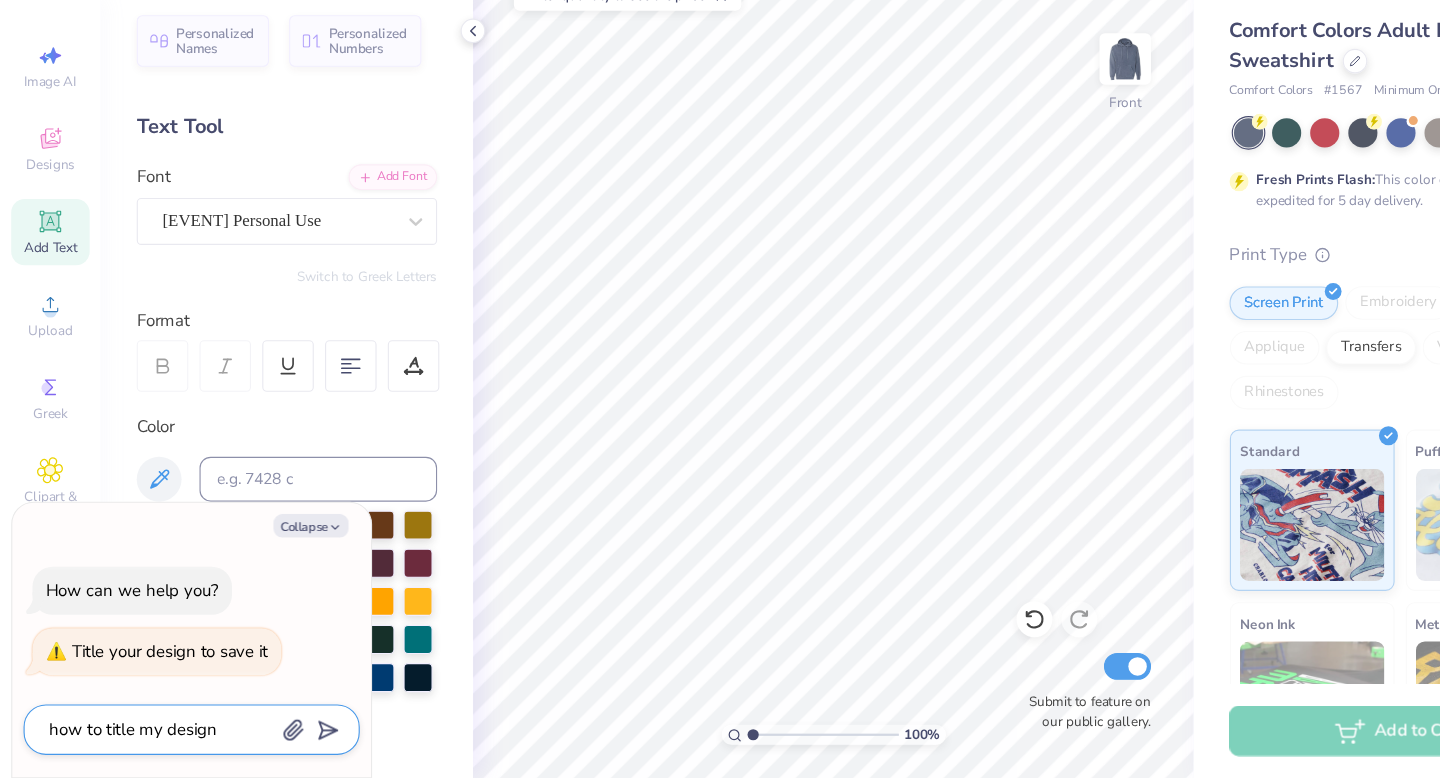 type on "how to title my design" 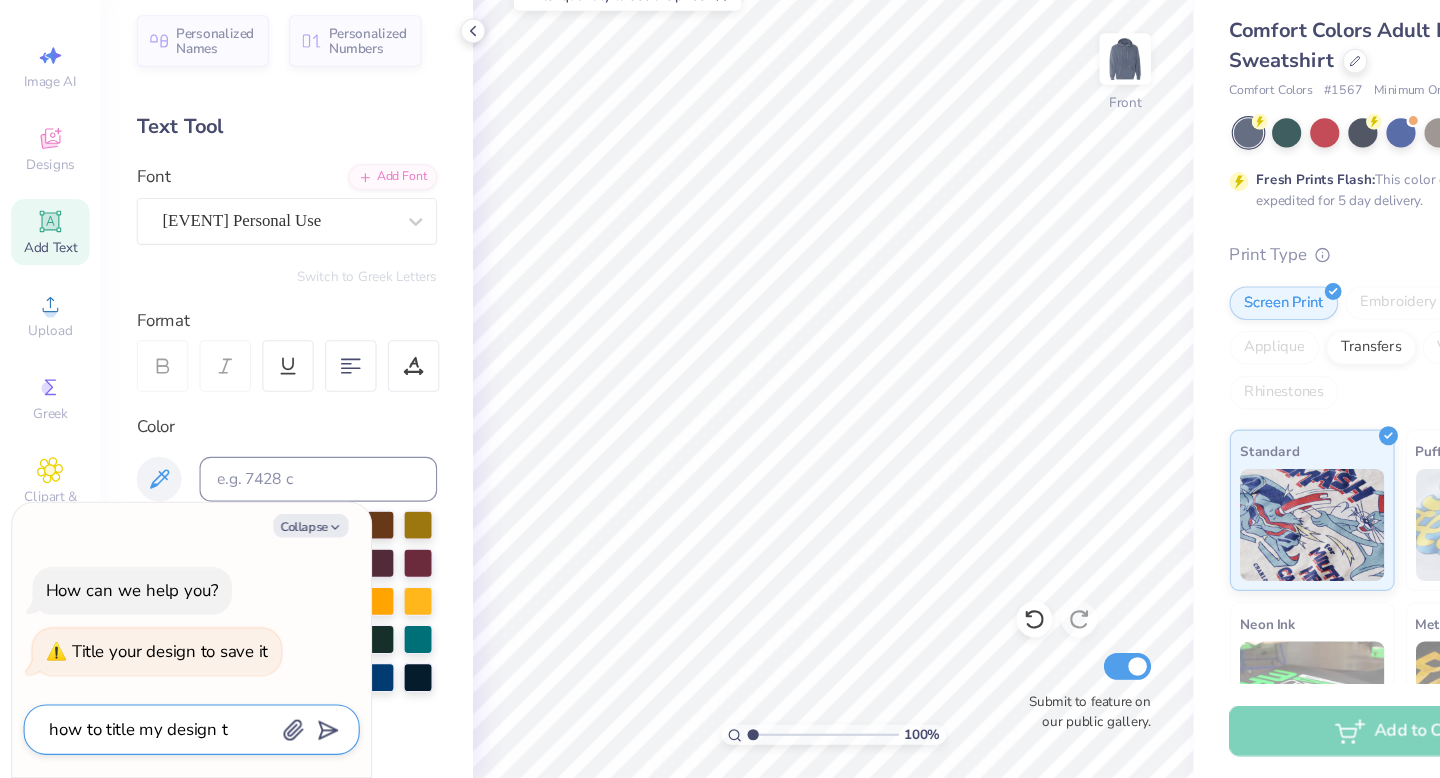 type on "how to title my design to" 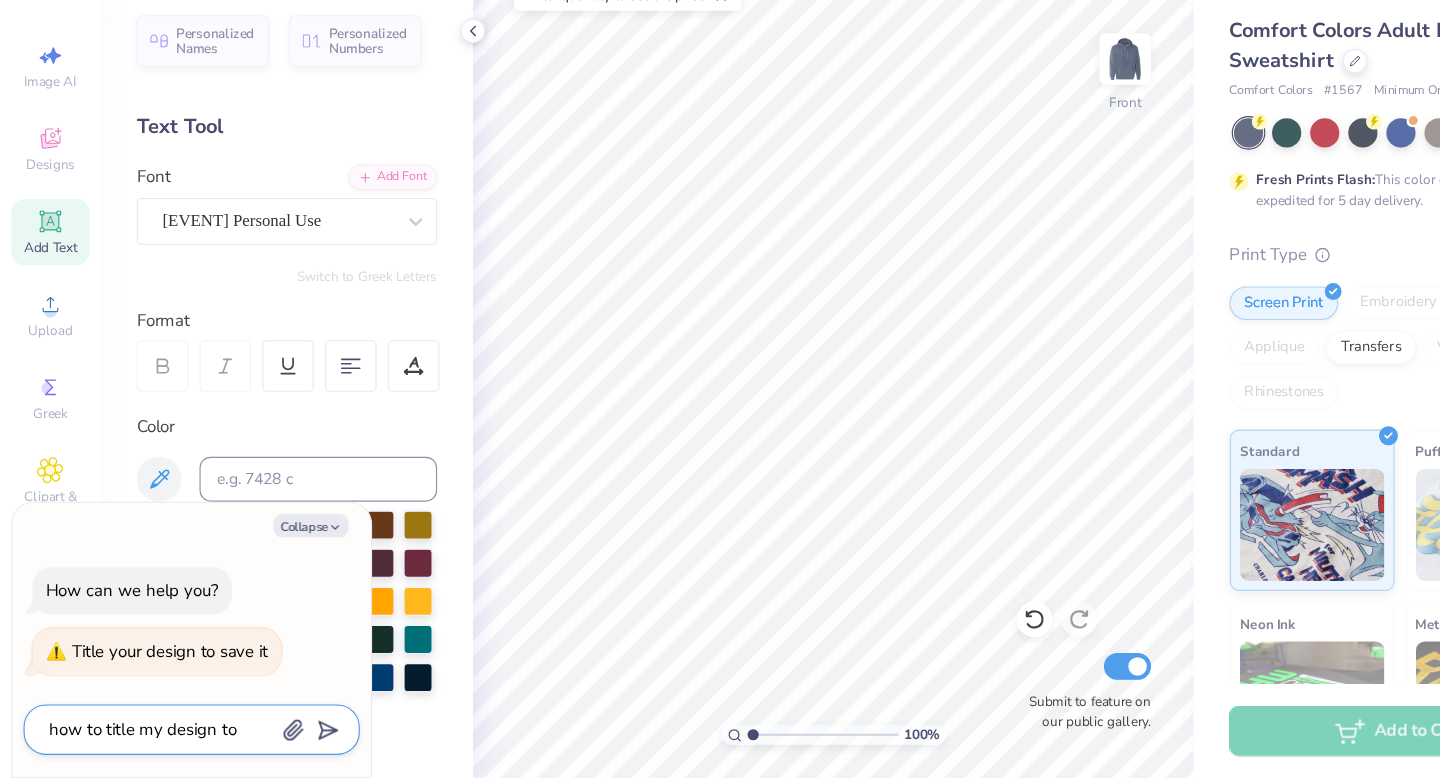 type on "how to title my design to" 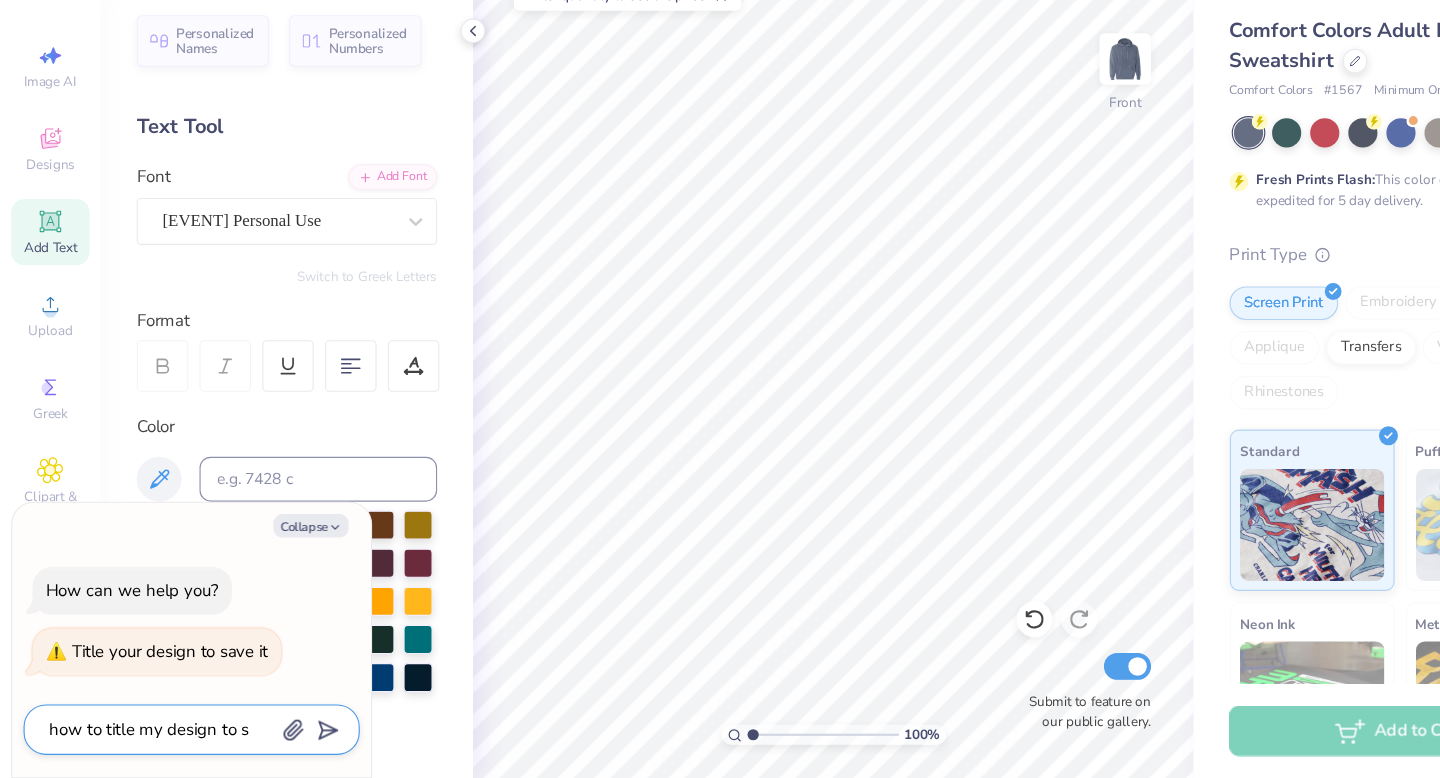 type on "how to title my design to sa" 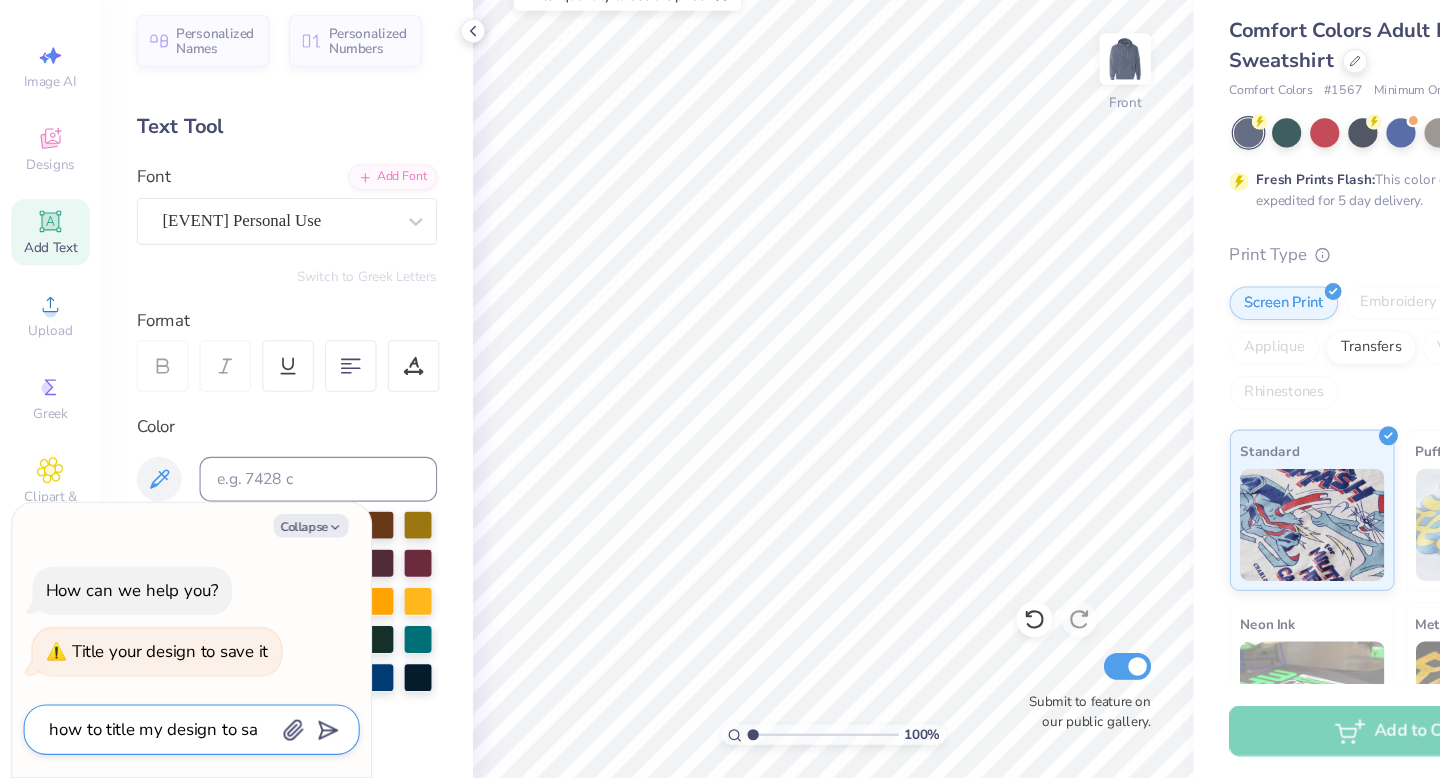 type on "x" 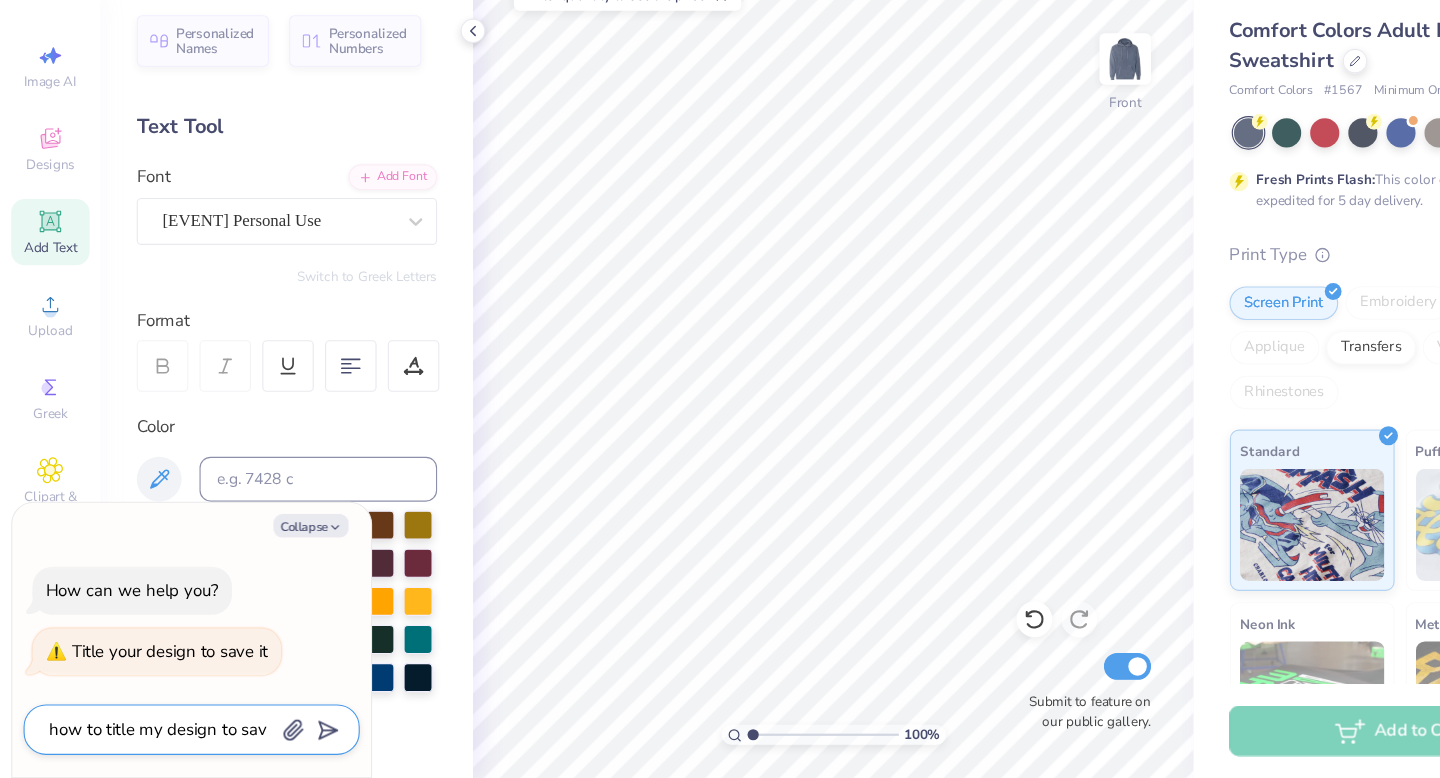 type on "how to title my design to save" 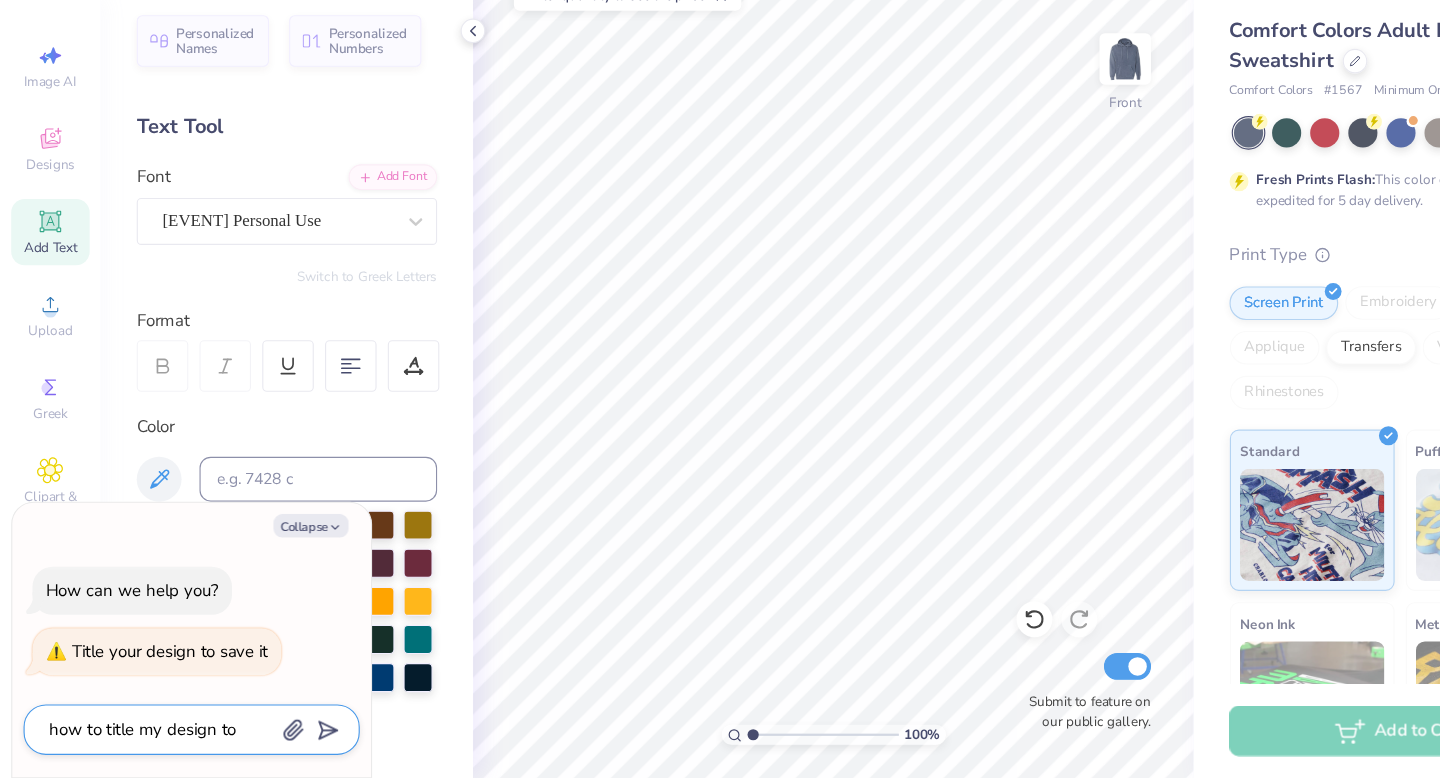 type on "how to title my design to save" 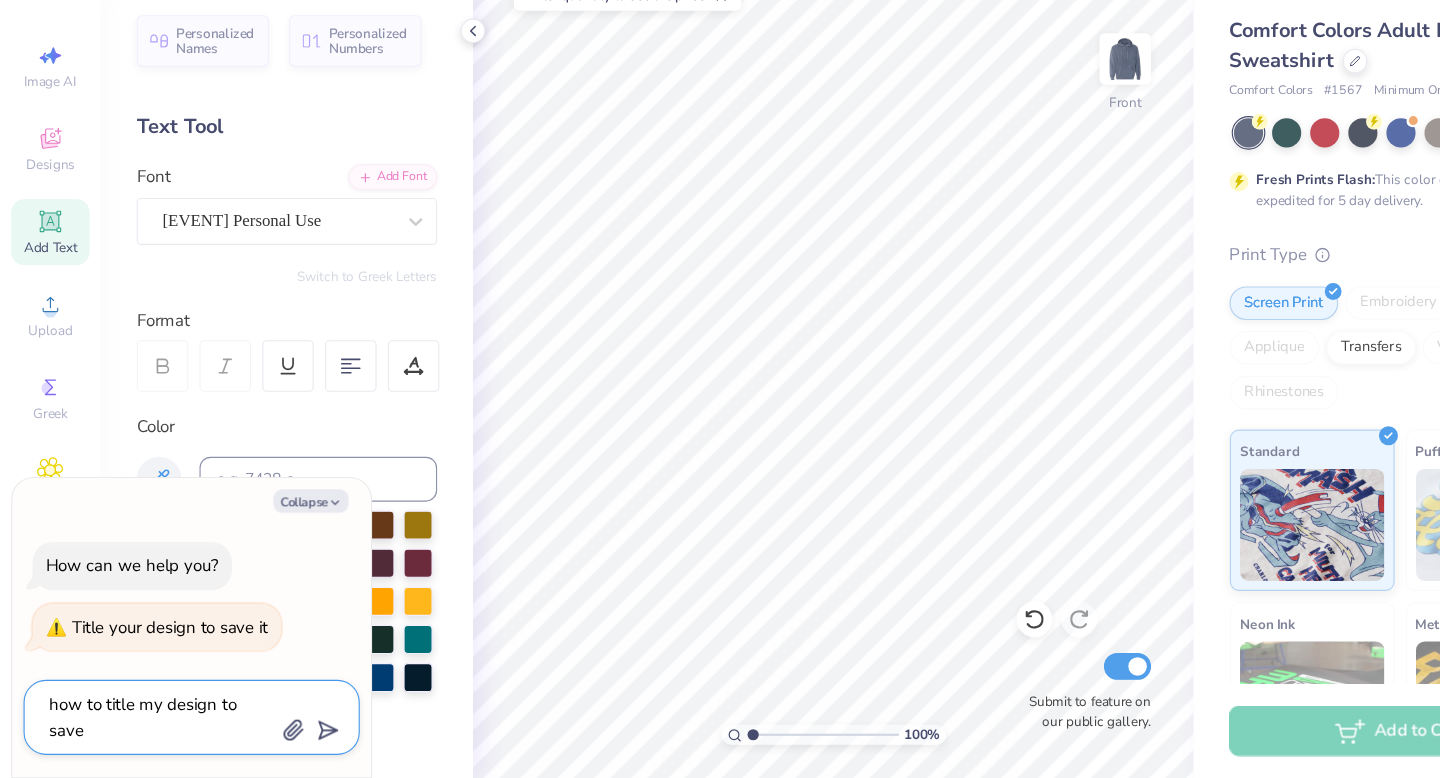 type on "how to title my design to save i" 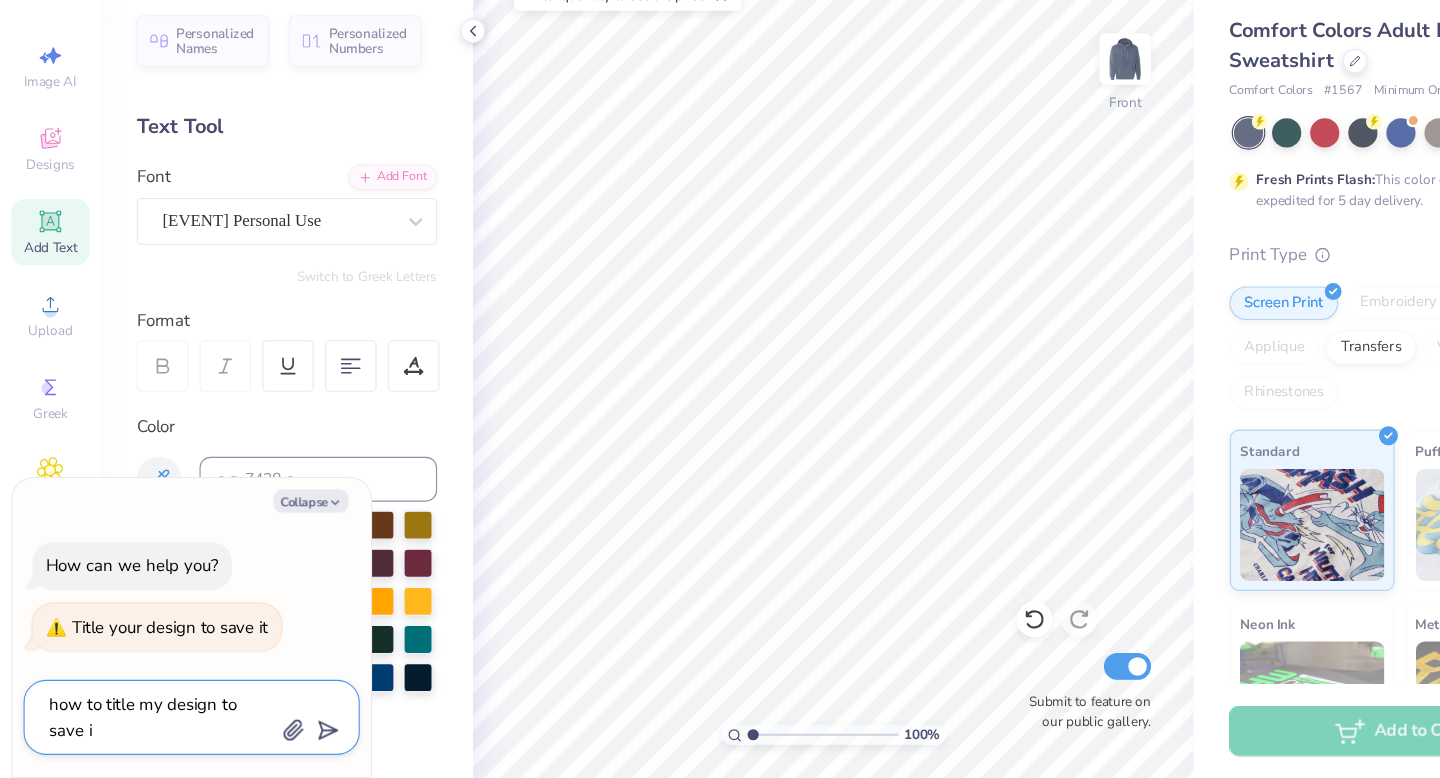 type on "how to title my design to save it" 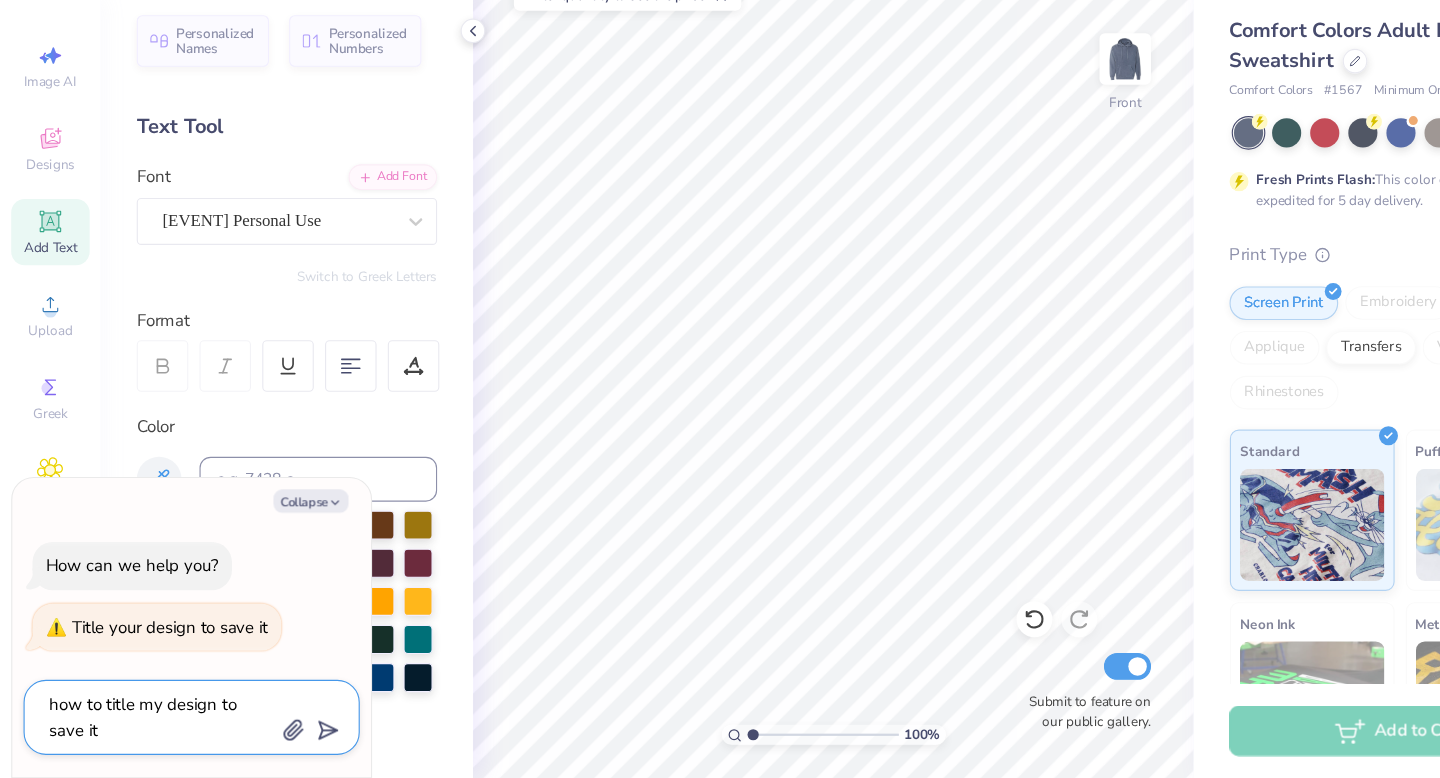 type on "how to title my design to save it" 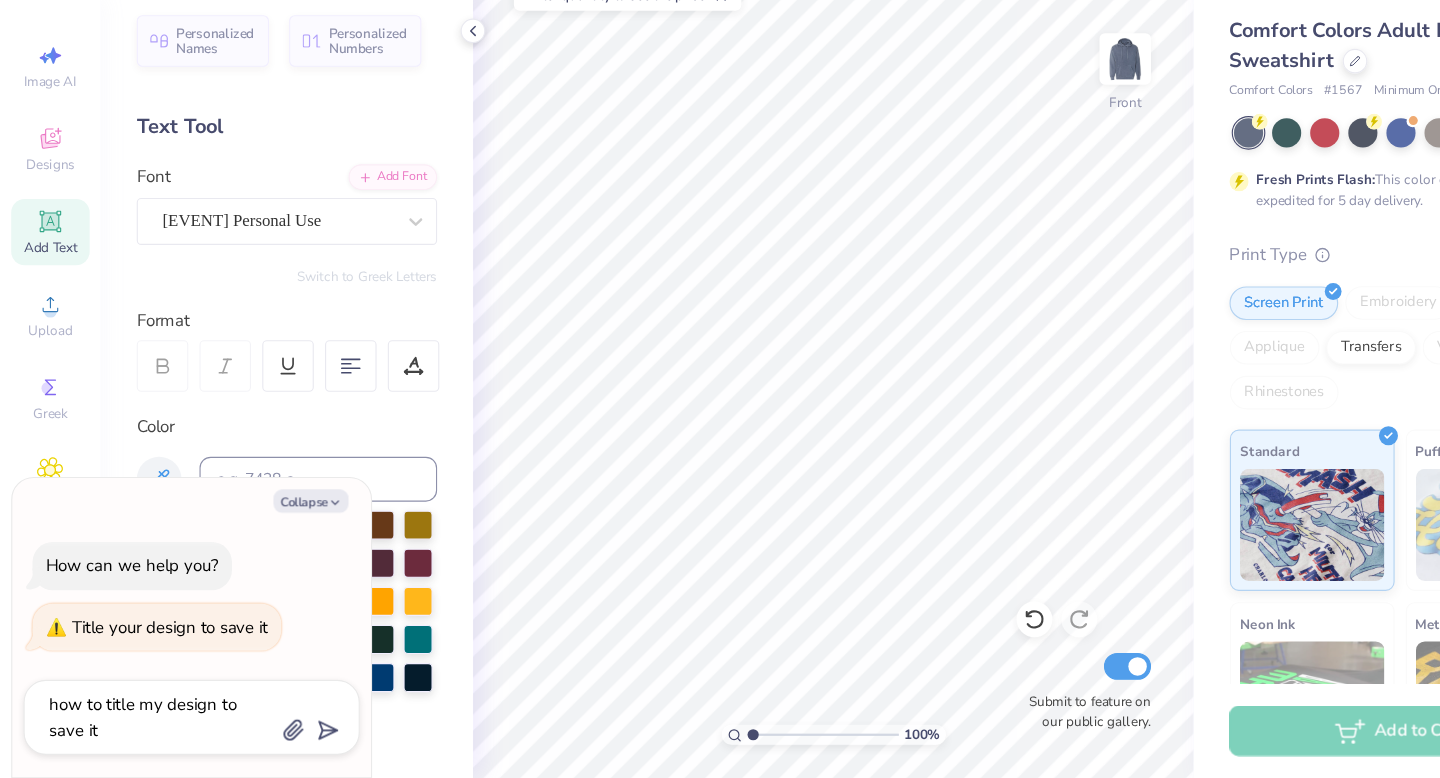 type on "how to title my design to save it" 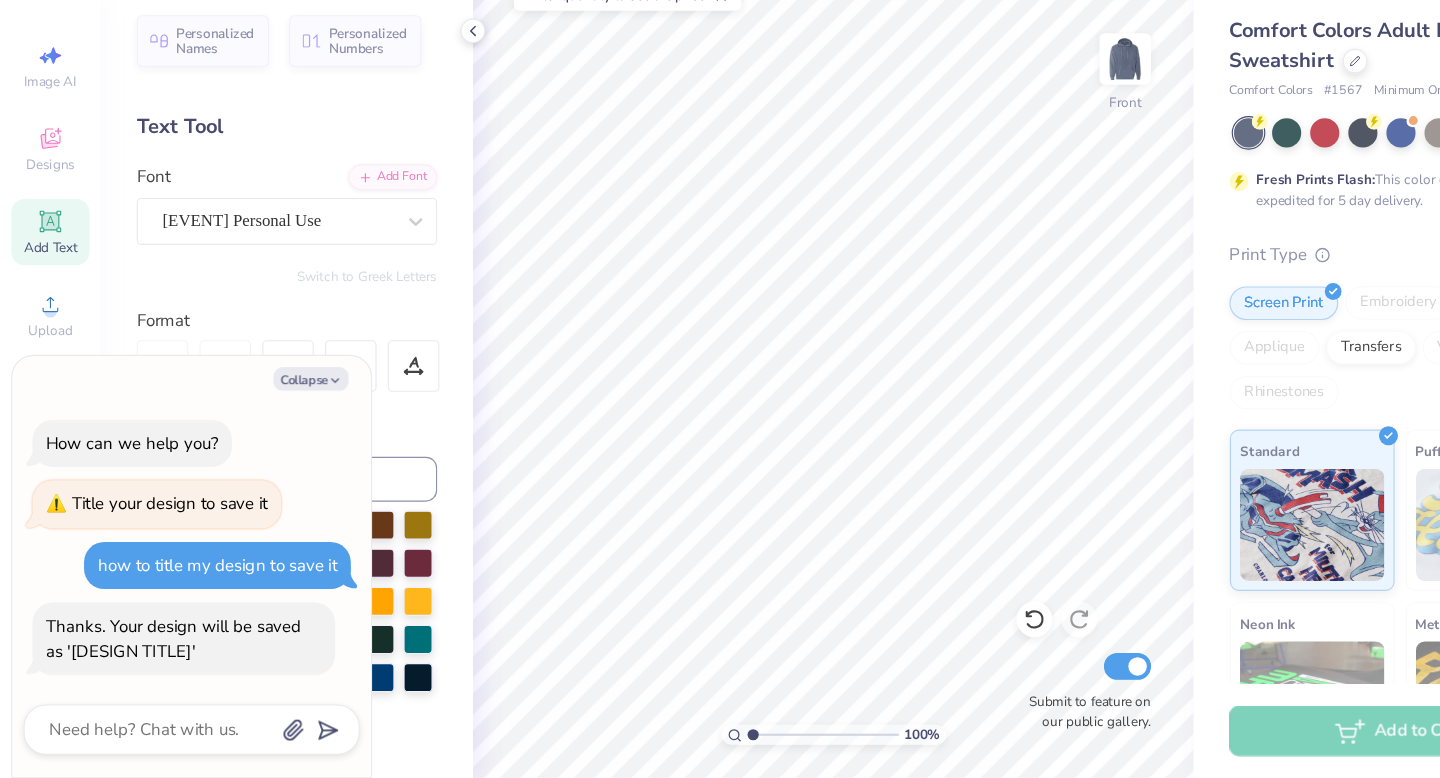 click on "Title your design to save it" at bounding box center (151, 533) 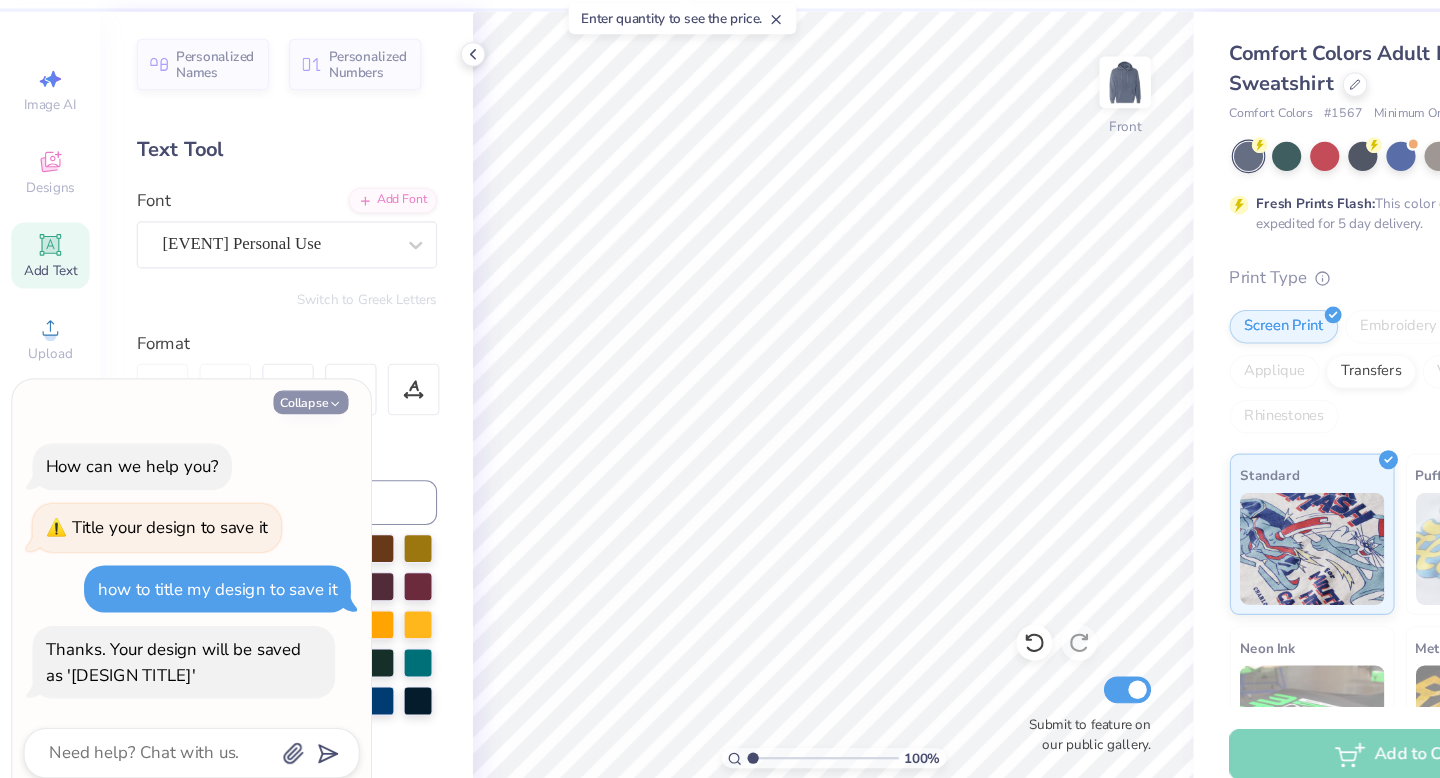 click on "Collapse" at bounding box center [277, 421] 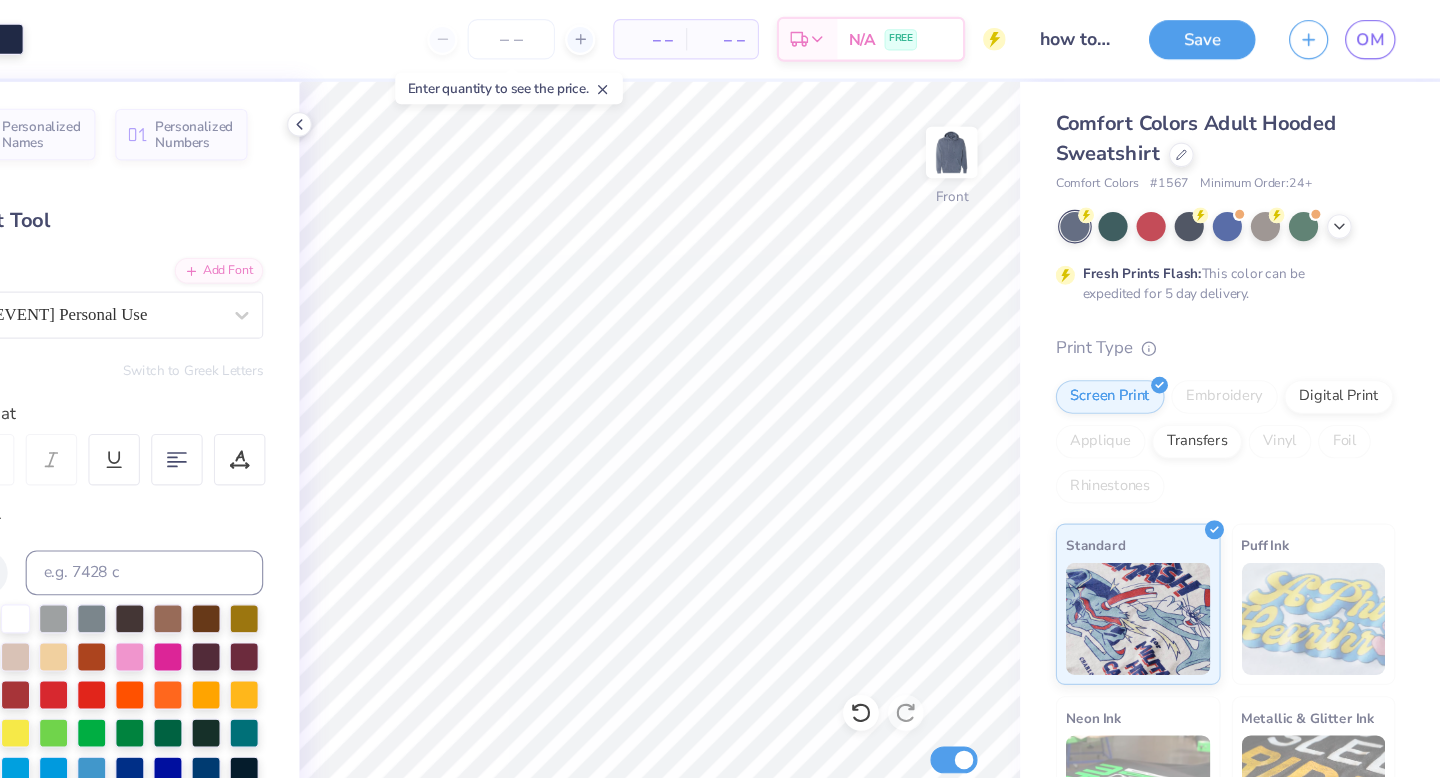scroll, scrollTop: 0, scrollLeft: 0, axis: both 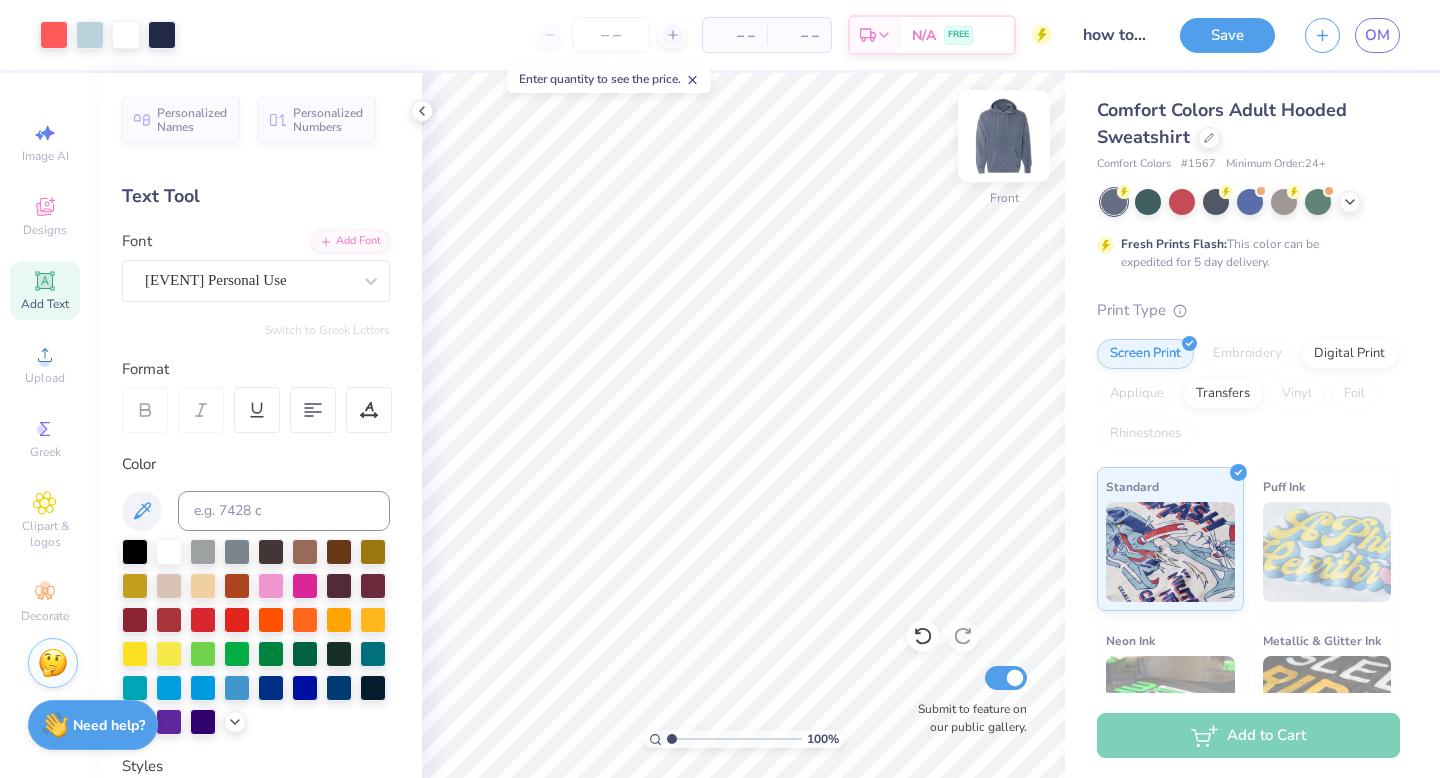 click at bounding box center [1004, 136] 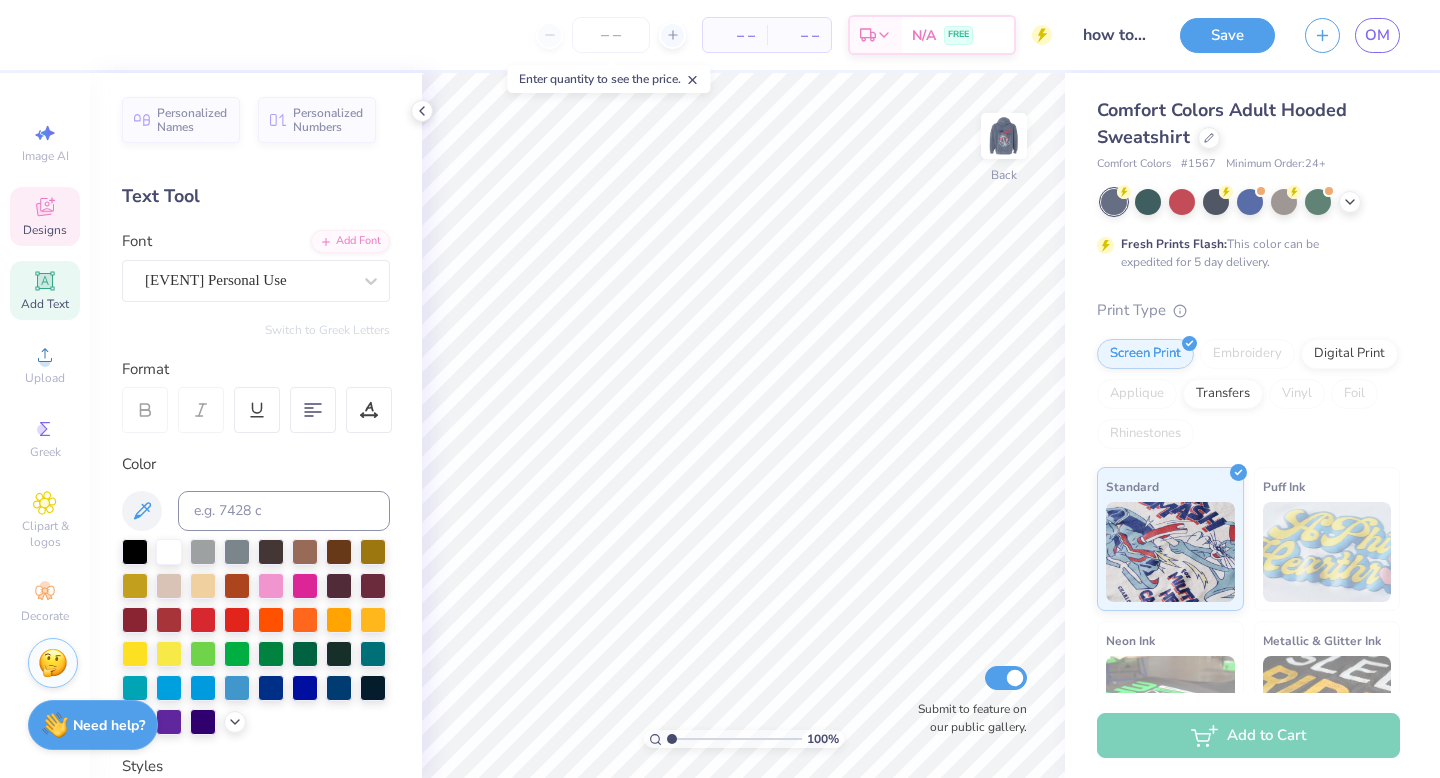 click 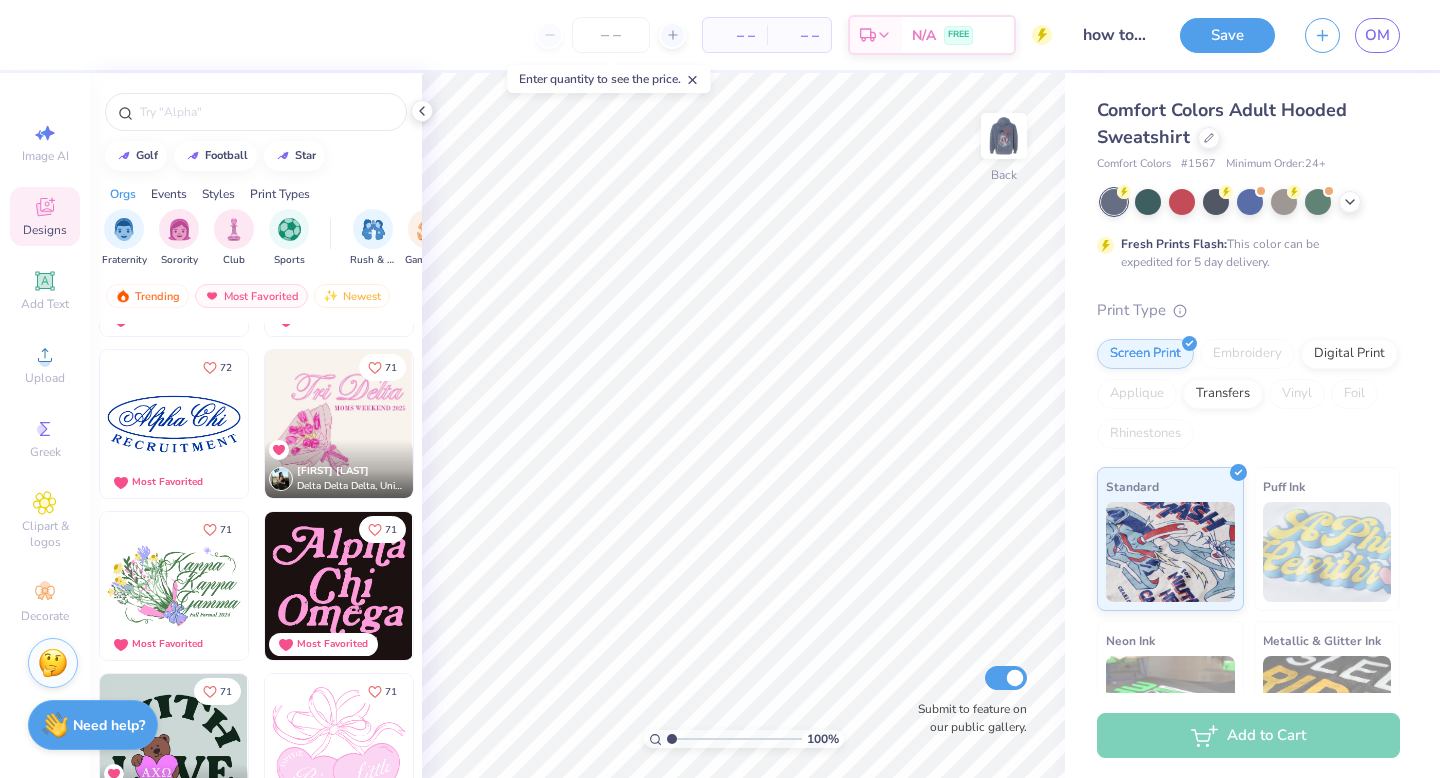 scroll, scrollTop: 3707, scrollLeft: 0, axis: vertical 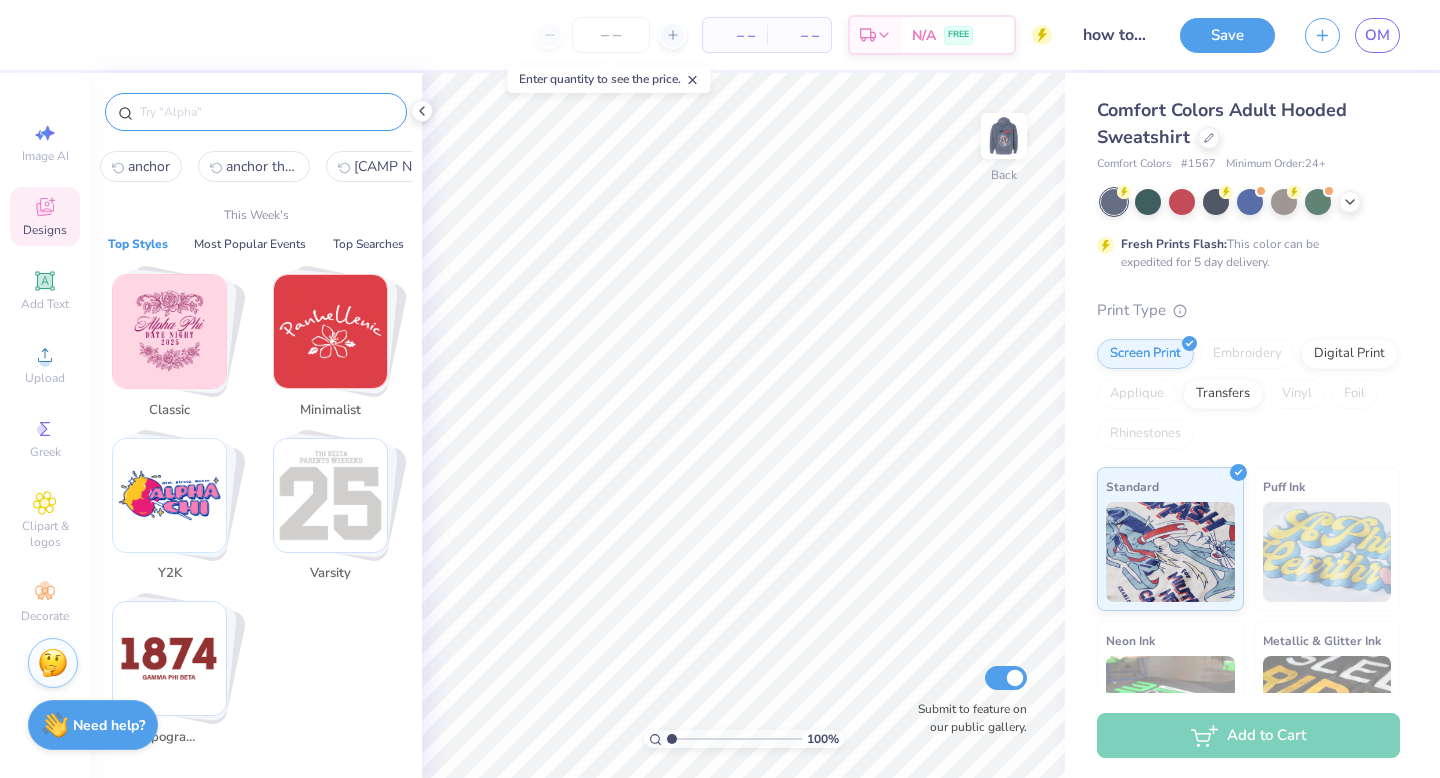 click at bounding box center [266, 112] 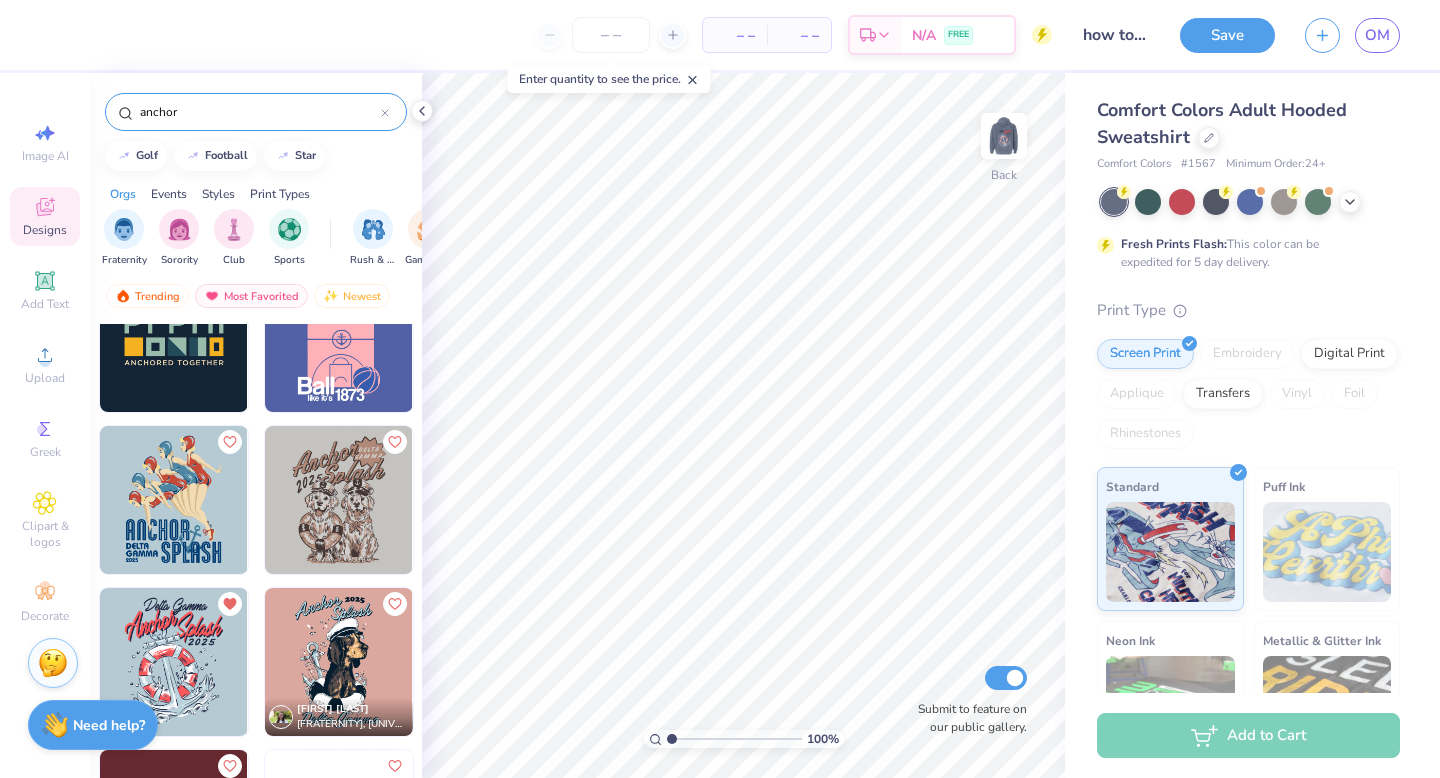scroll, scrollTop: 2398, scrollLeft: 0, axis: vertical 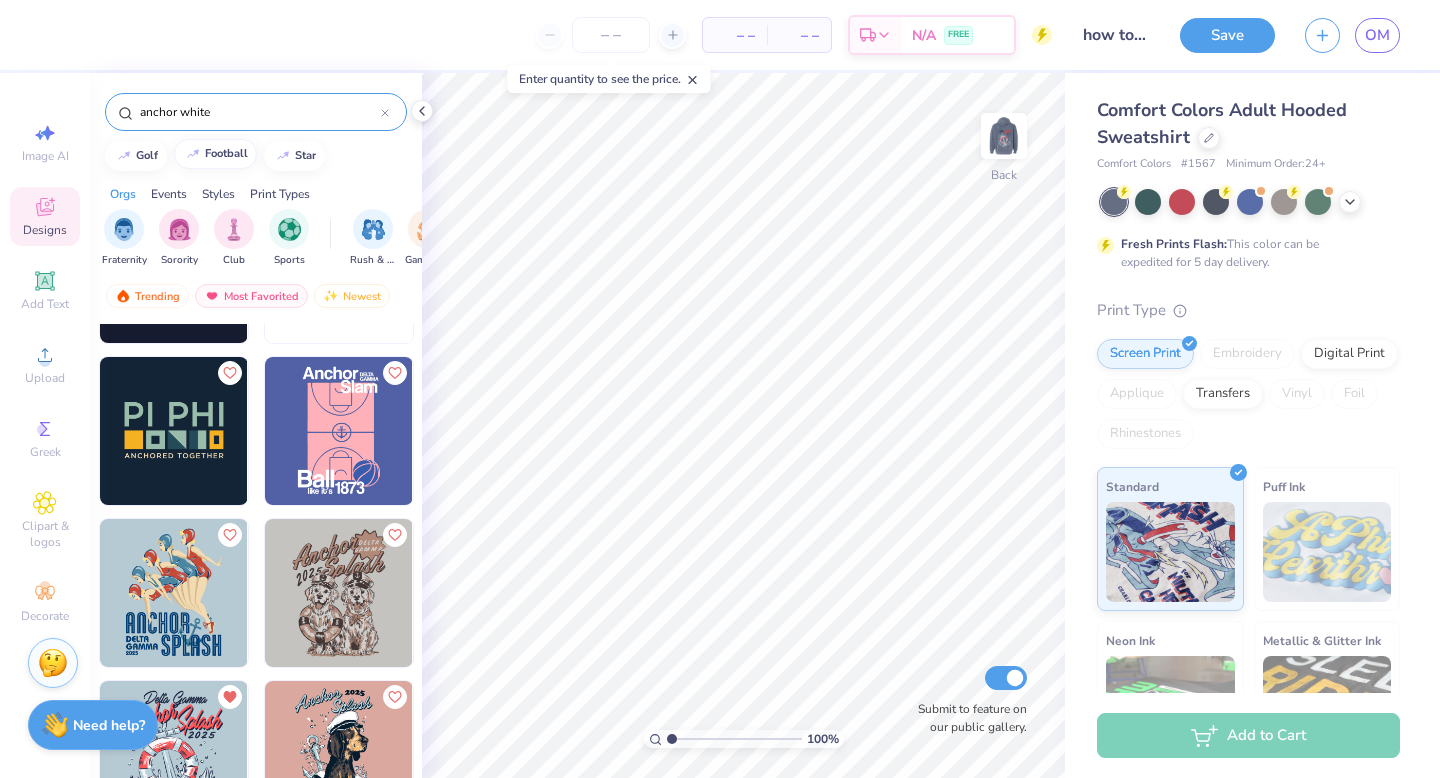 type on "anchor white" 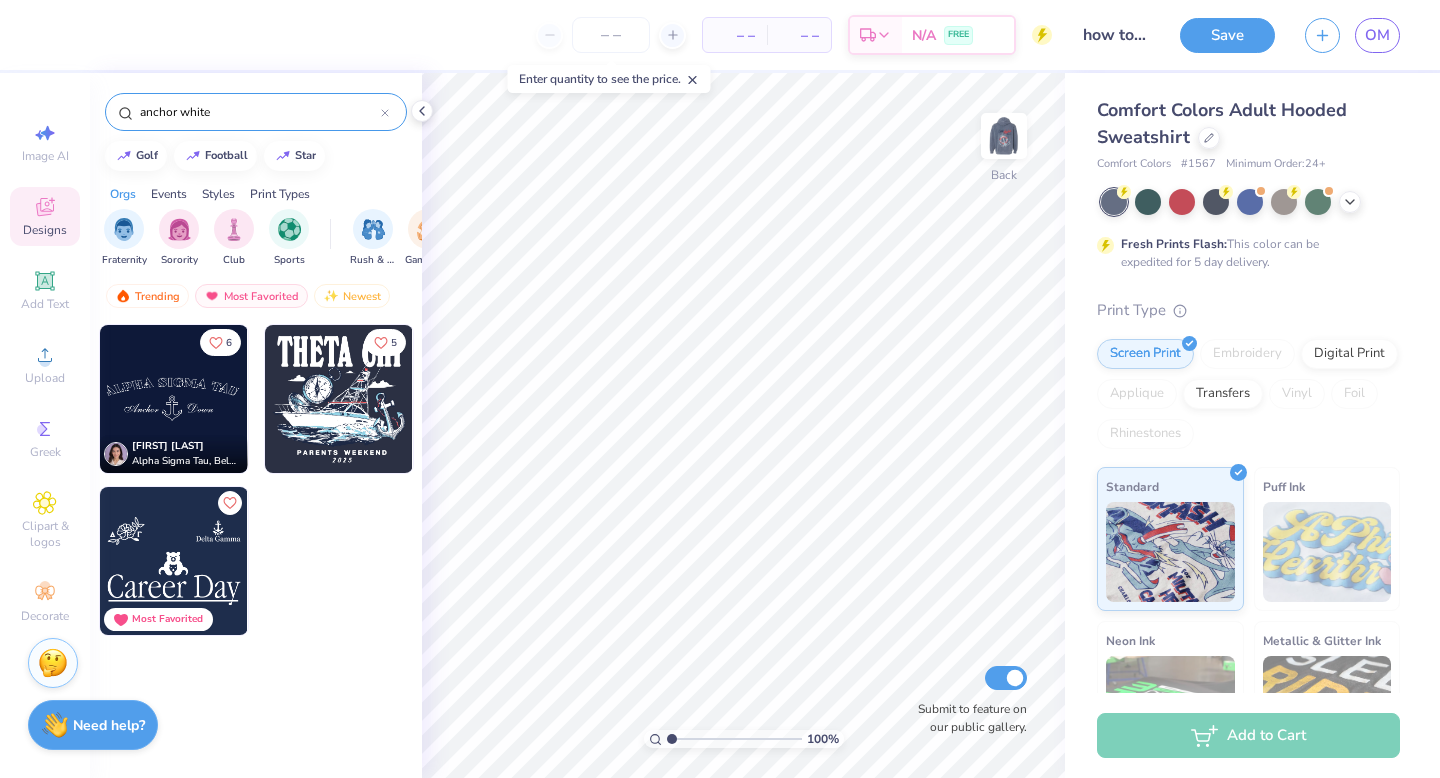 click at bounding box center [25, 399] 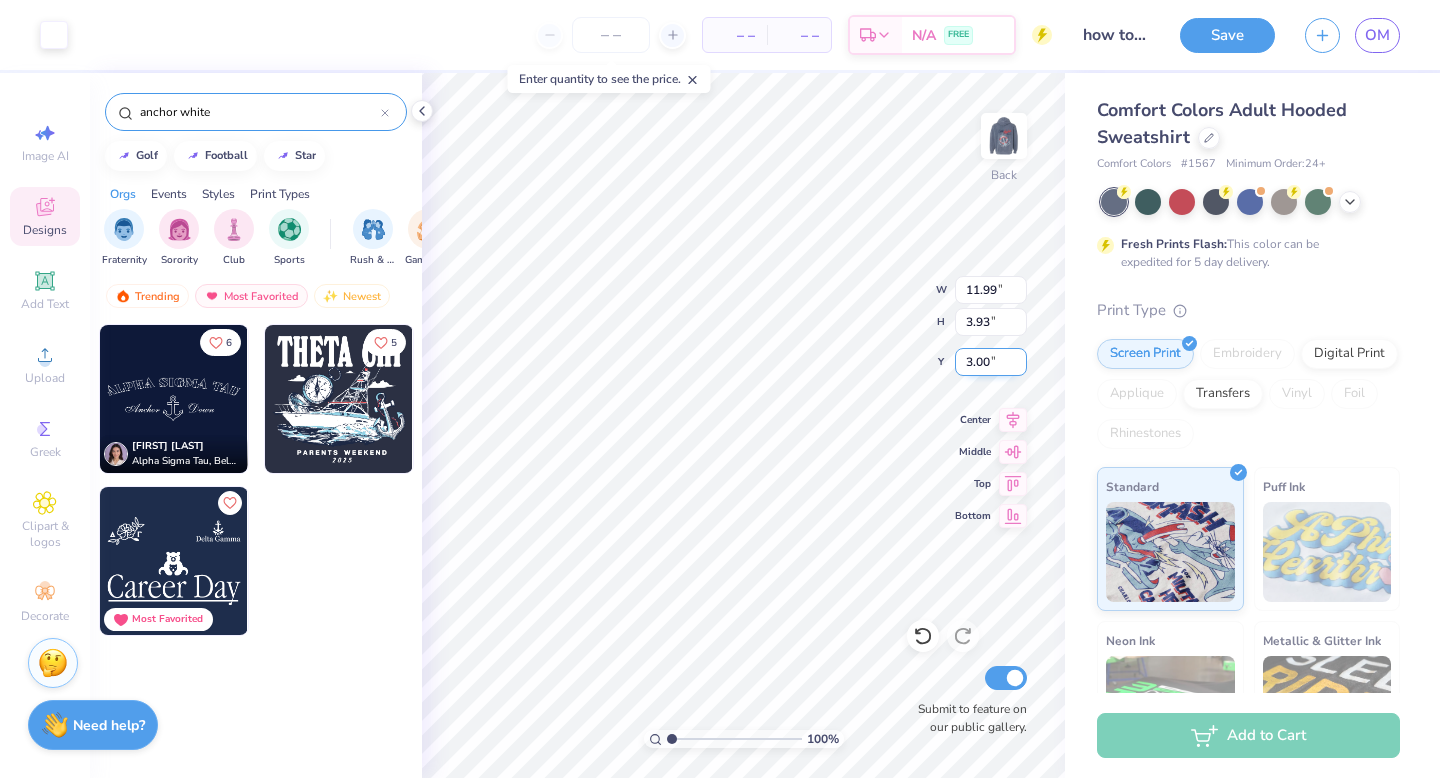type on "11.99" 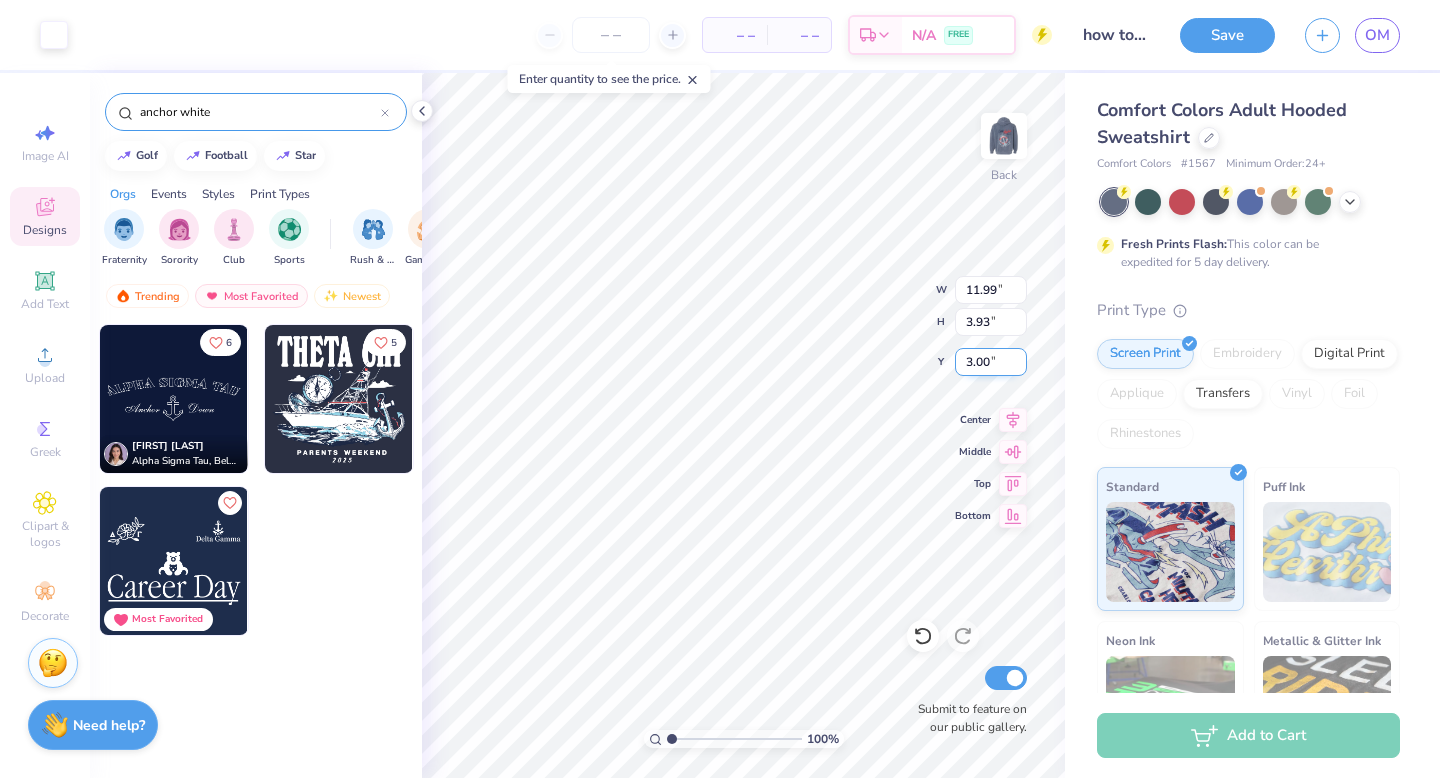 type on "3.93" 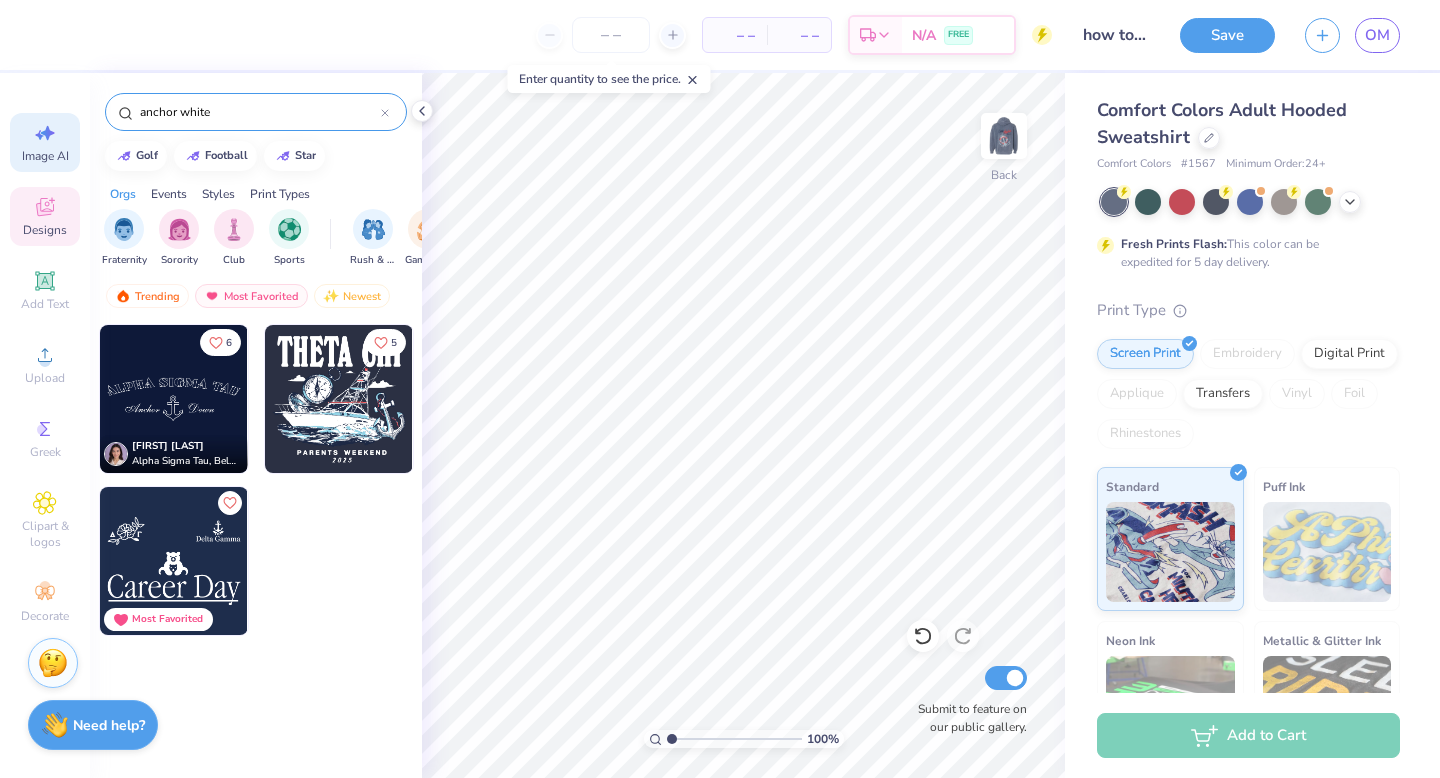 click on "Image AI" at bounding box center [45, 156] 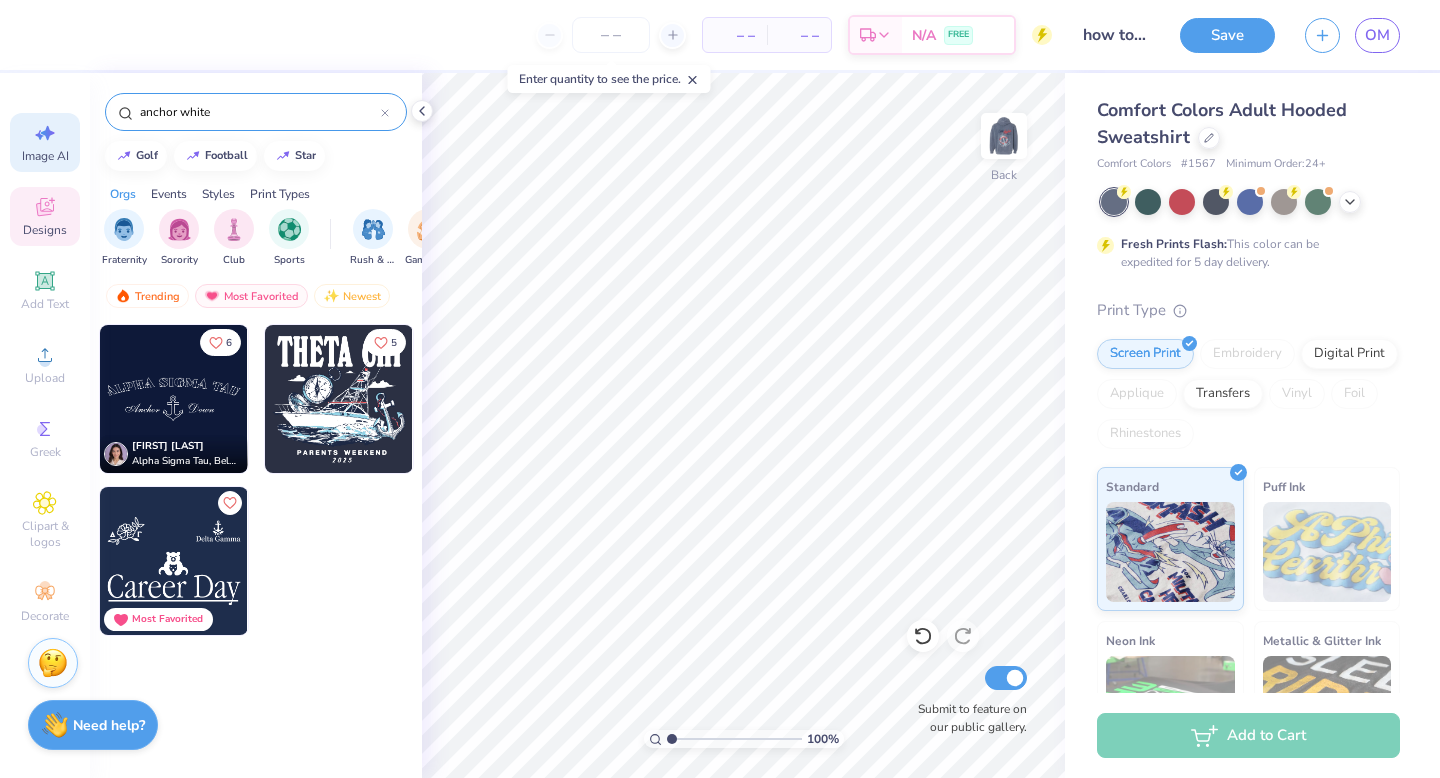 select on "4" 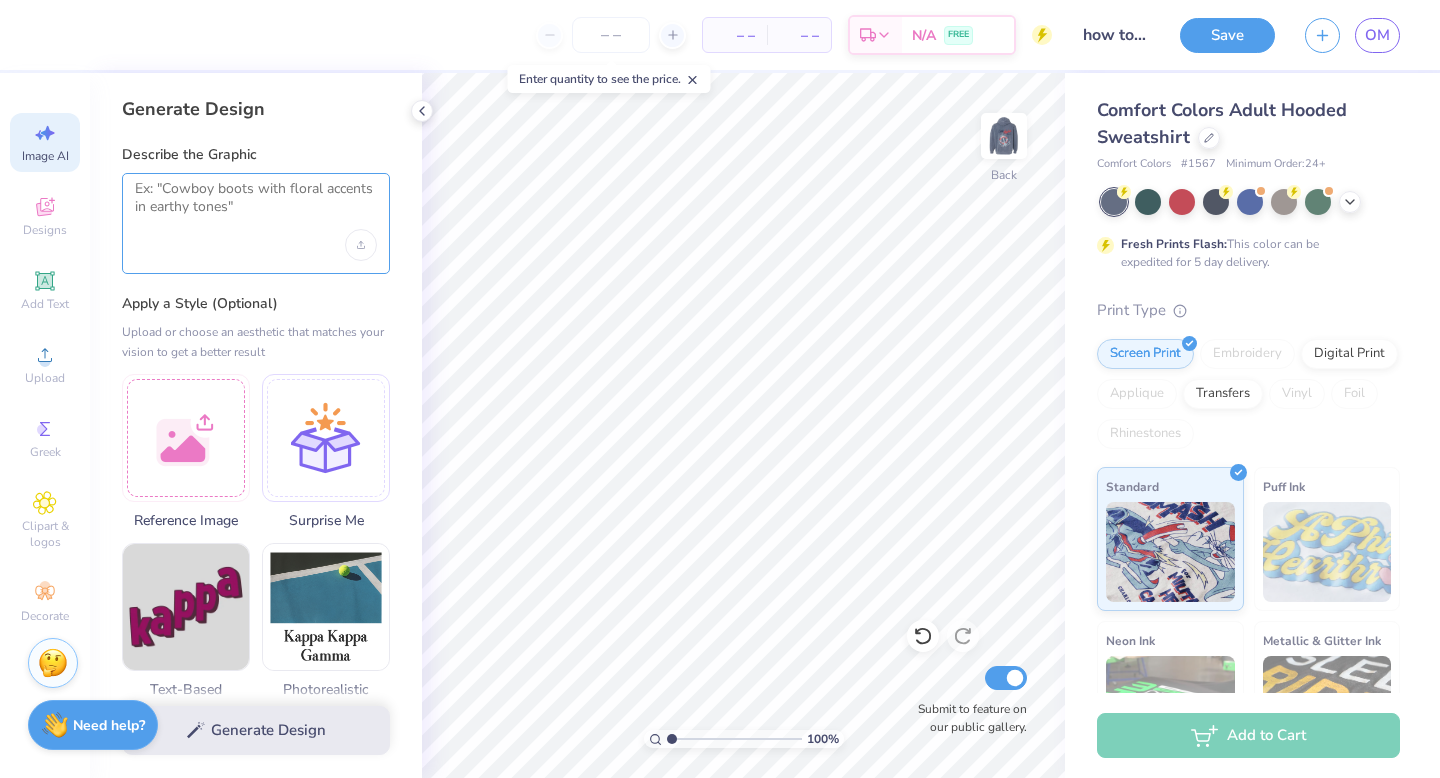 click at bounding box center [256, 205] 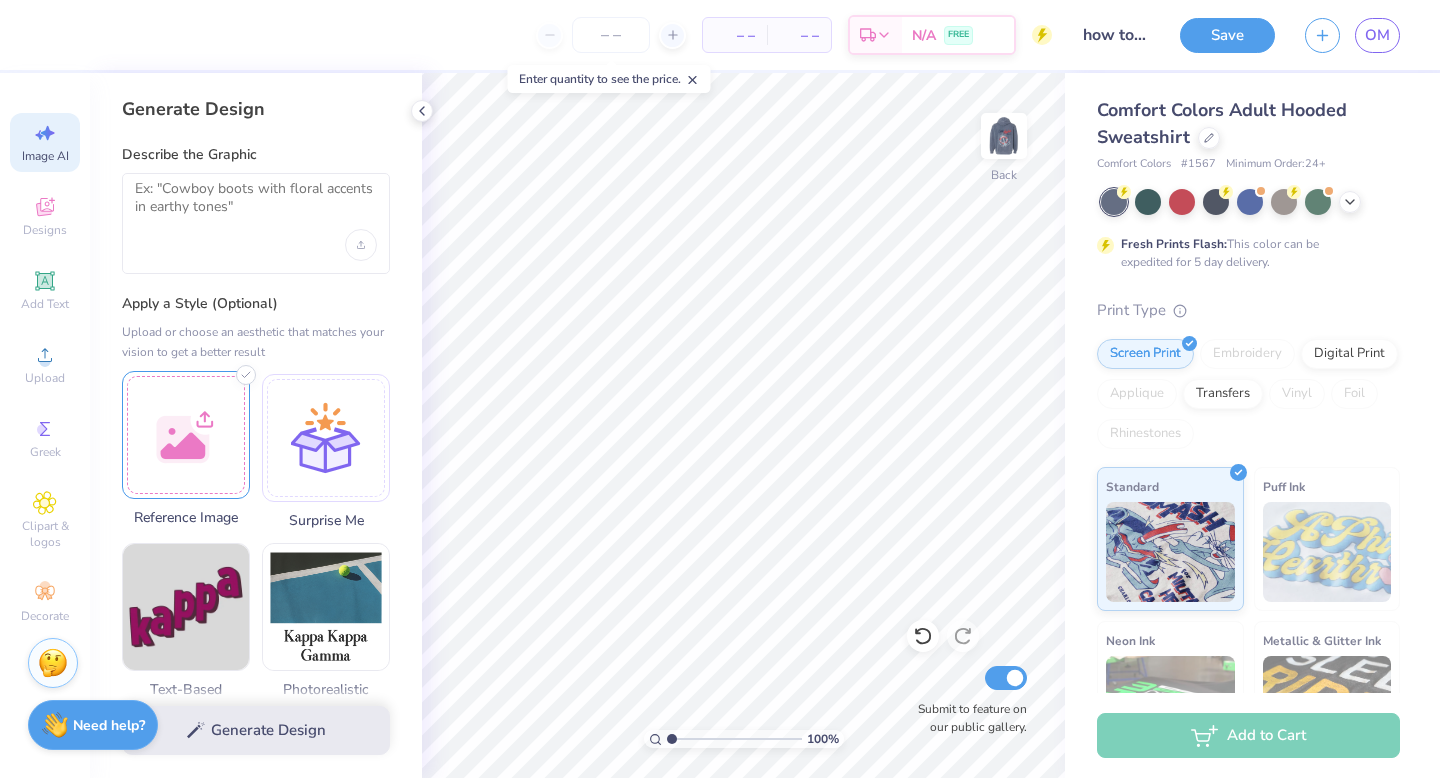 click at bounding box center [186, 435] 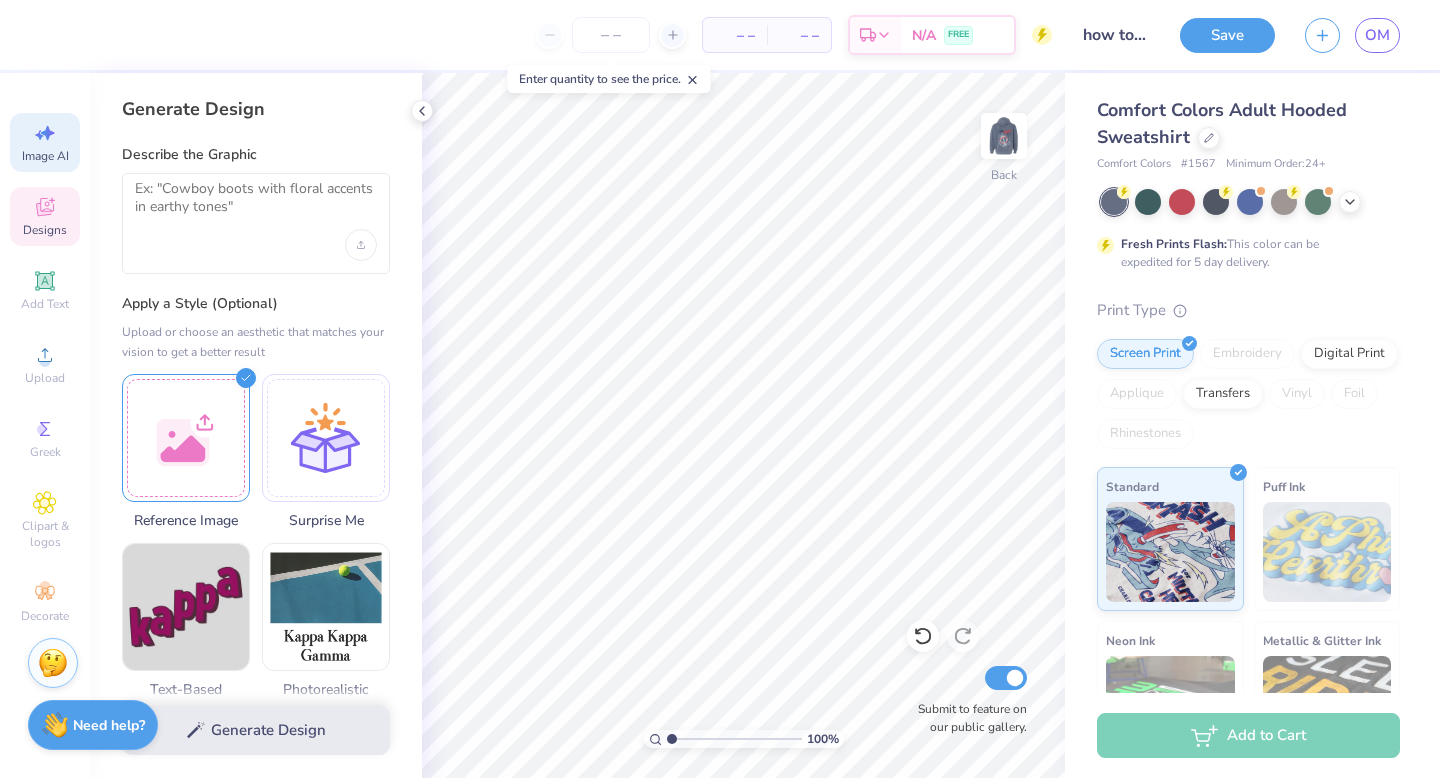 click on "Designs" at bounding box center (45, 230) 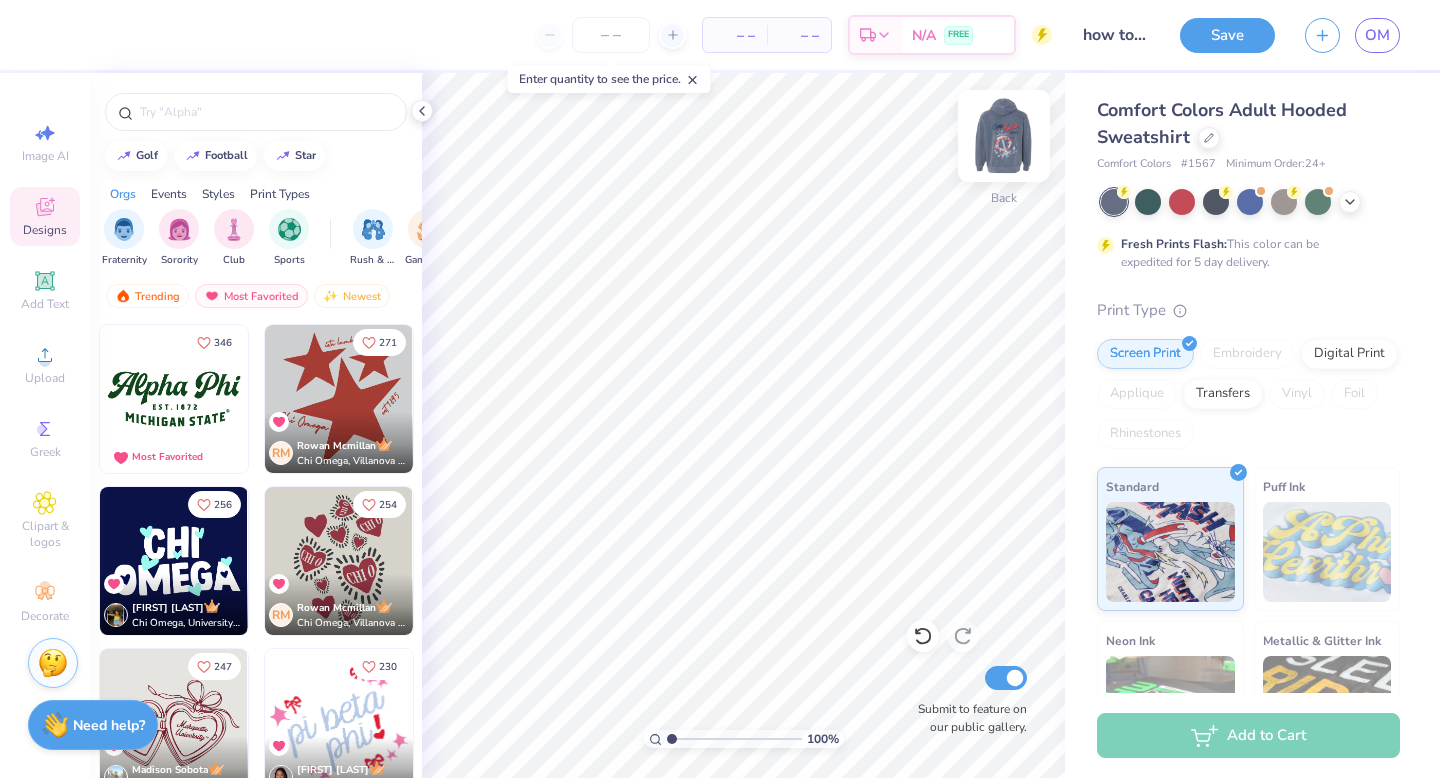 click at bounding box center (1004, 136) 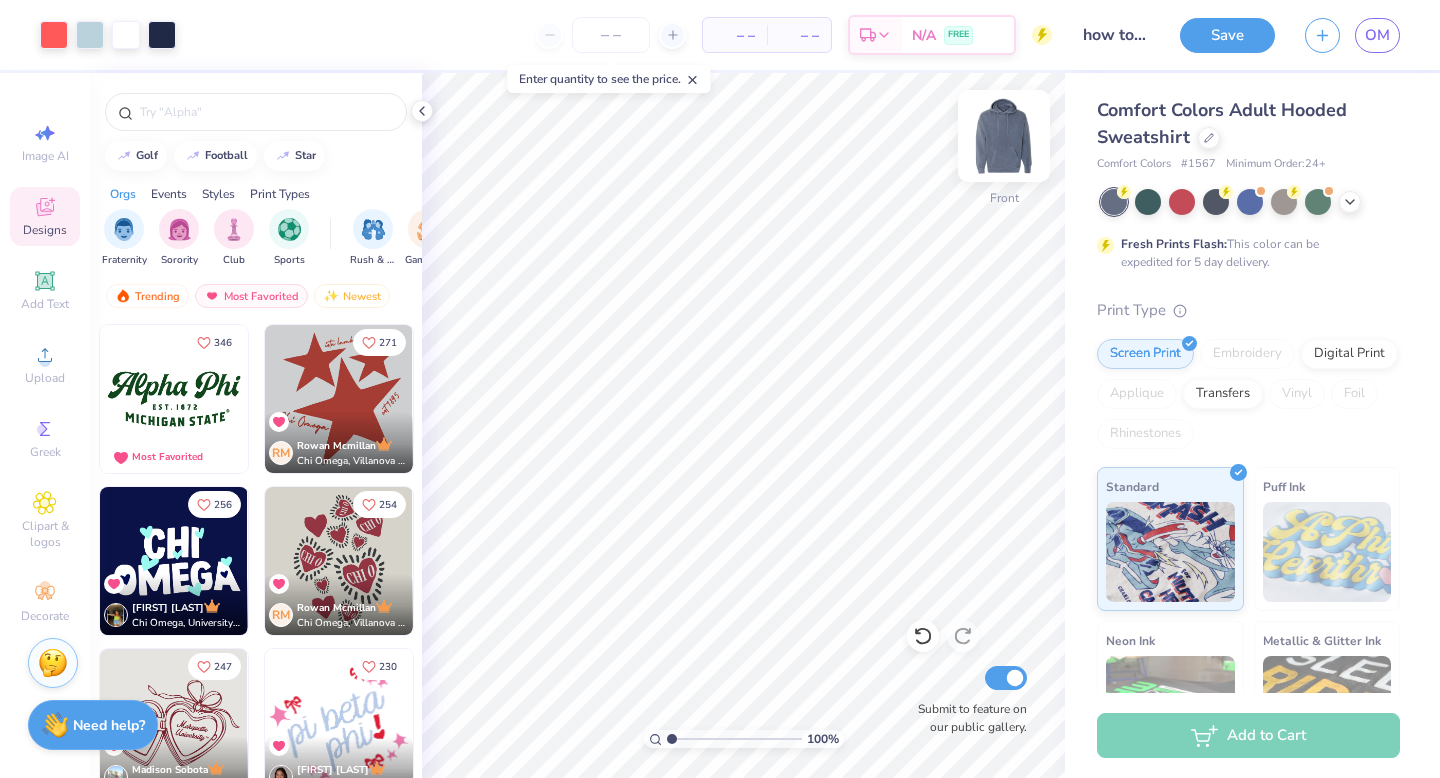 click at bounding box center [1004, 136] 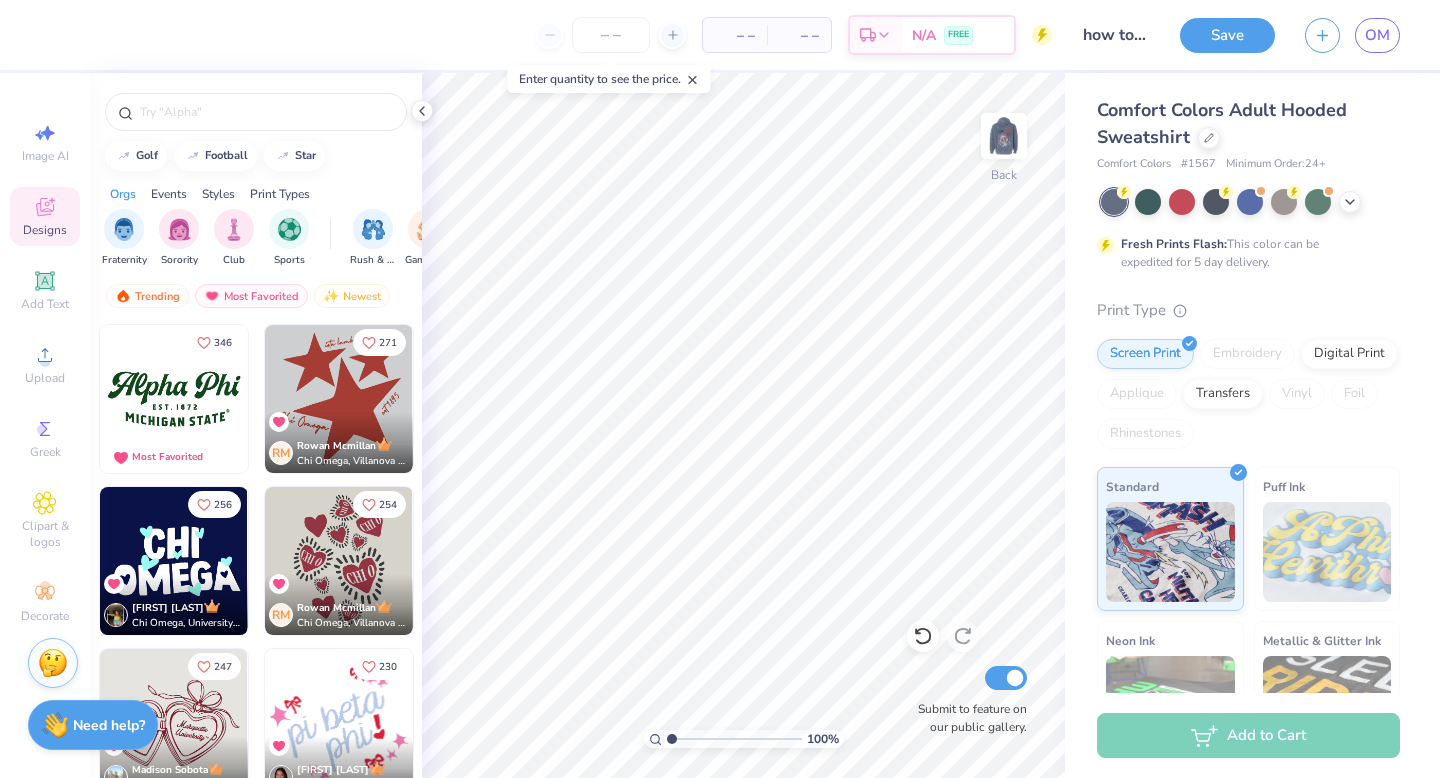click at bounding box center (1004, 136) 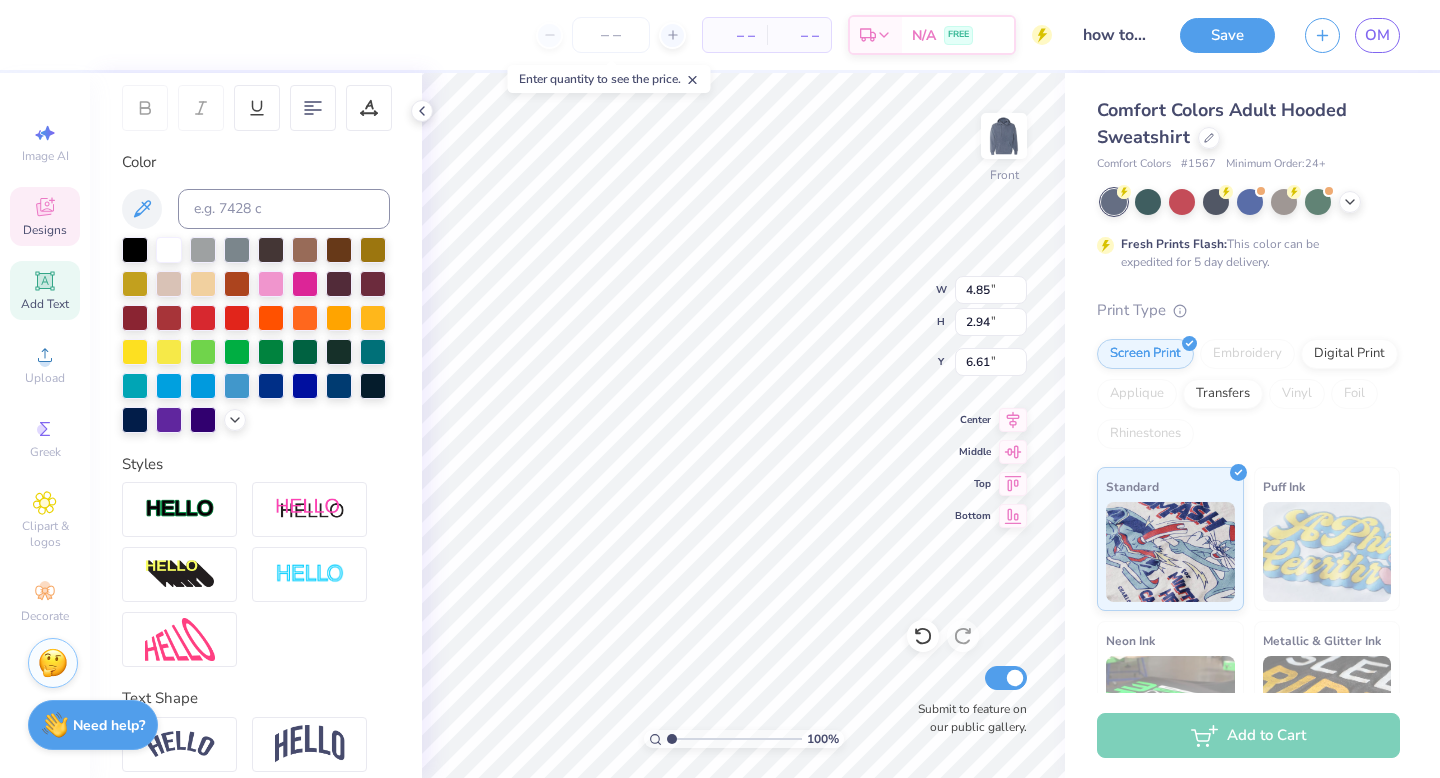 scroll, scrollTop: 384, scrollLeft: 0, axis: vertical 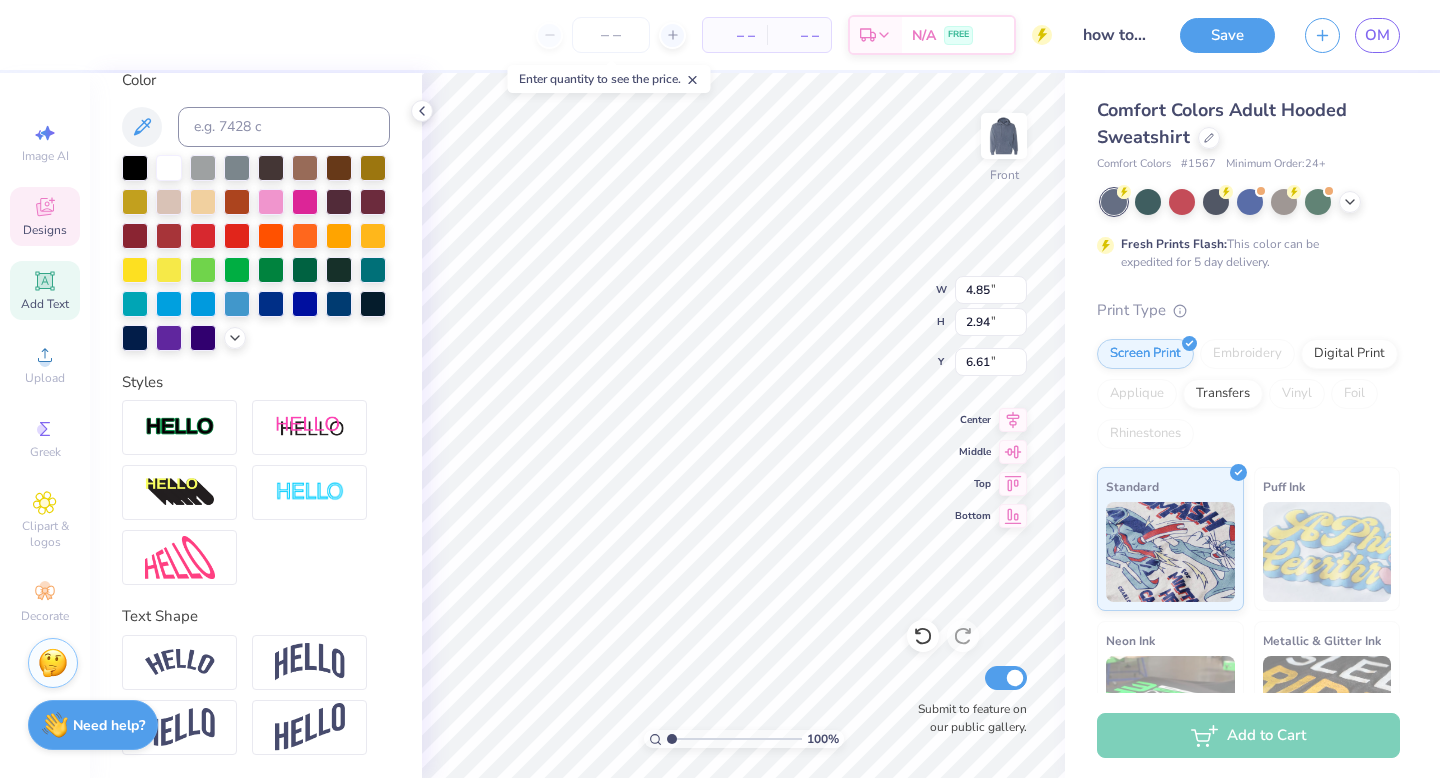 type on "7.43" 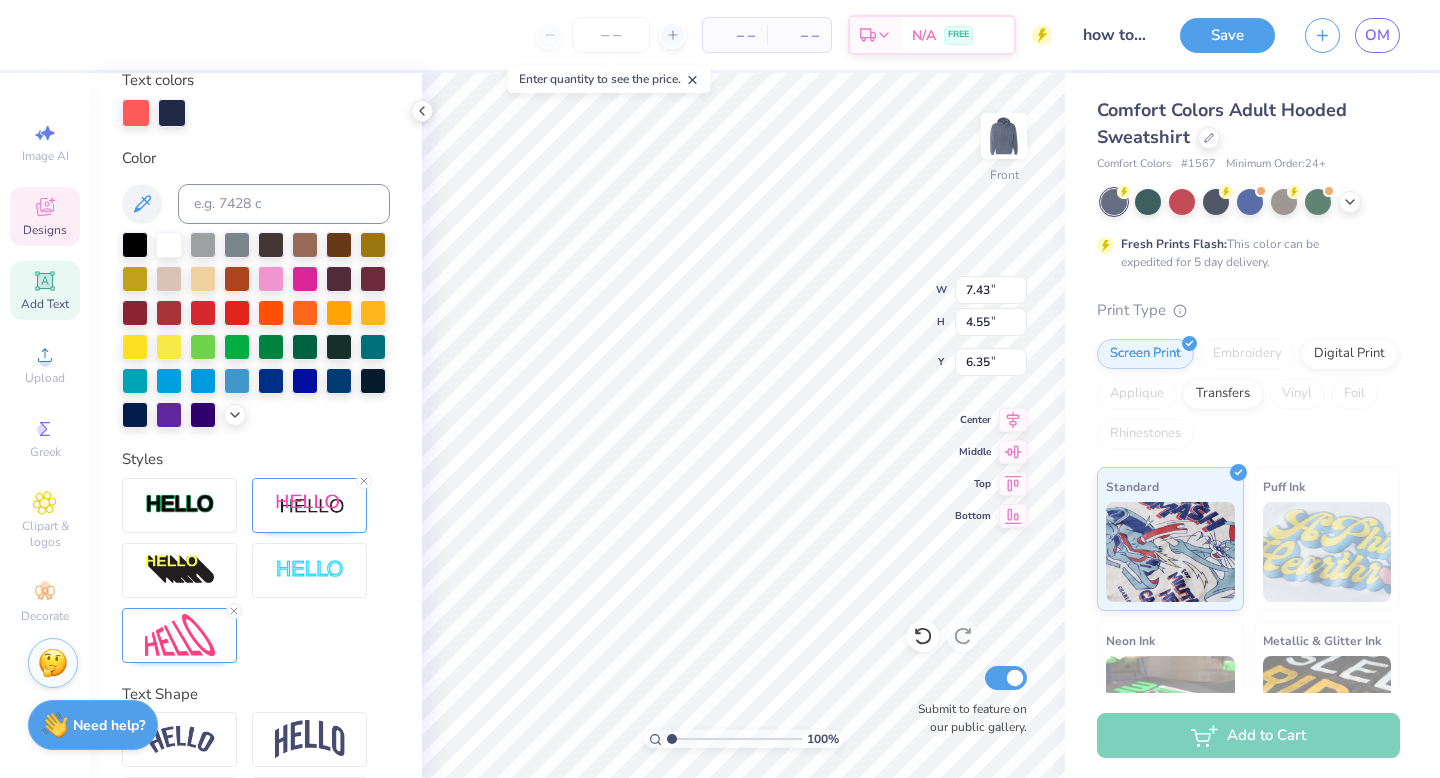 scroll, scrollTop: 462, scrollLeft: 0, axis: vertical 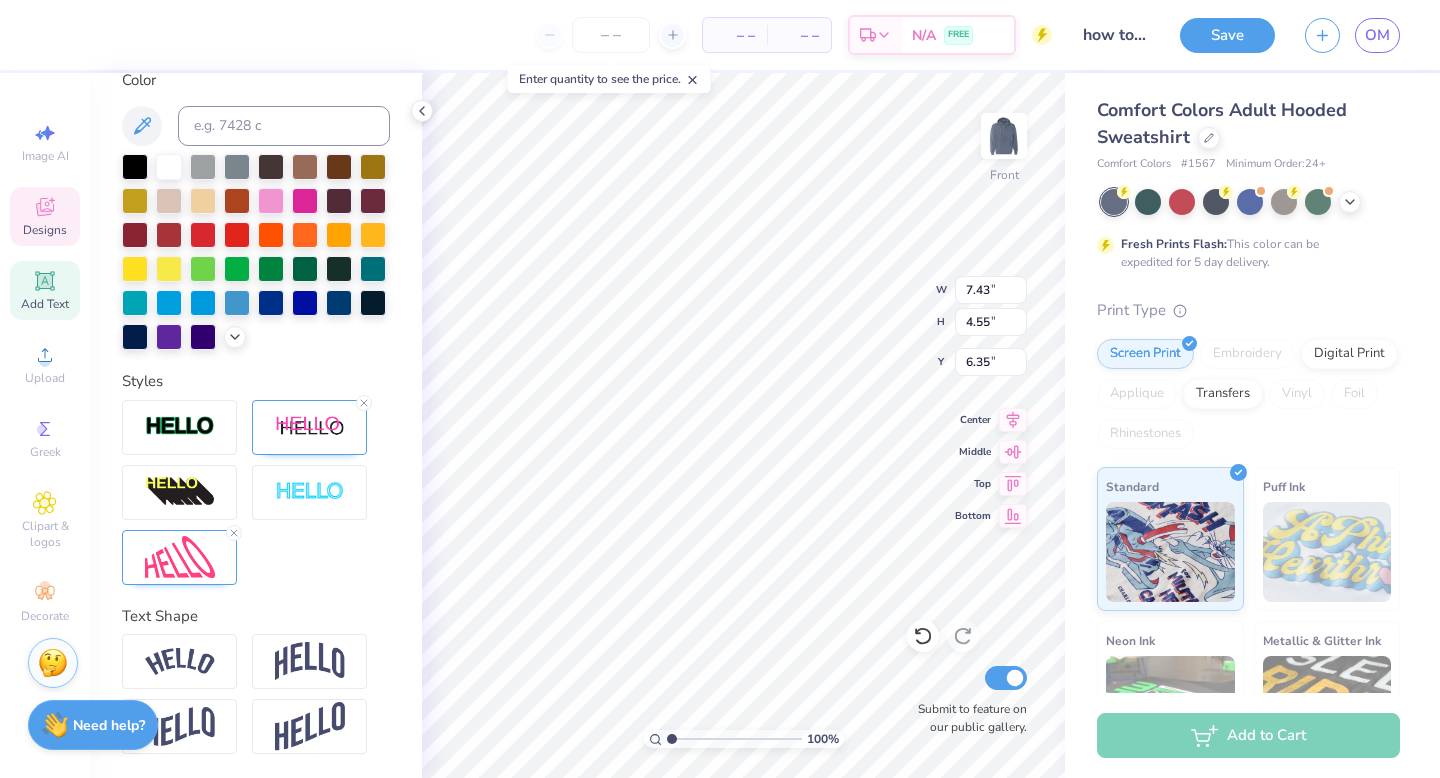 type on "4.85" 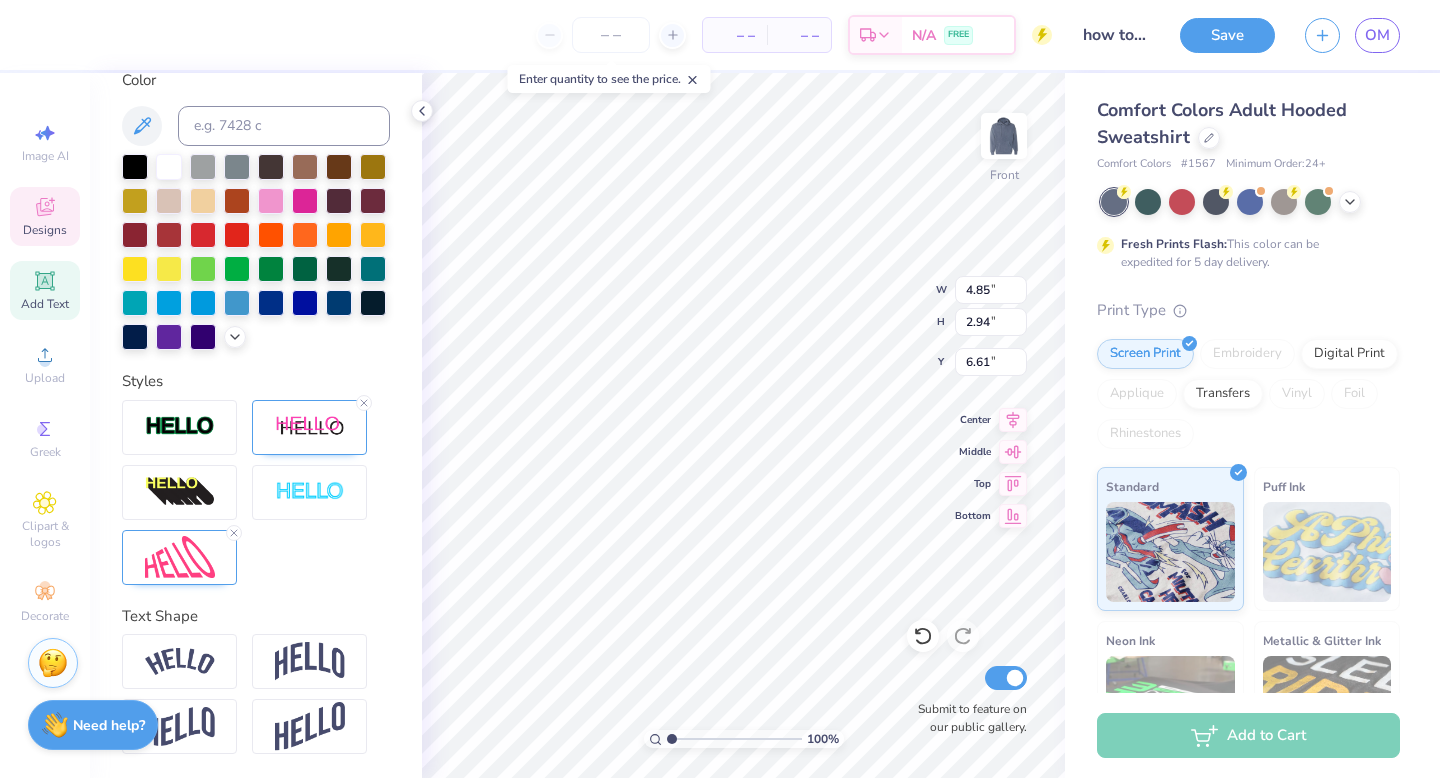 scroll, scrollTop: 384, scrollLeft: 0, axis: vertical 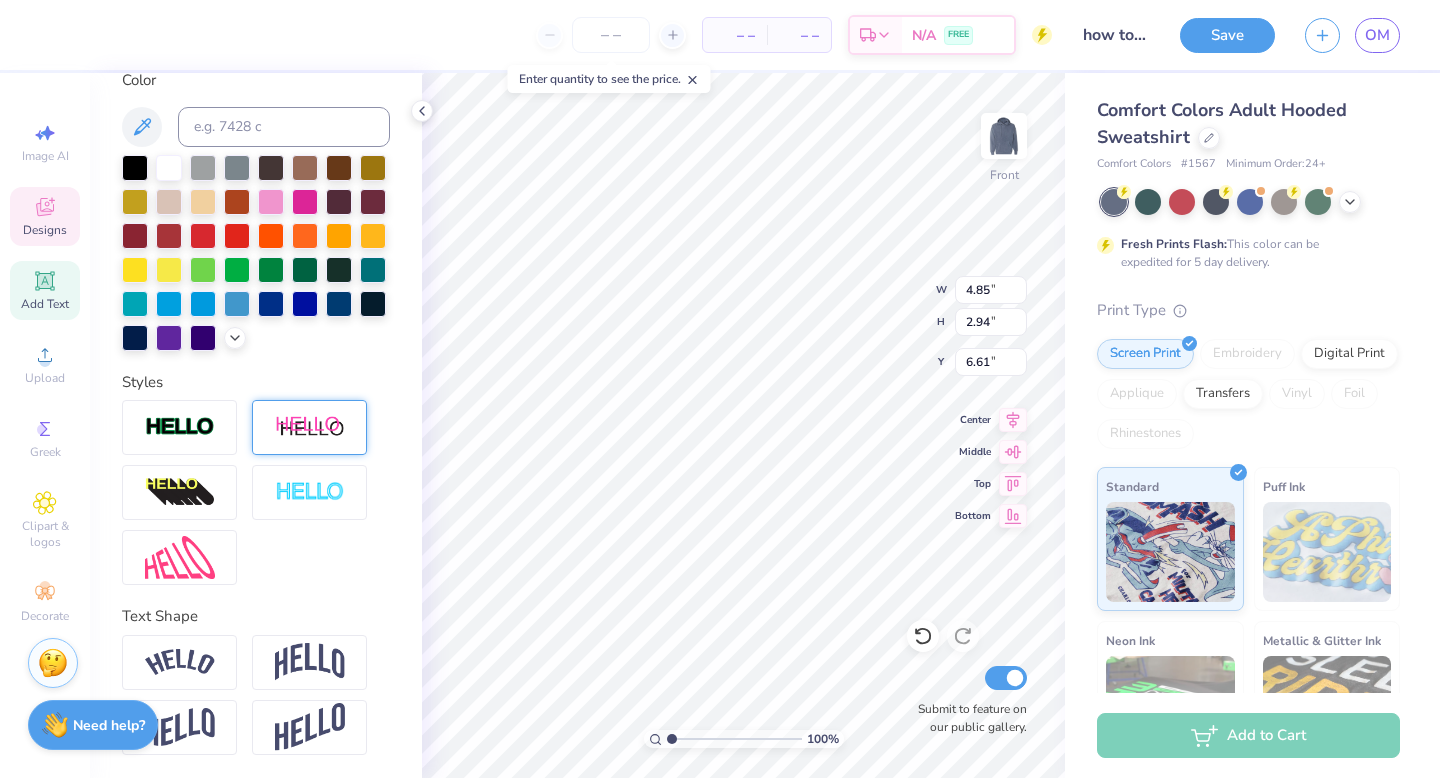 click at bounding box center (310, 427) 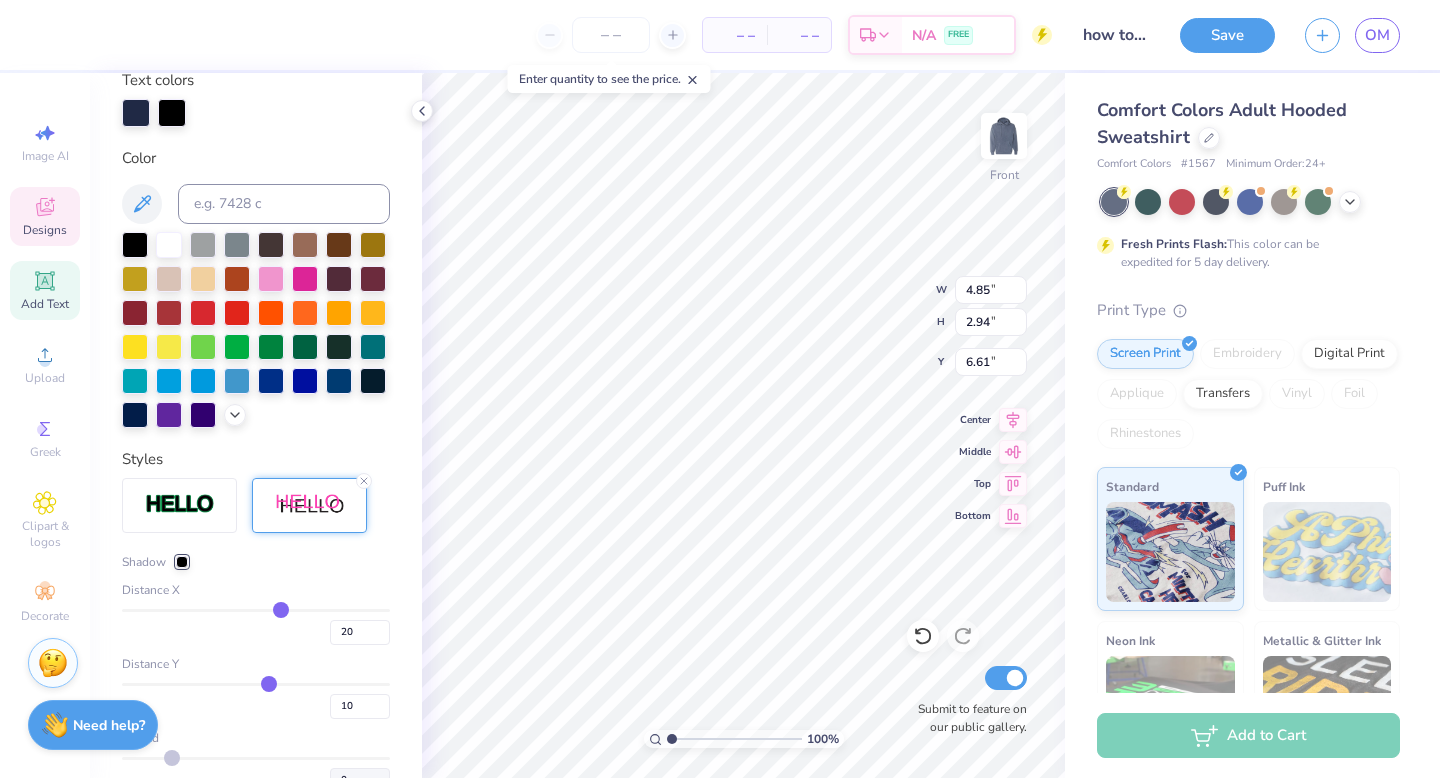 type on "5.90" 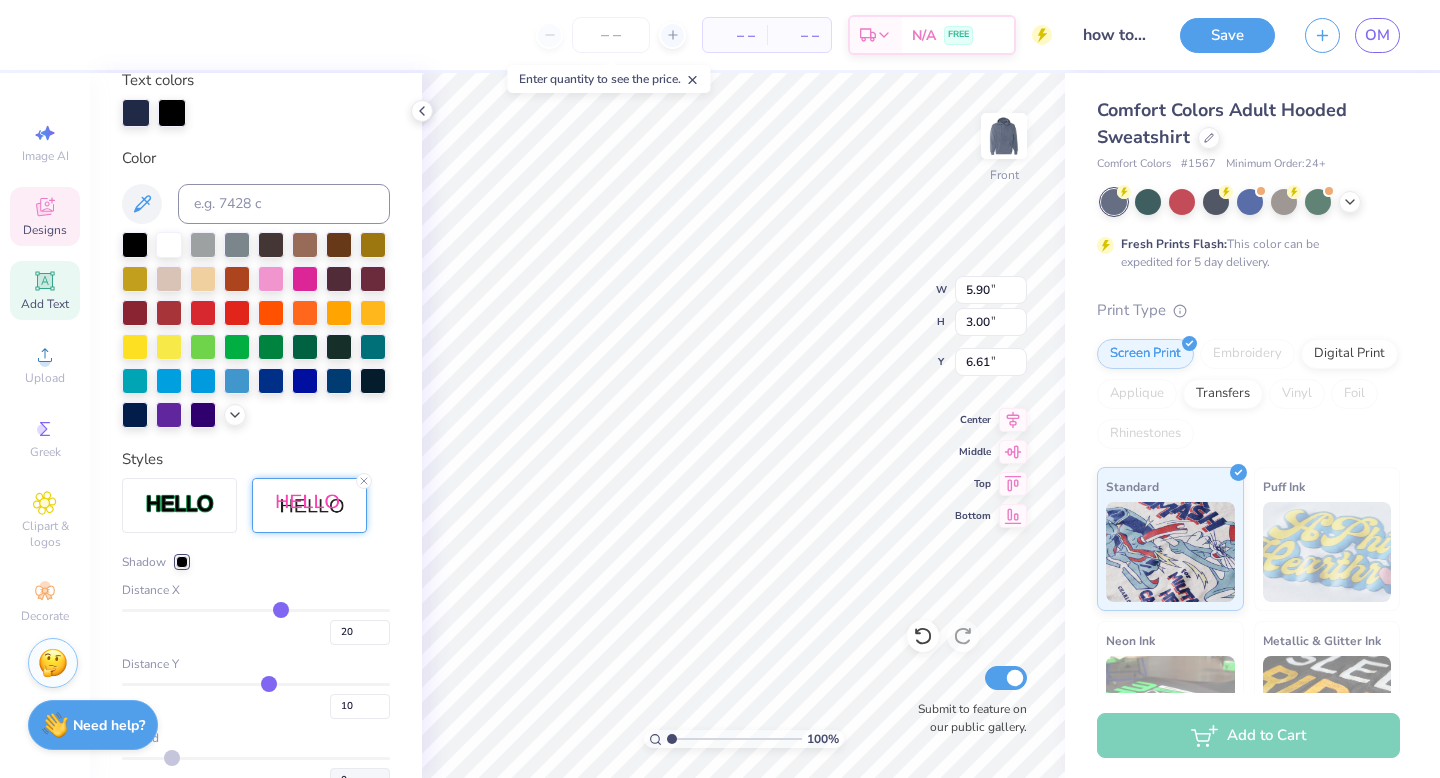 scroll, scrollTop: 462, scrollLeft: 0, axis: vertical 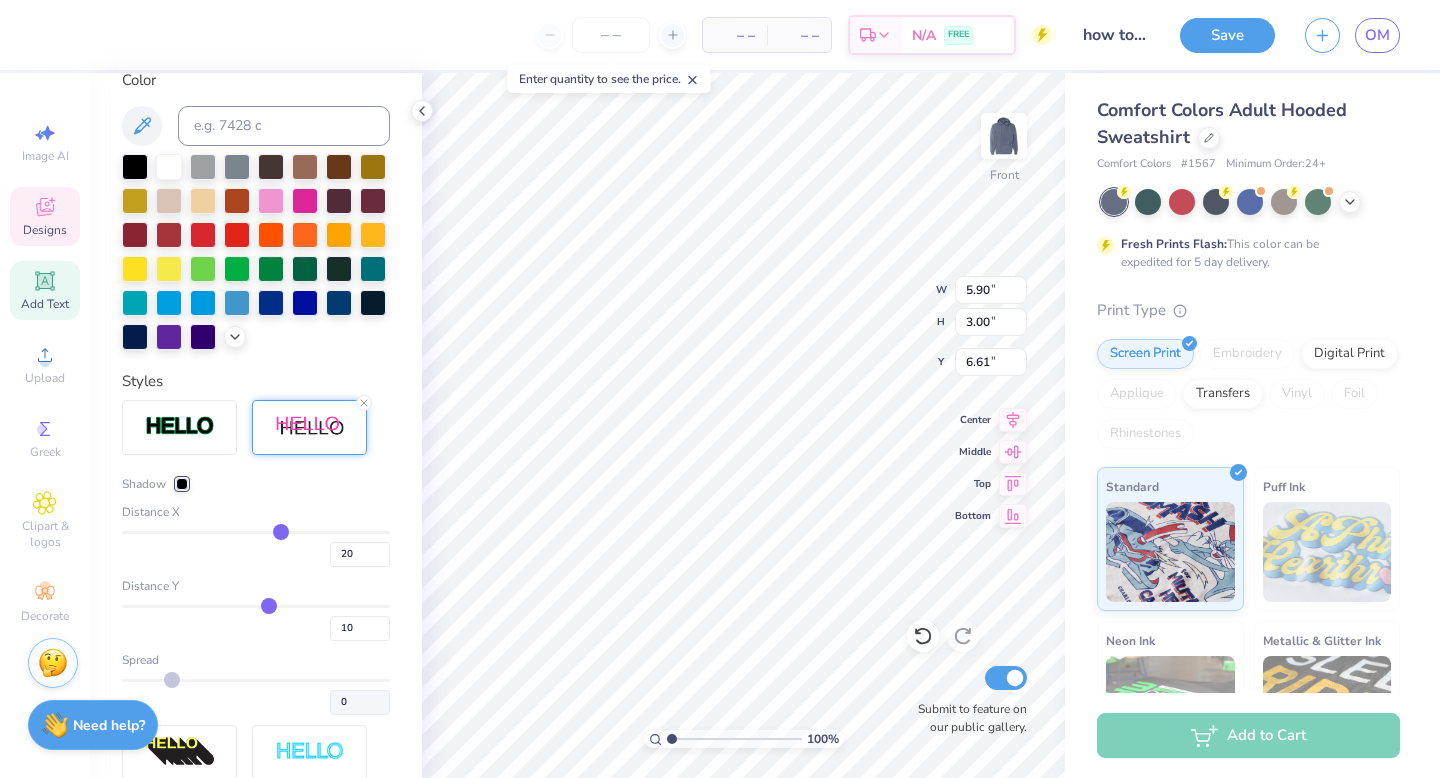 drag, startPoint x: 339, startPoint y: 428, endPoint x: 200, endPoint y: 554, distance: 187.60864 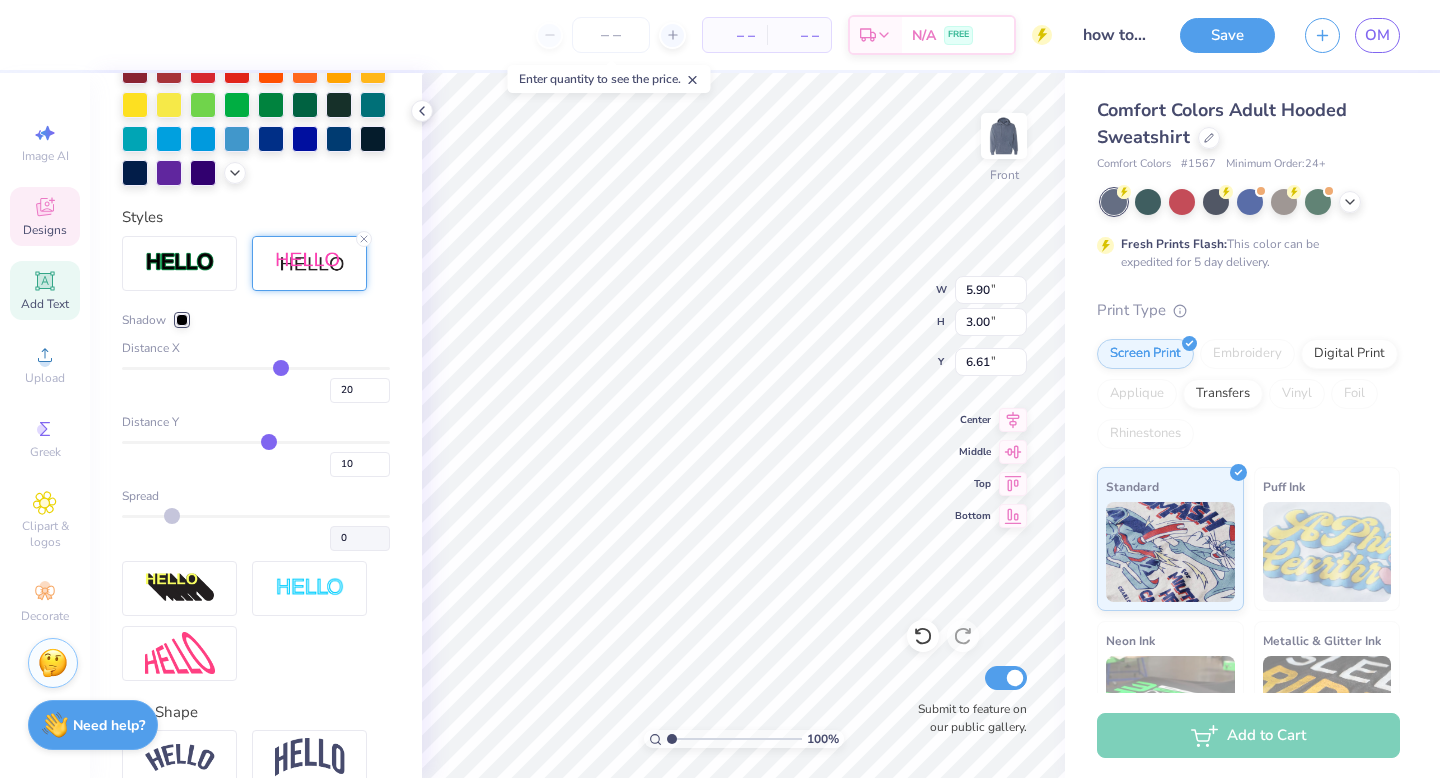 scroll, scrollTop: 602, scrollLeft: 0, axis: vertical 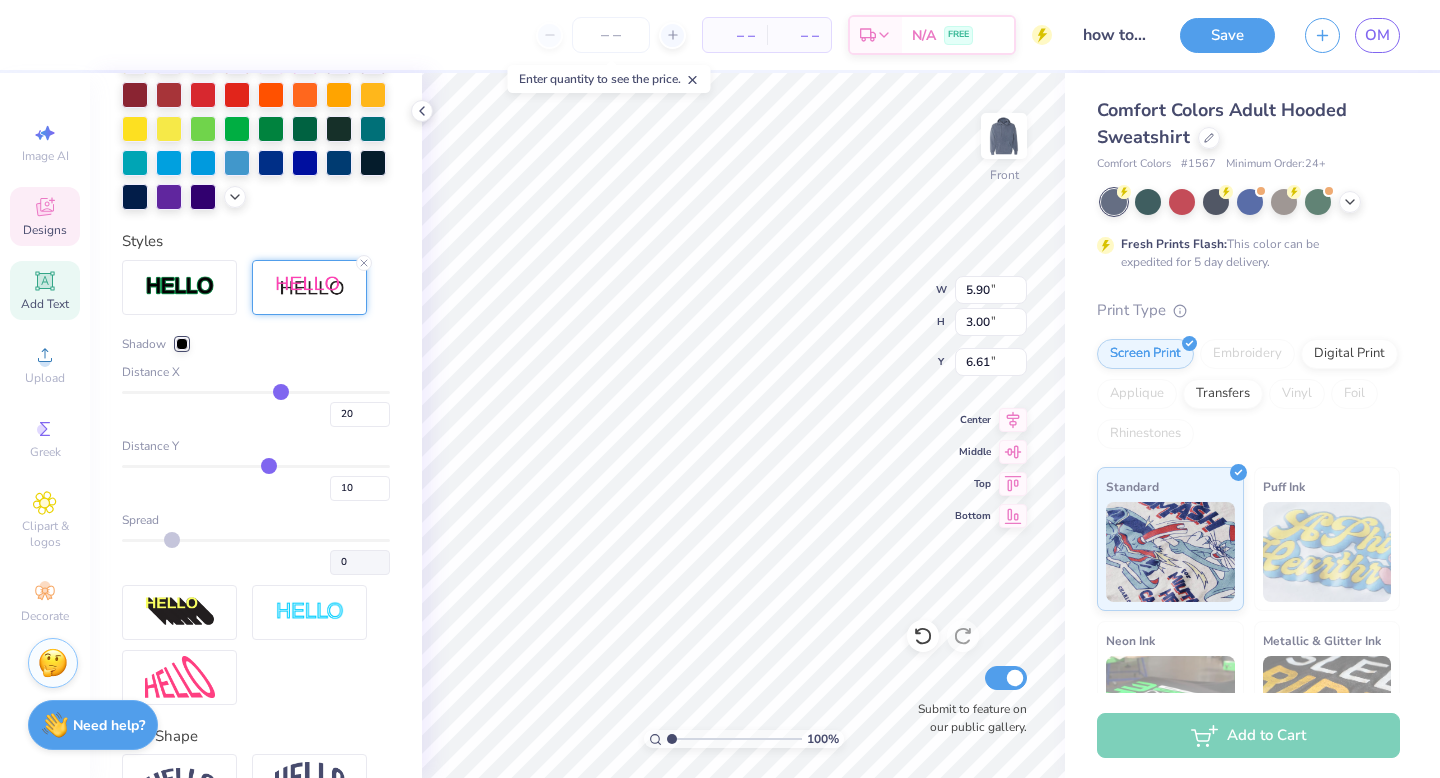type on "17" 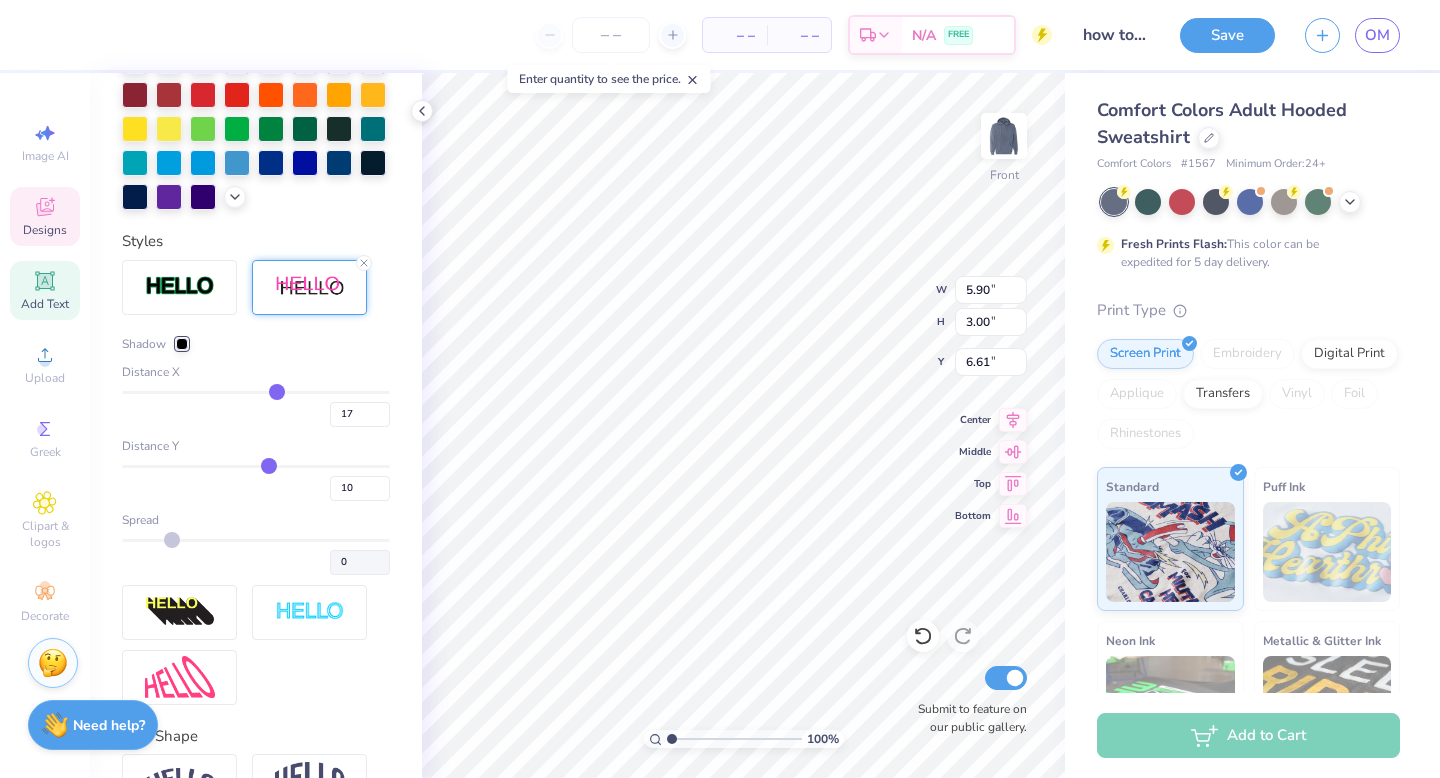 type on "16" 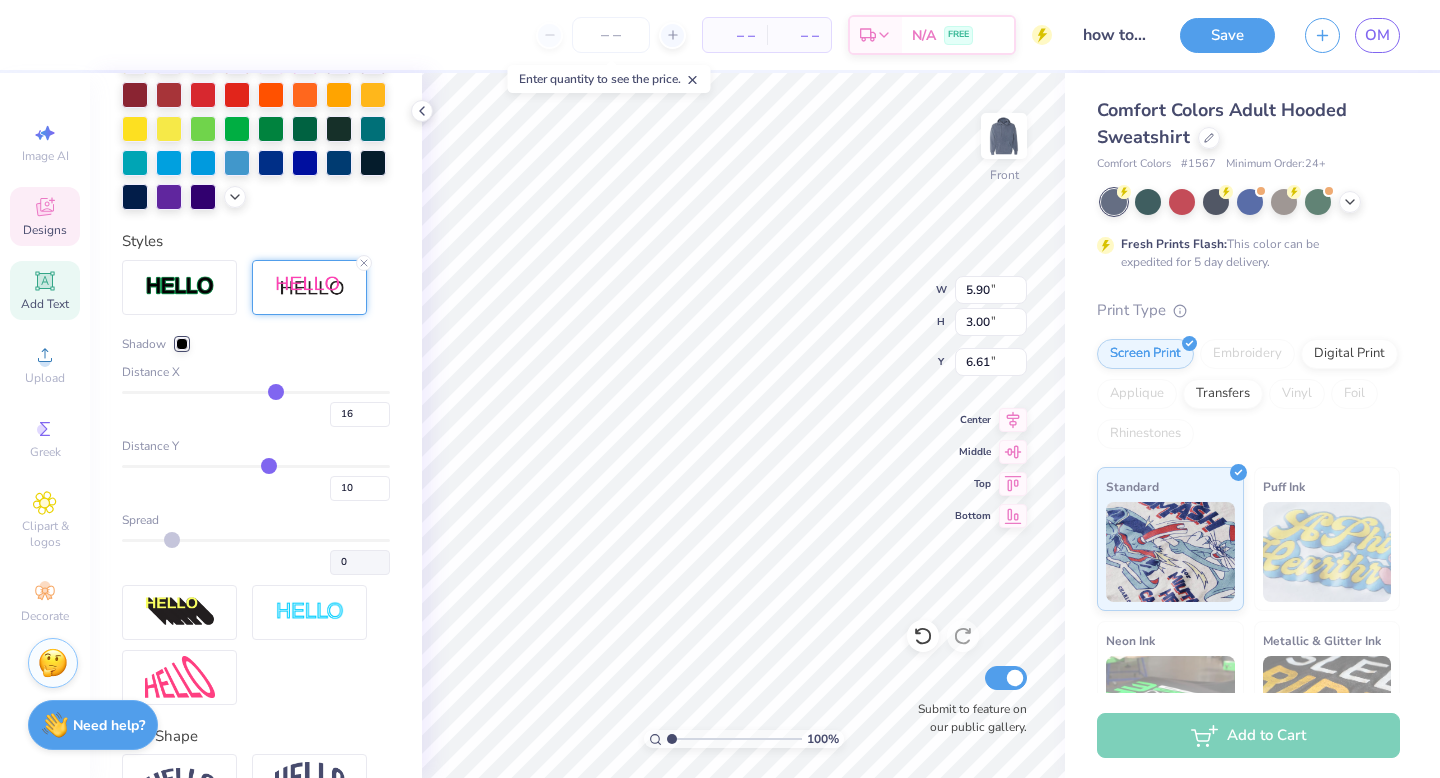 type on "14" 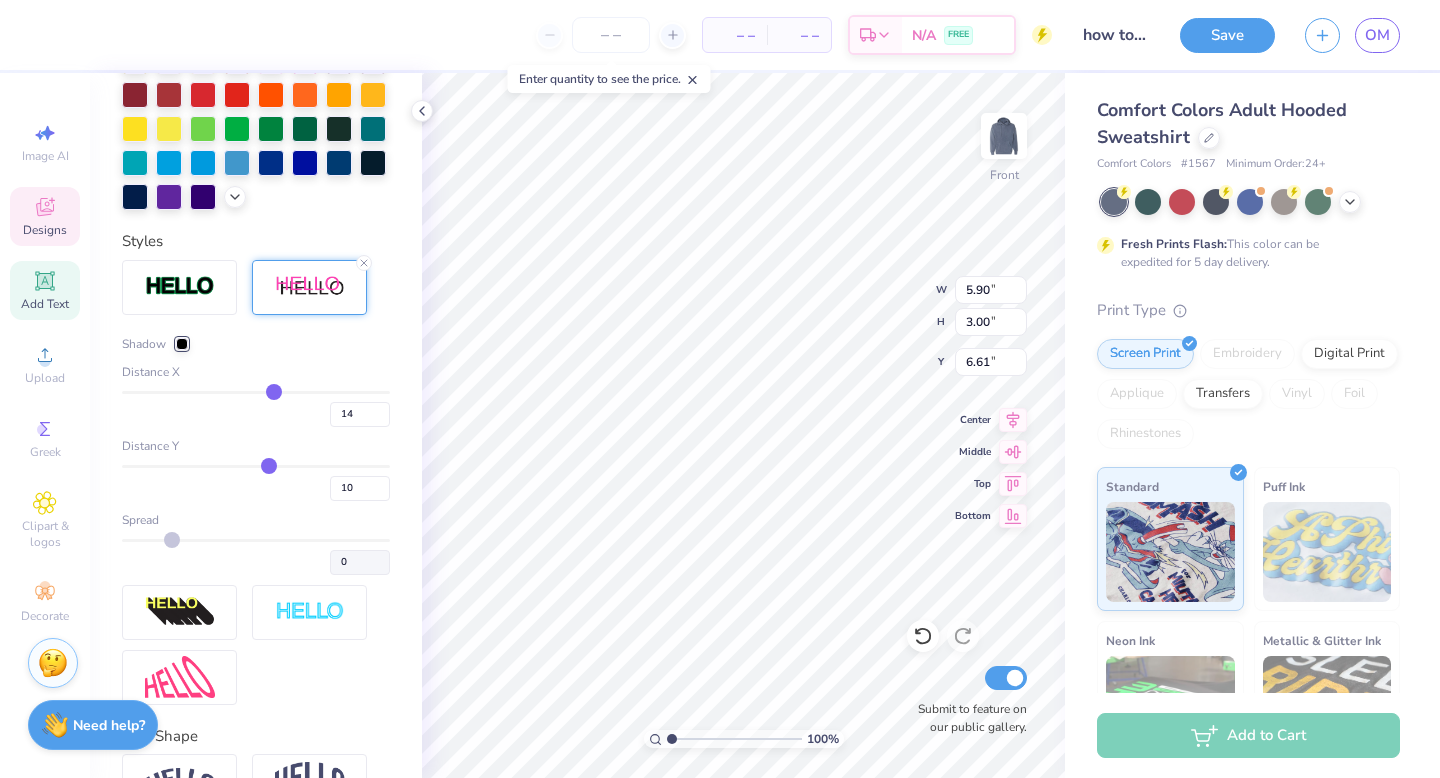type on "12" 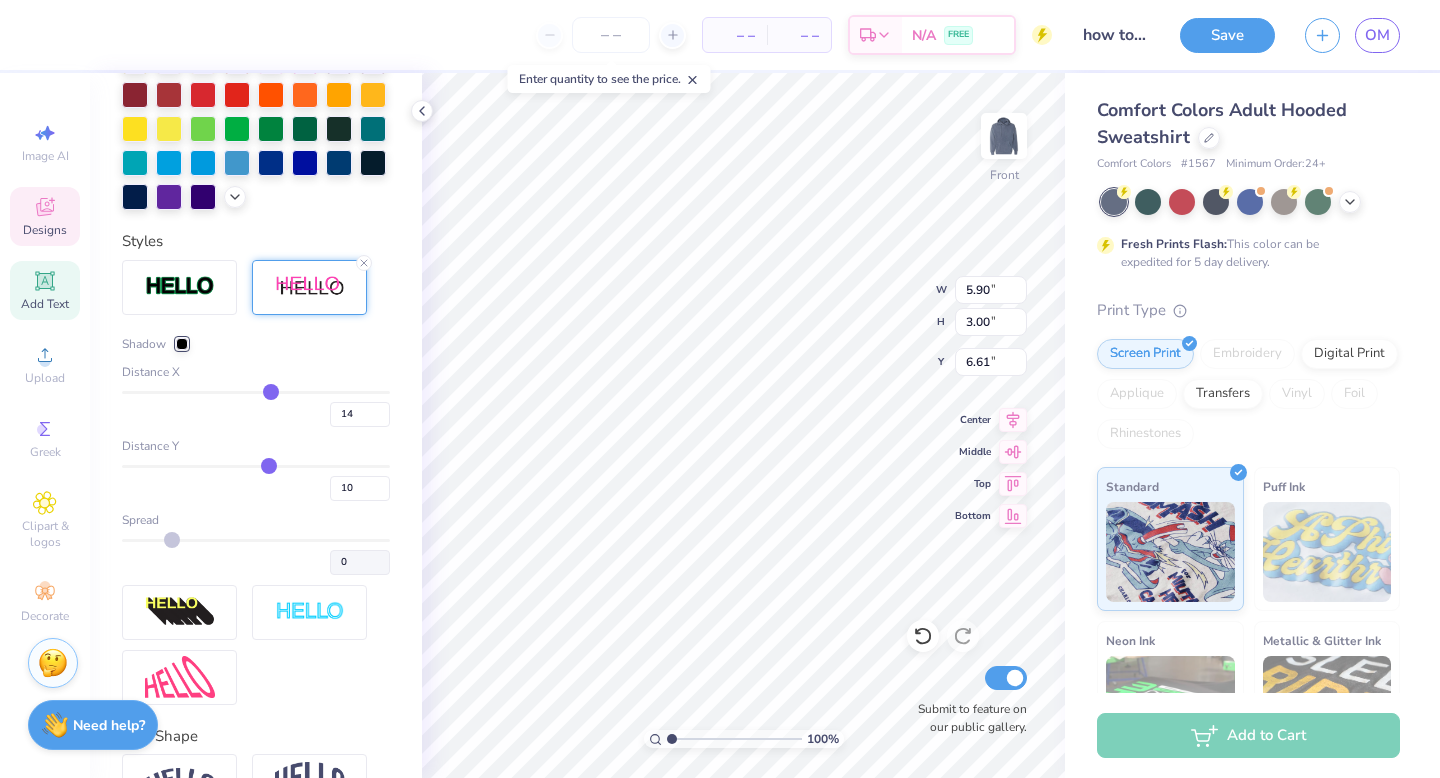 type on "12" 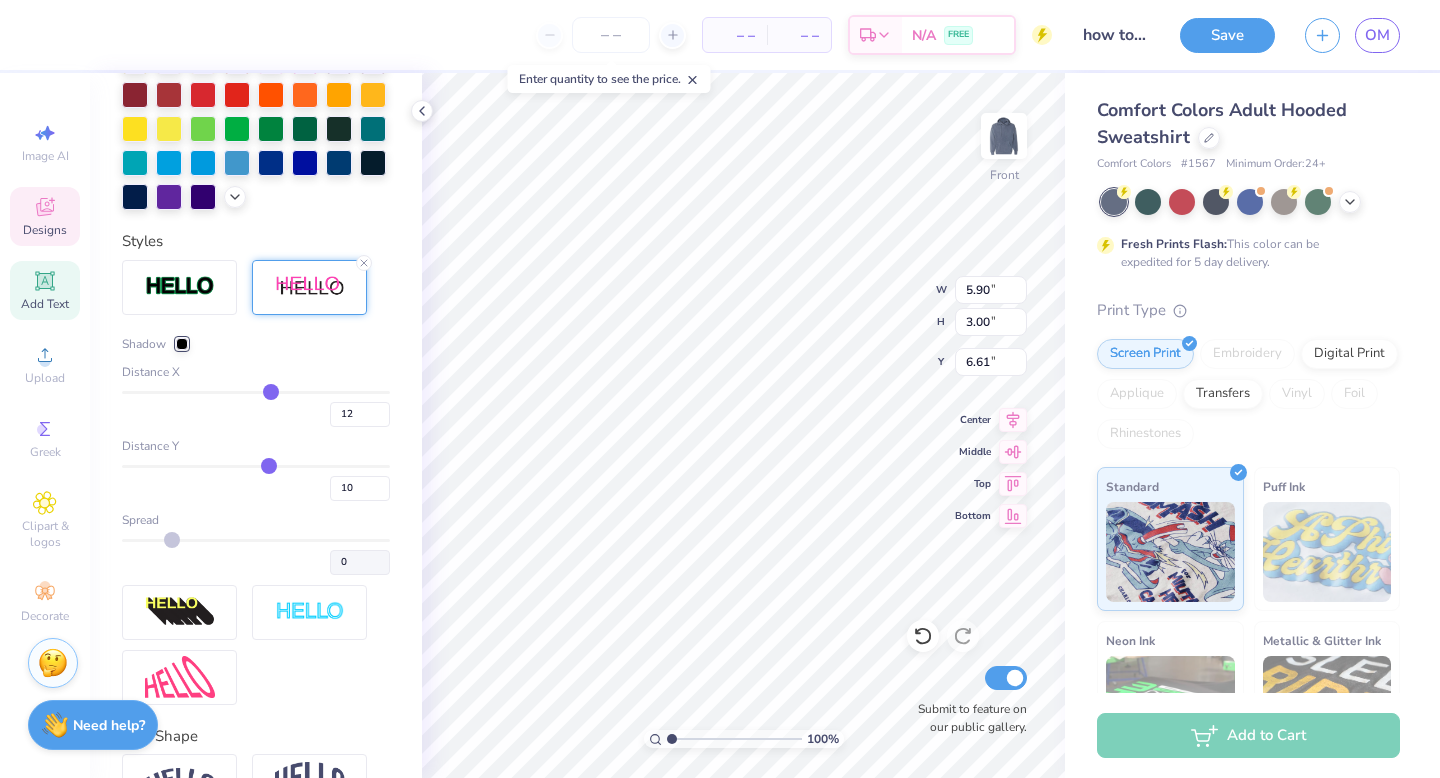 type on "10" 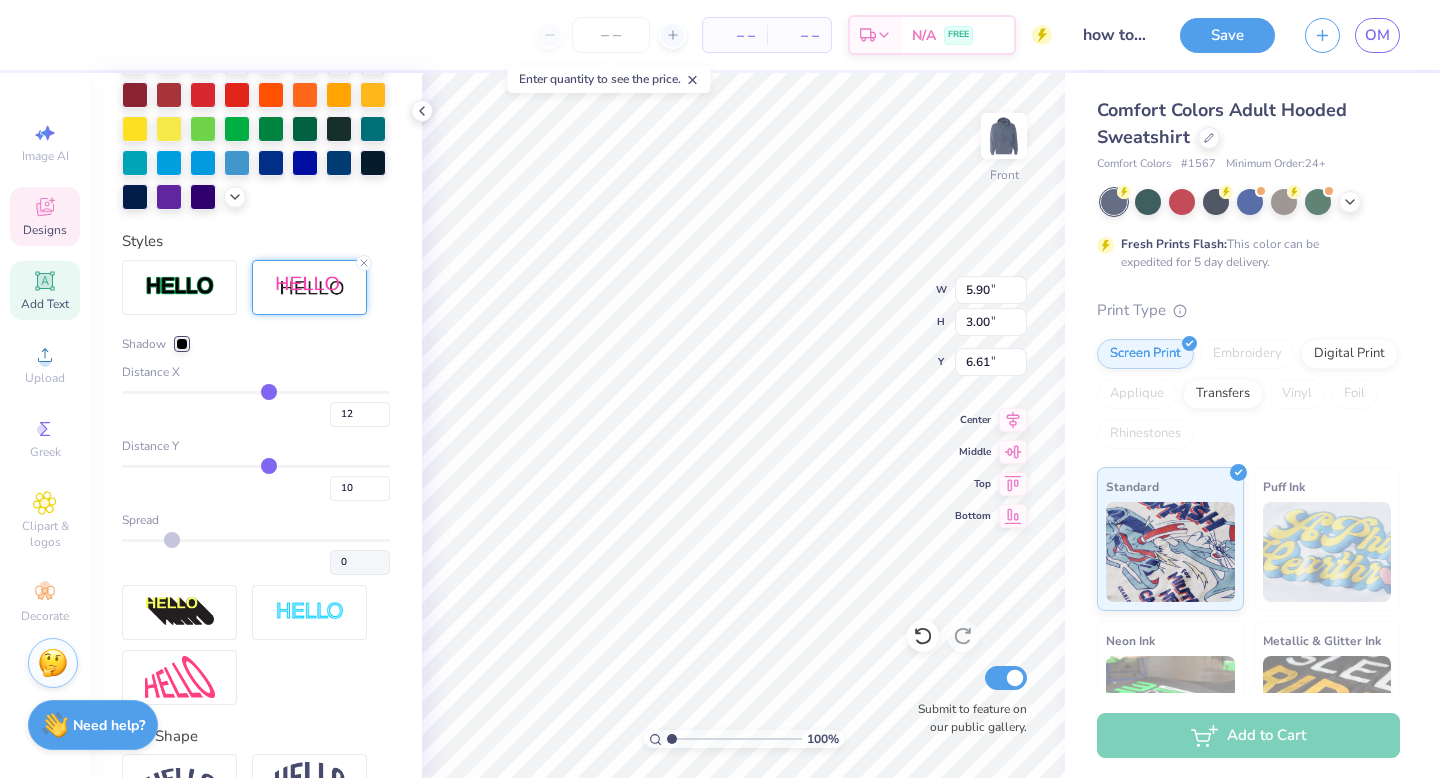 type on "10" 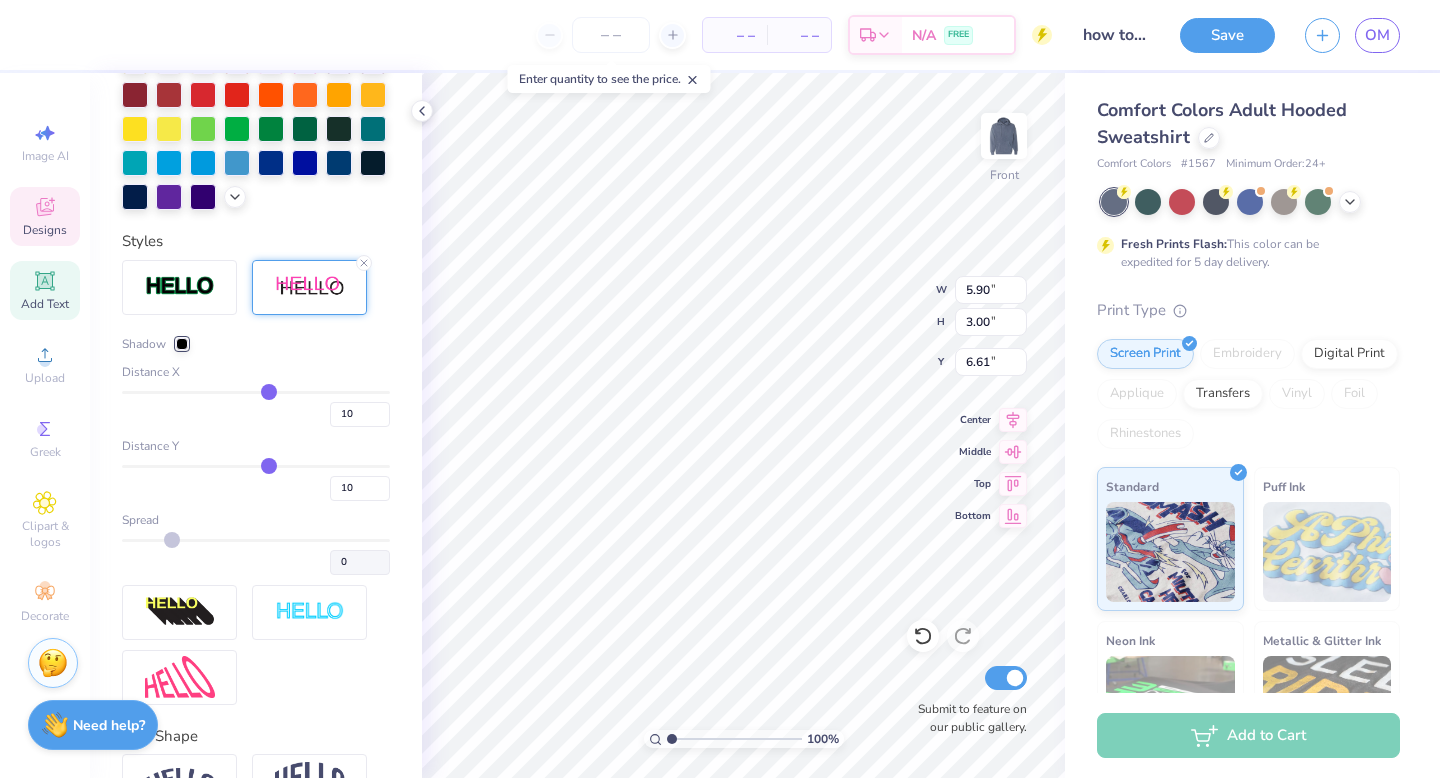 type on "8" 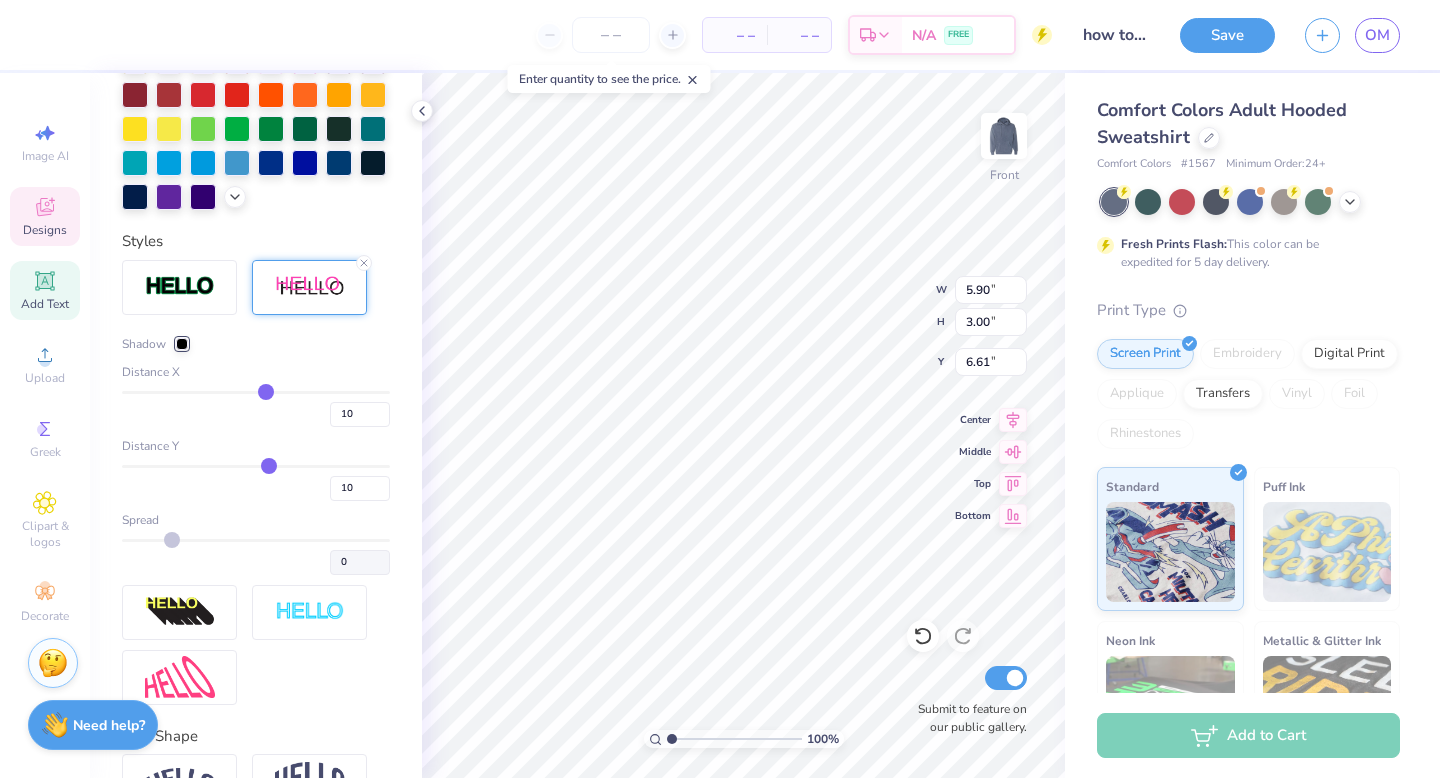 type on "8" 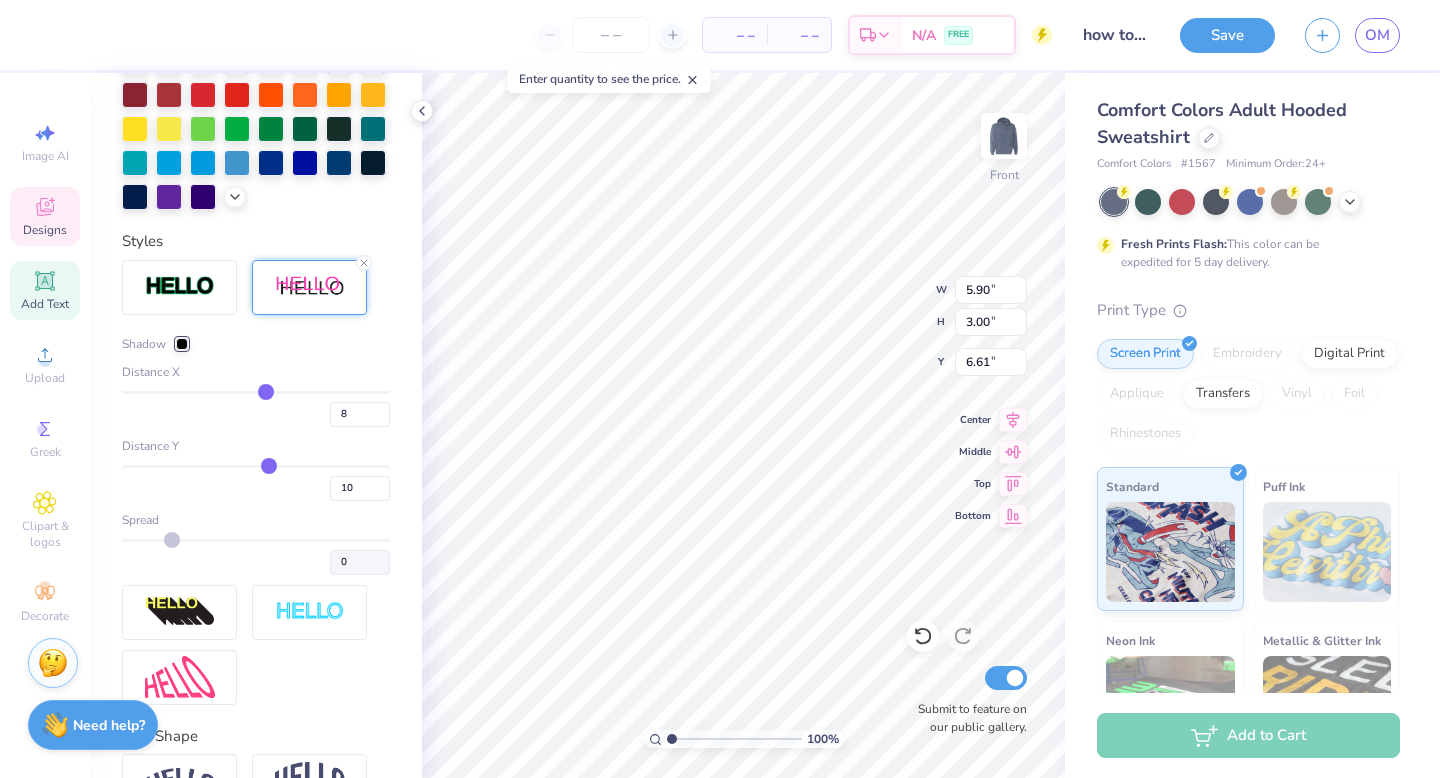type on "5" 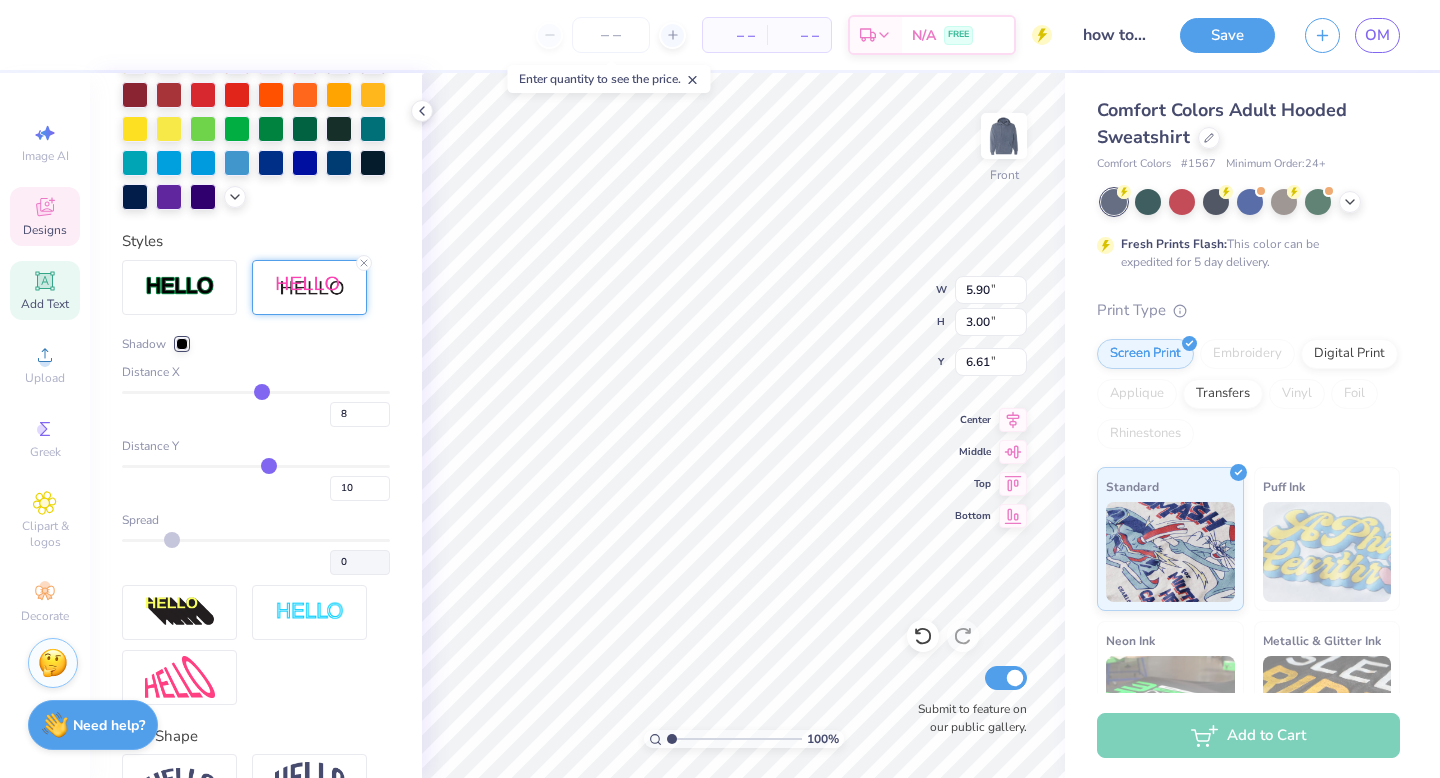 type on "5" 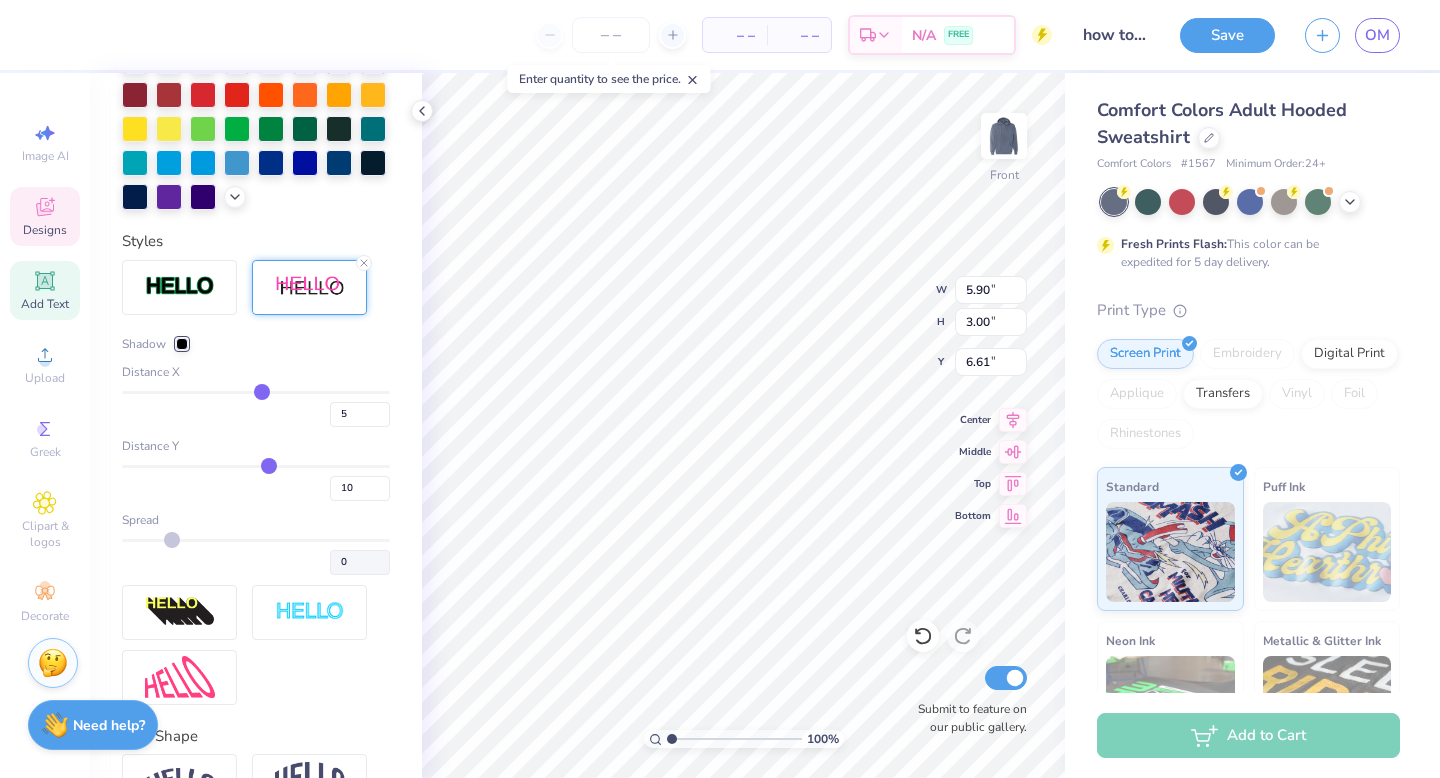type on "4" 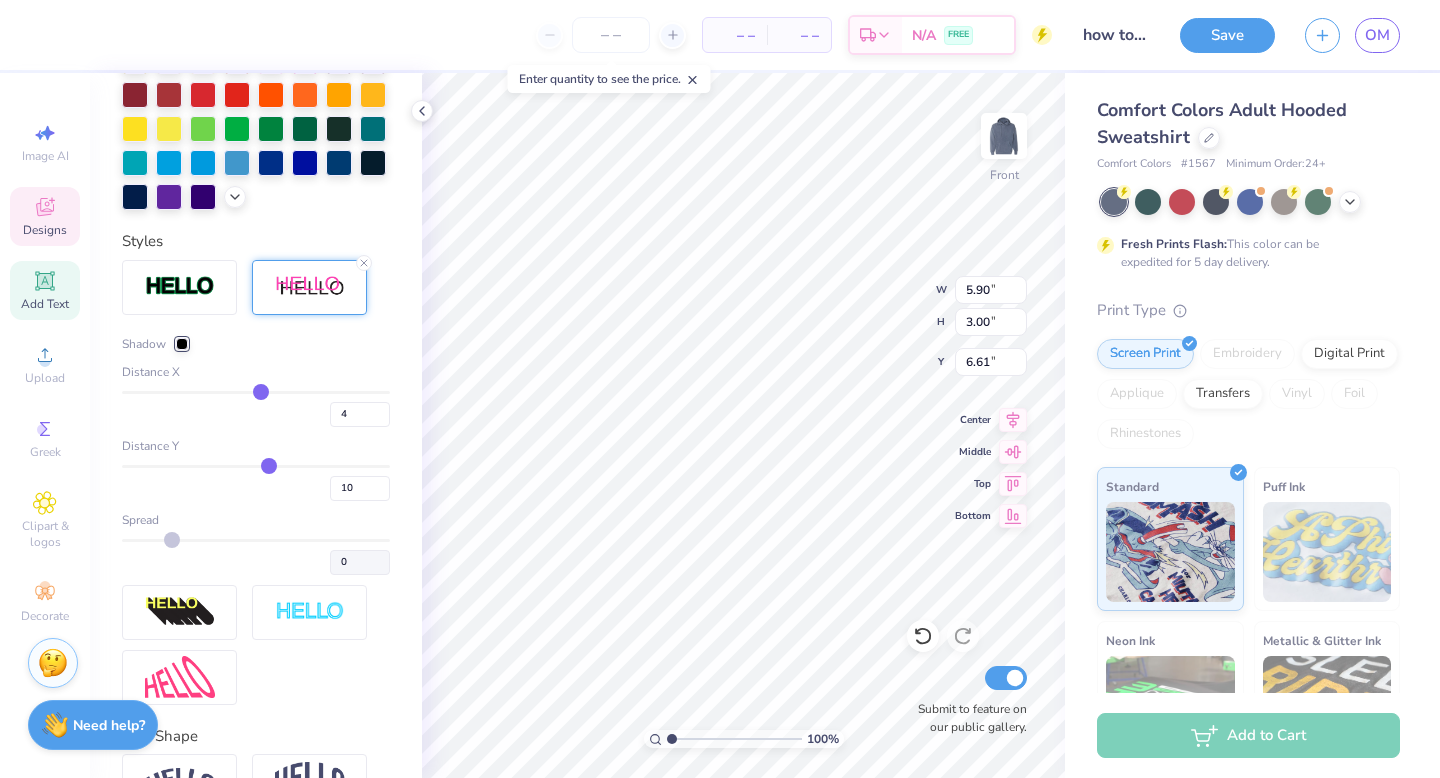 type on "2" 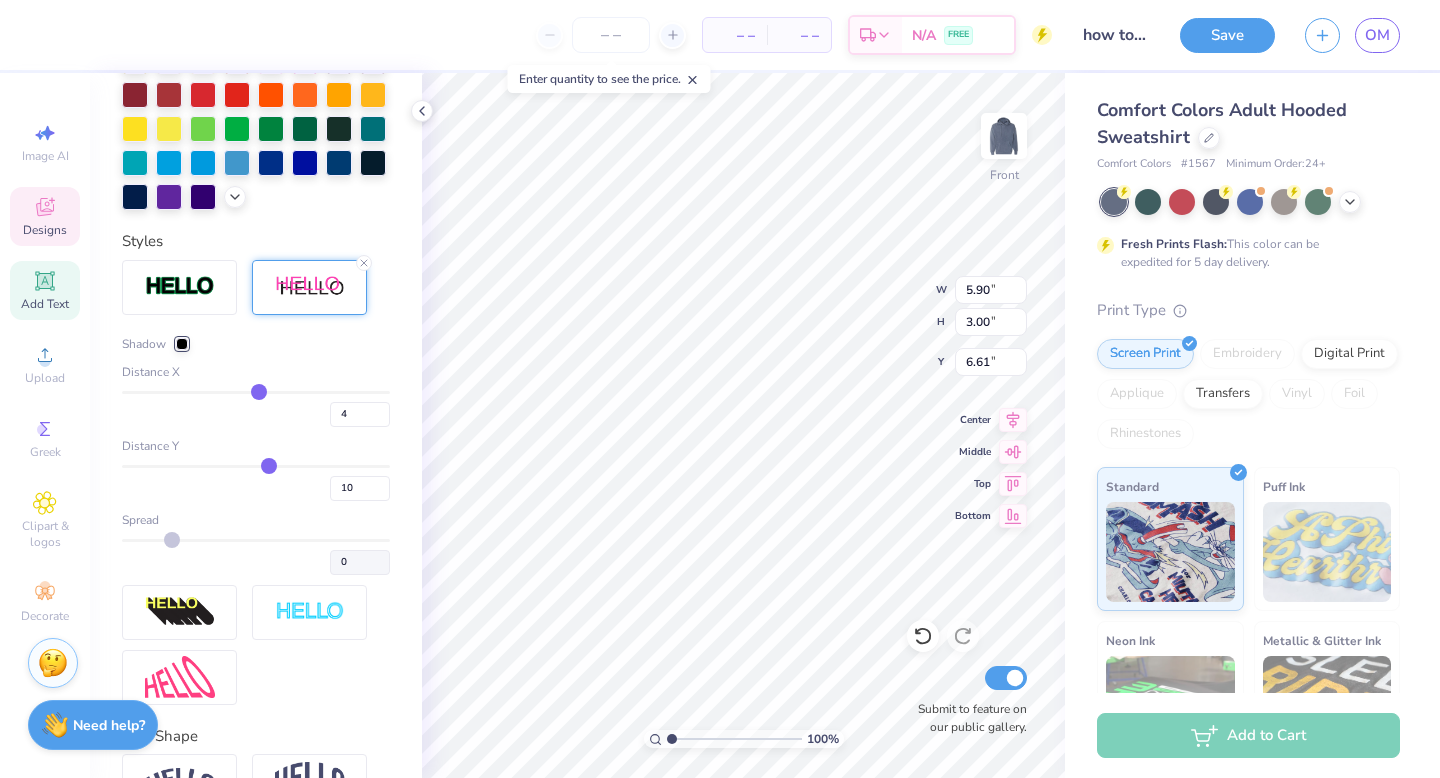 type on "2" 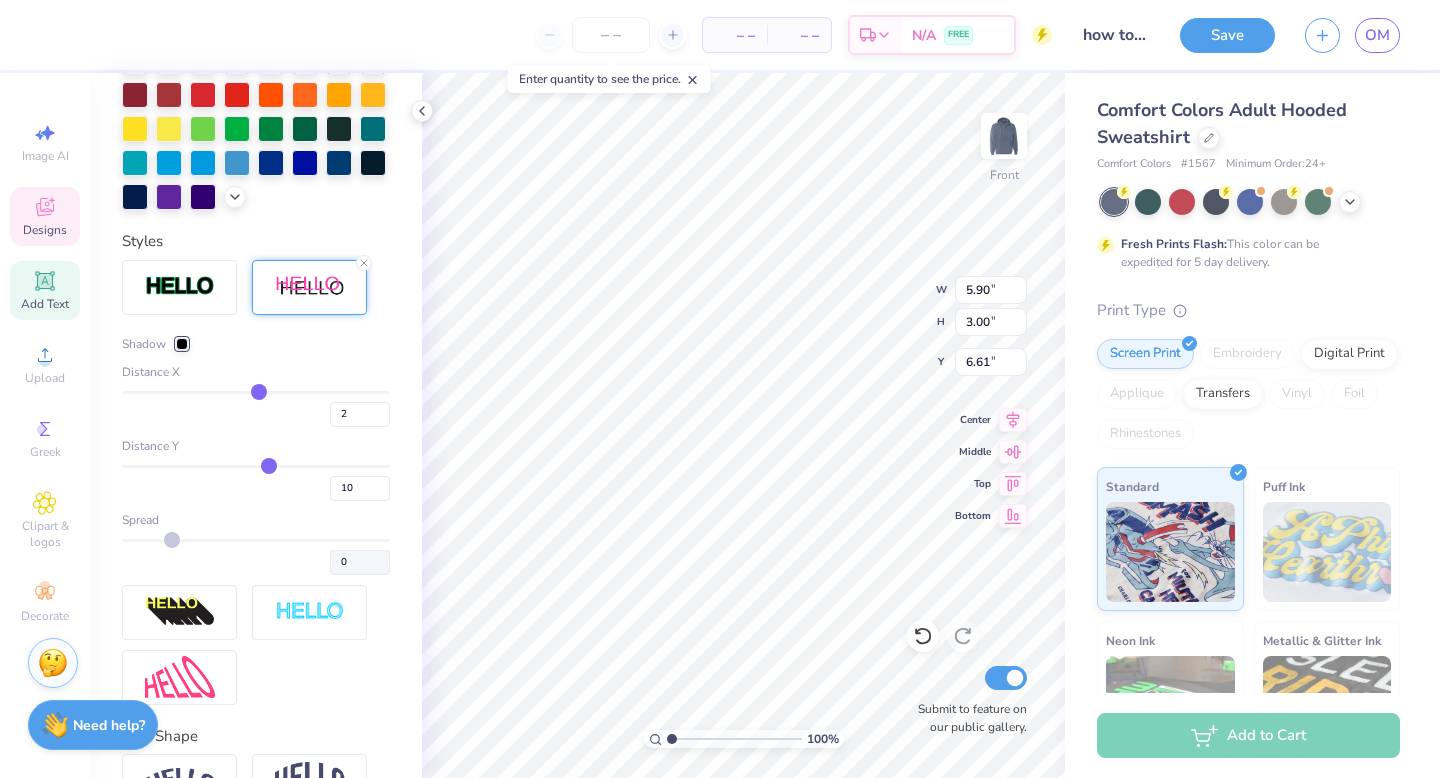 type on "1" 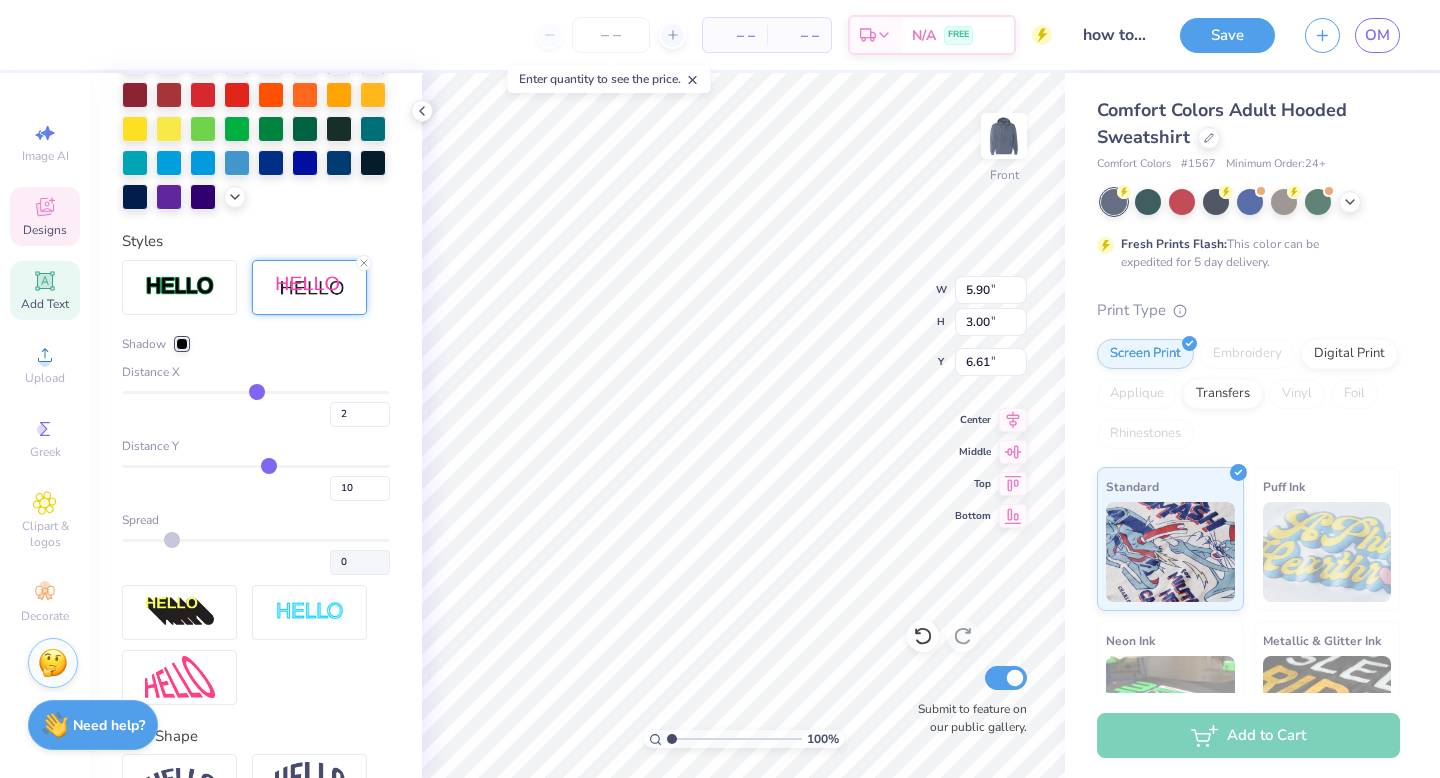 type on "1" 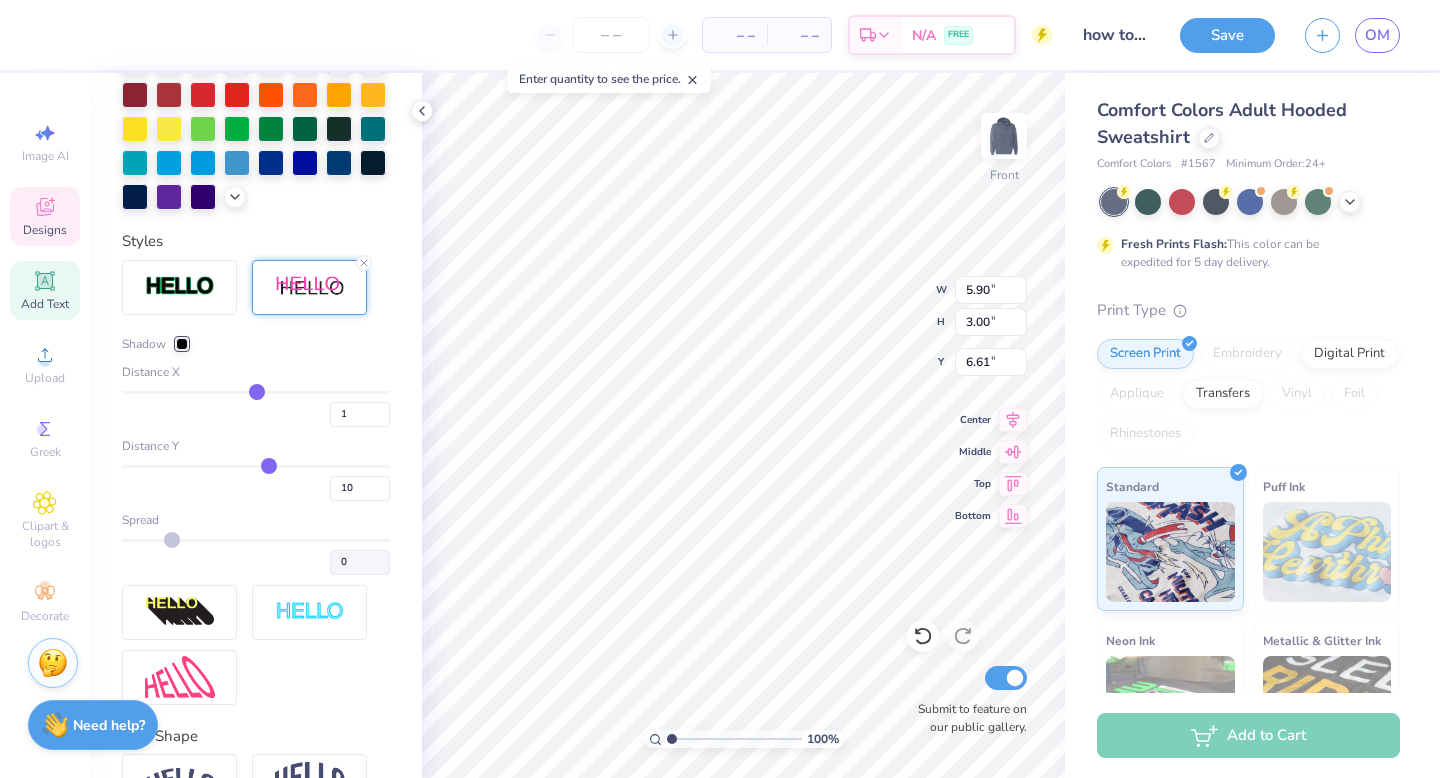type on "0" 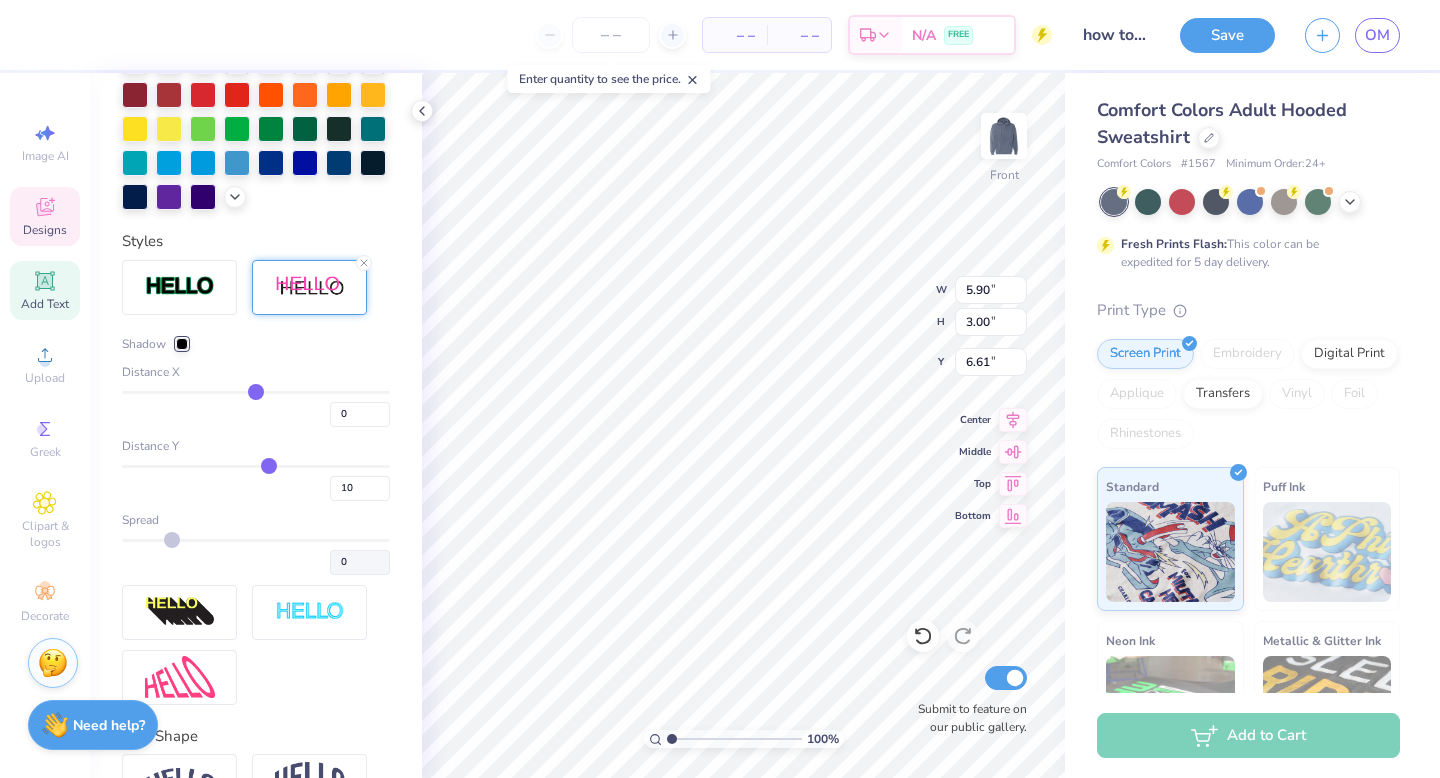 type on "-2" 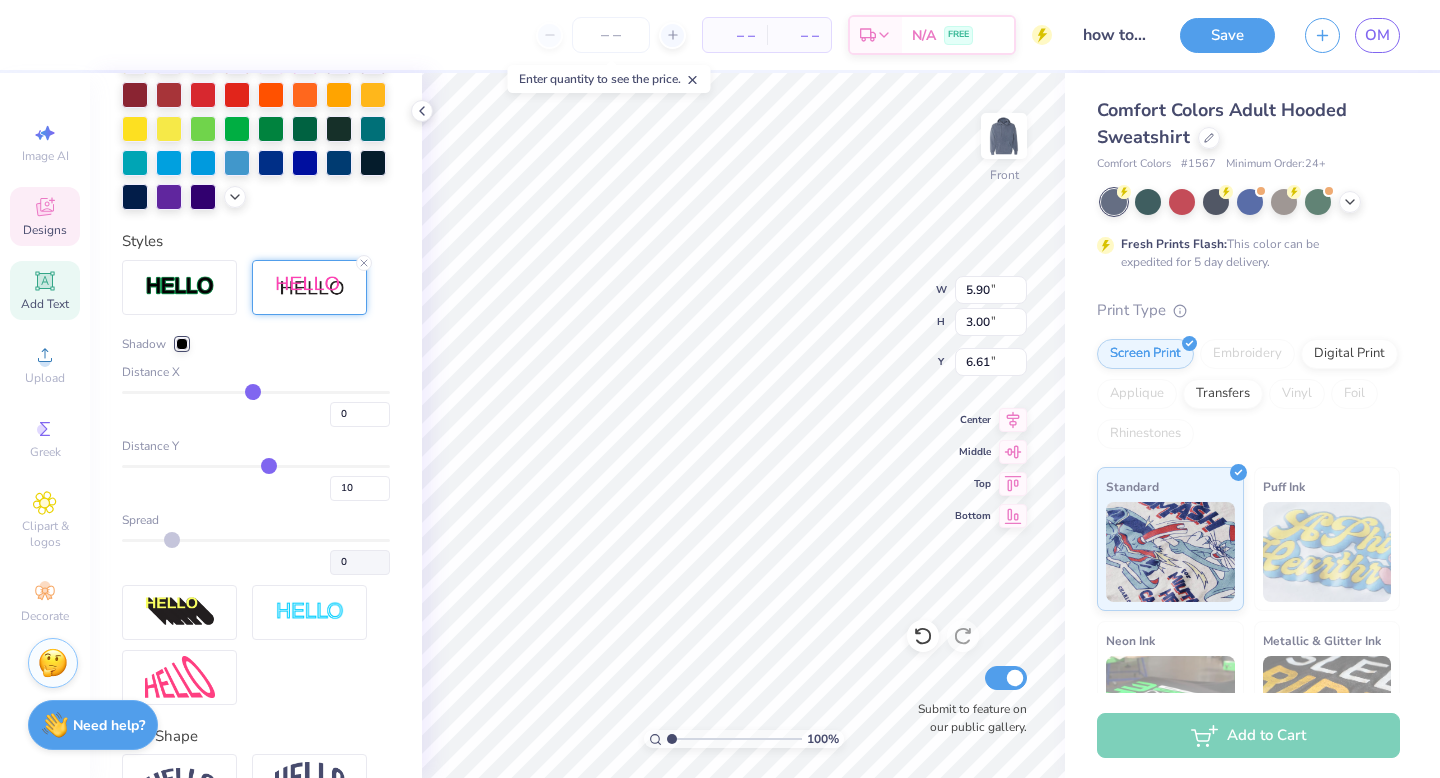 type on "-2" 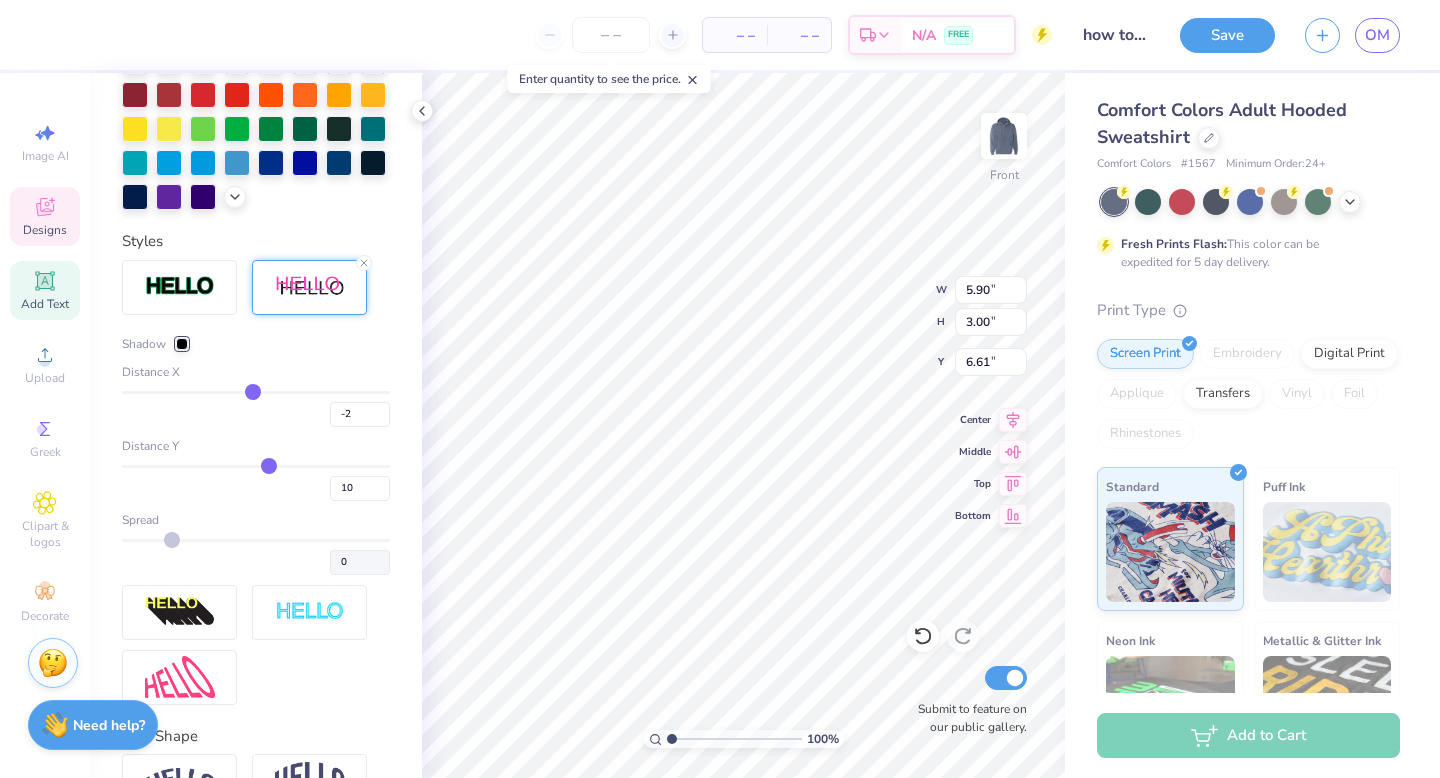 type on "-3" 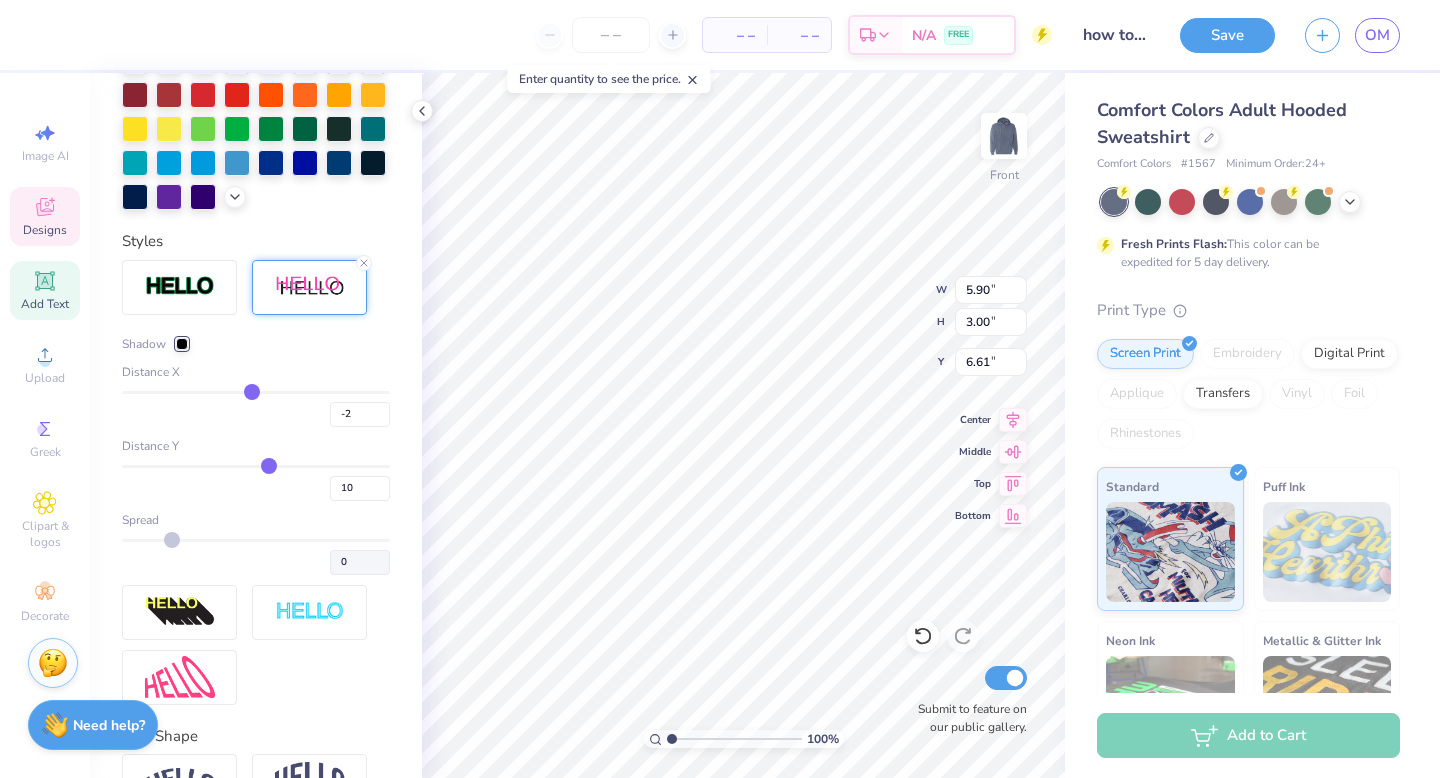 type on "-3" 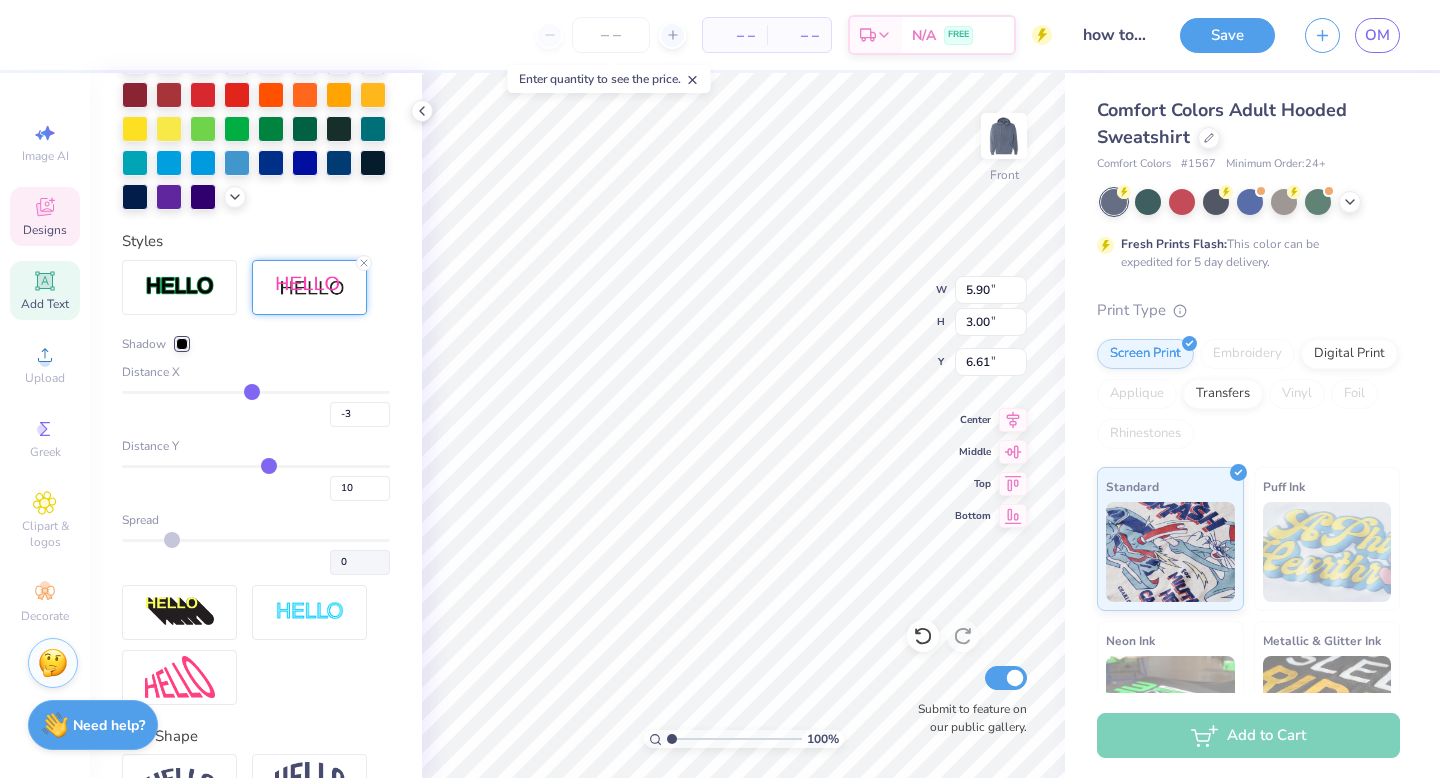 type on "-5" 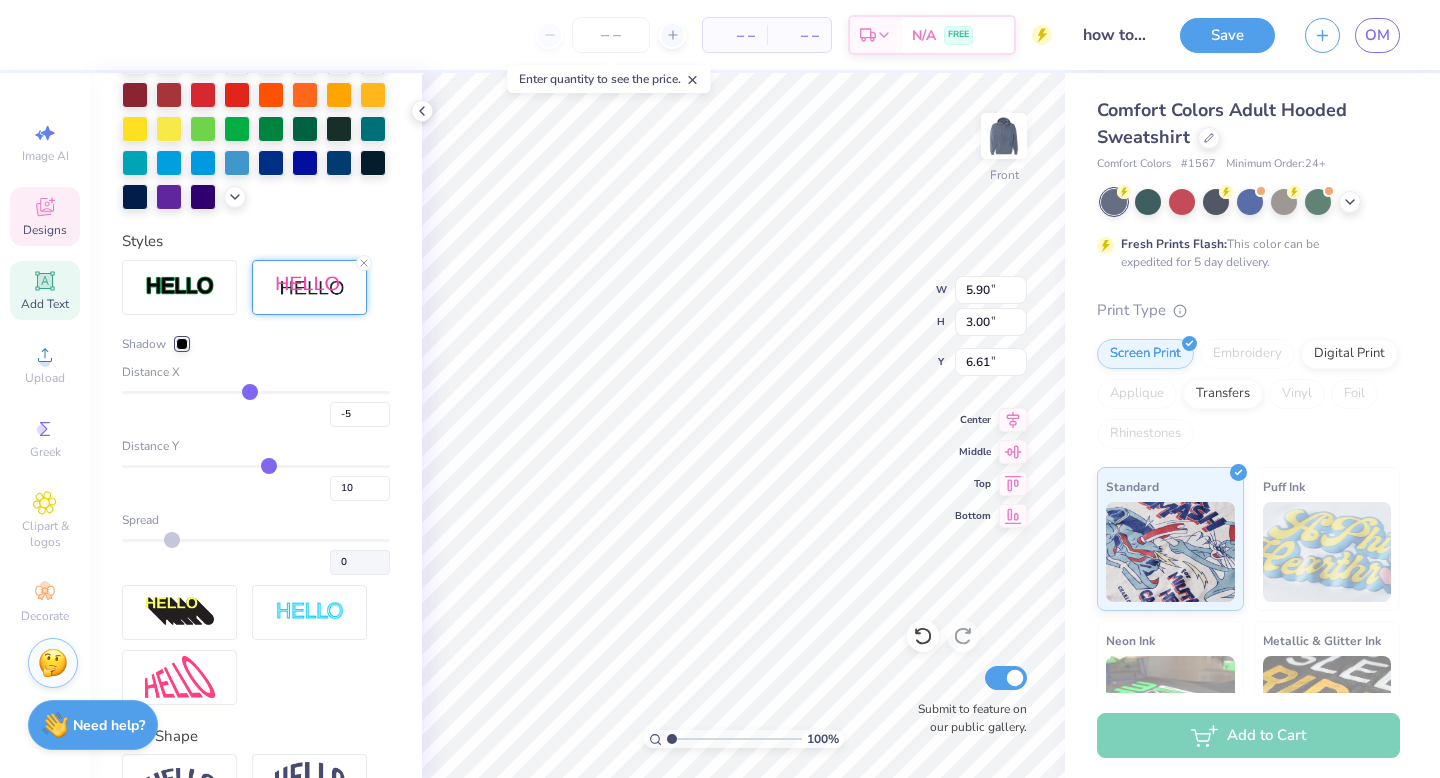 type on "-6" 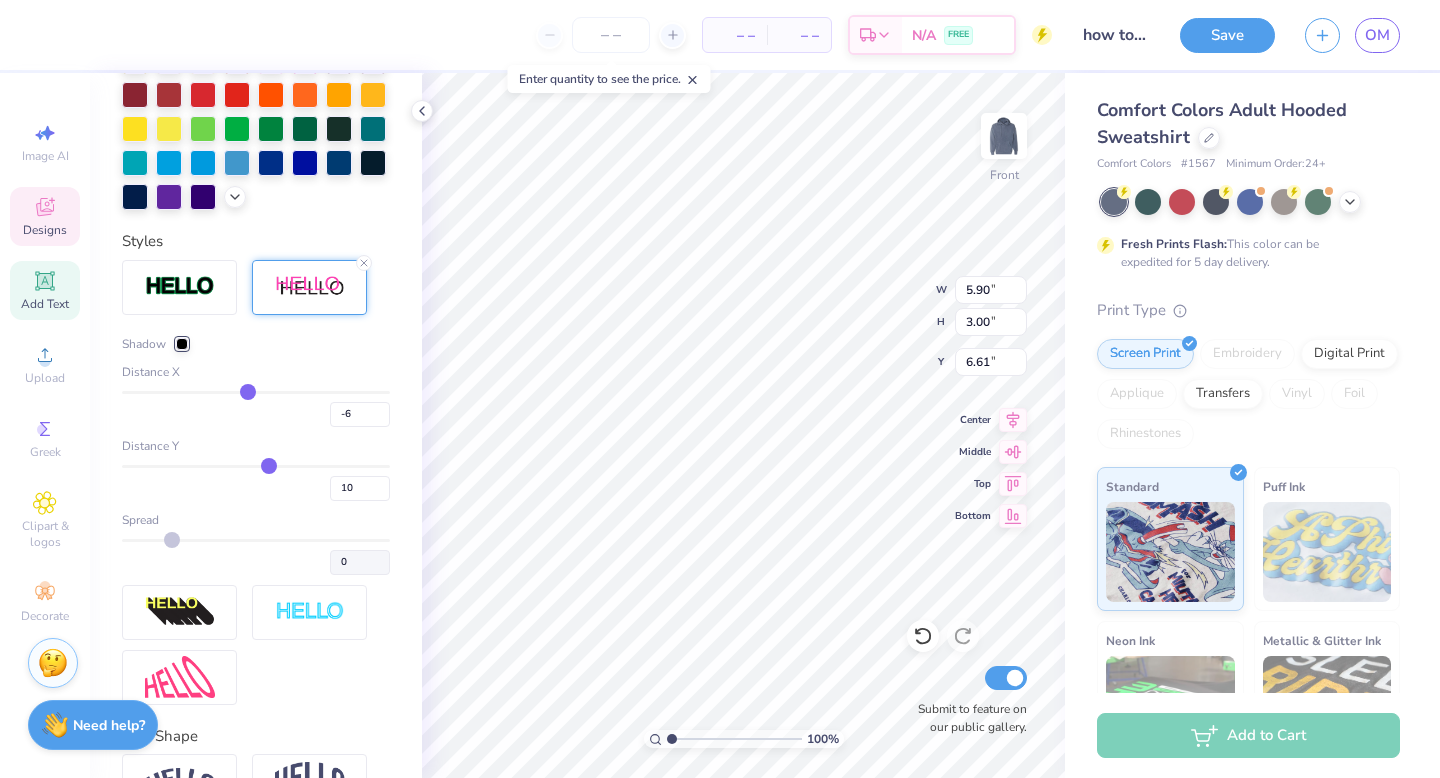type on "-8" 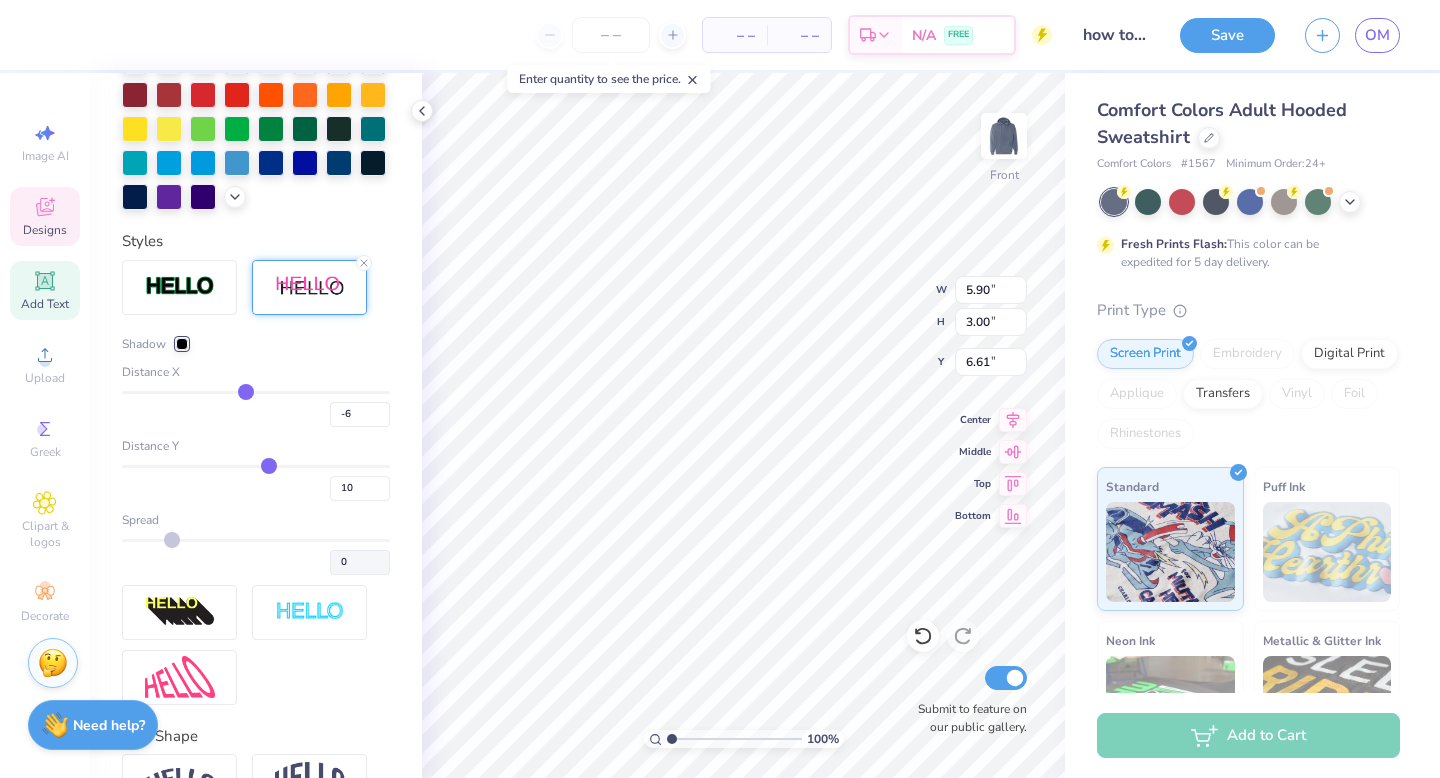 type on "-8" 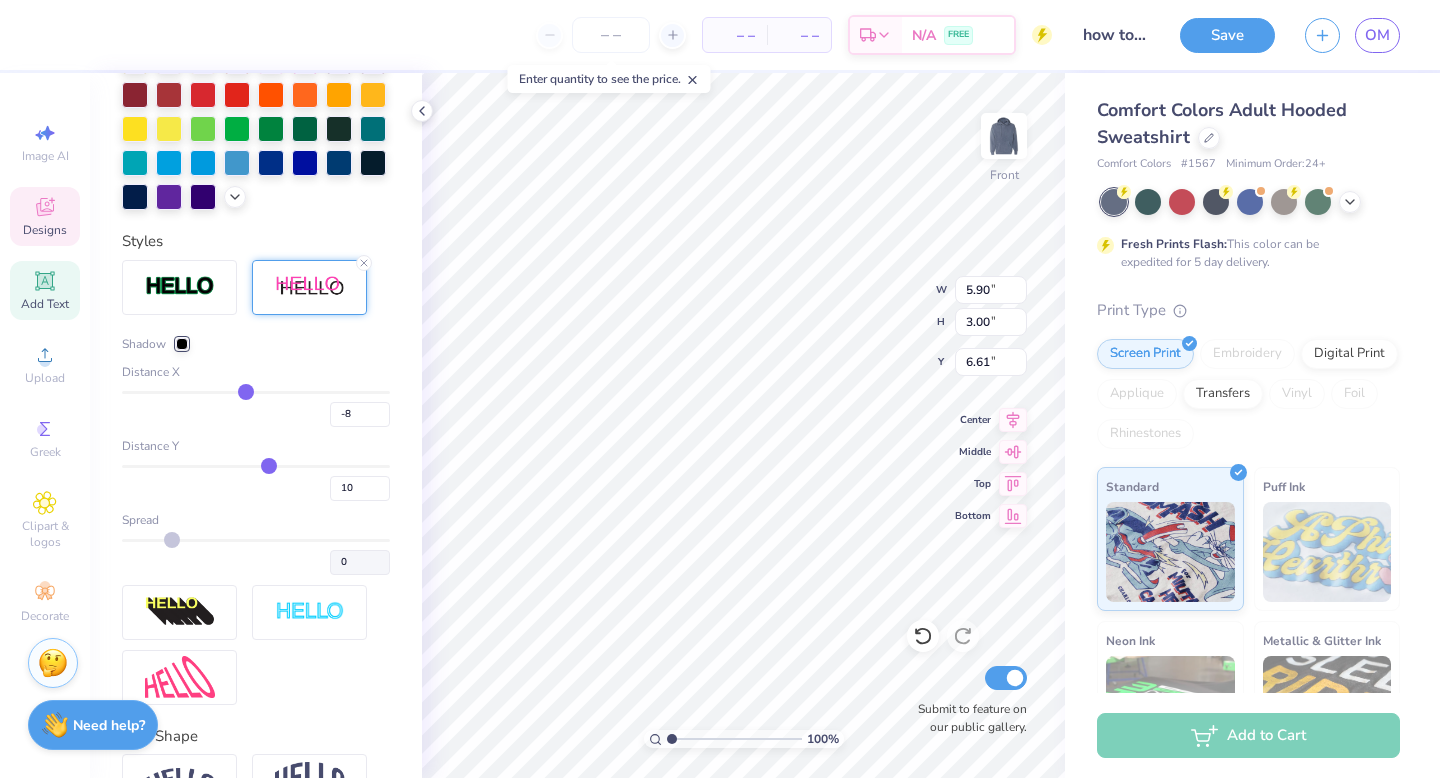 type on "-9" 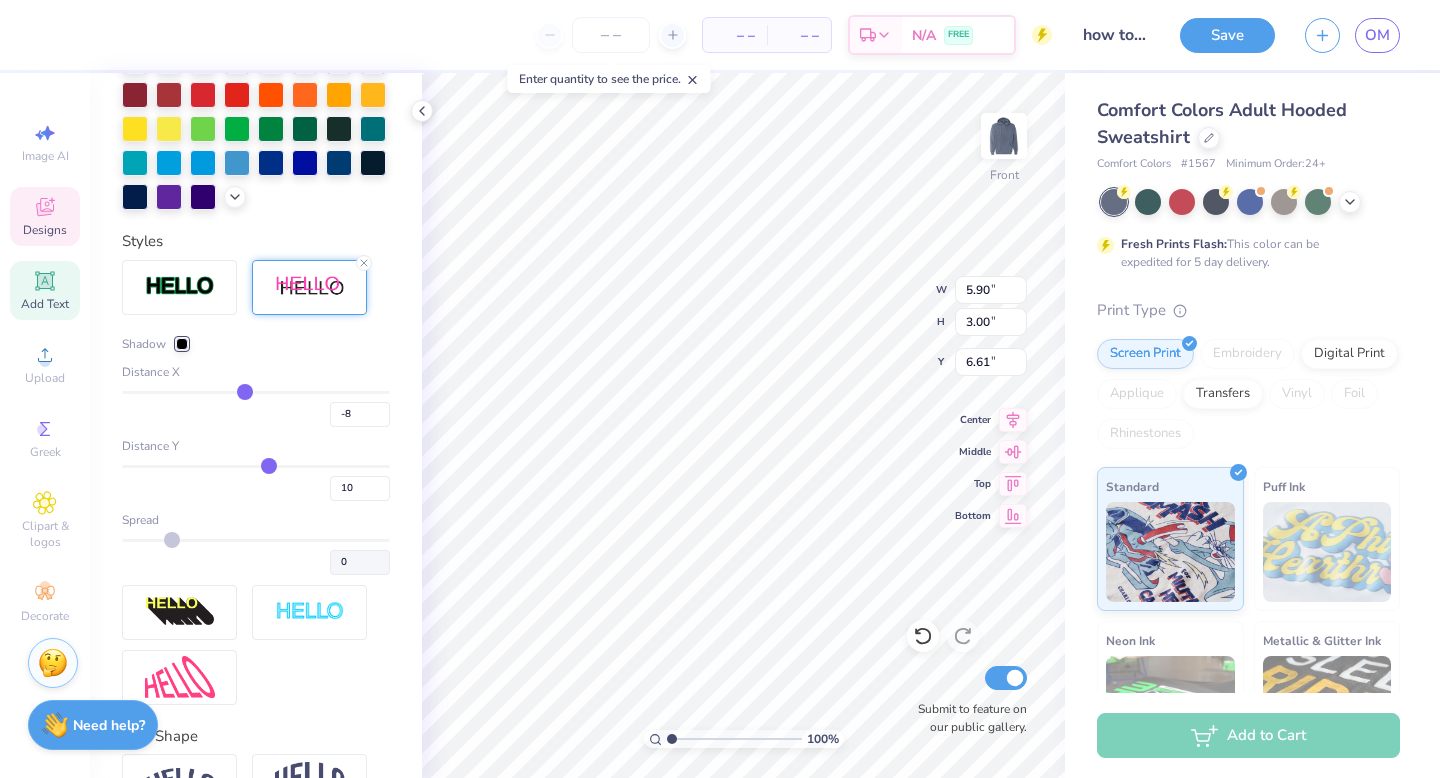 type on "-9" 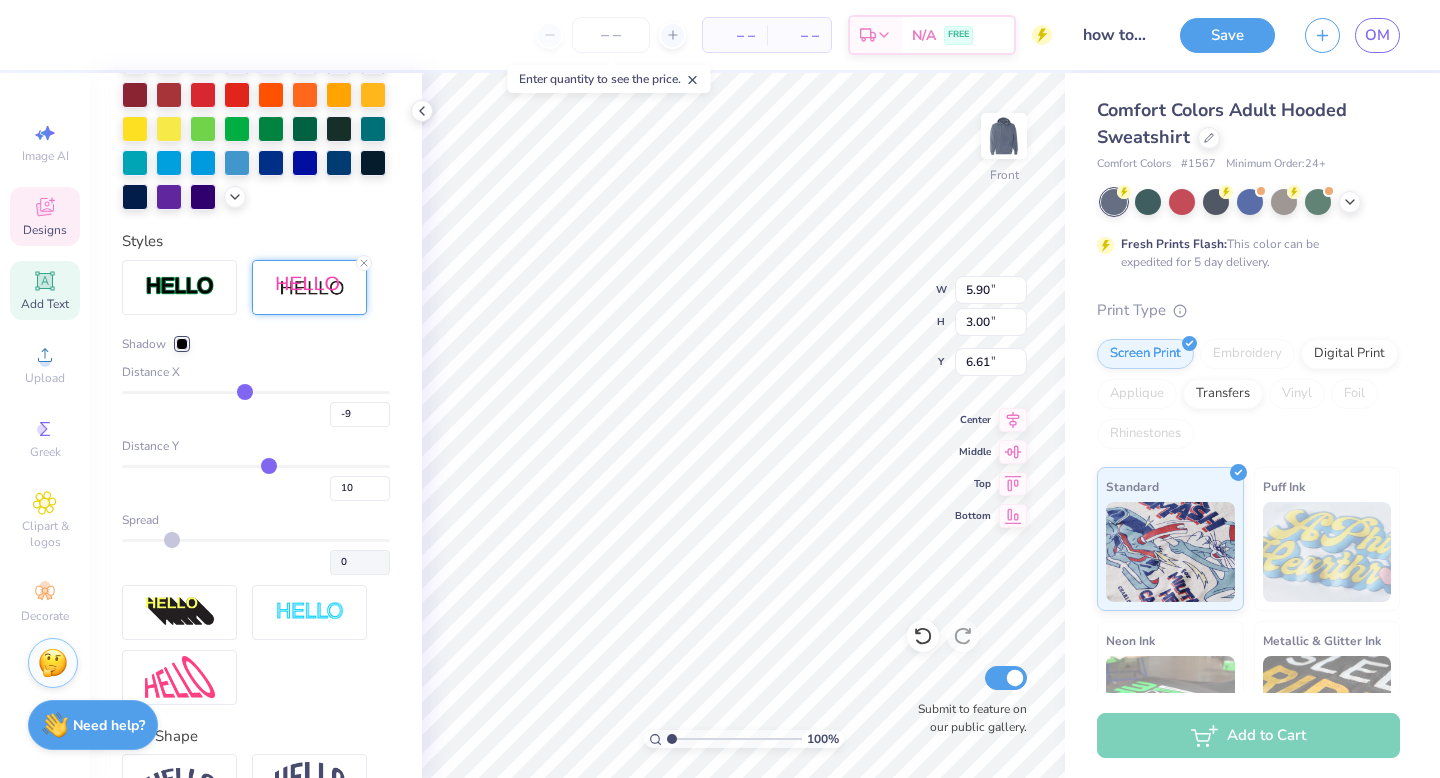 type on "-11" 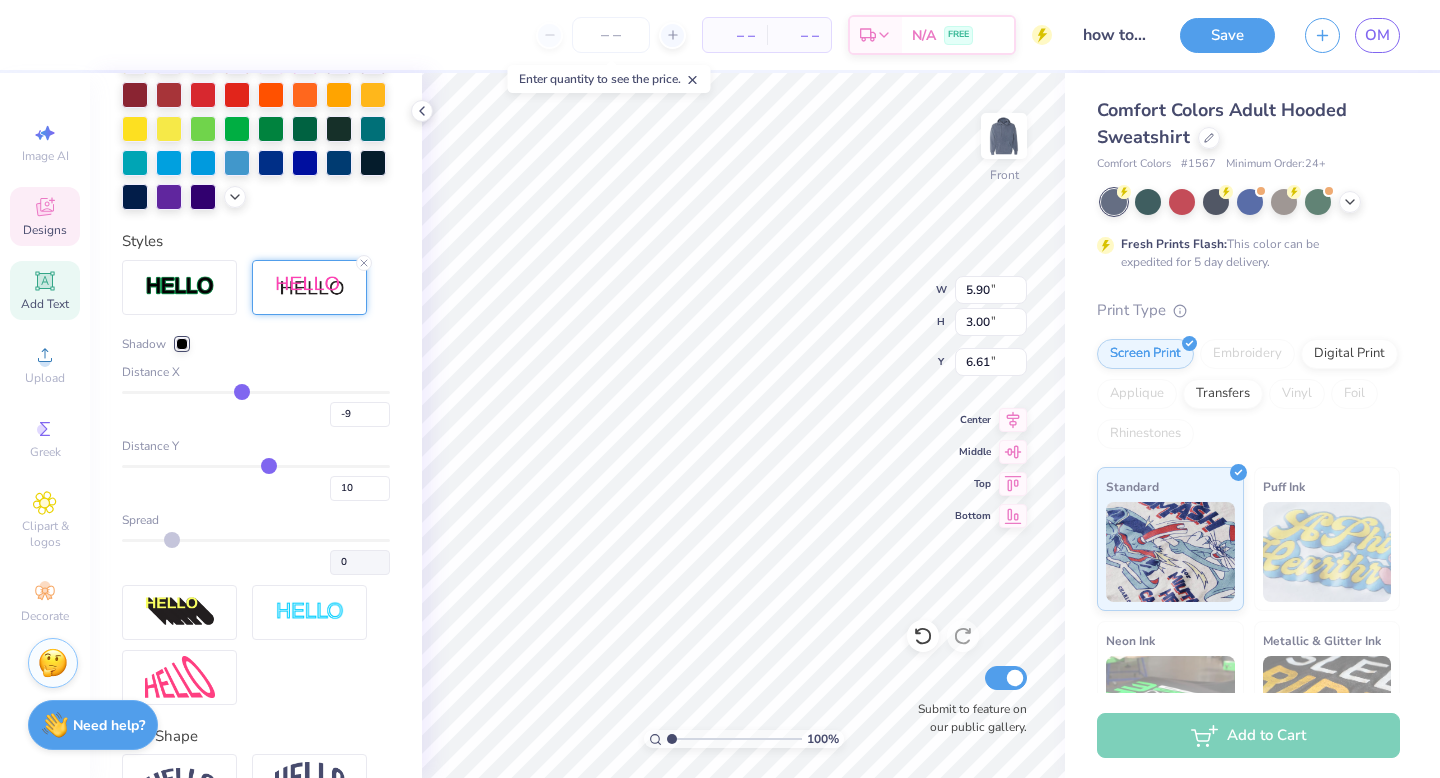 type on "-11" 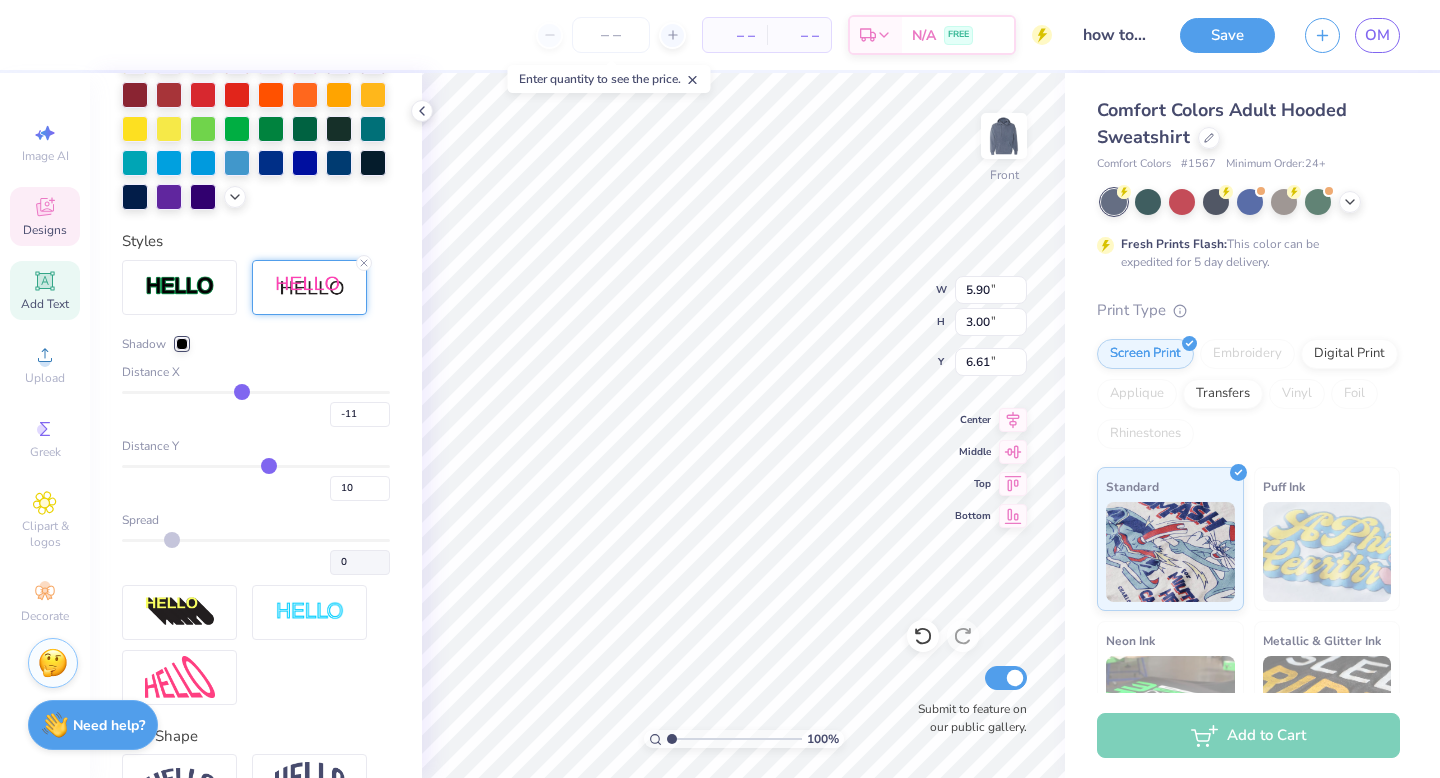 type on "-12" 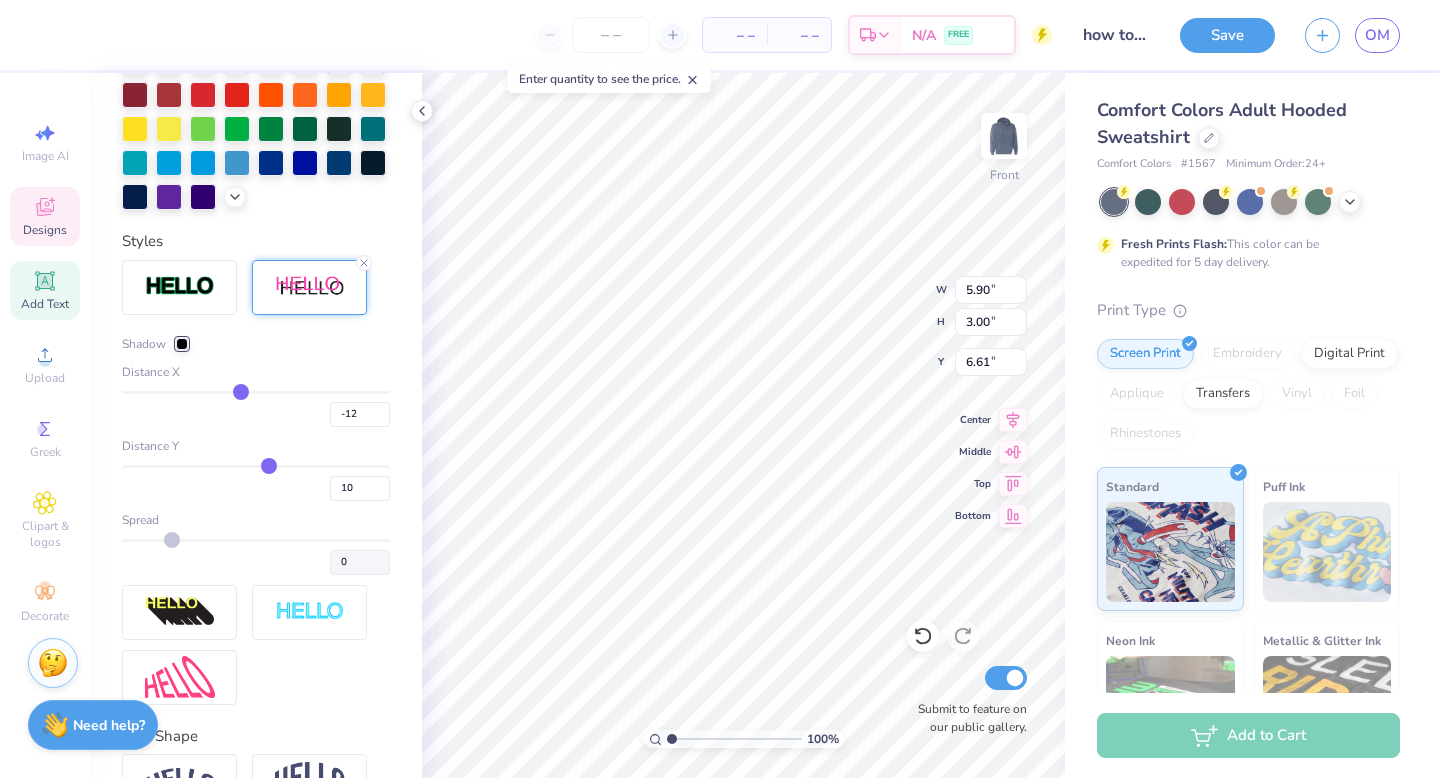 type on "-14" 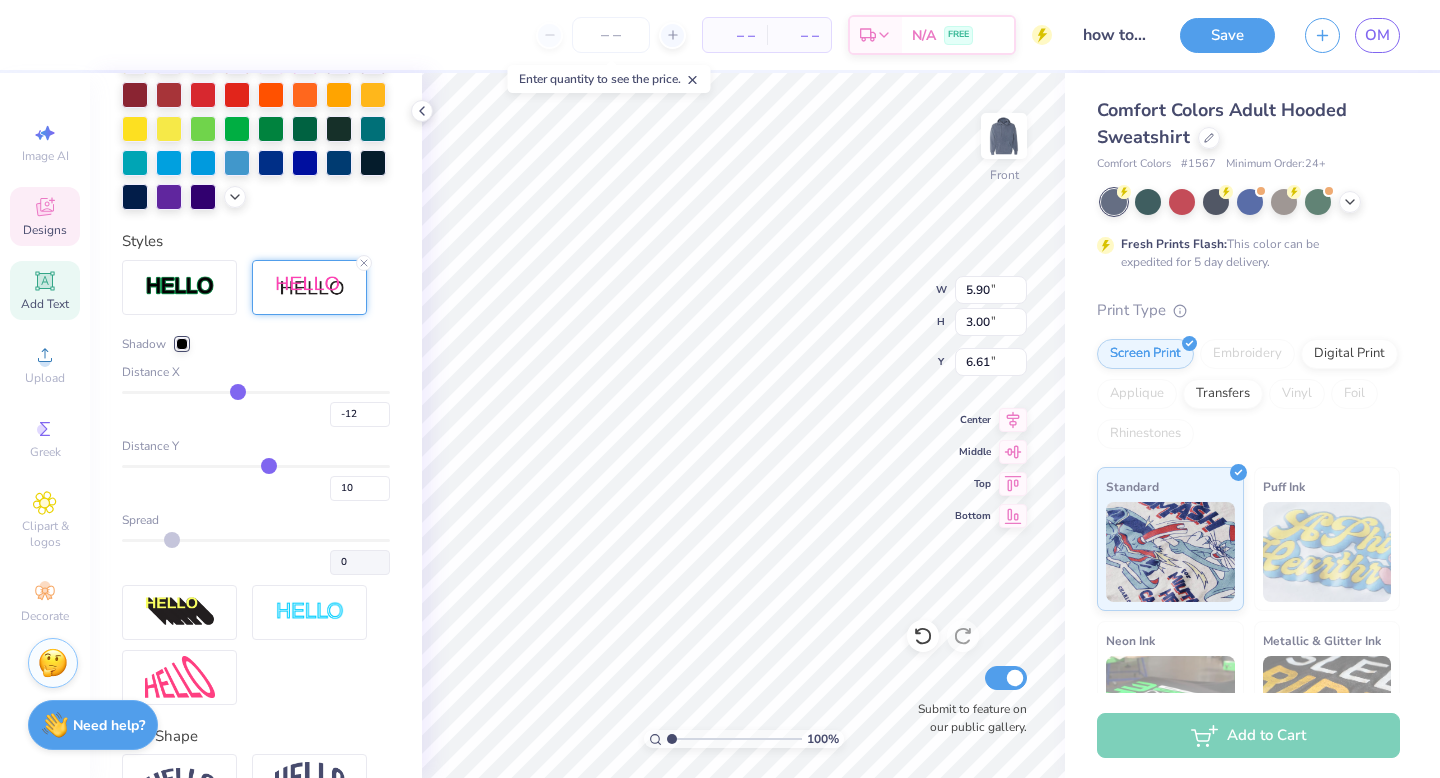 type on "-14" 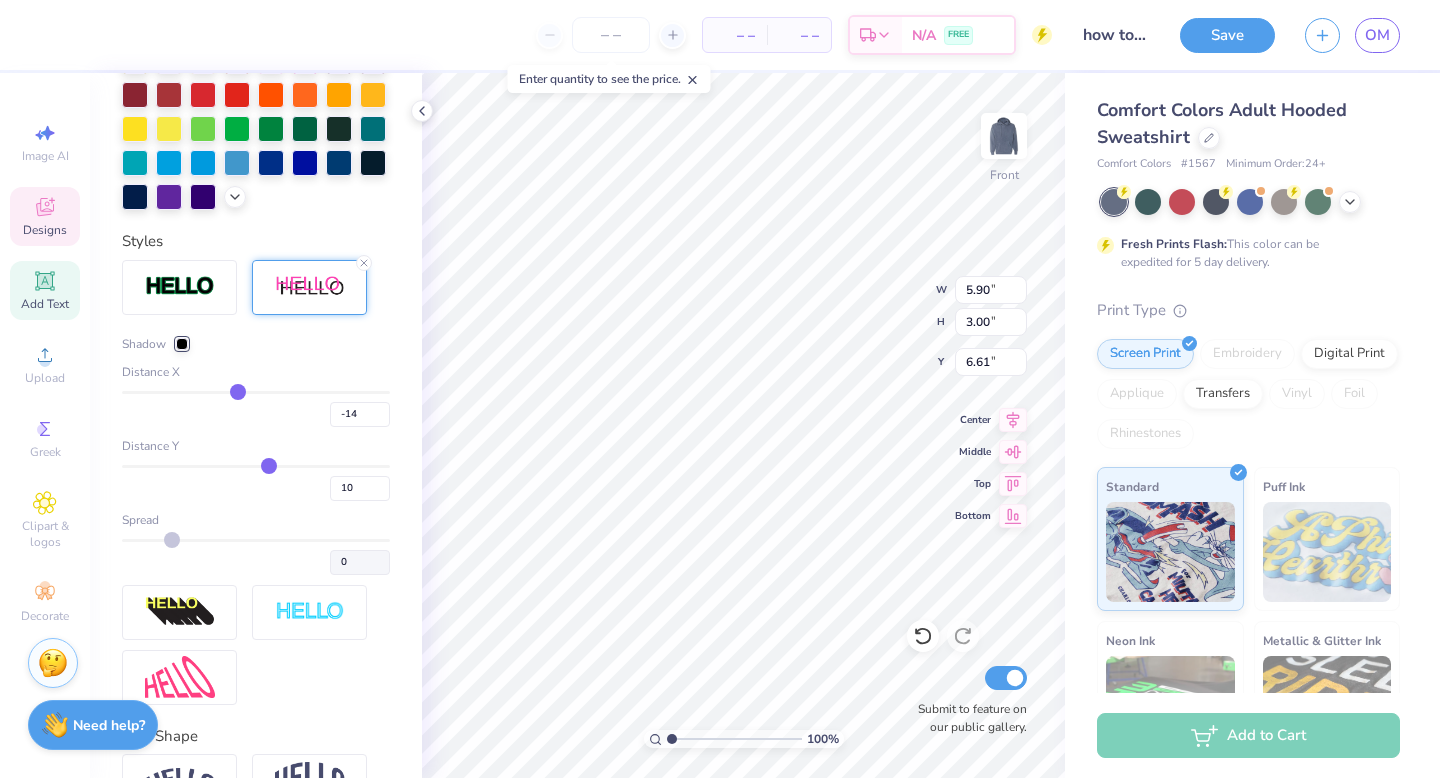 type on "-16" 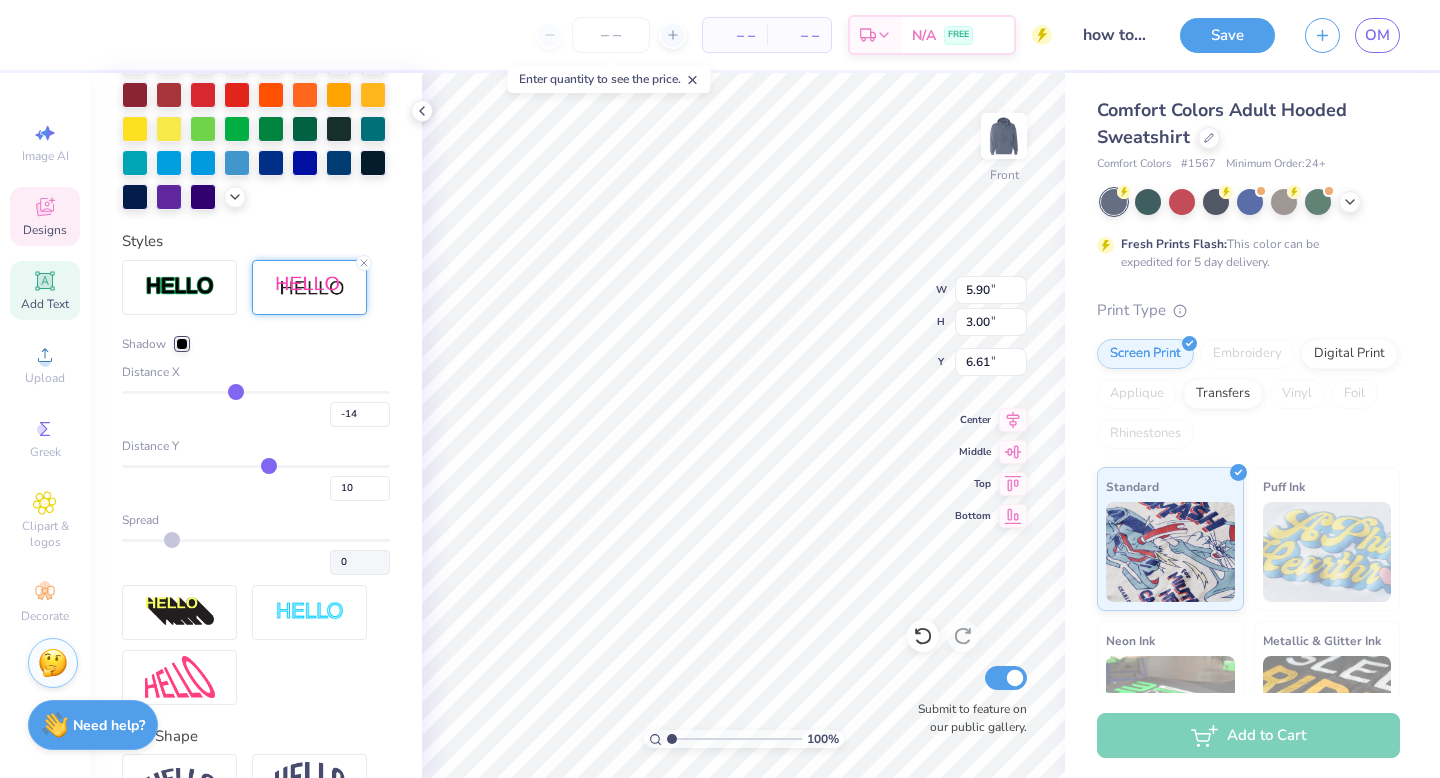 type on "-16" 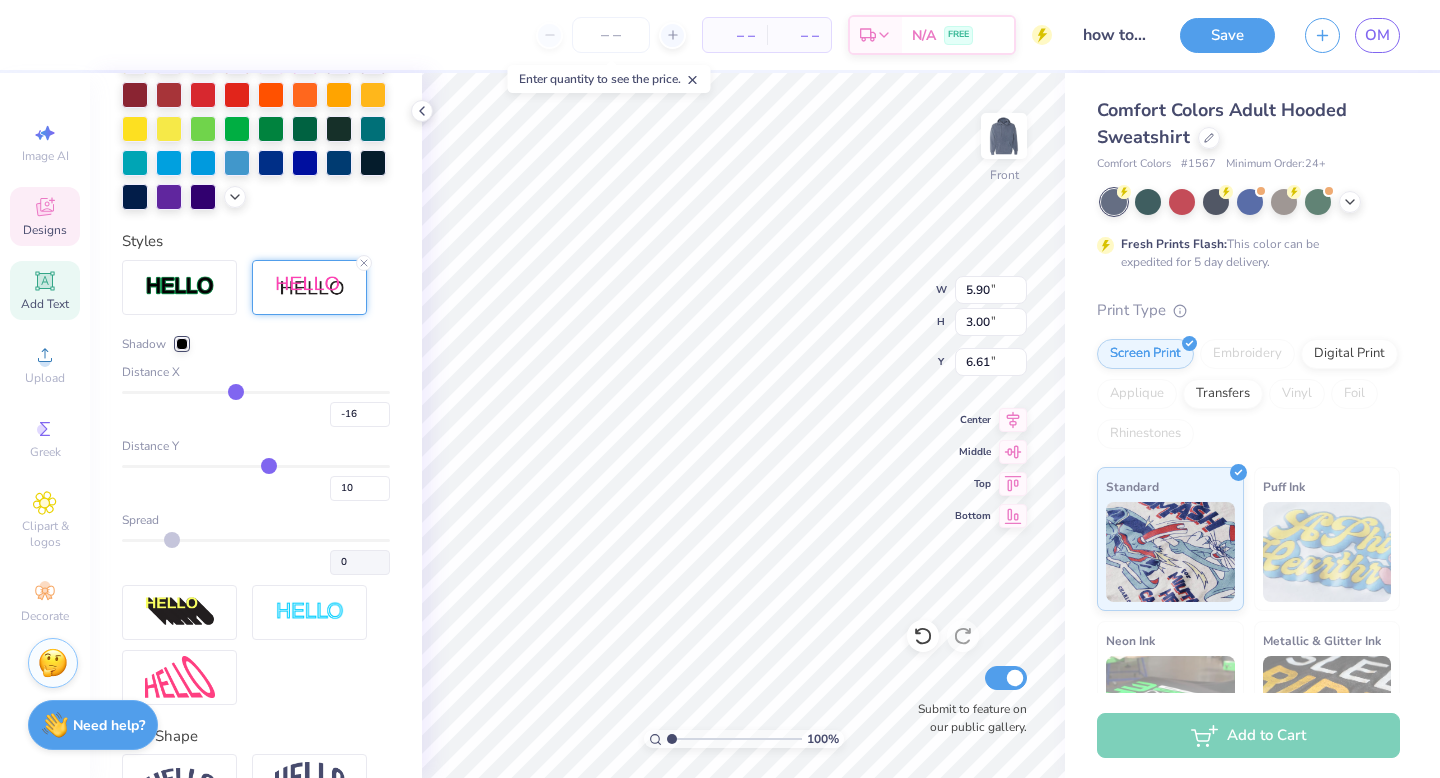 type on "-18" 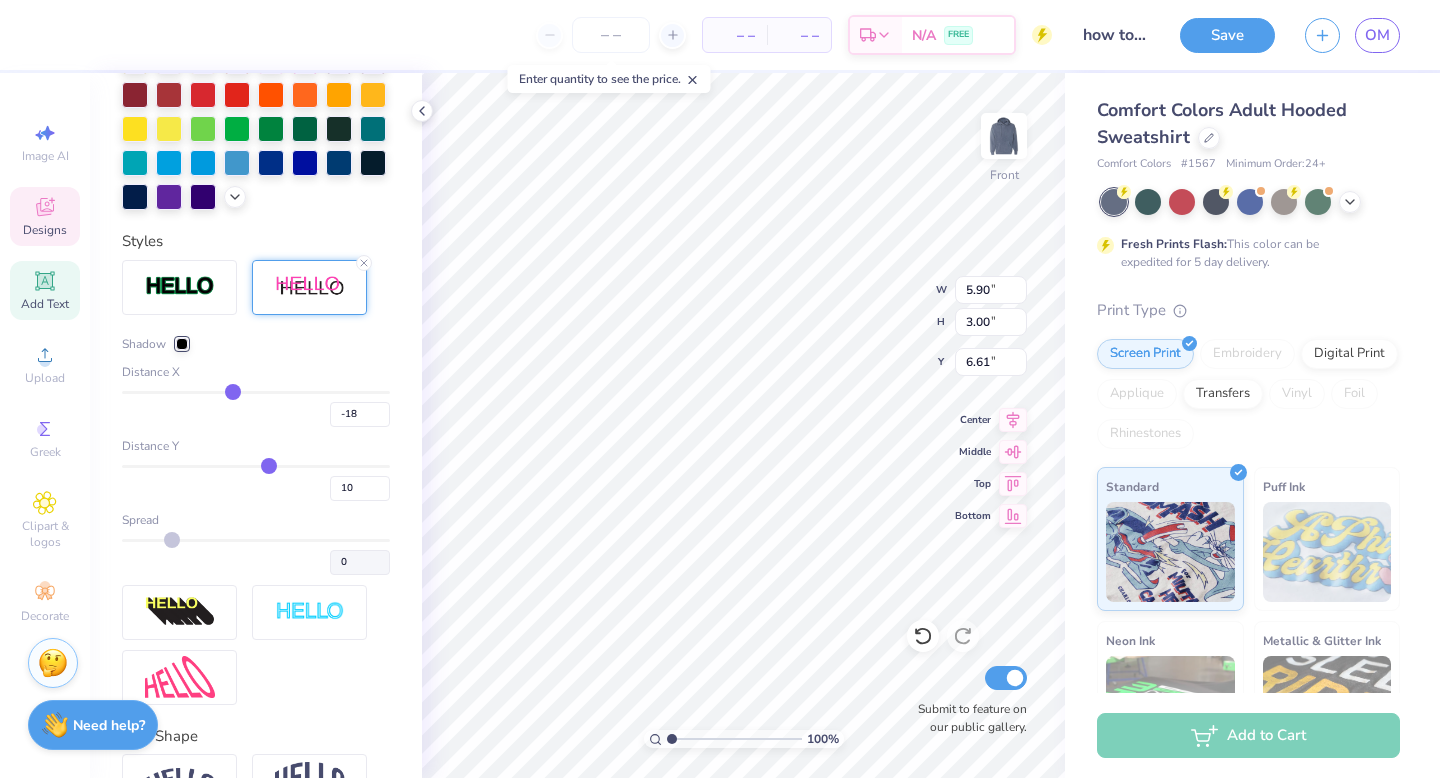 type on "-20" 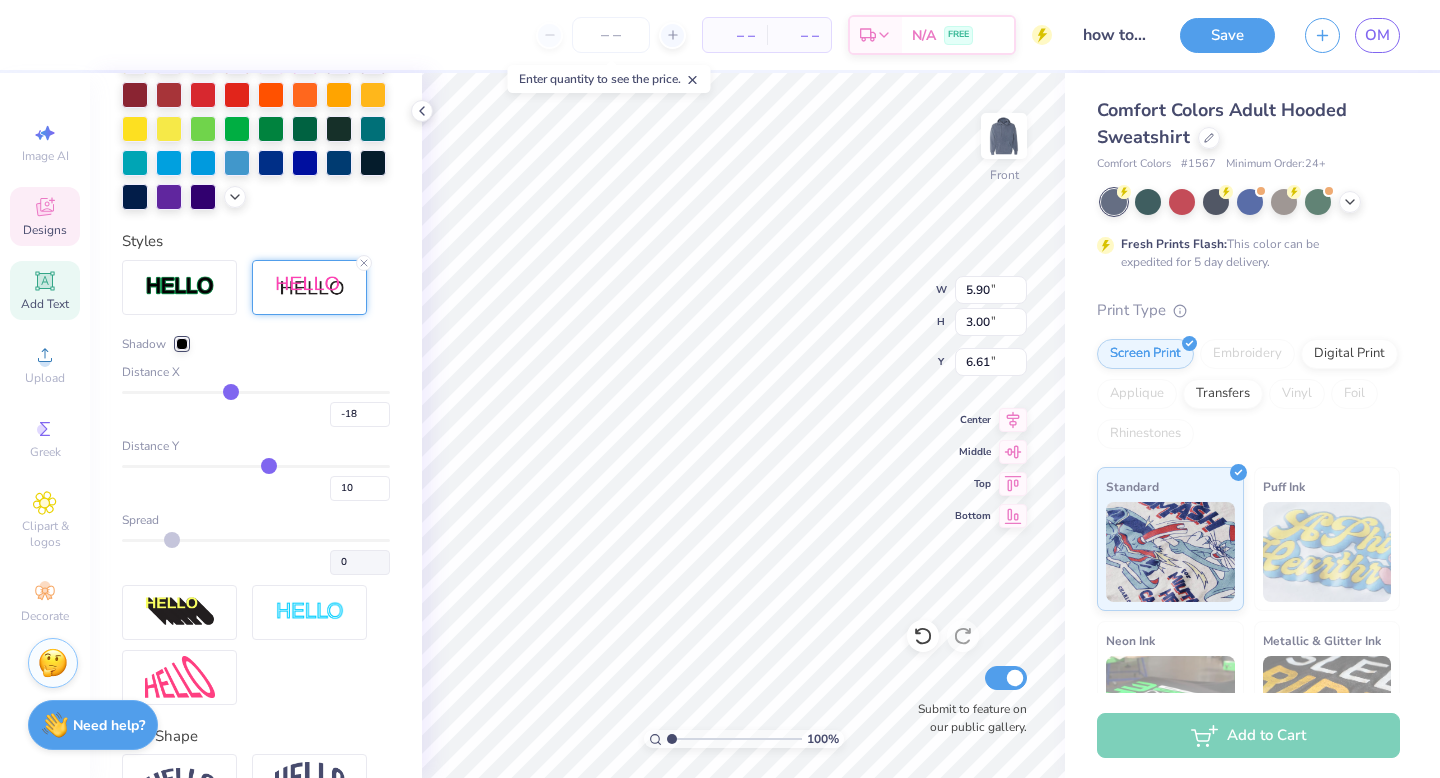 type on "-20" 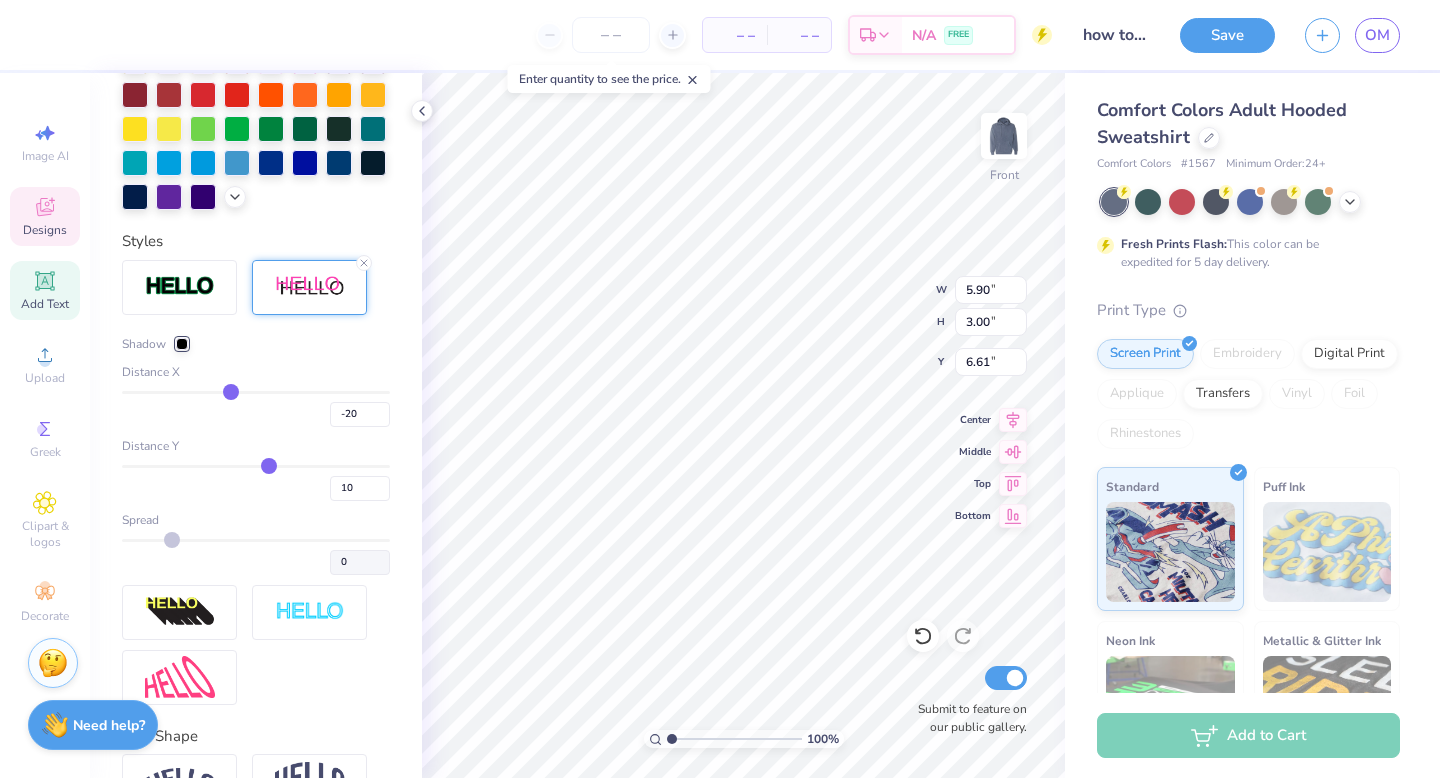 type on "-22" 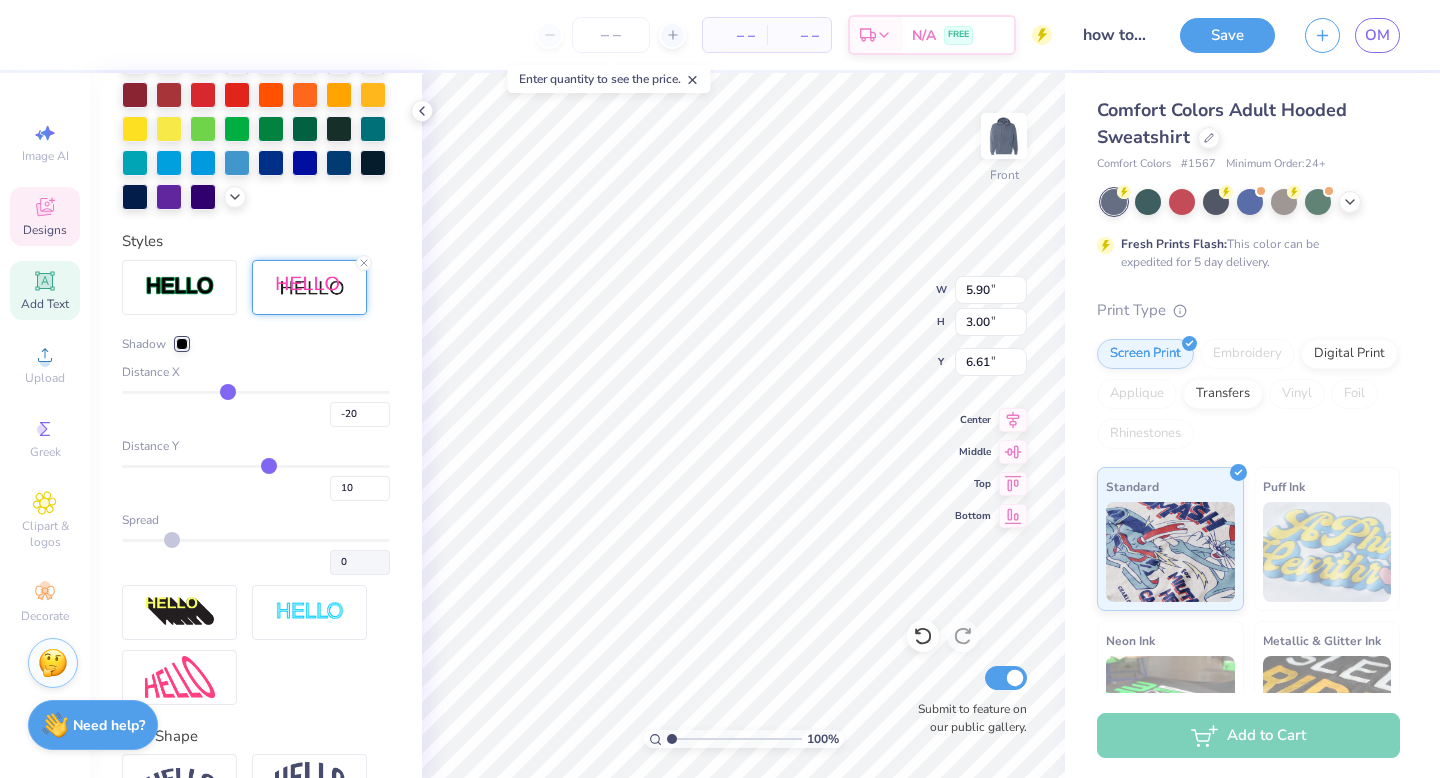 type on "-22" 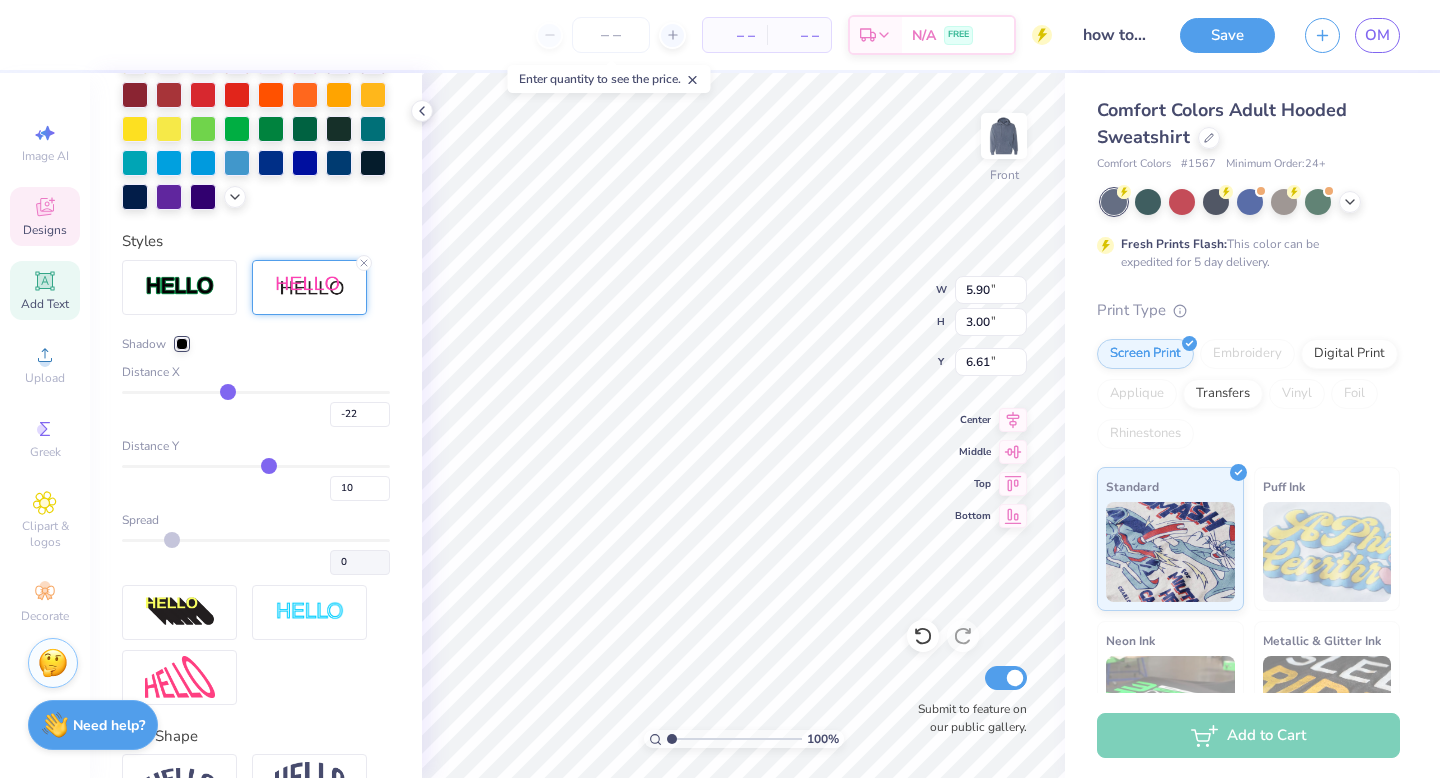 type on "-24" 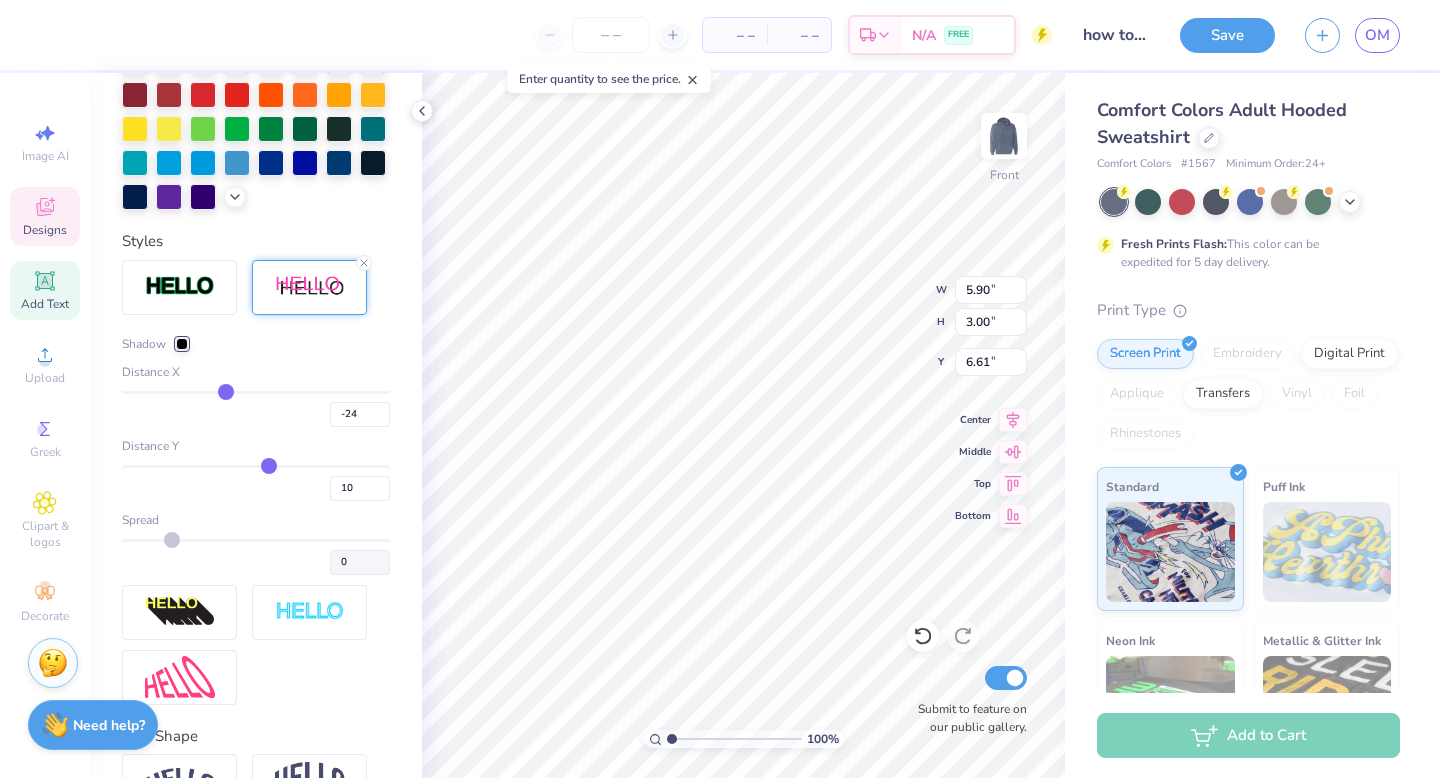 type on "-26" 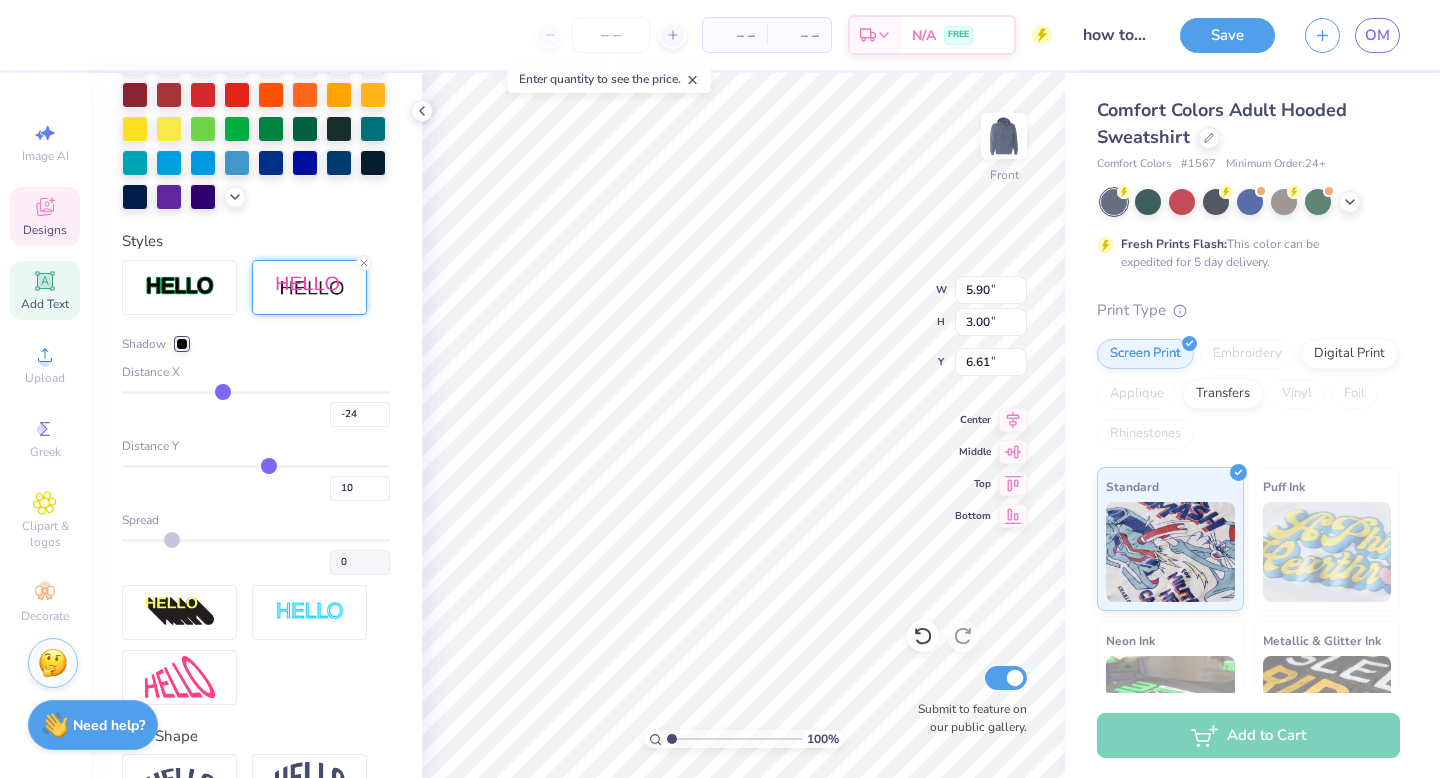 type on "-26" 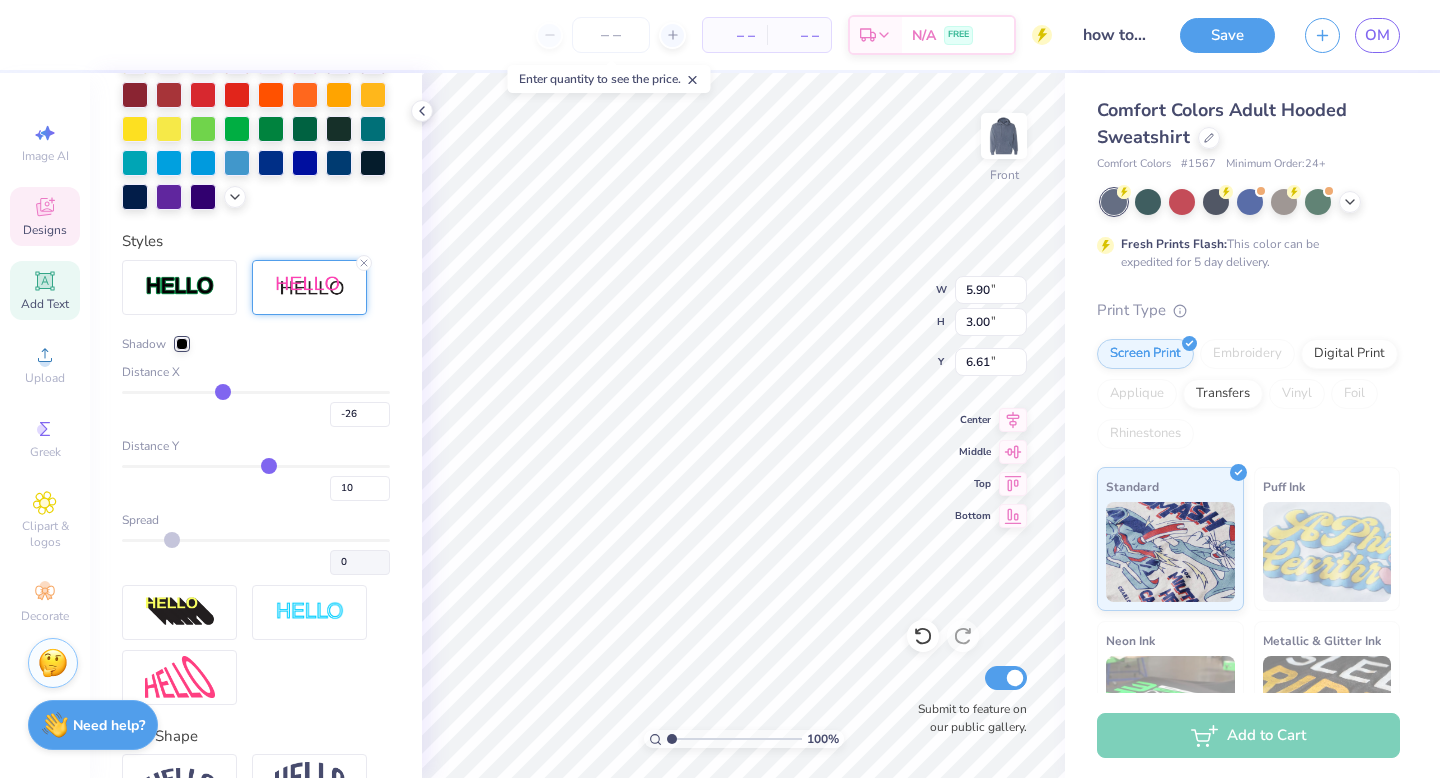 type on "-28" 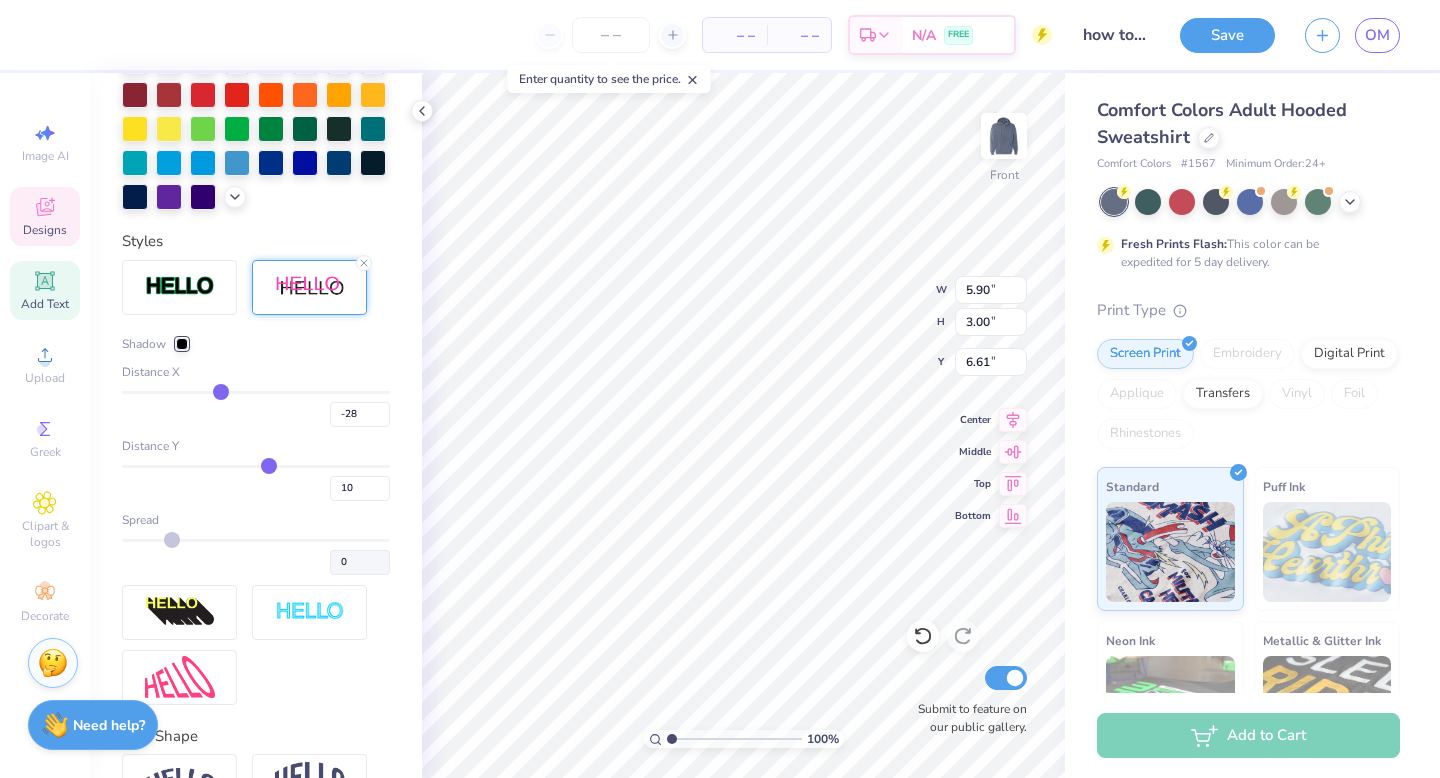 type on "-29" 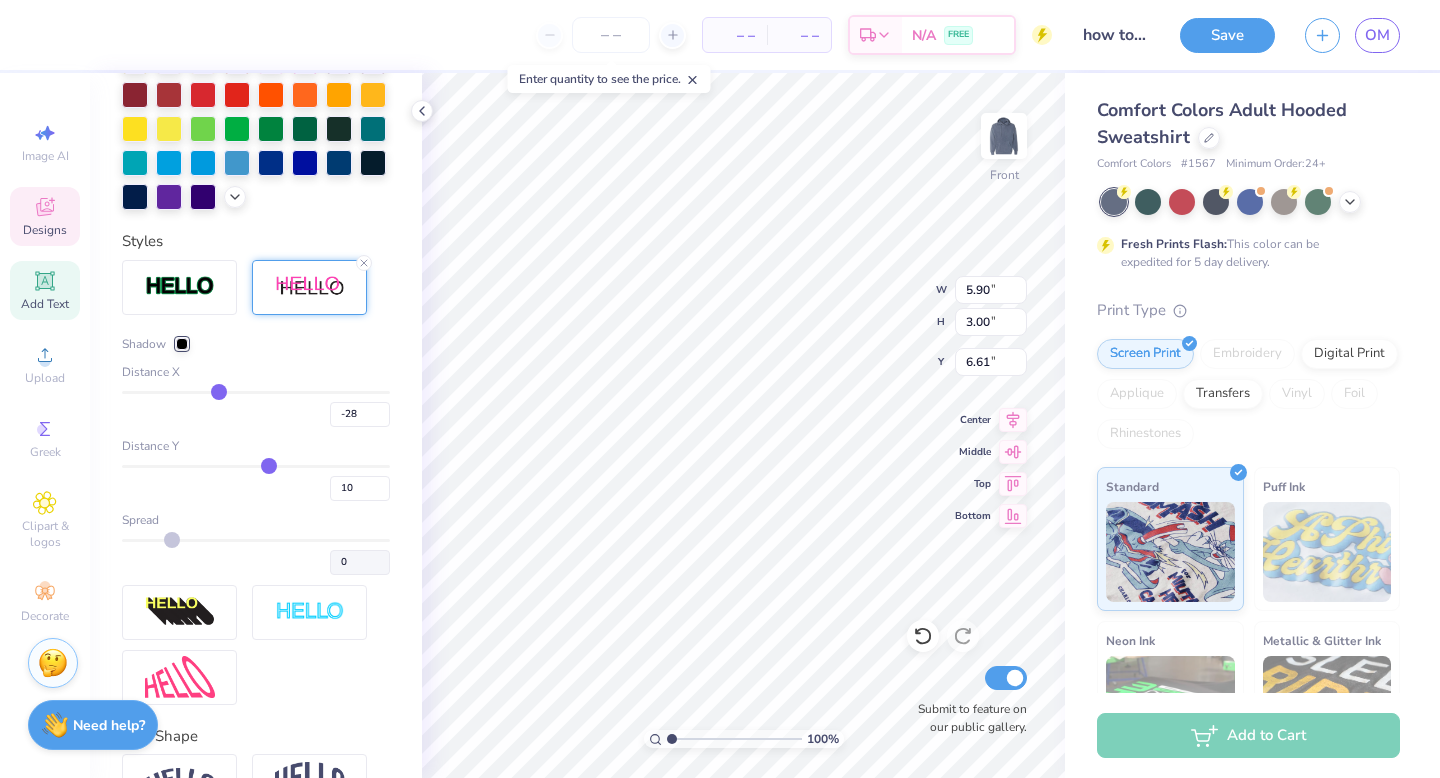 type on "-29" 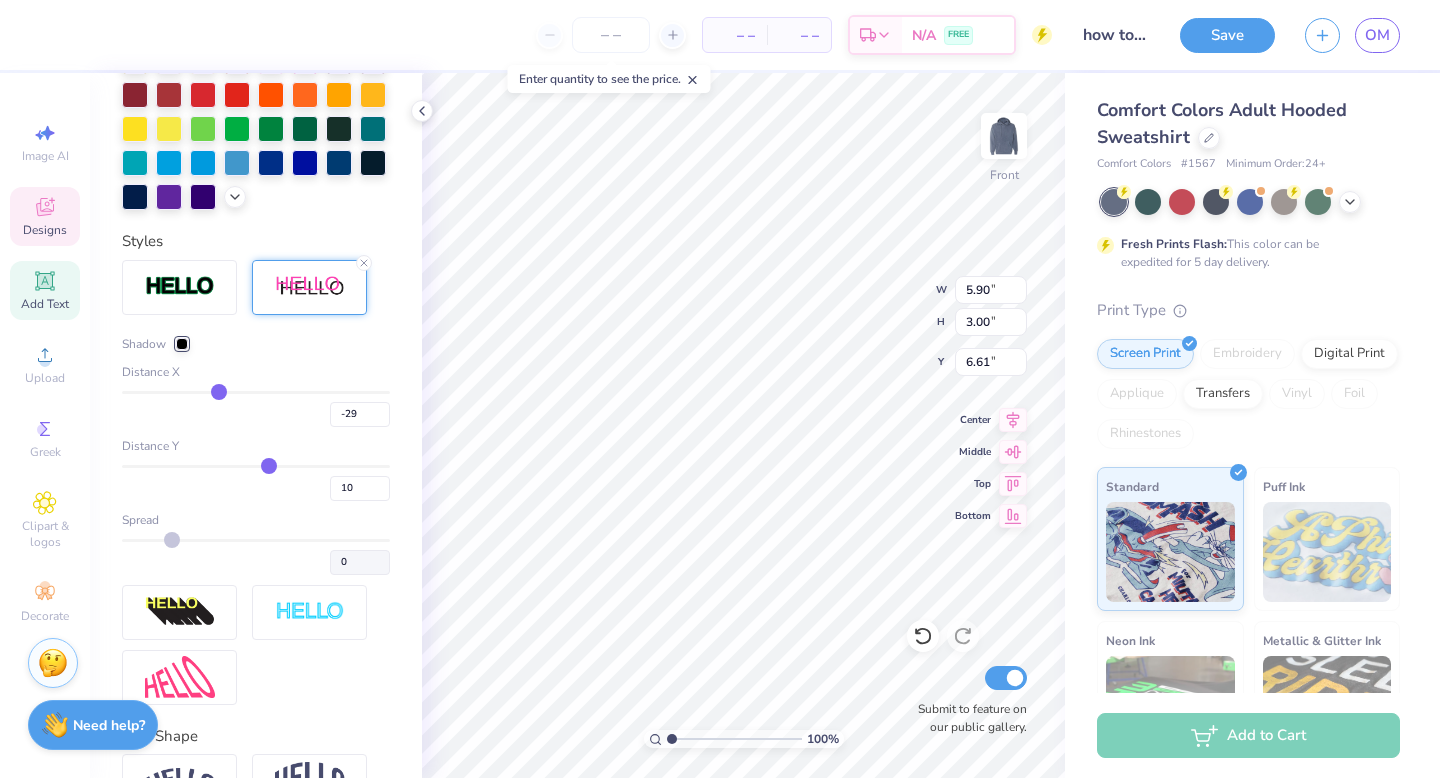type on "-31" 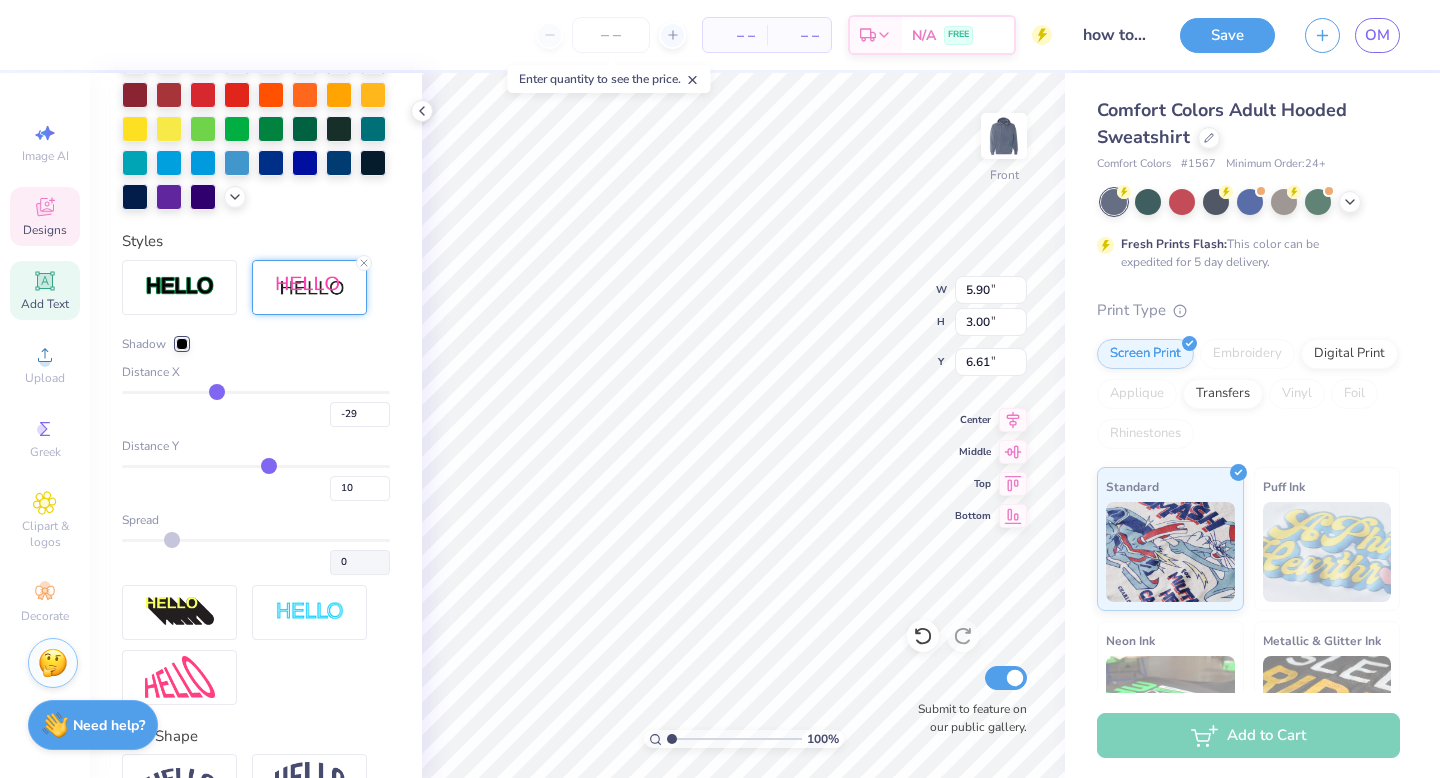type on "-31" 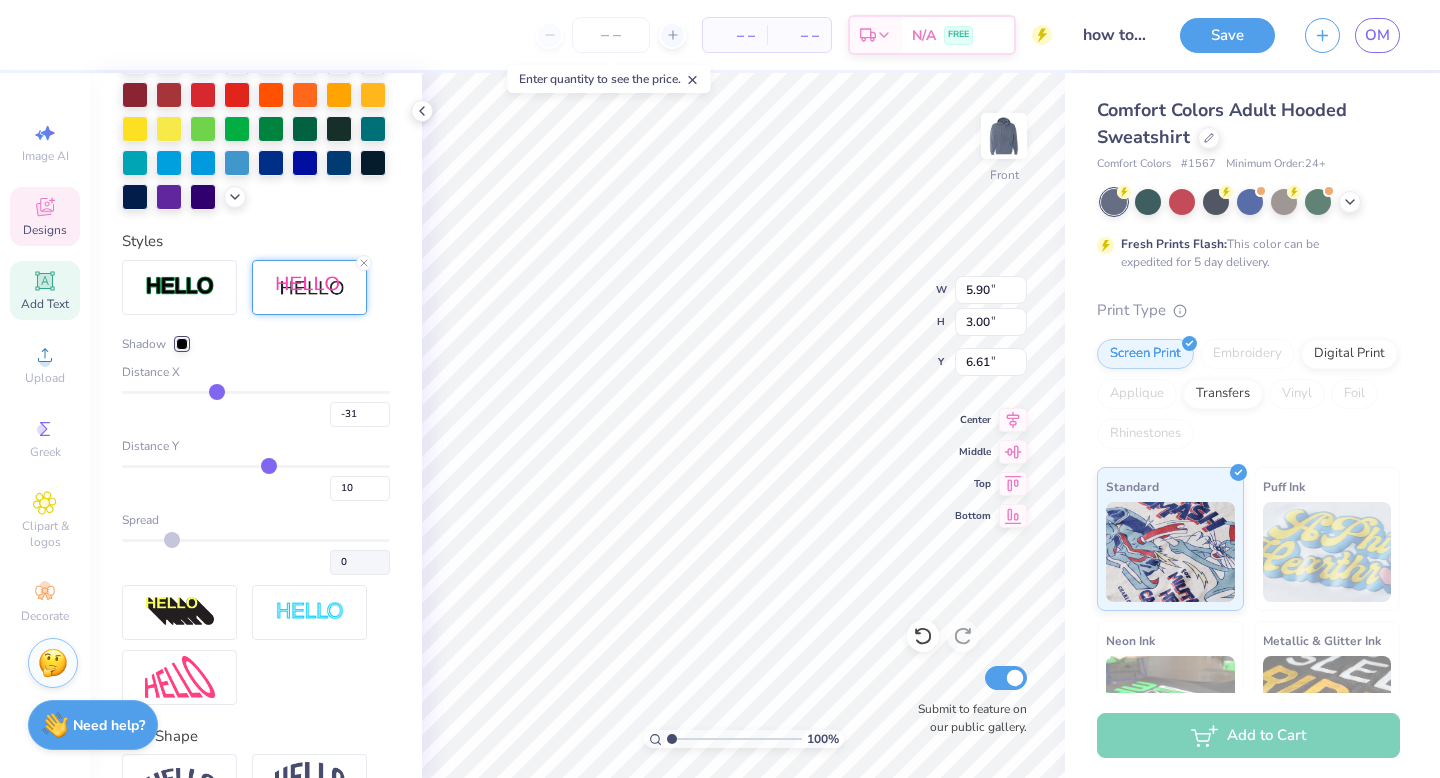 type on "-33" 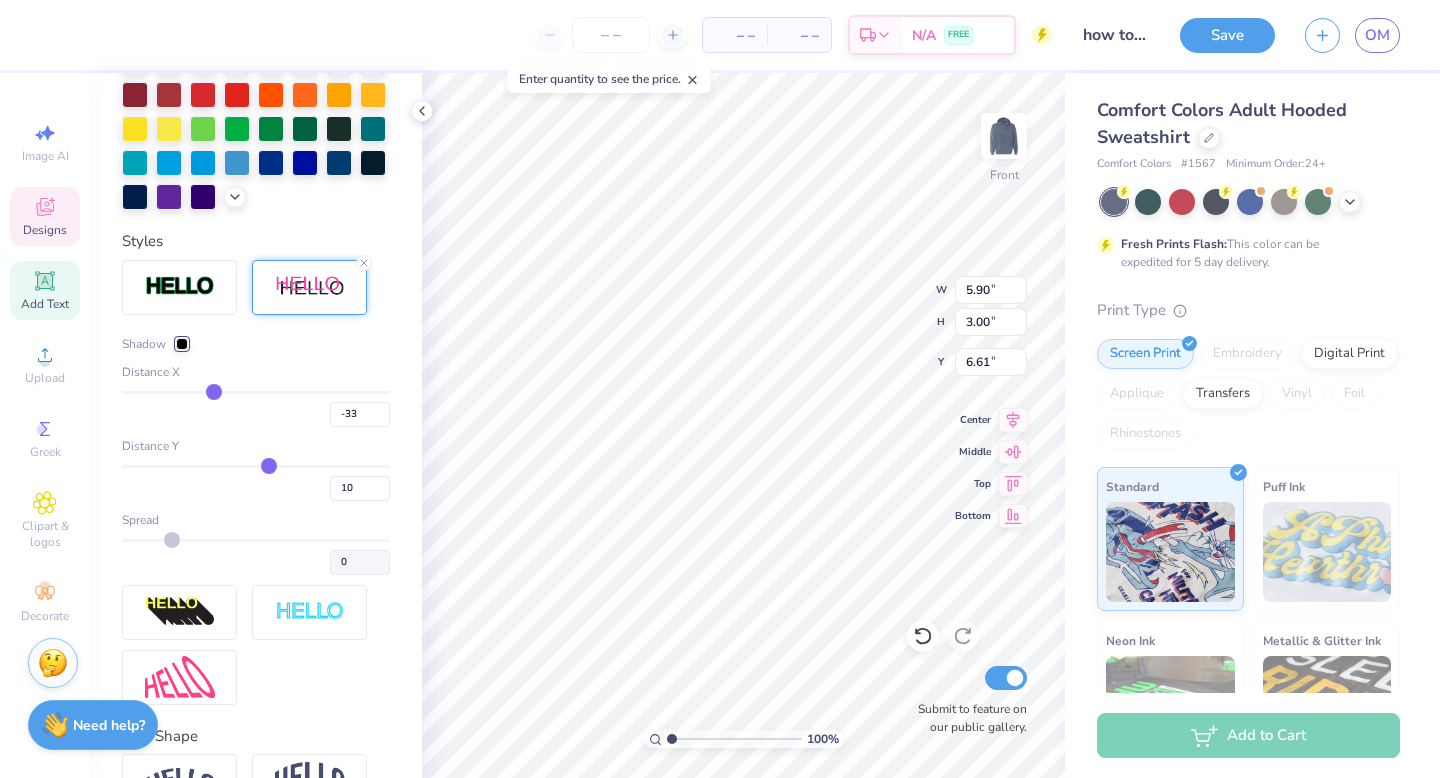 type on "-34" 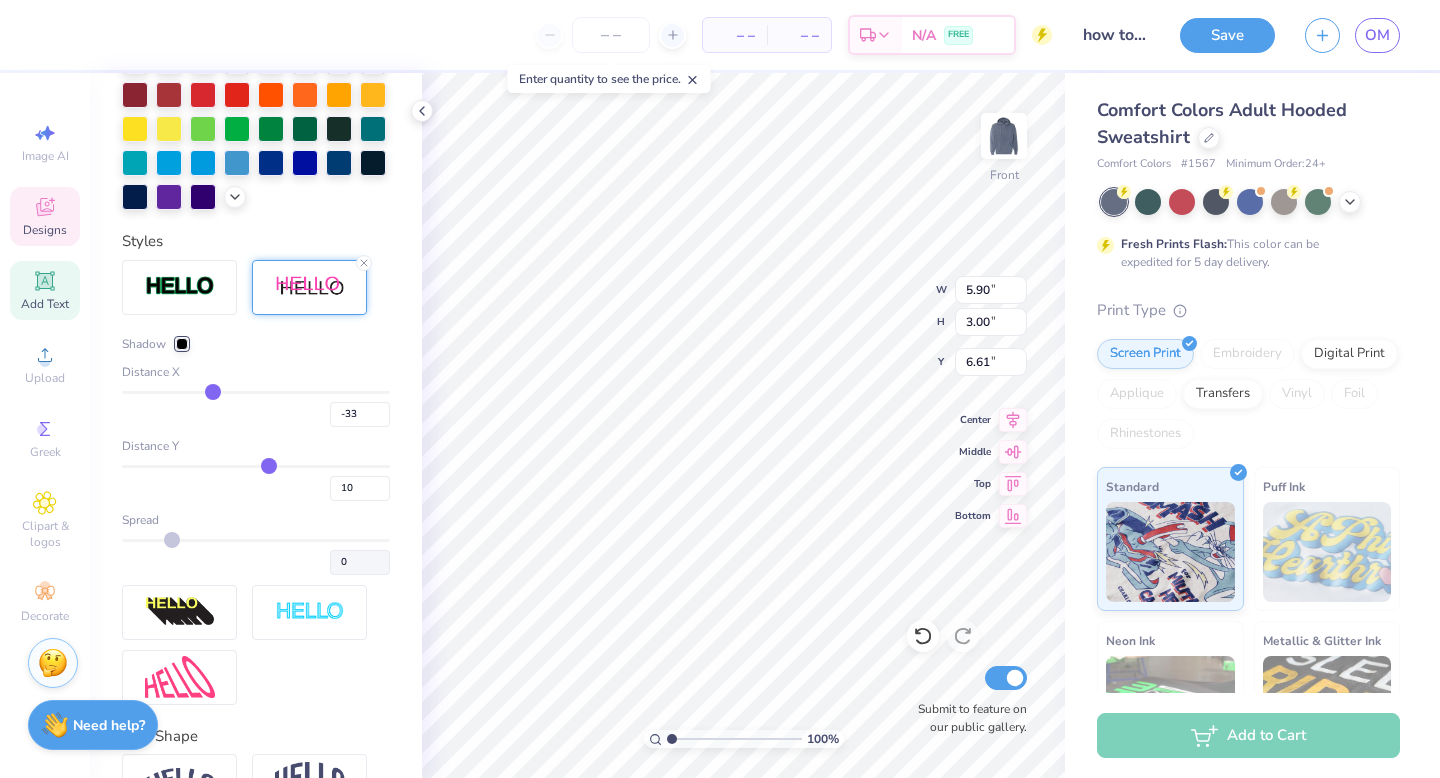 type on "-34" 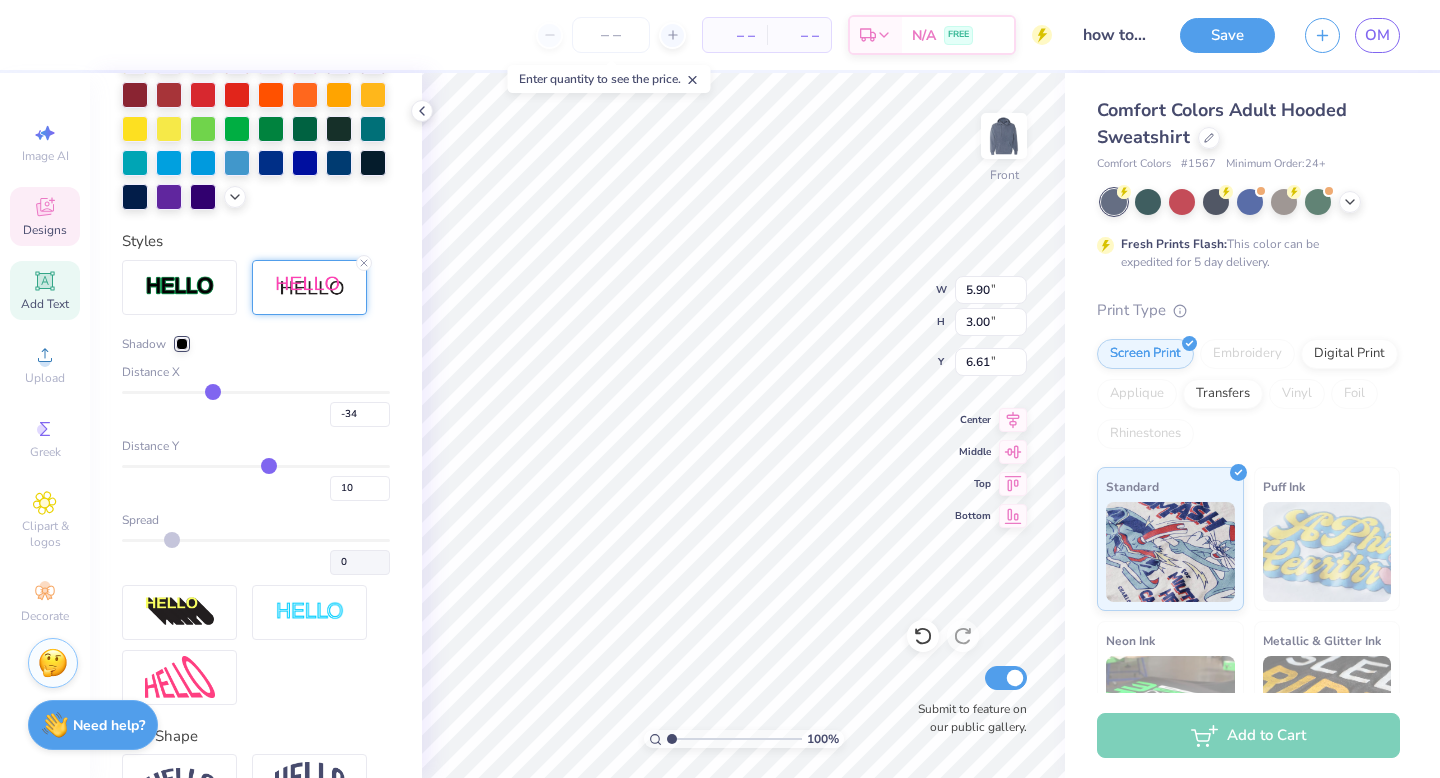 type on "-36" 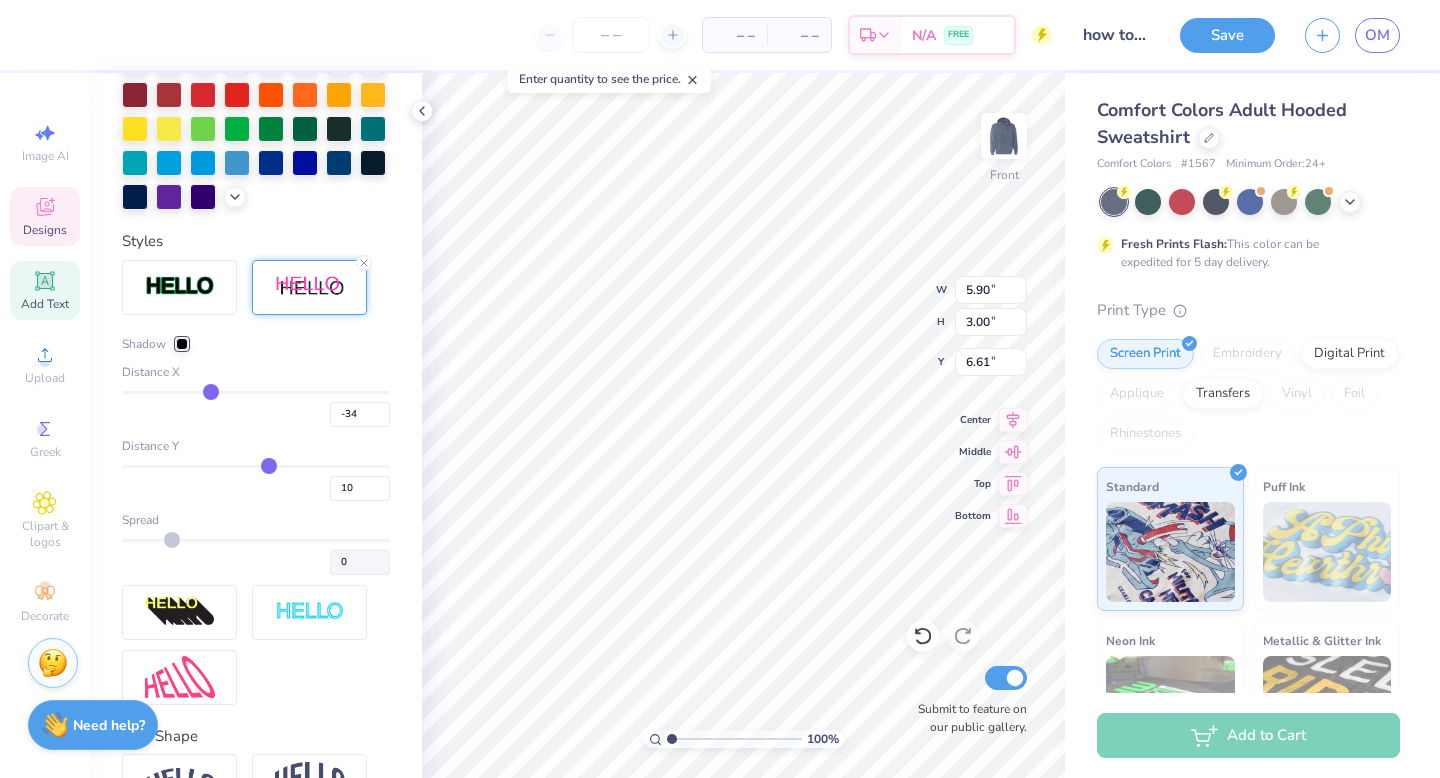 type on "-36" 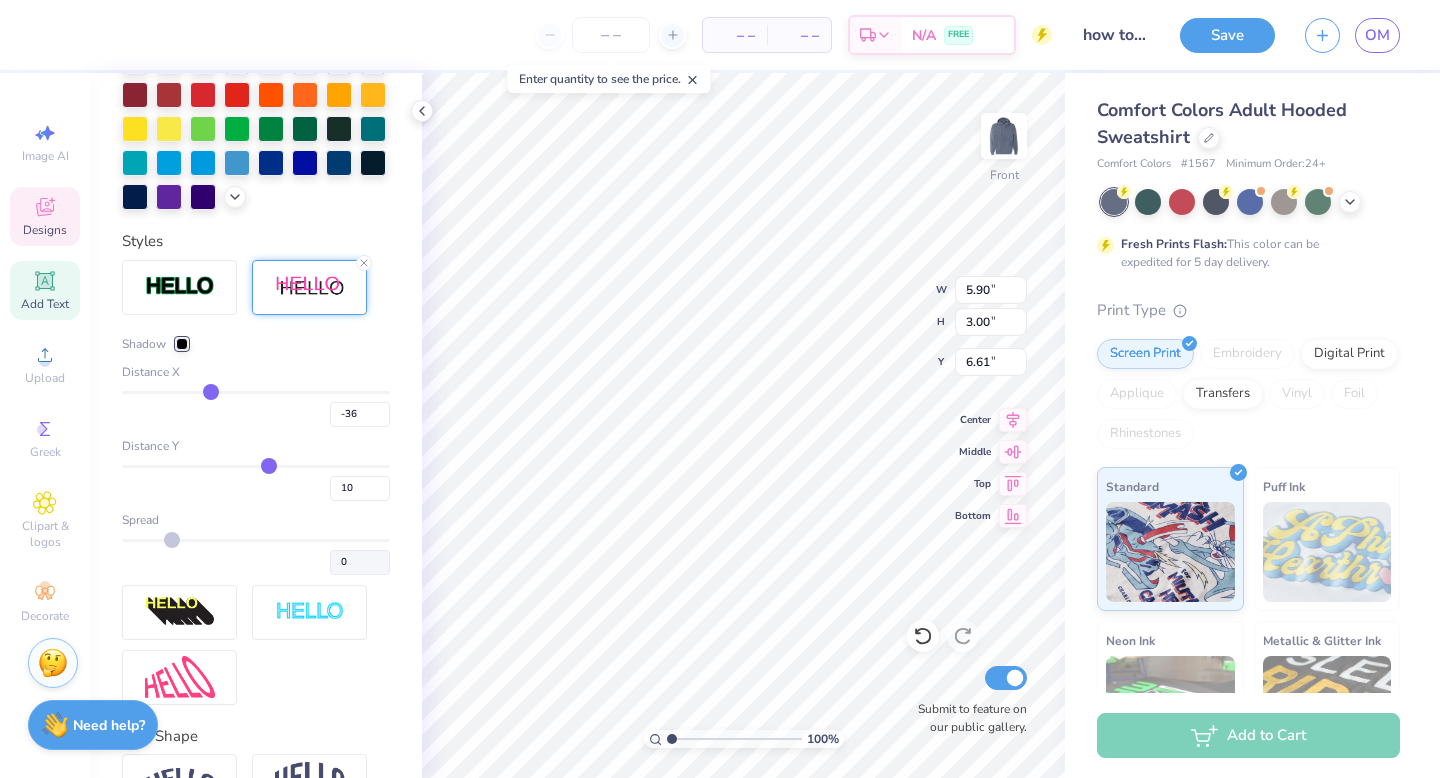 type on "-38" 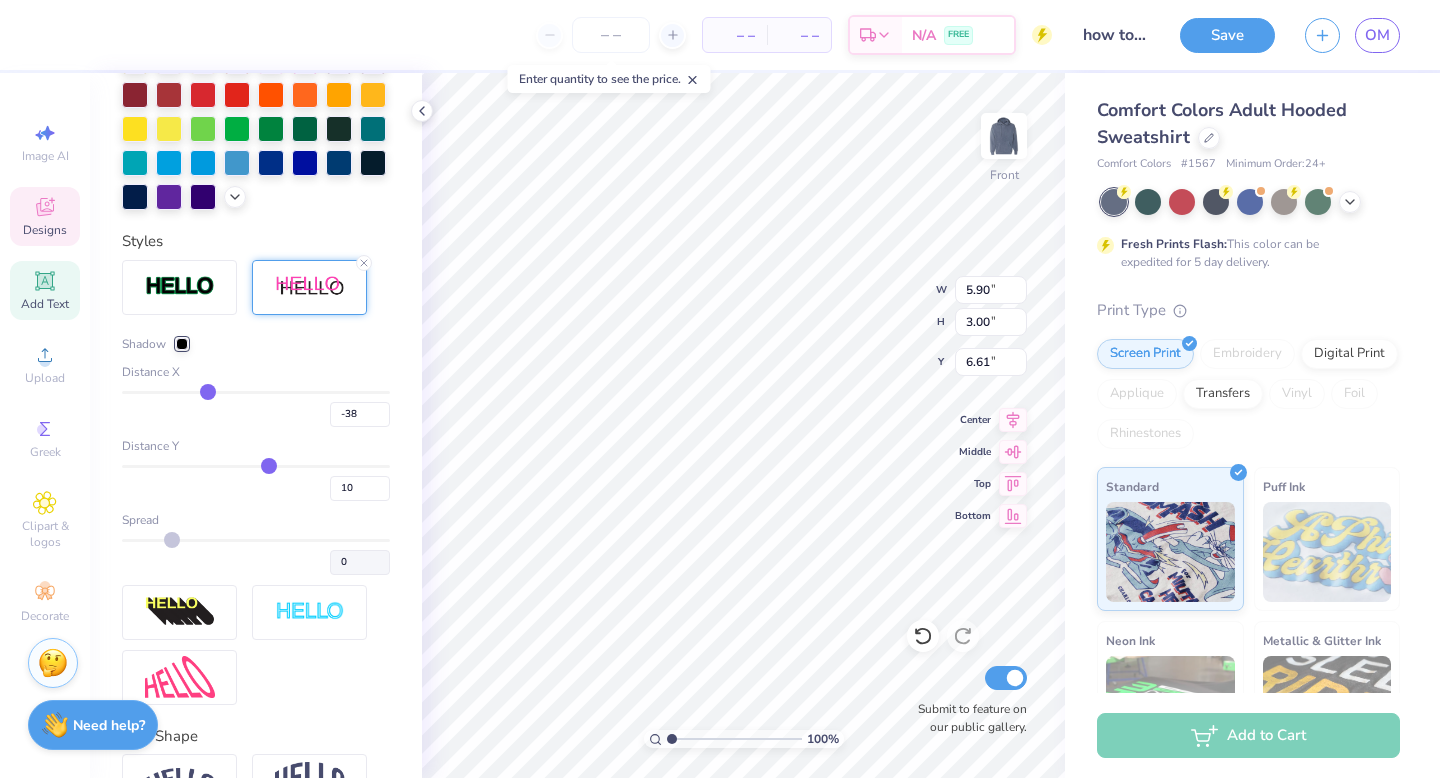 type on "-39" 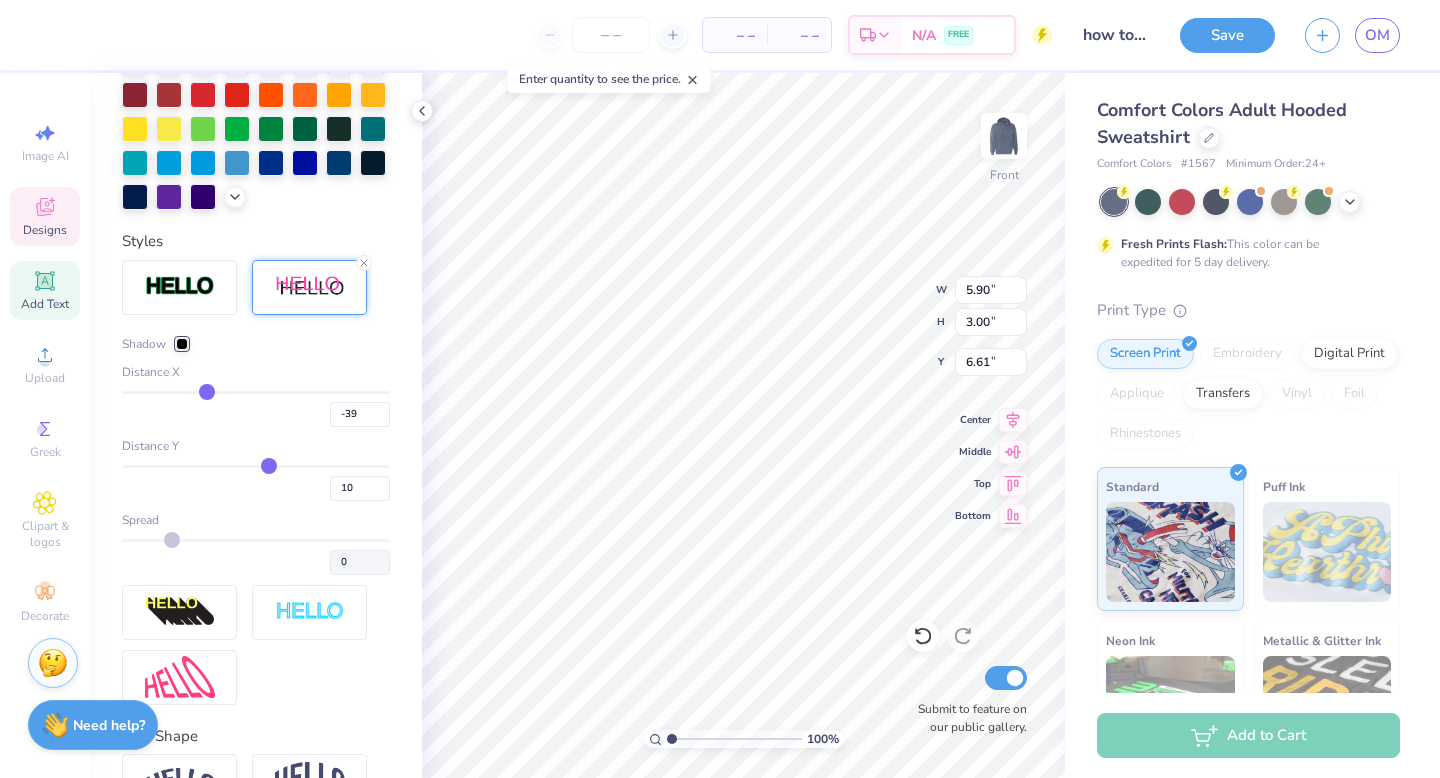 type on "-41" 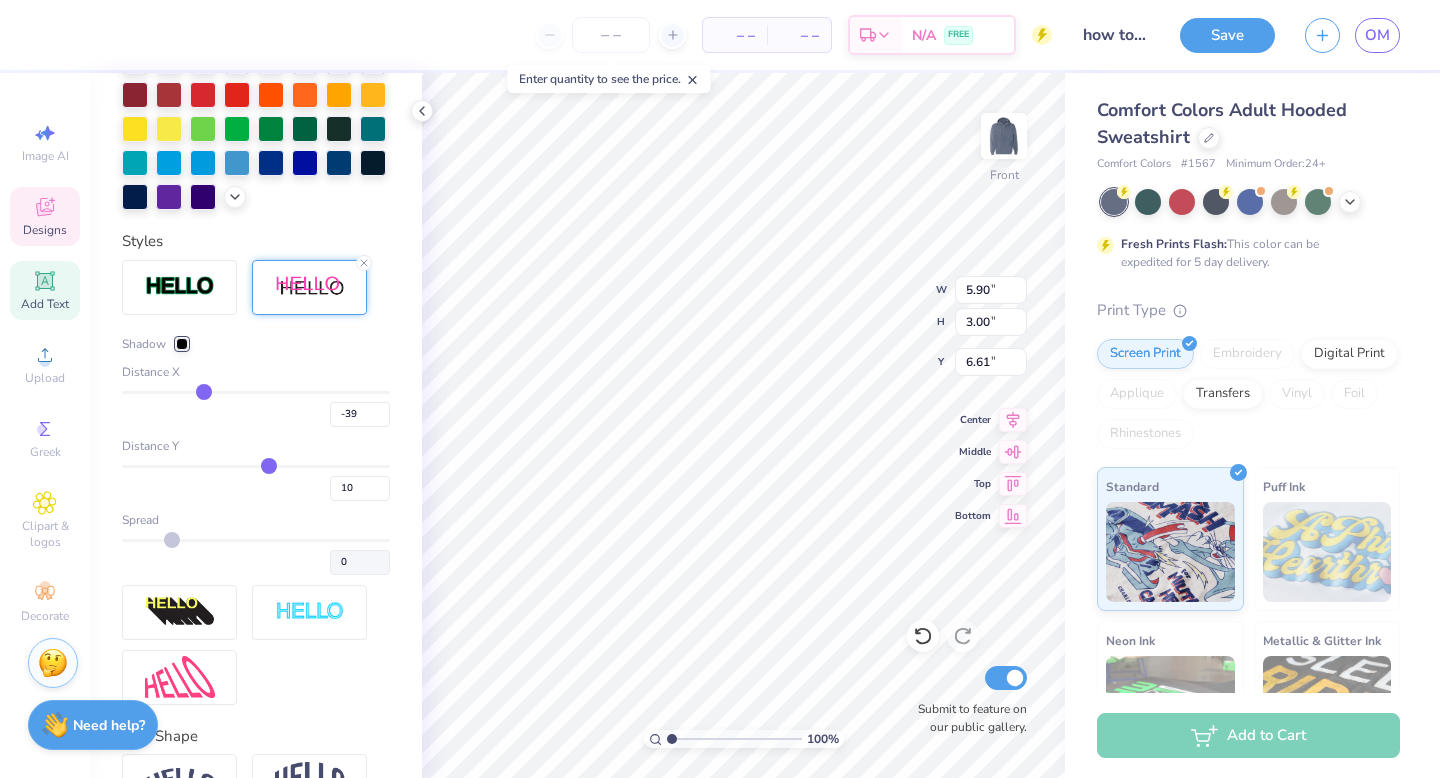 type on "-41" 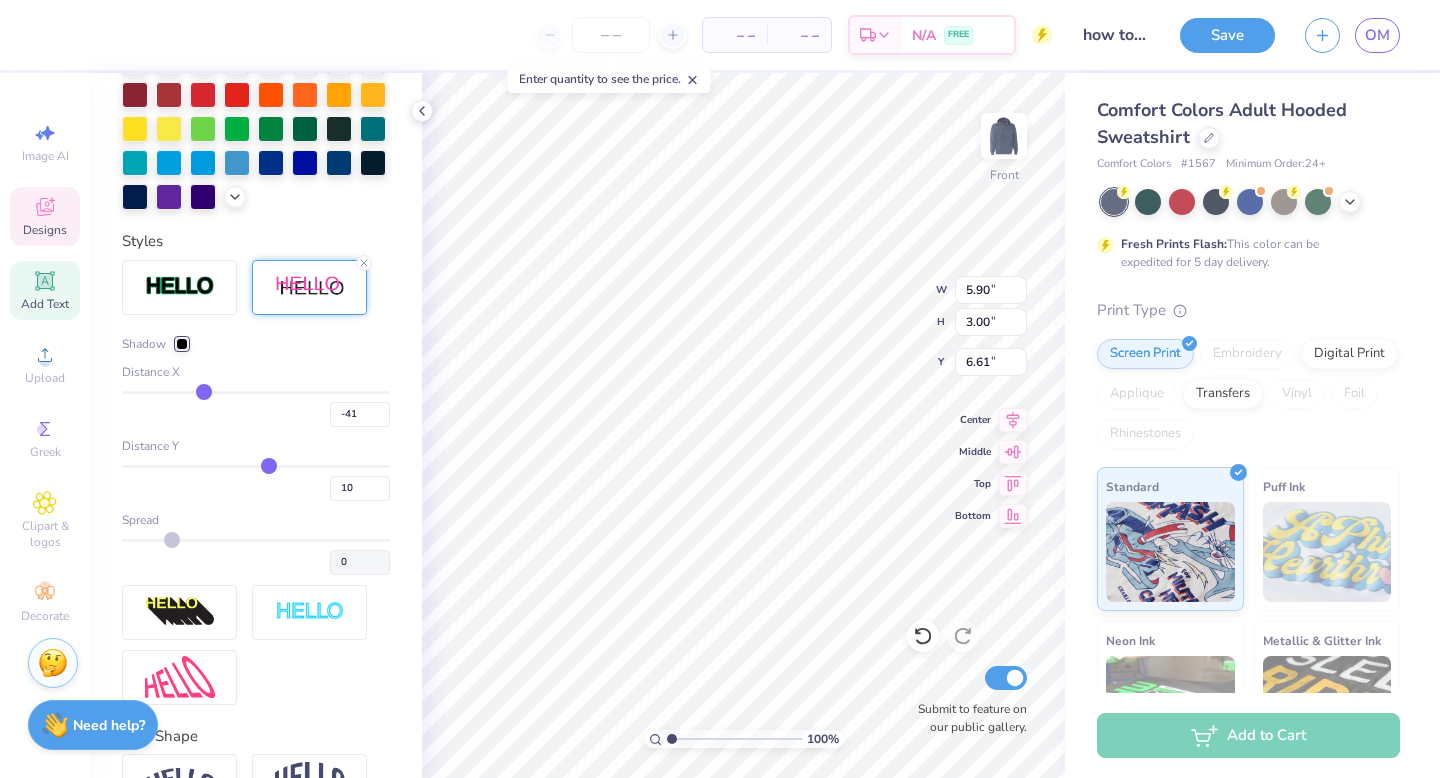 type on "-43" 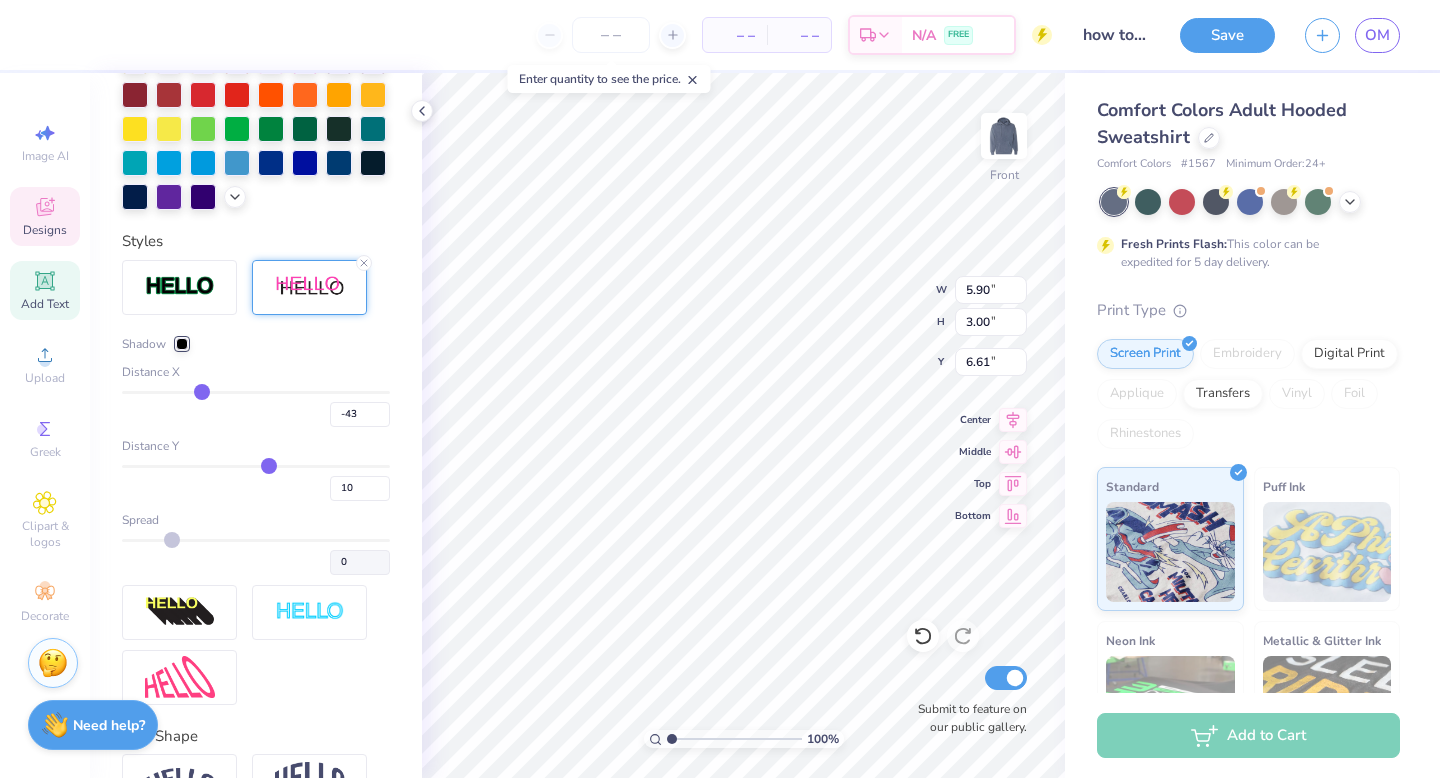 type on "-45" 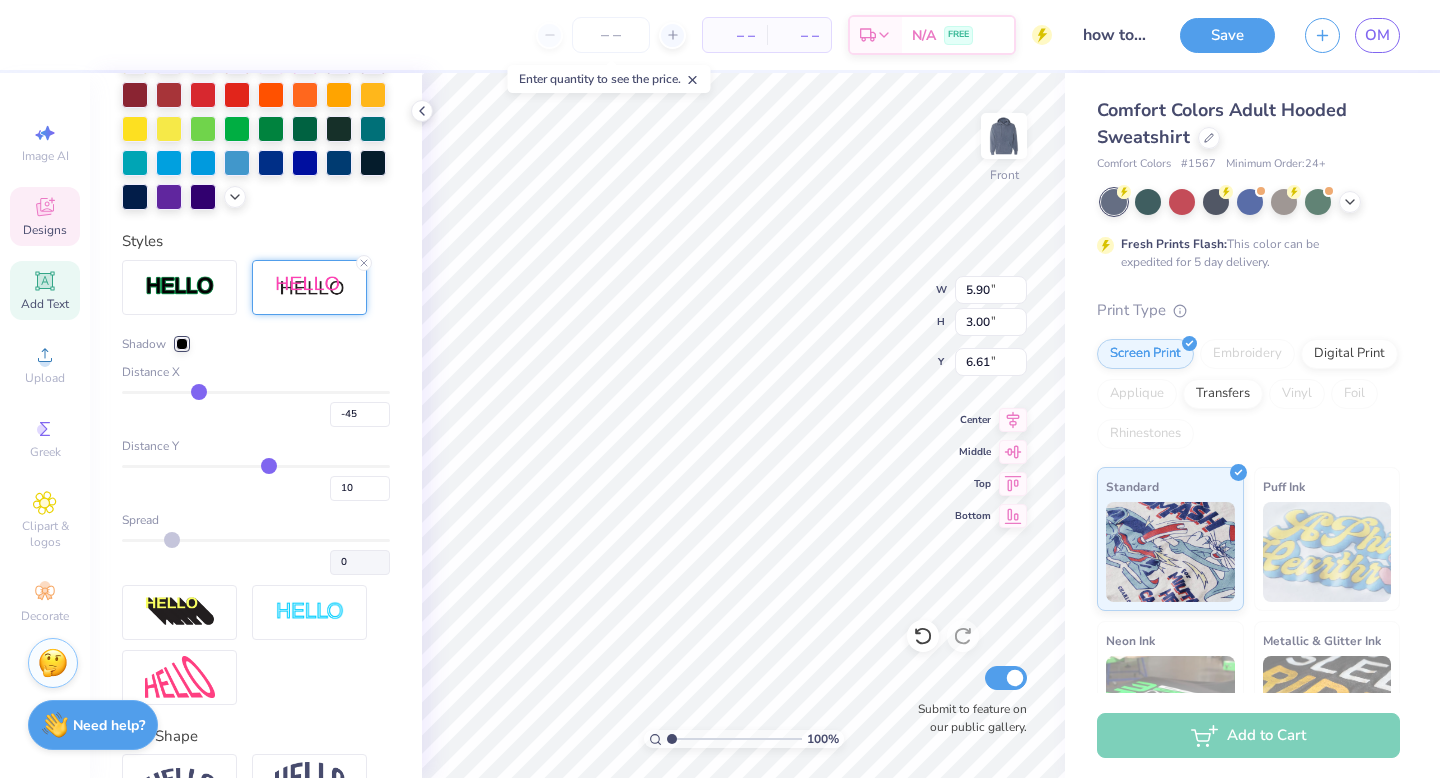 type on "-47" 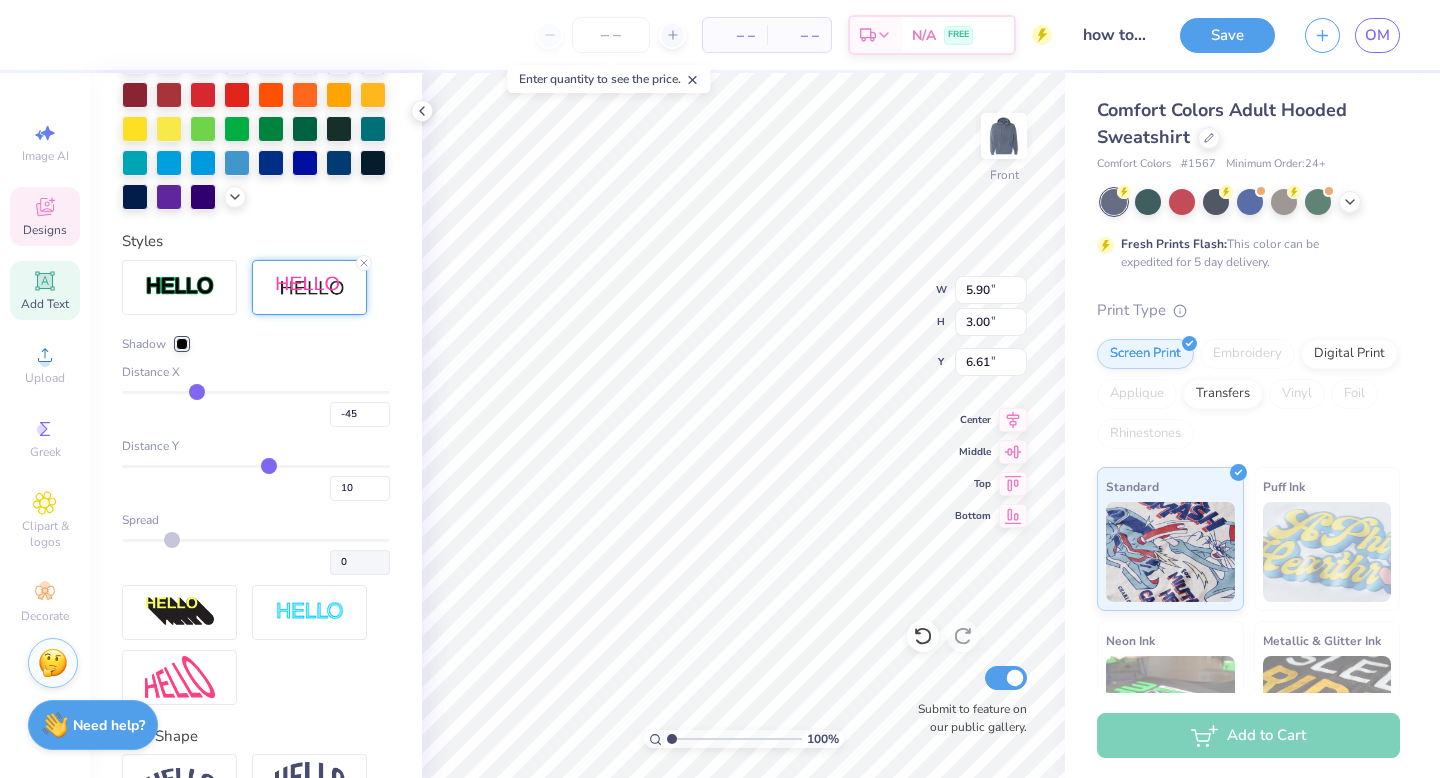 type on "-47" 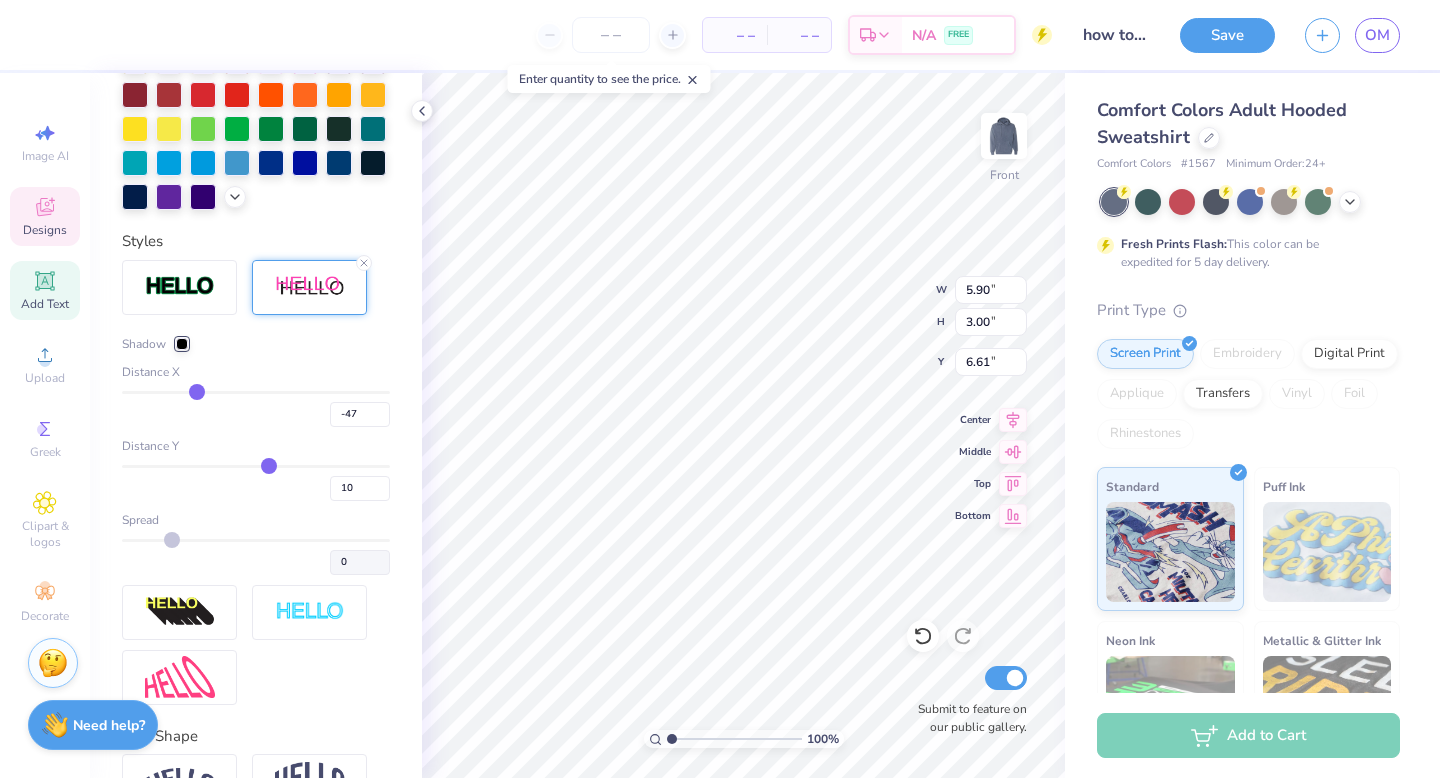 type on "-49" 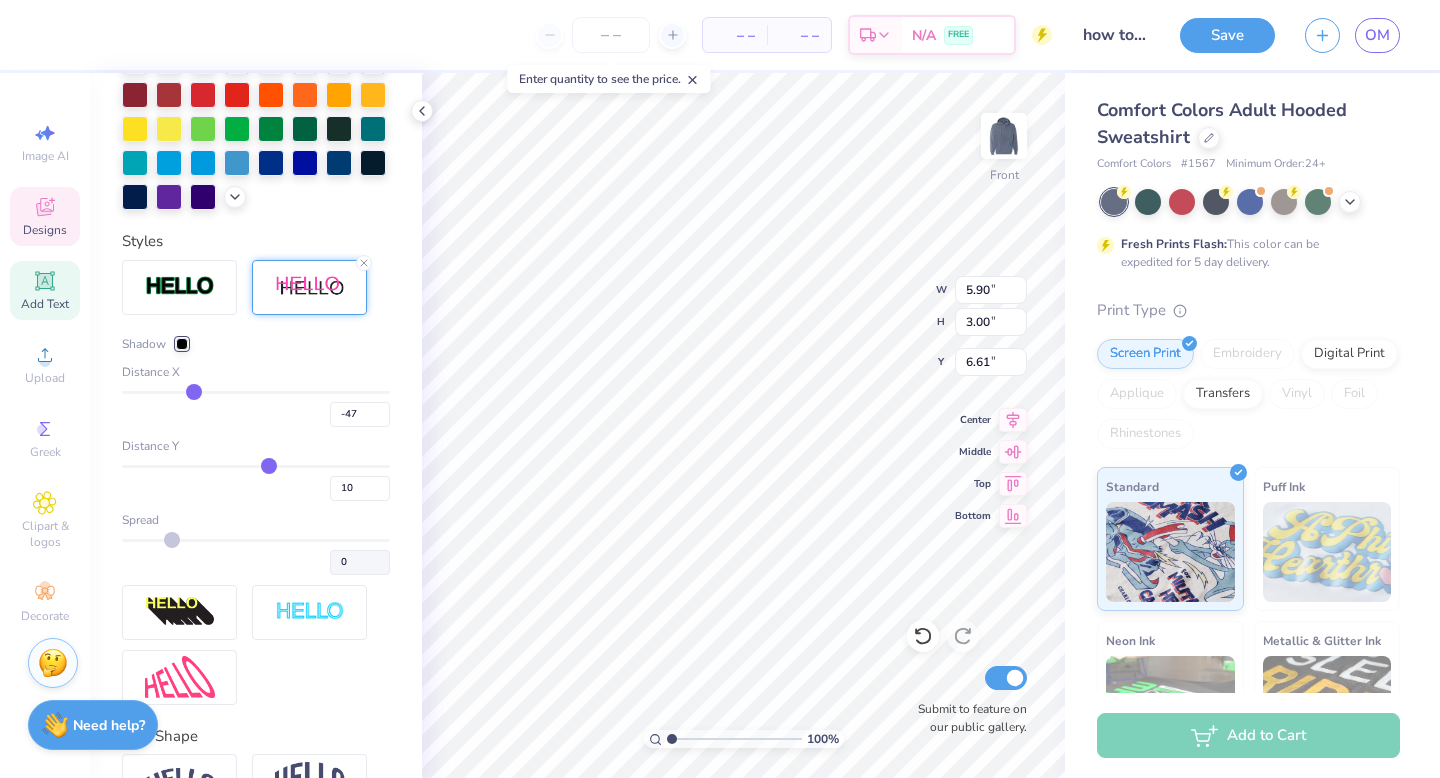 type on "-49" 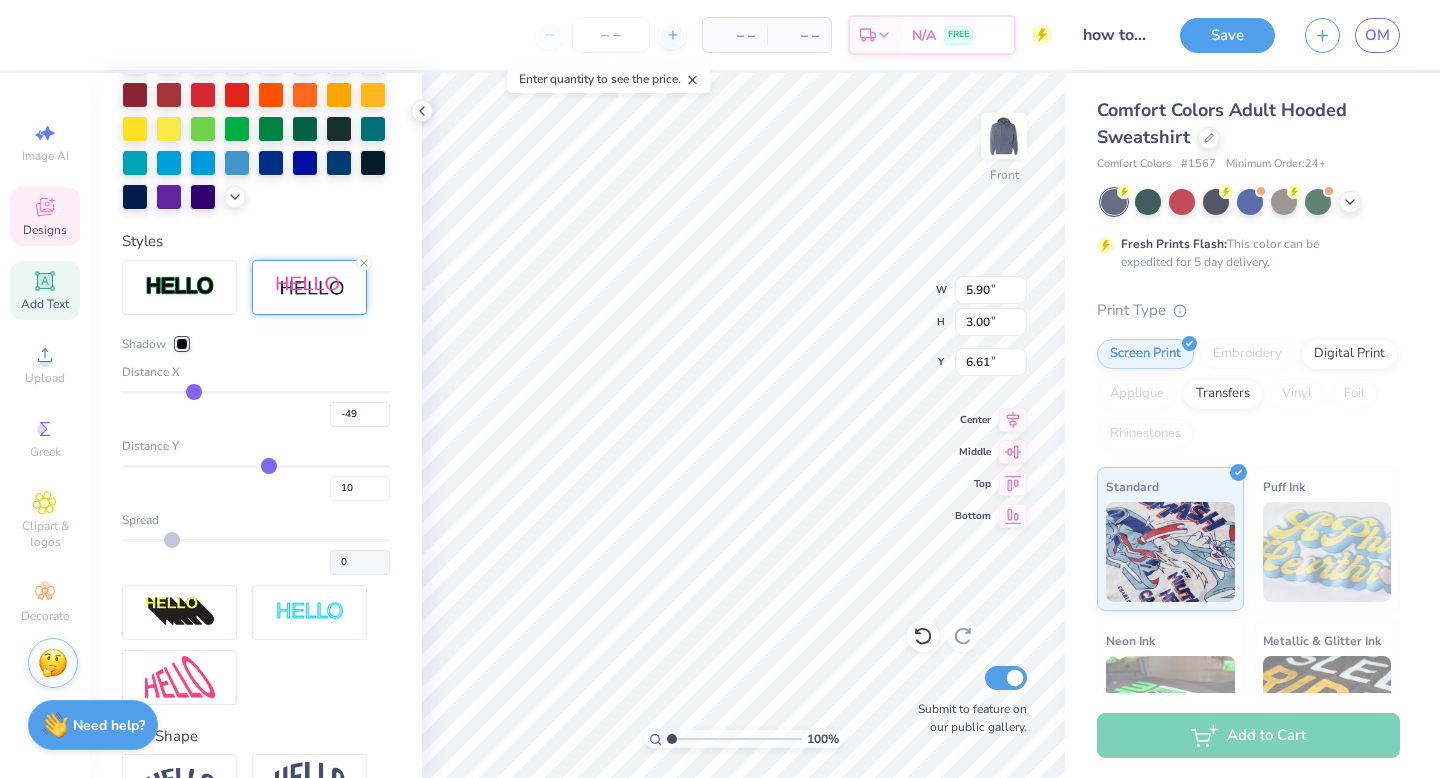 type on "-51" 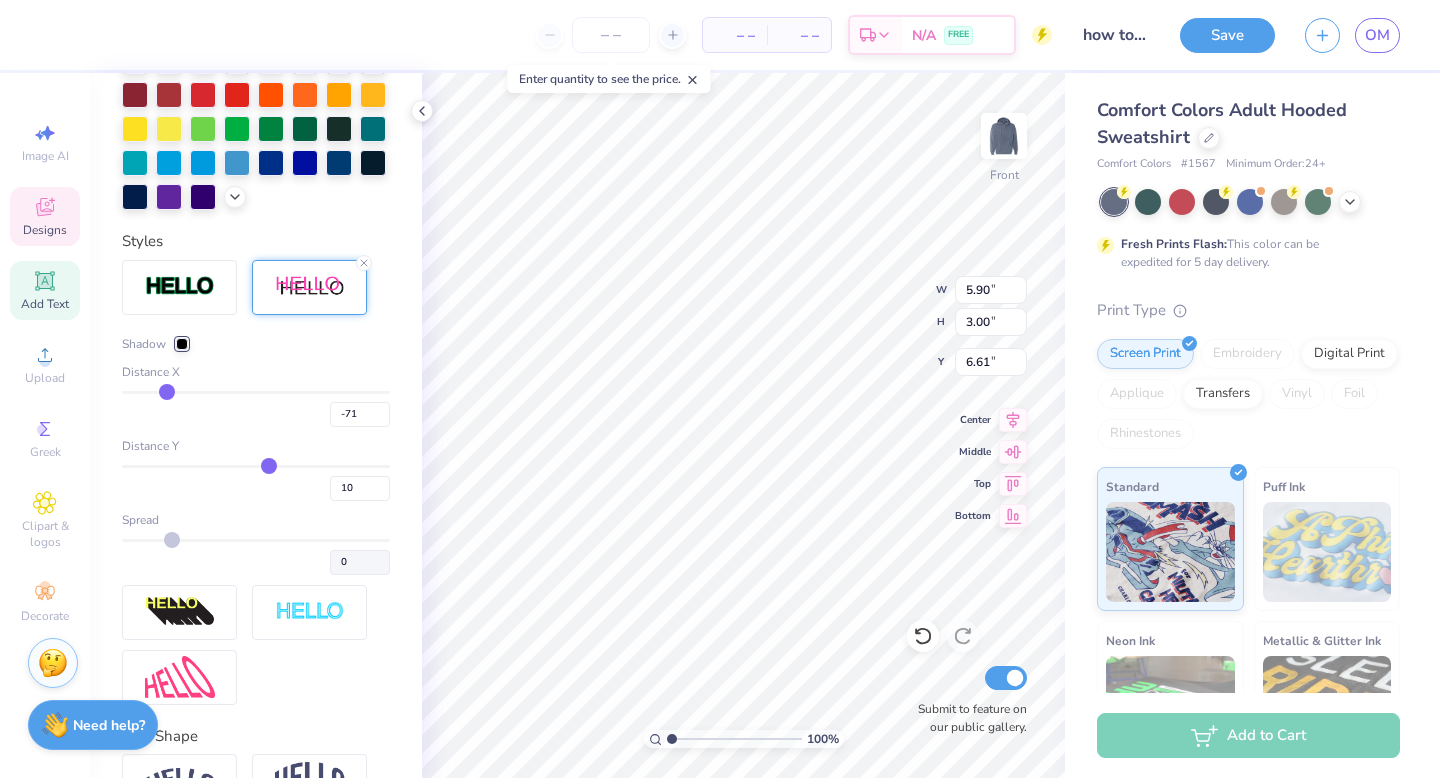 drag, startPoint x: 277, startPoint y: 388, endPoint x: 167, endPoint y: 389, distance: 110.00455 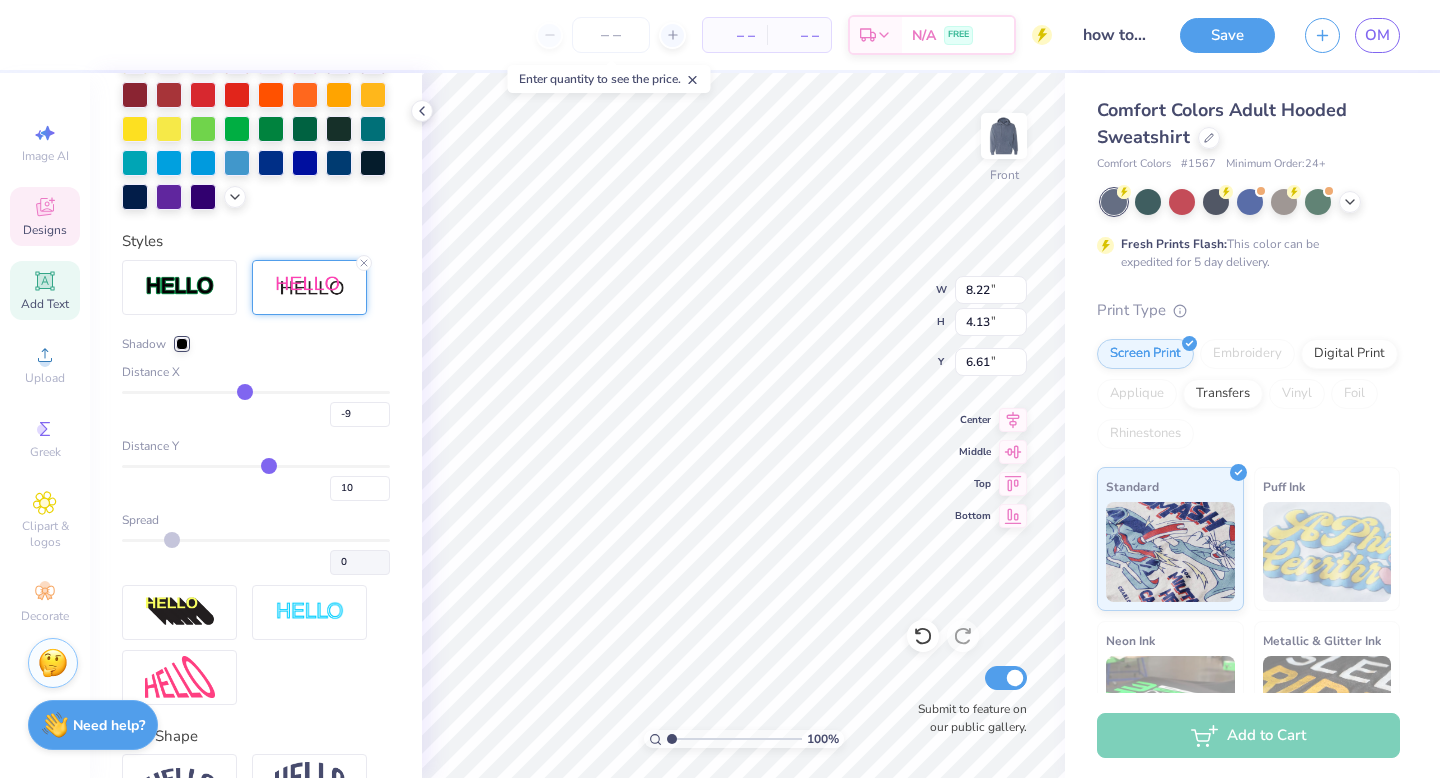 drag, startPoint x: 167, startPoint y: 389, endPoint x: 244, endPoint y: 395, distance: 77.23341 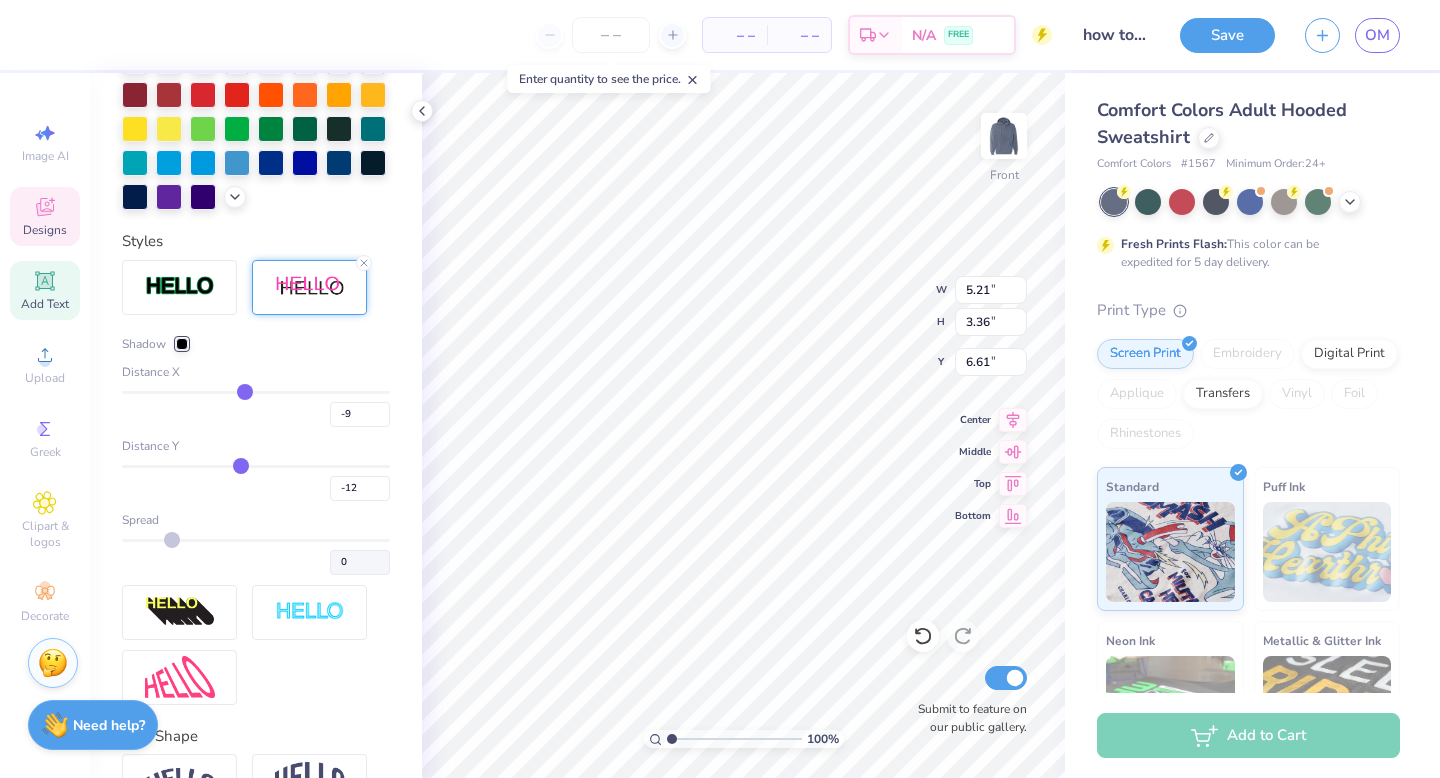drag, startPoint x: 268, startPoint y: 468, endPoint x: 241, endPoint y: 472, distance: 27.294687 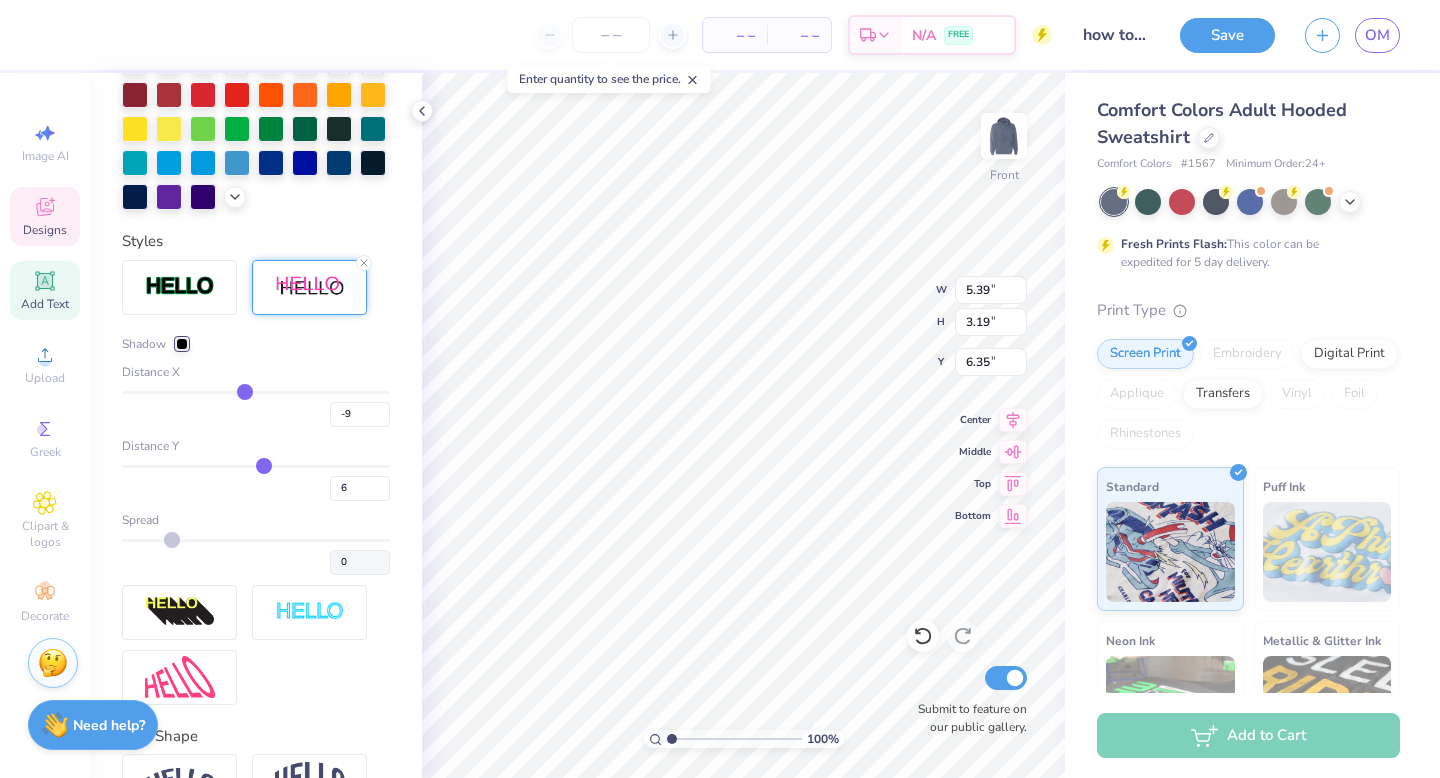 drag, startPoint x: 238, startPoint y: 463, endPoint x: 263, endPoint y: 466, distance: 25.179358 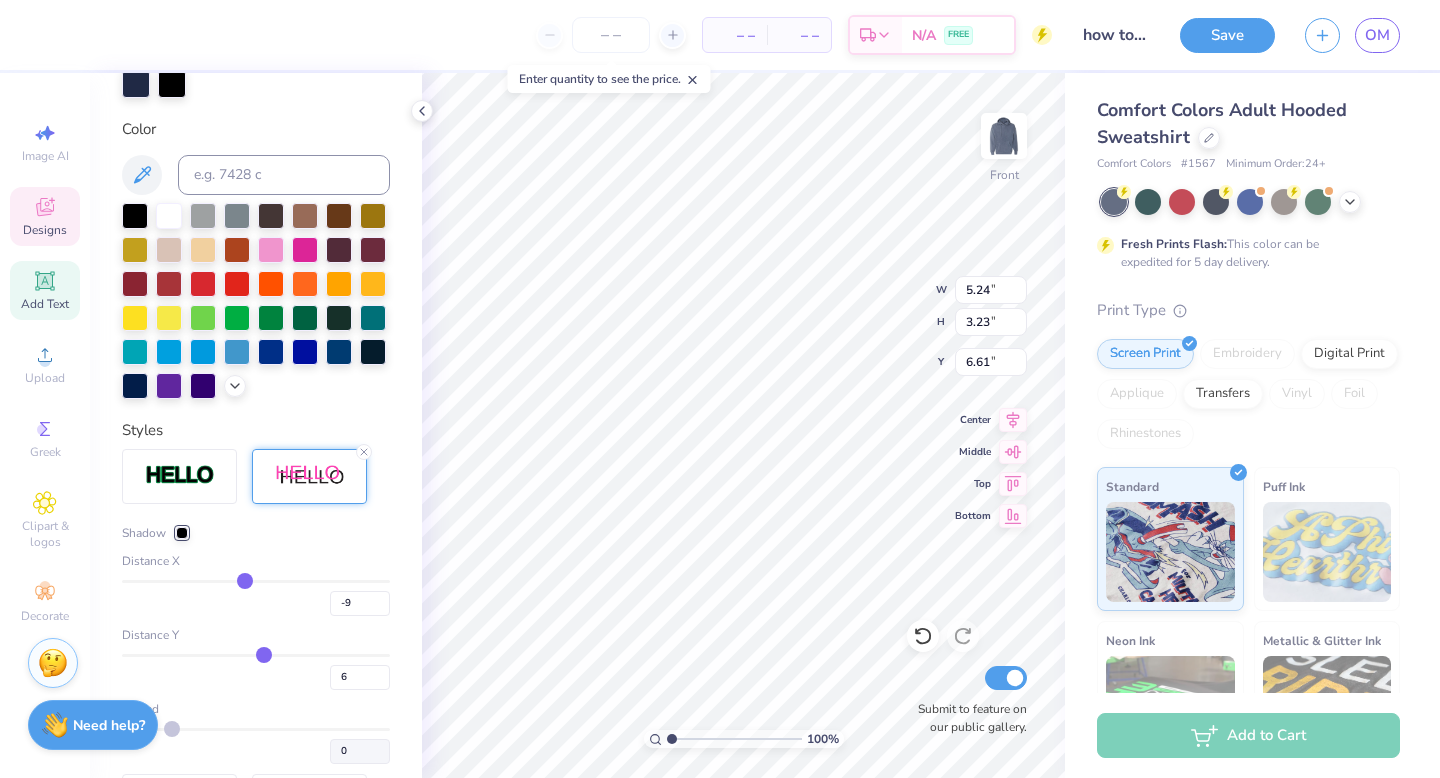 scroll, scrollTop: 403, scrollLeft: 0, axis: vertical 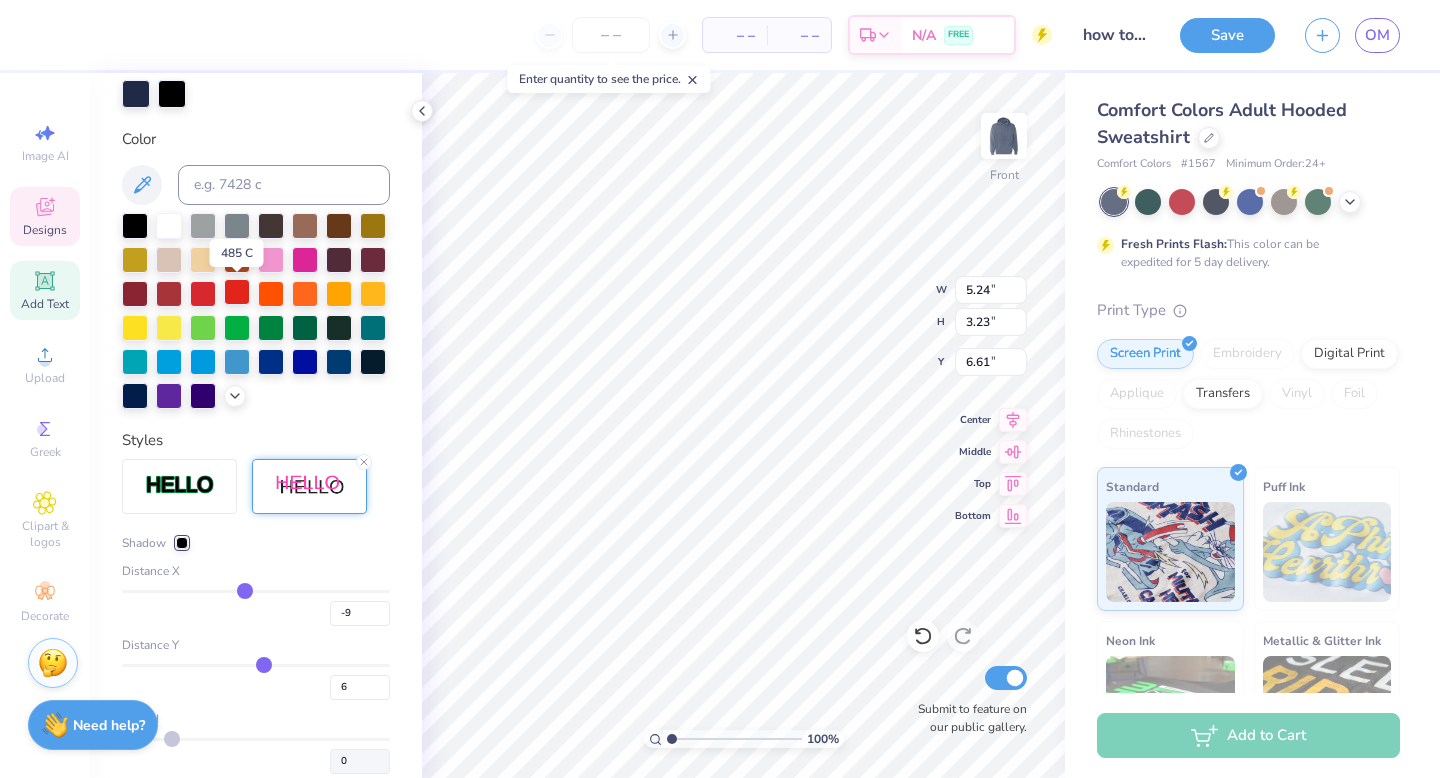 click at bounding box center (237, 292) 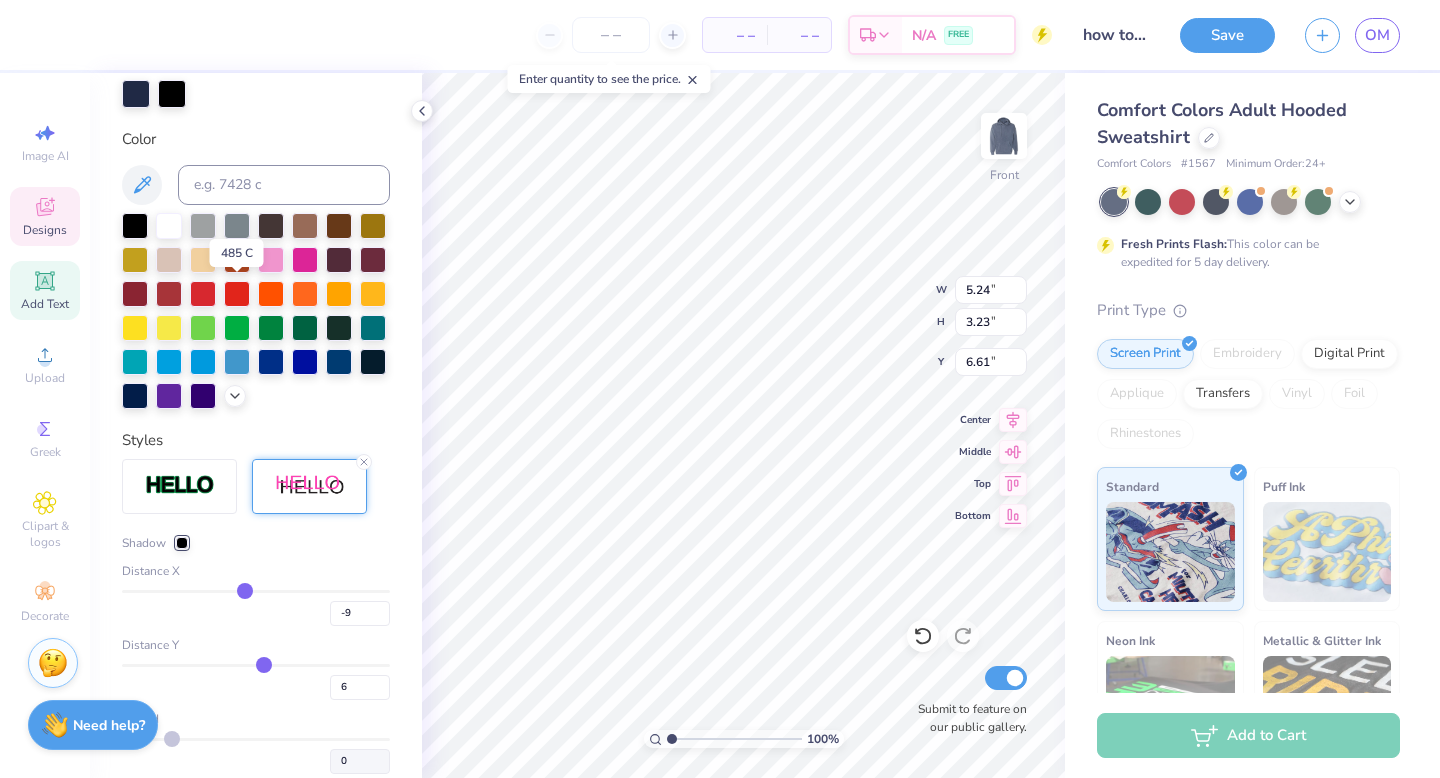 click at bounding box center (203, 294) 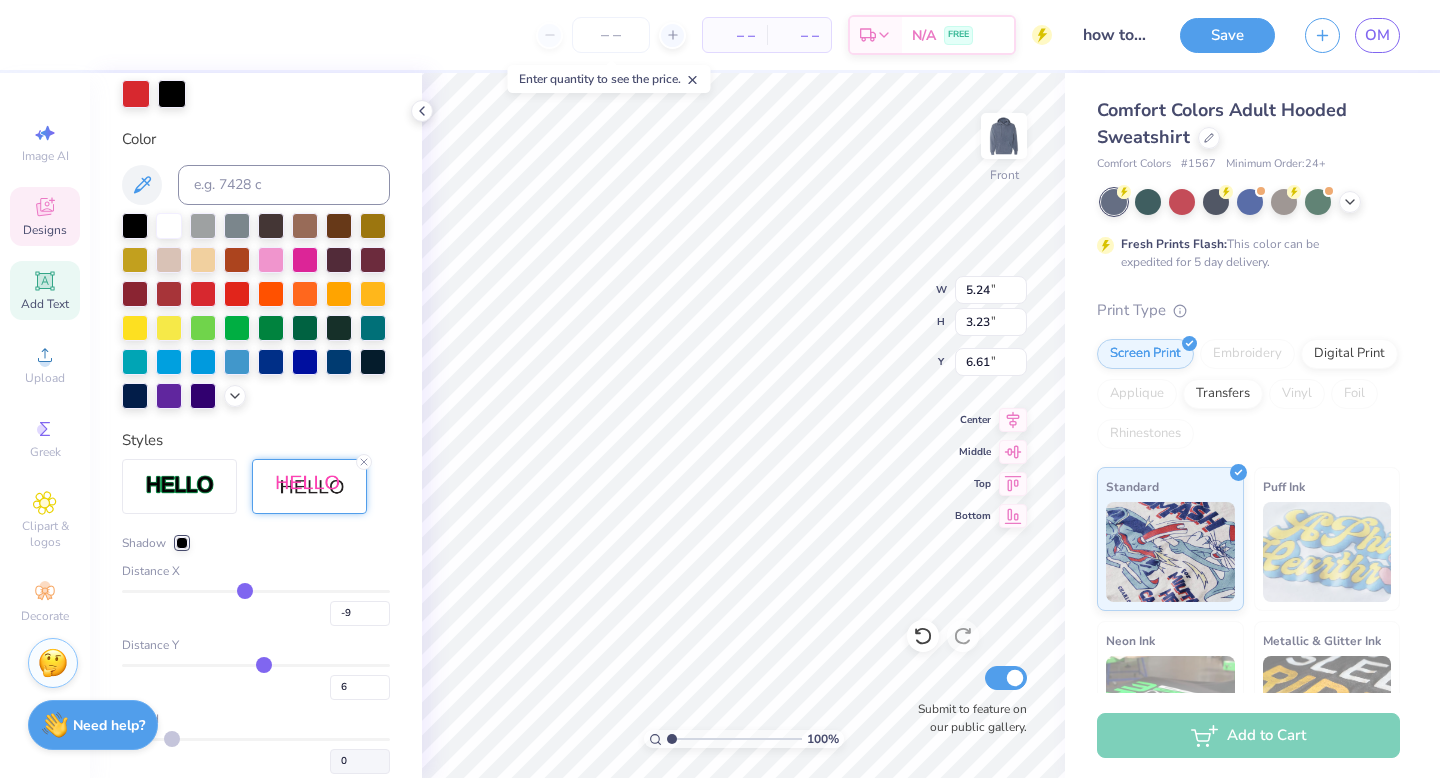 scroll, scrollTop: 531, scrollLeft: 0, axis: vertical 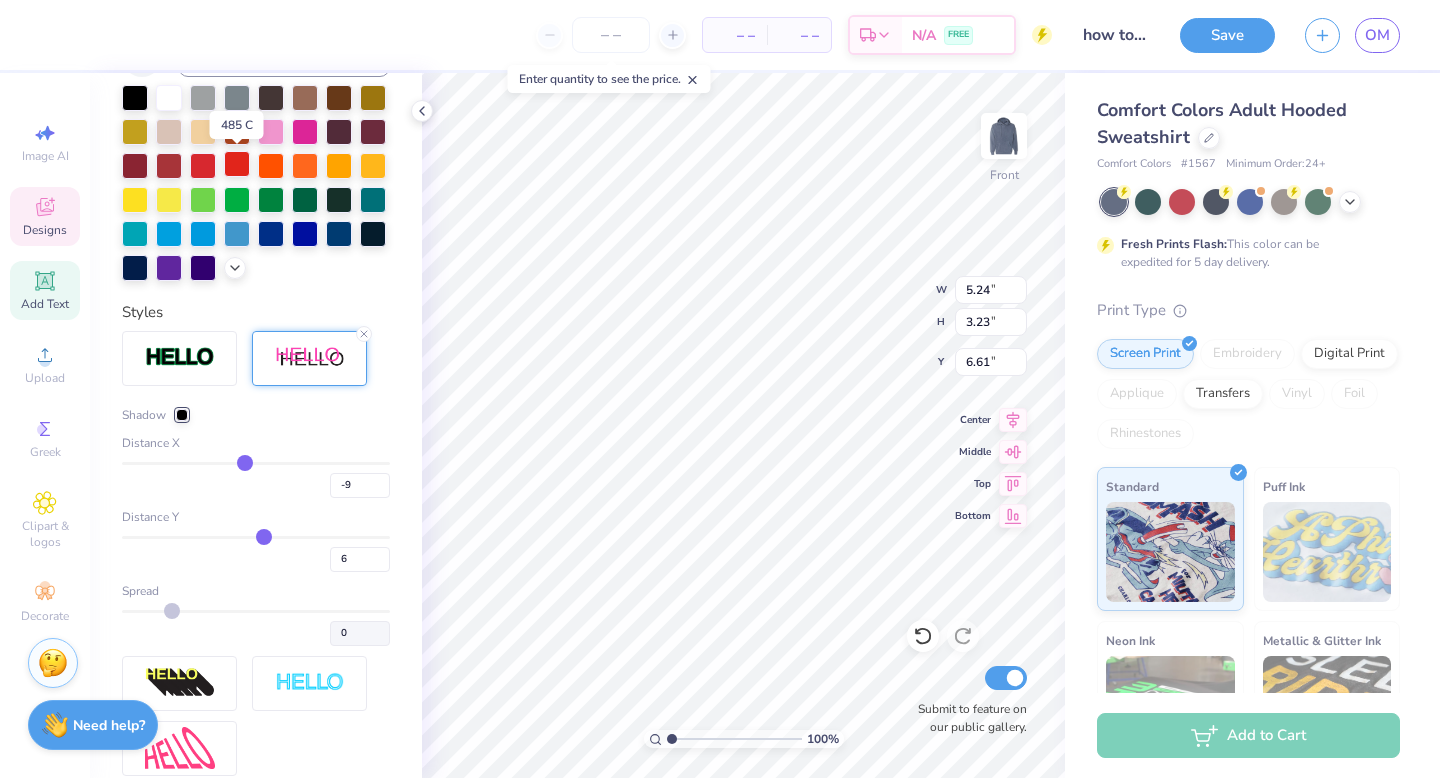 click at bounding box center (237, 164) 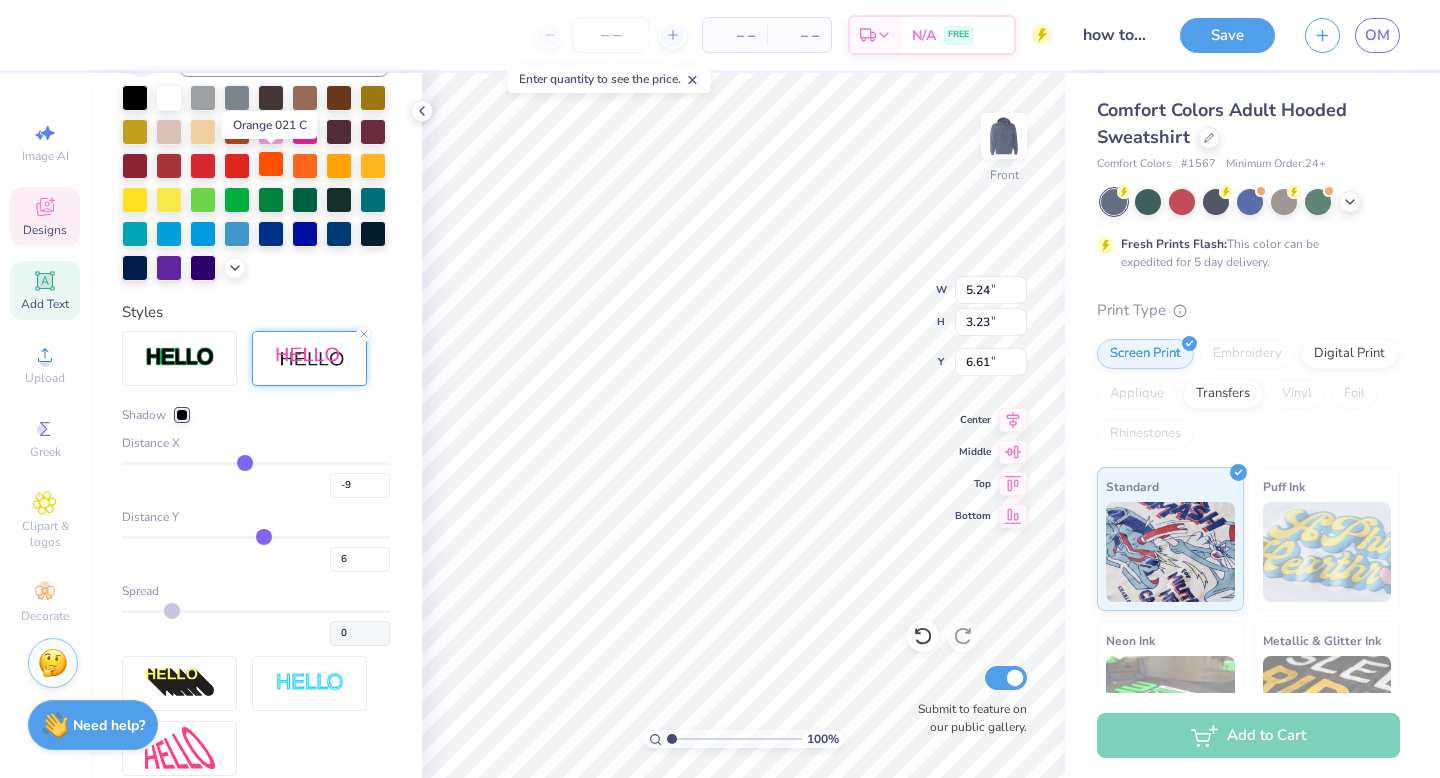 click at bounding box center (271, 164) 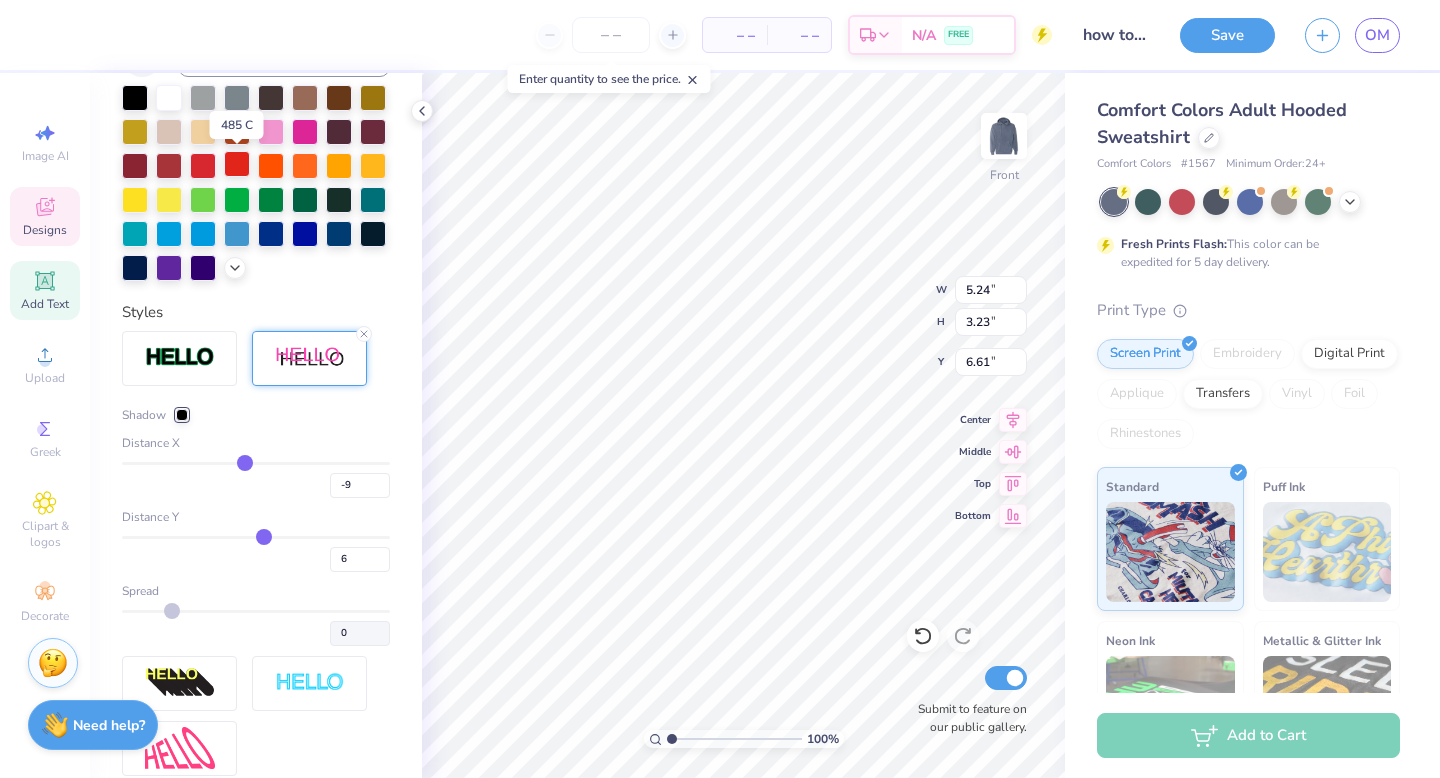 click at bounding box center (237, 164) 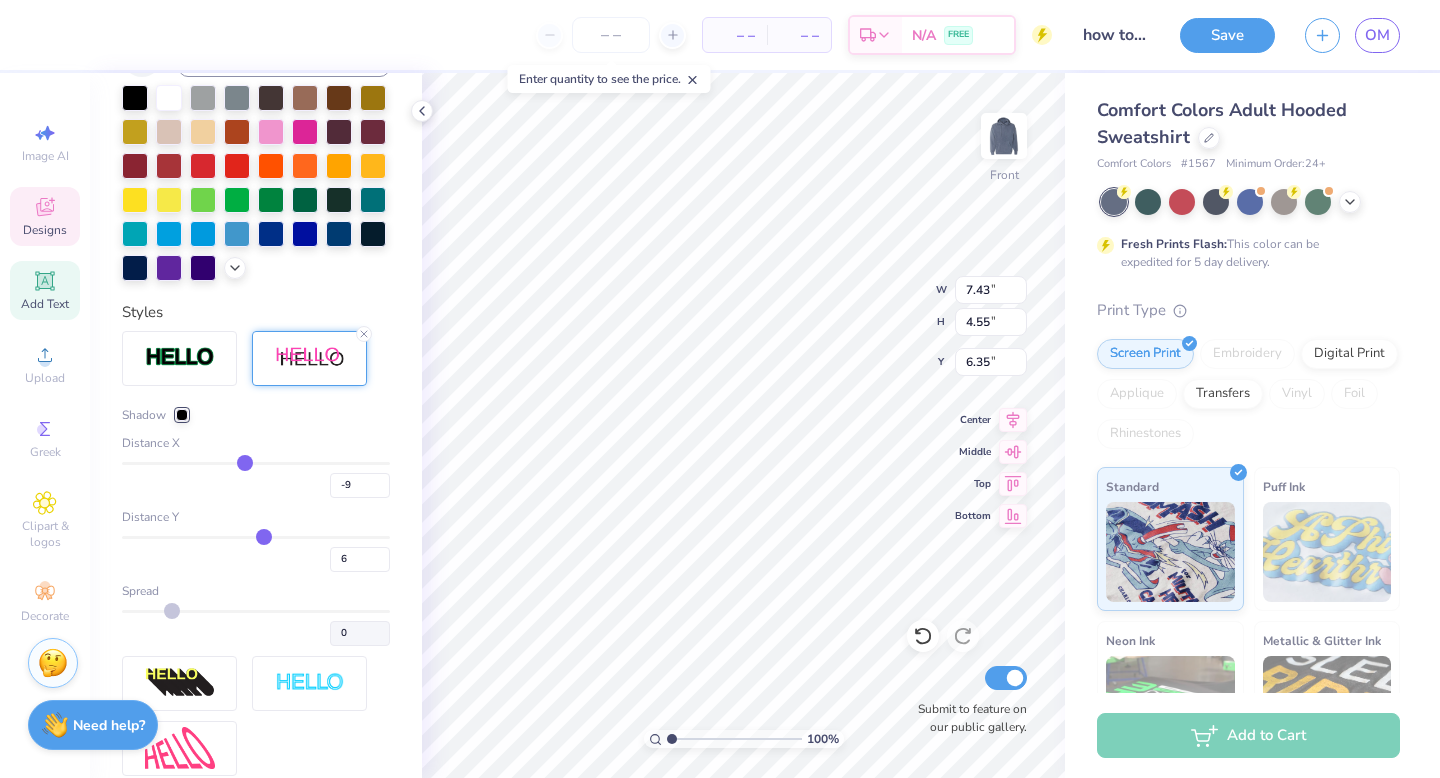 scroll, scrollTop: 462, scrollLeft: 0, axis: vertical 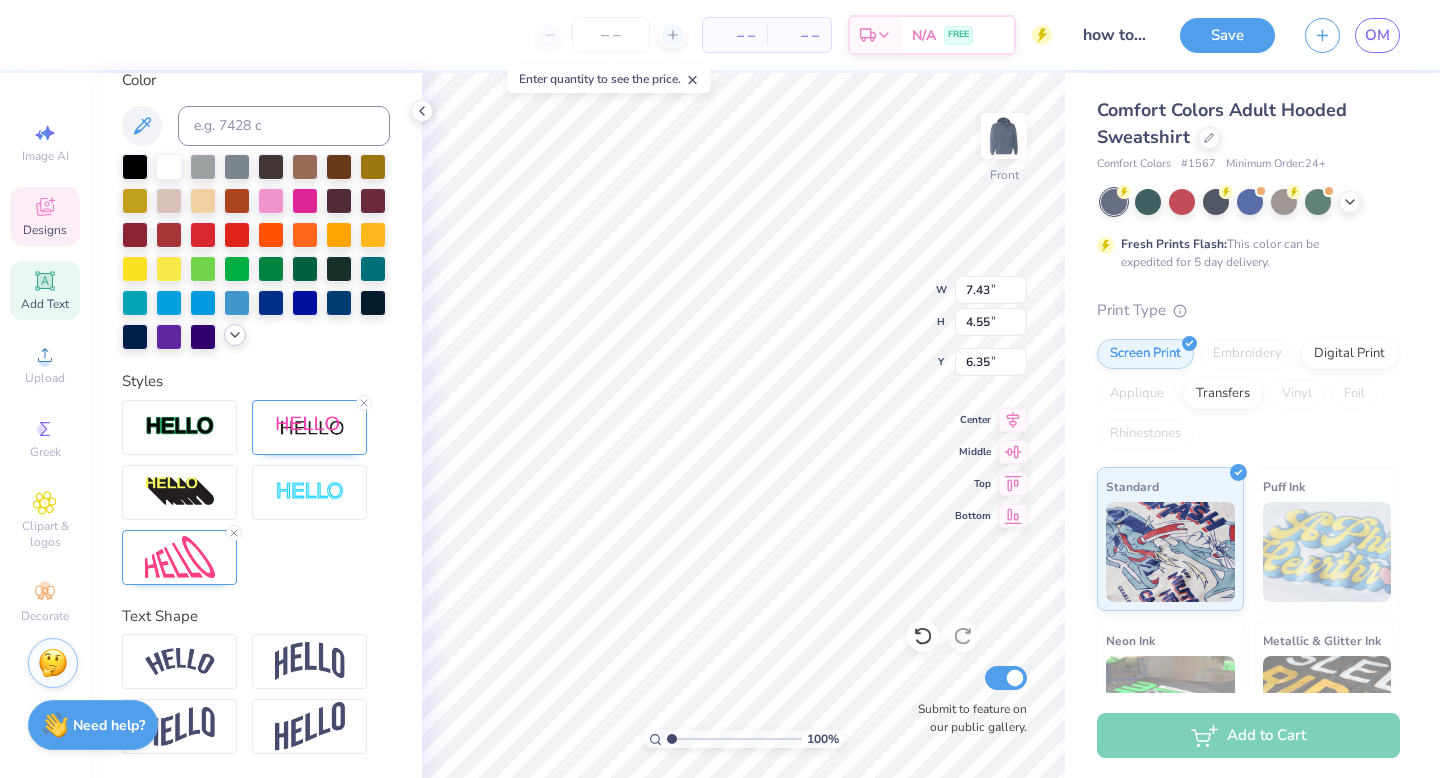 click 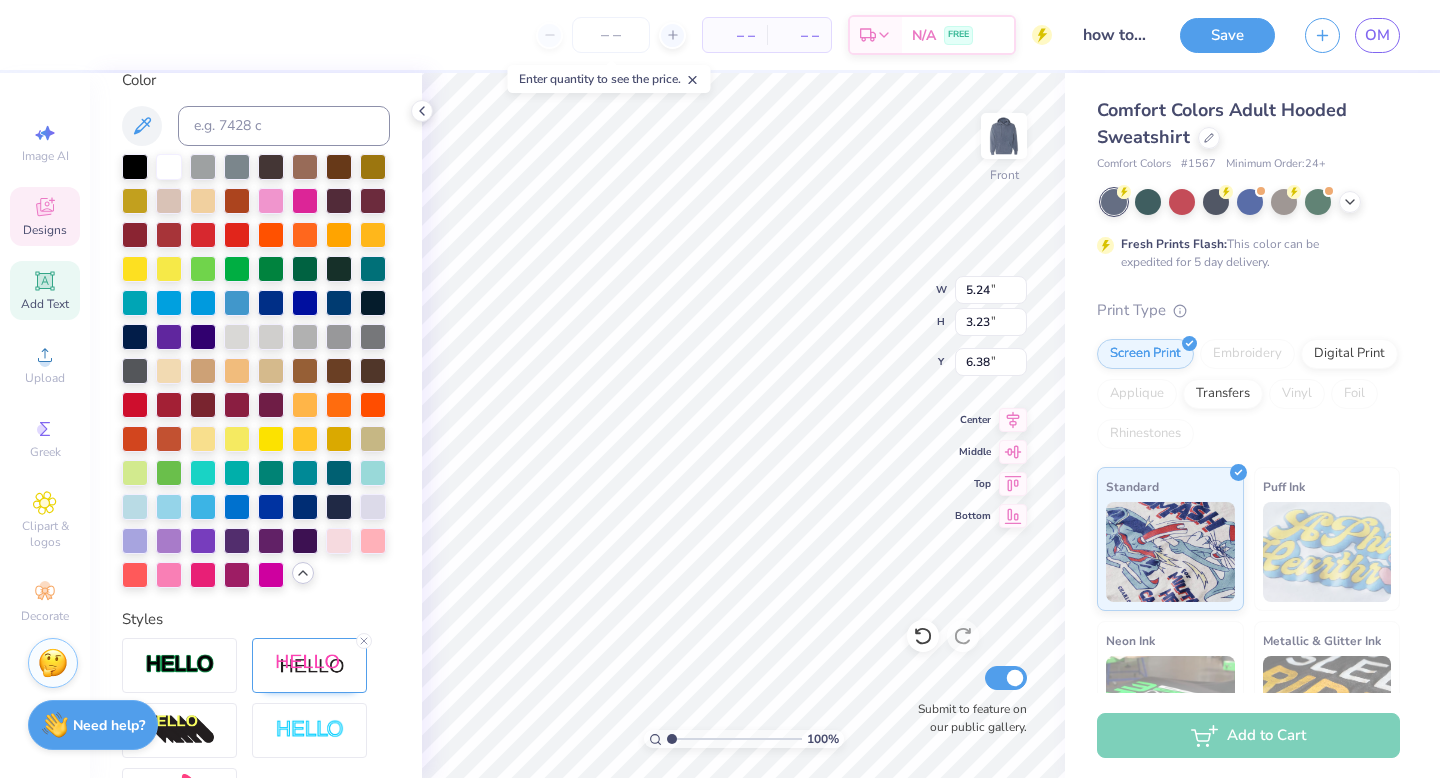 scroll, scrollTop: 566, scrollLeft: 0, axis: vertical 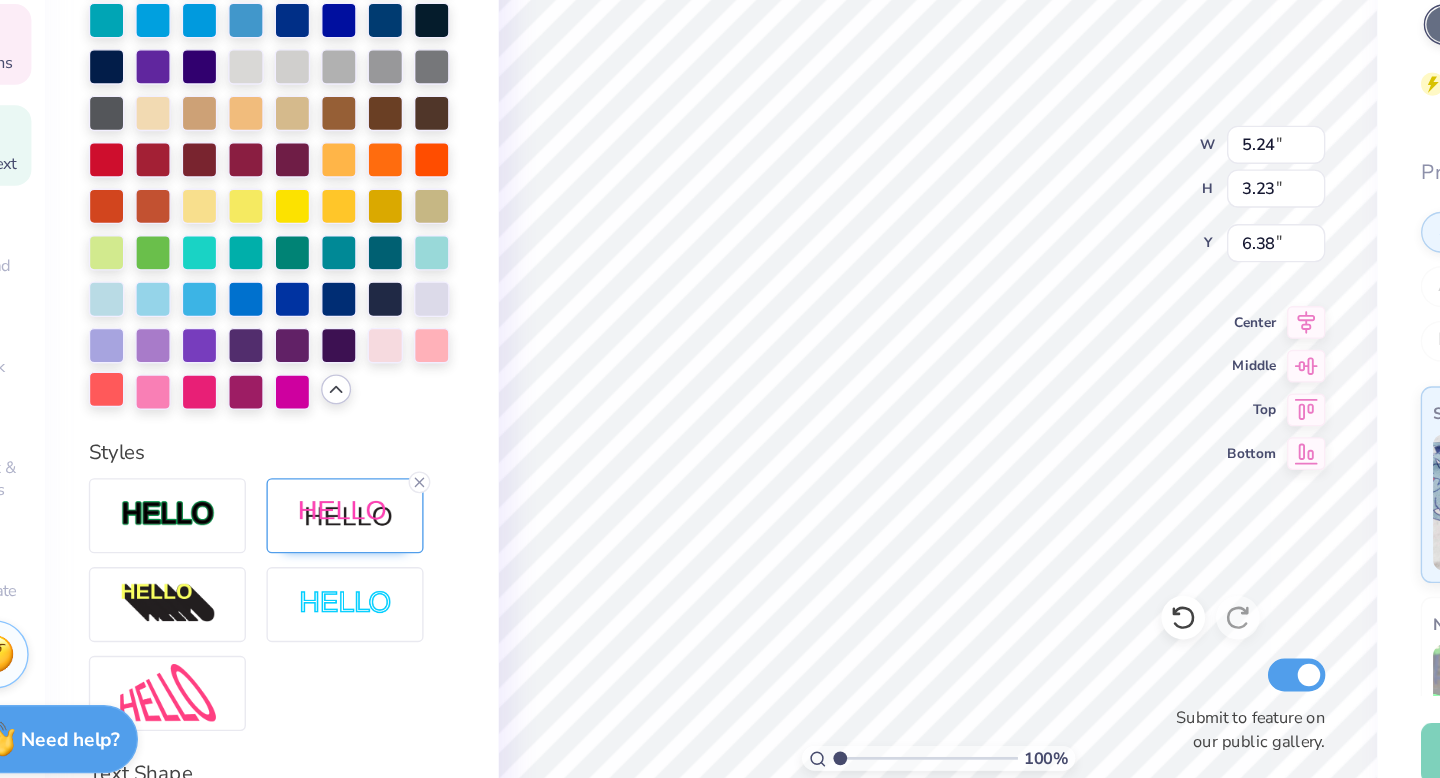 click at bounding box center (135, 469) 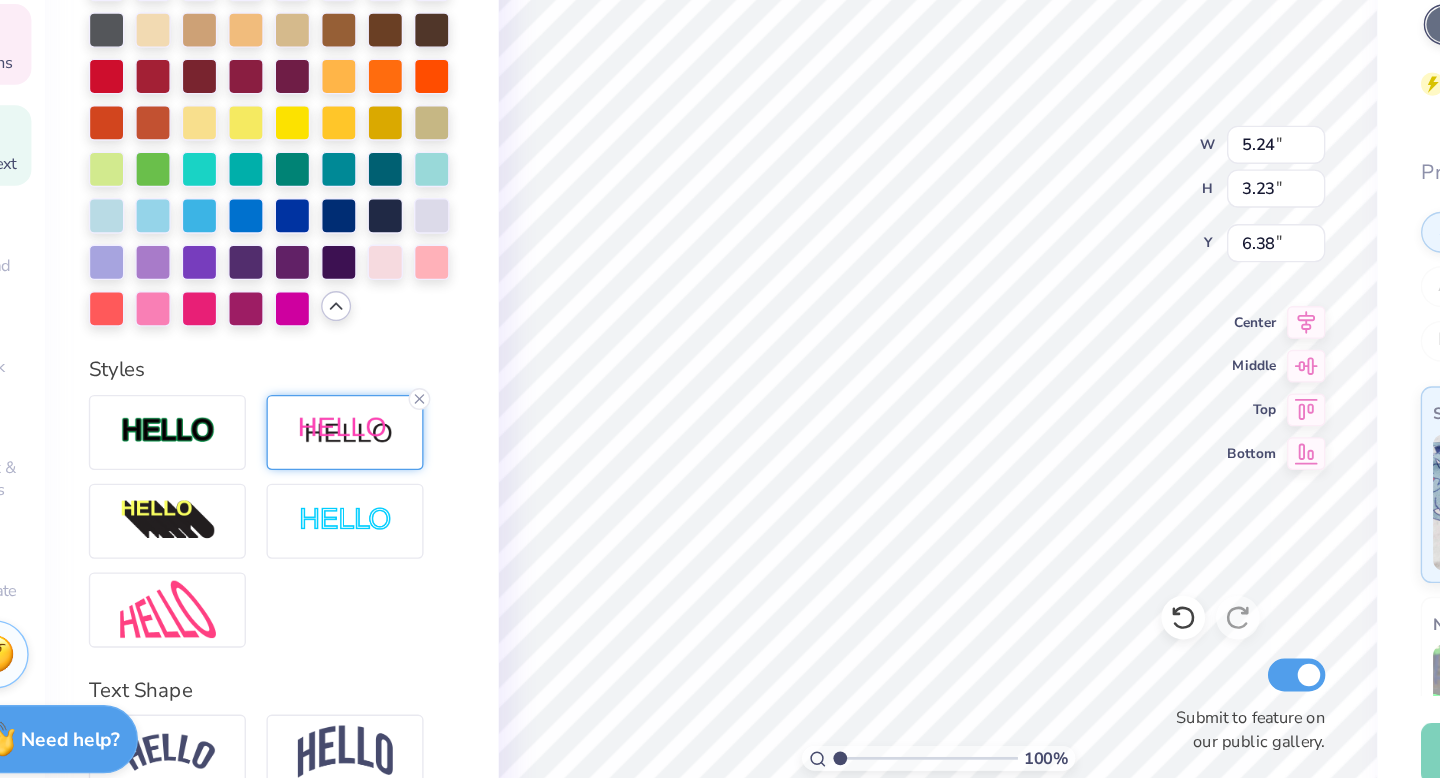 scroll, scrollTop: 700, scrollLeft: 0, axis: vertical 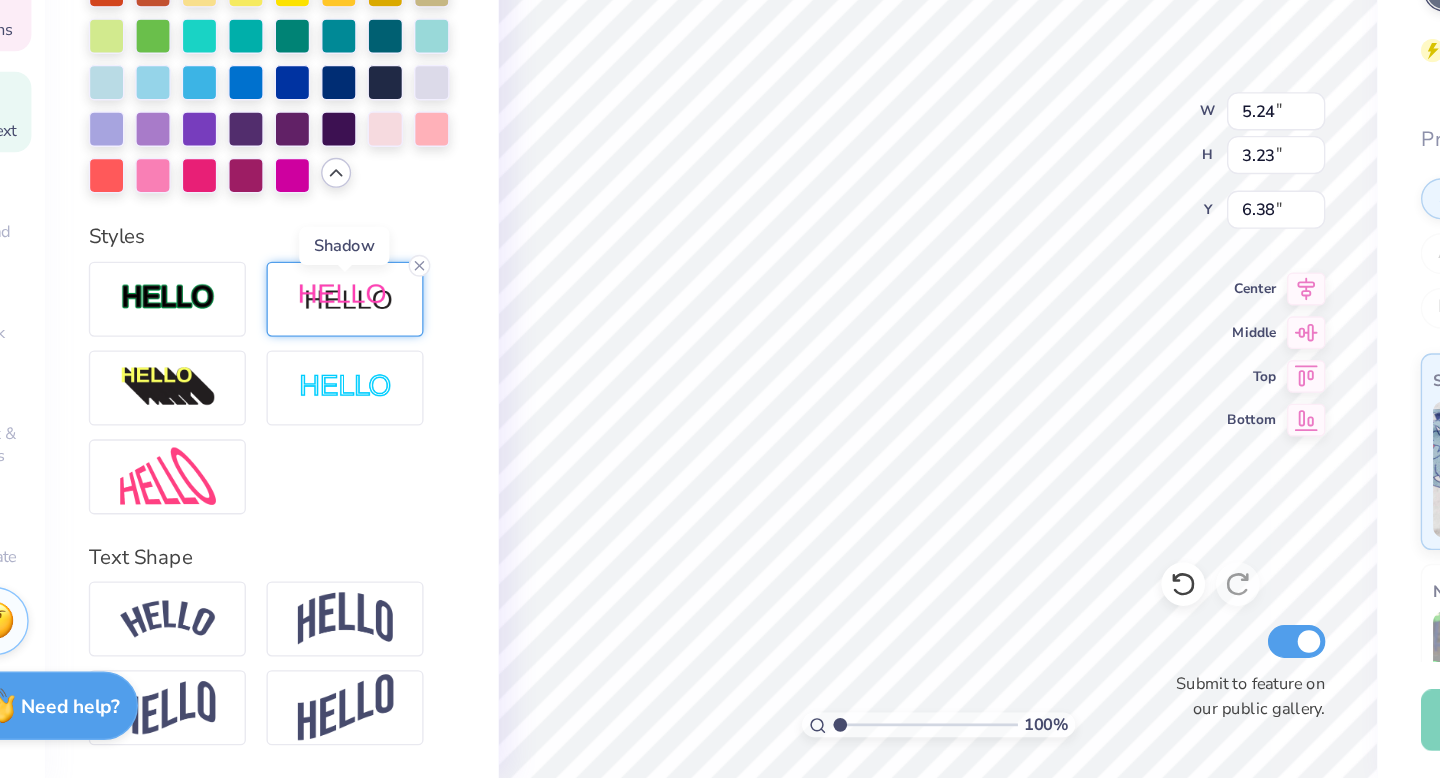 click at bounding box center (310, 427) 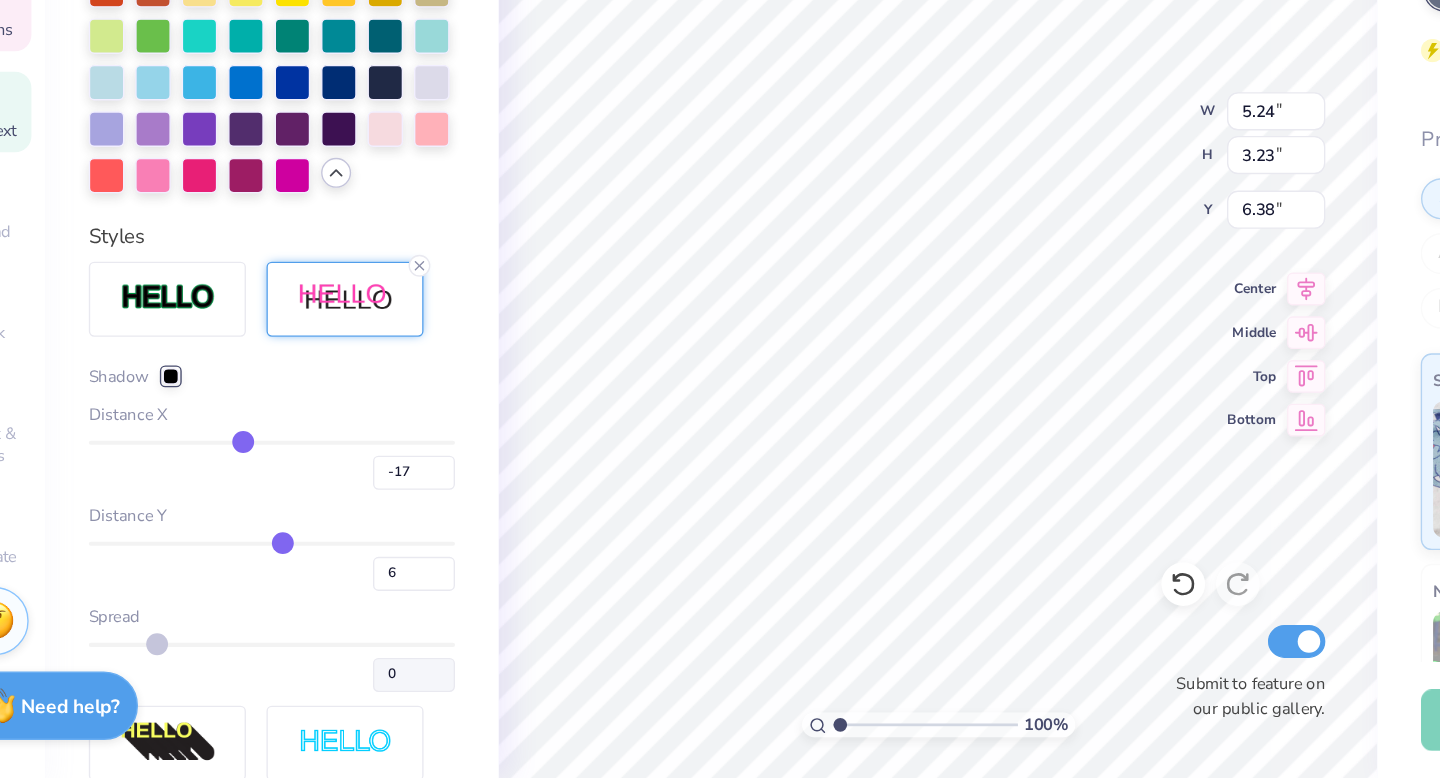 drag, startPoint x: 241, startPoint y: 532, endPoint x: 182, endPoint y: 480, distance: 78.64477 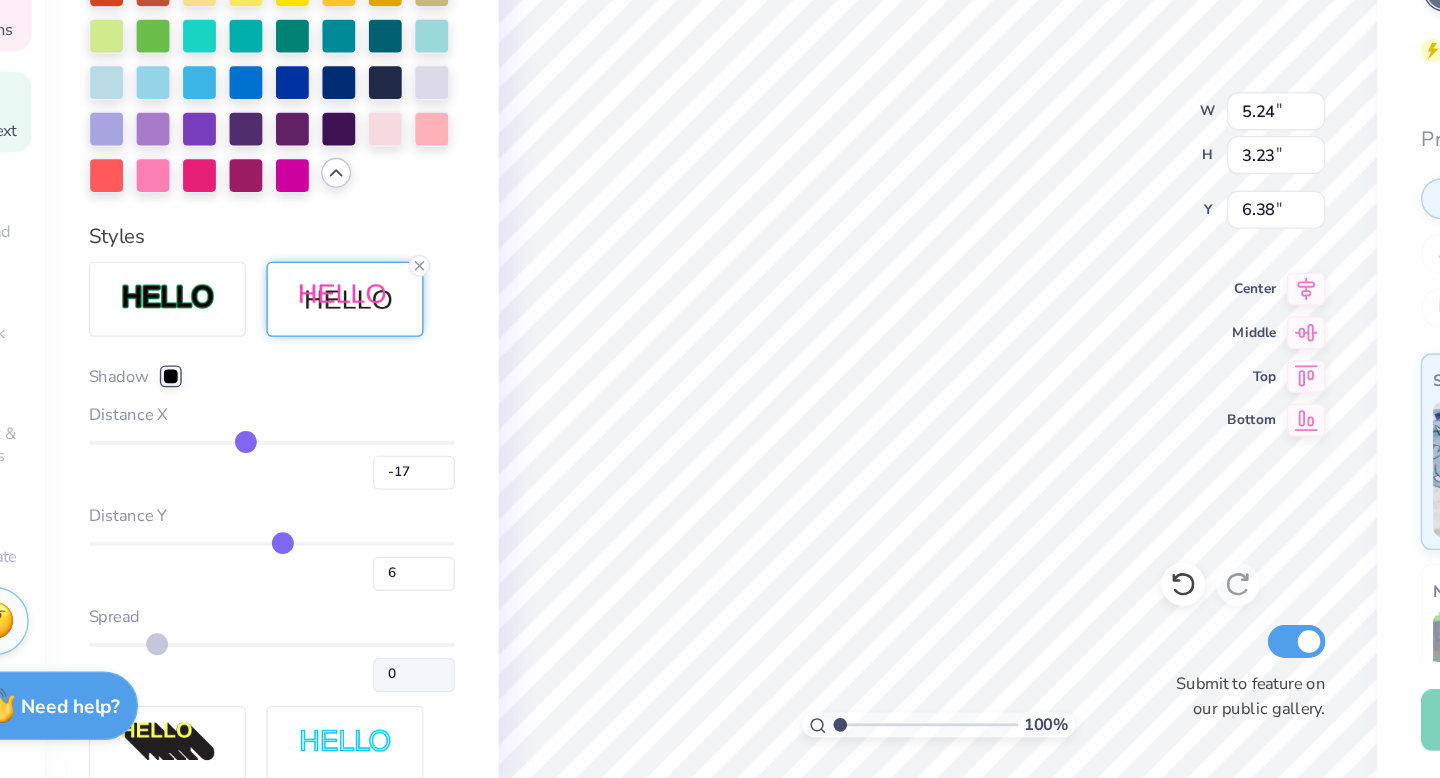 click at bounding box center [256, 532] 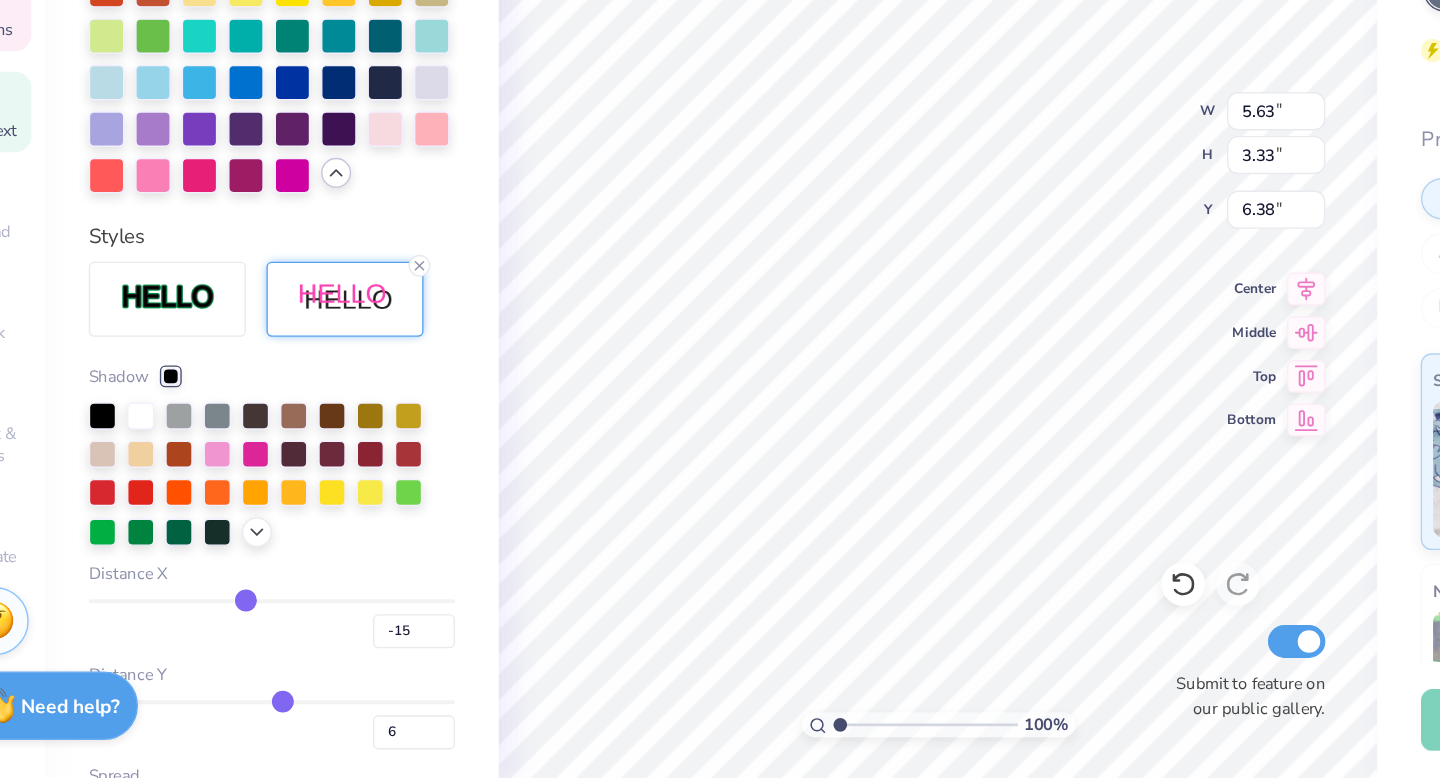 click at bounding box center (182, 484) 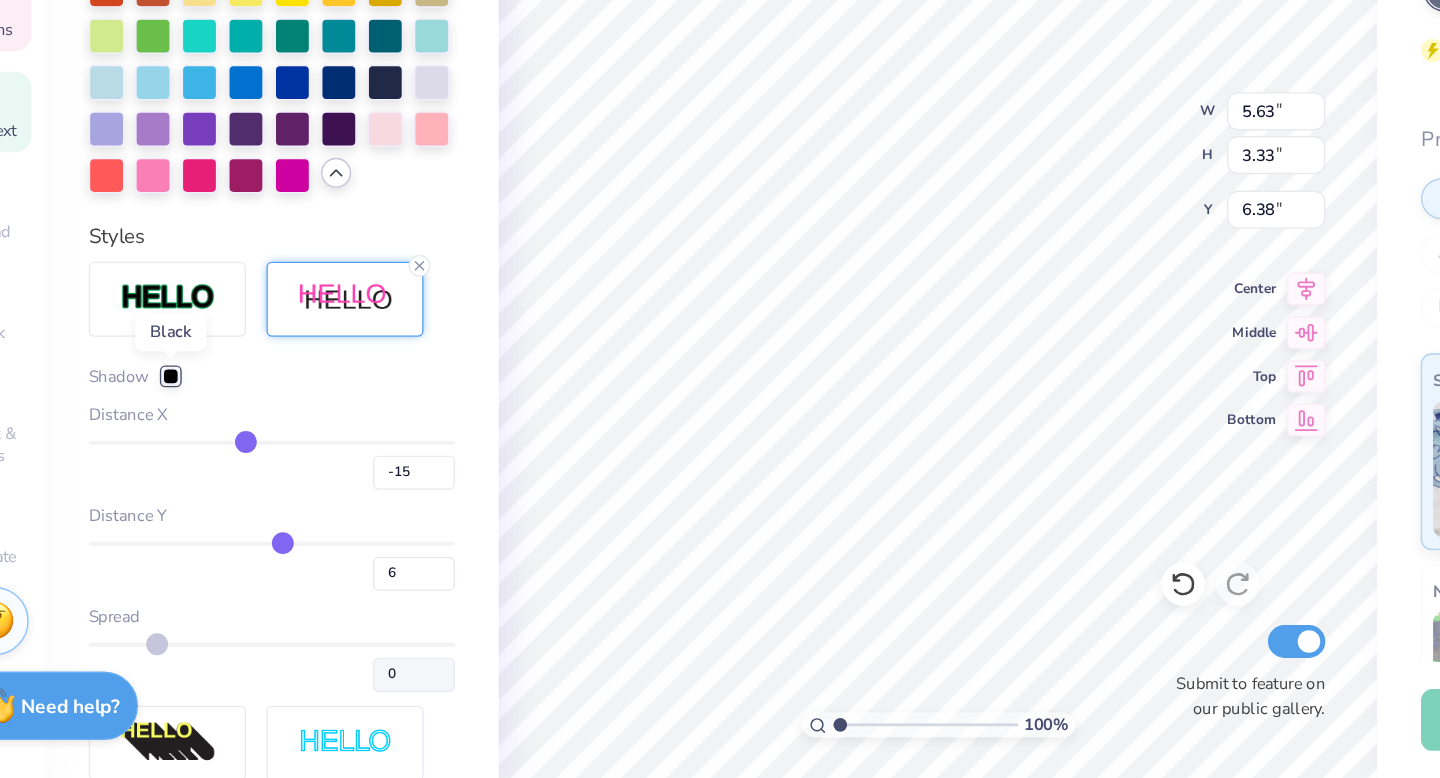 click at bounding box center (182, 484) 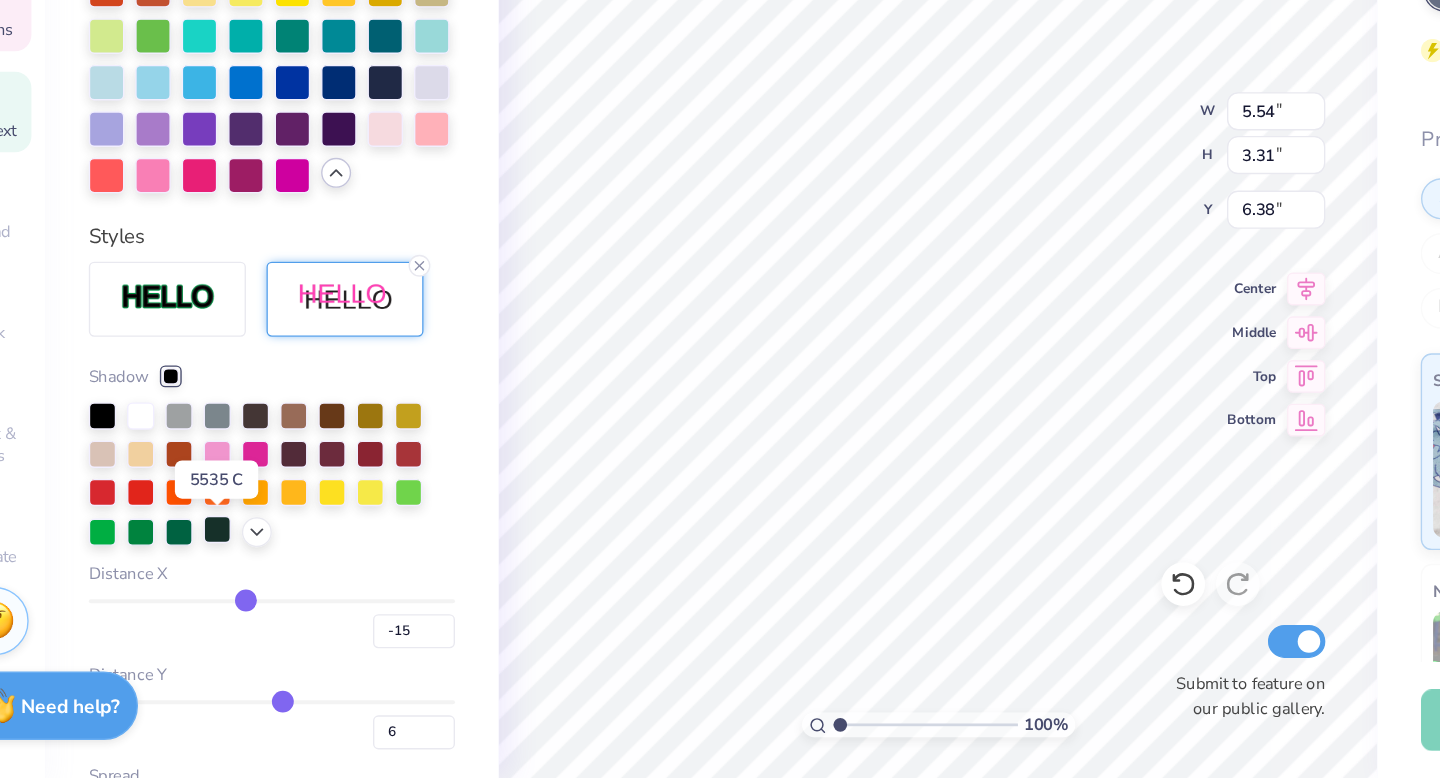 click at bounding box center (216, 596) 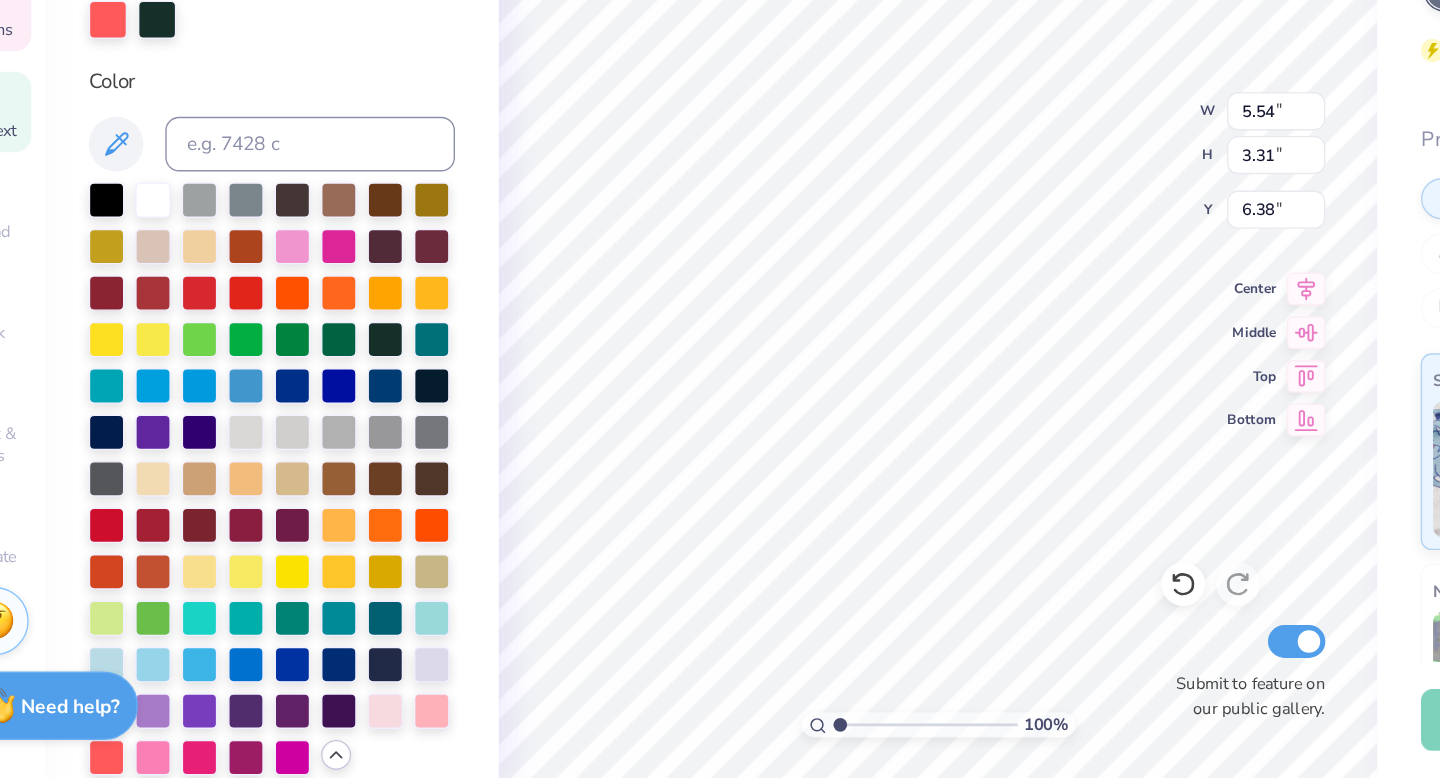 scroll, scrollTop: 0, scrollLeft: 0, axis: both 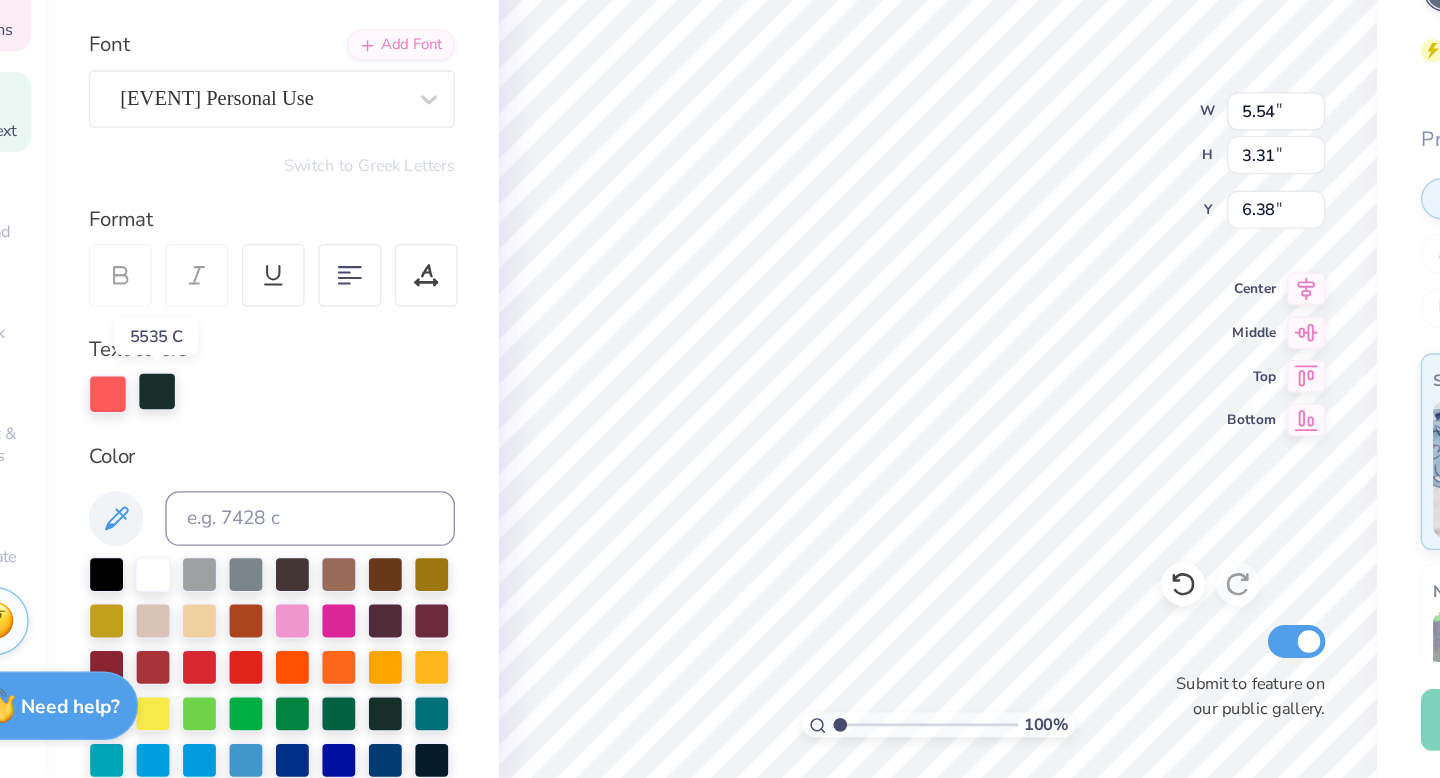click at bounding box center (172, 495) 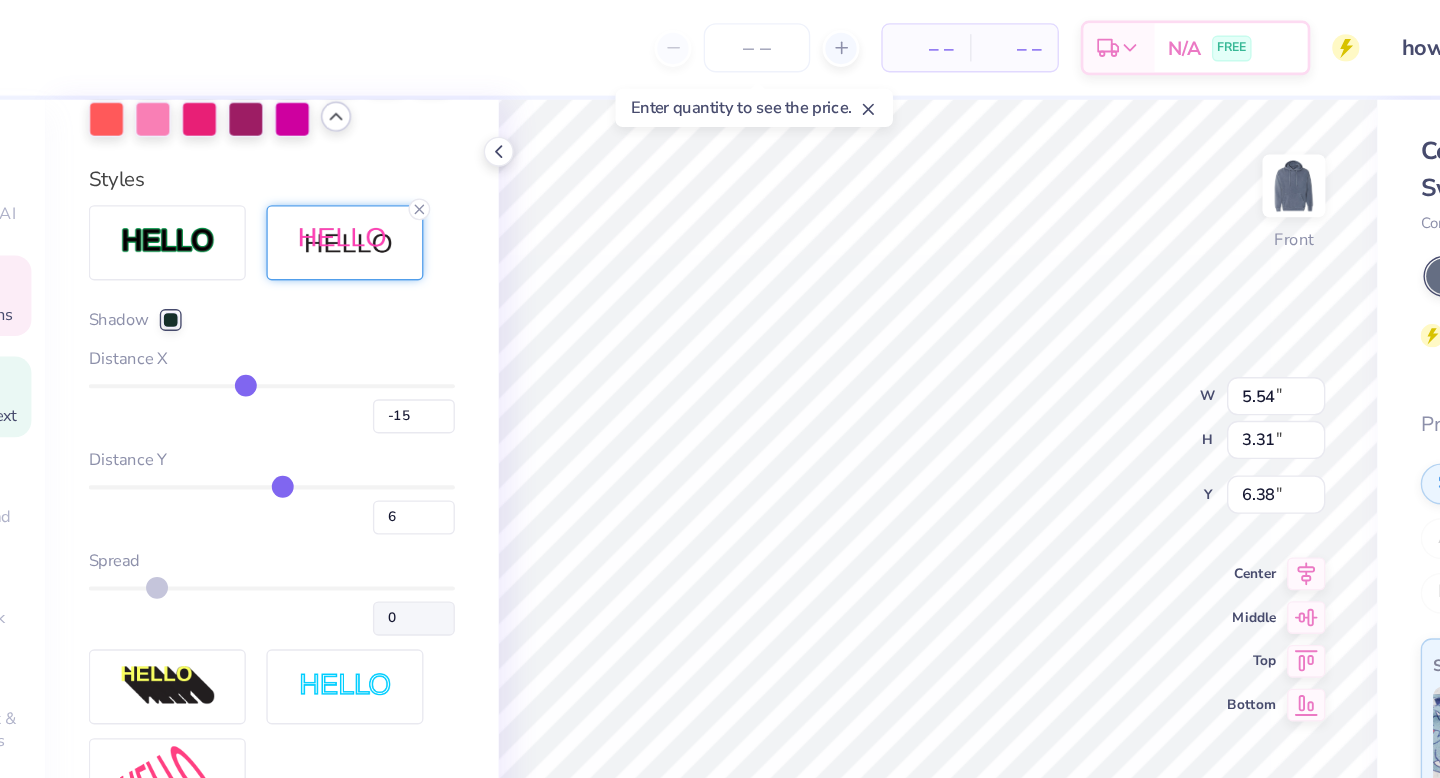 scroll, scrollTop: 960, scrollLeft: 0, axis: vertical 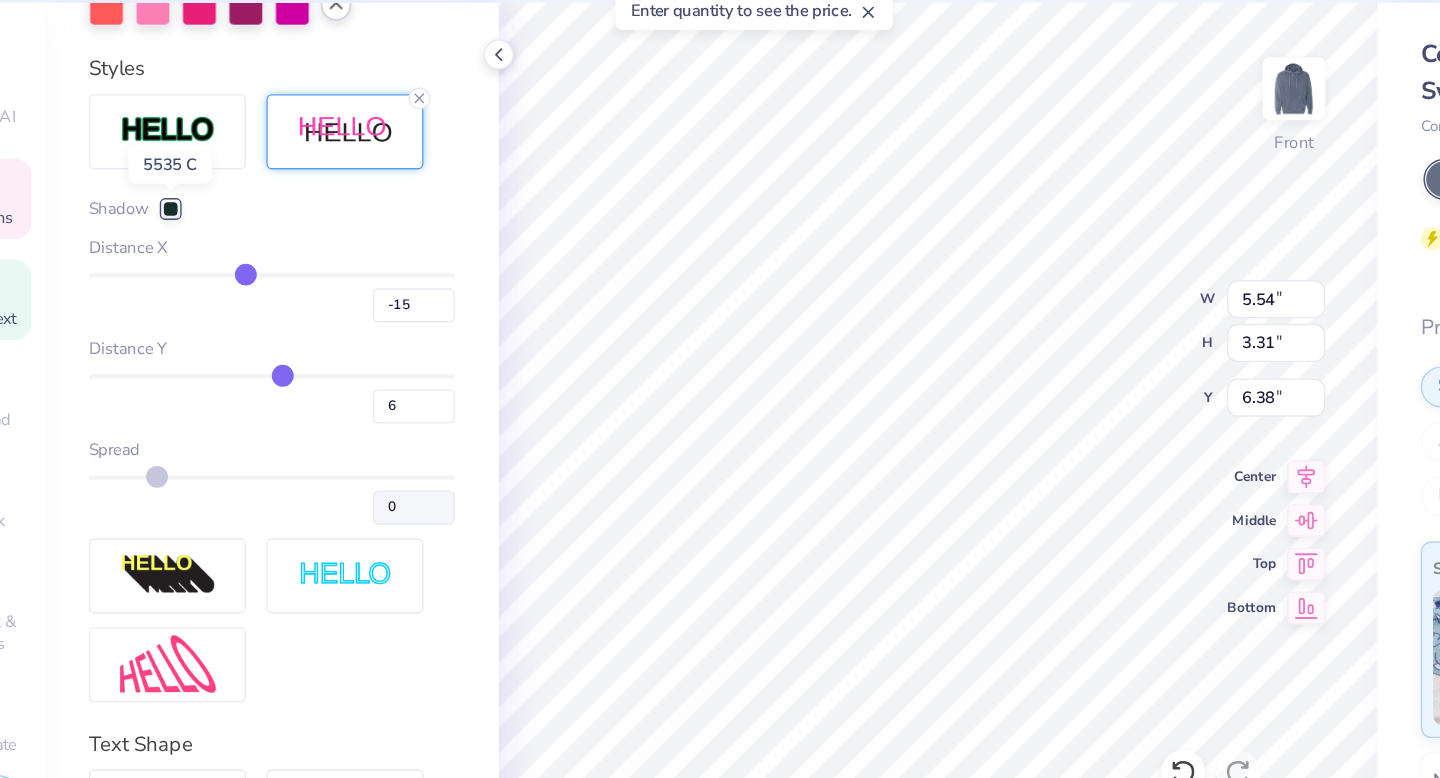 click at bounding box center [182, 224] 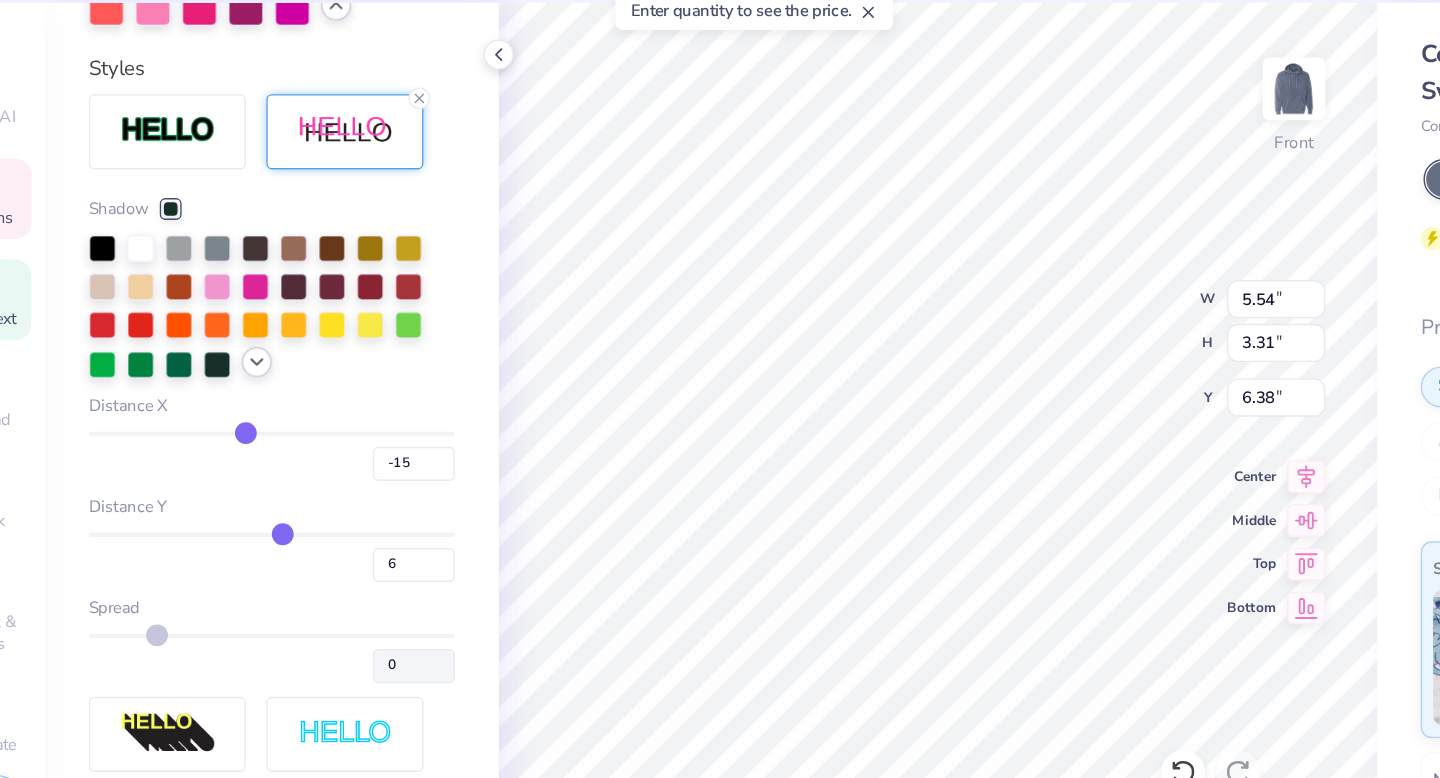 click 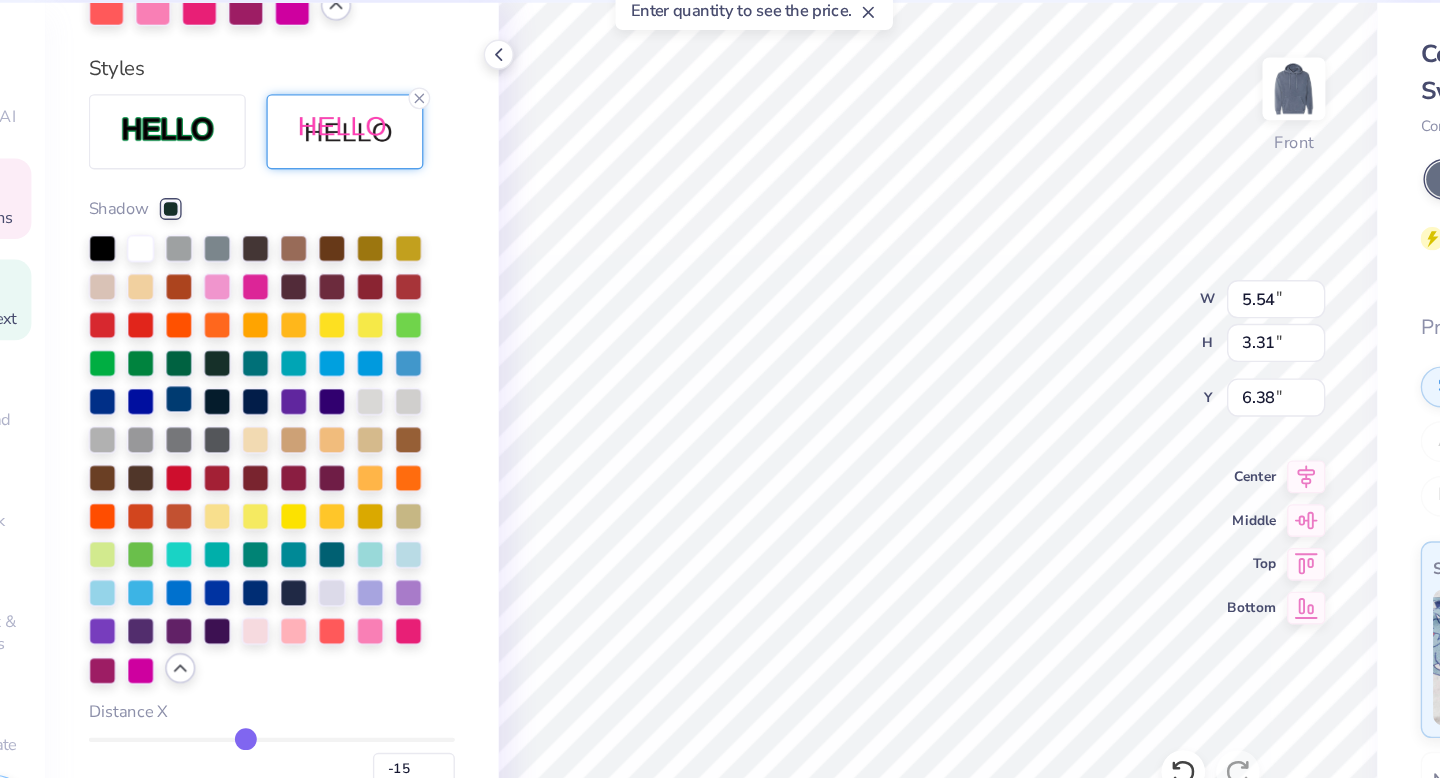 click at bounding box center (188, 363) 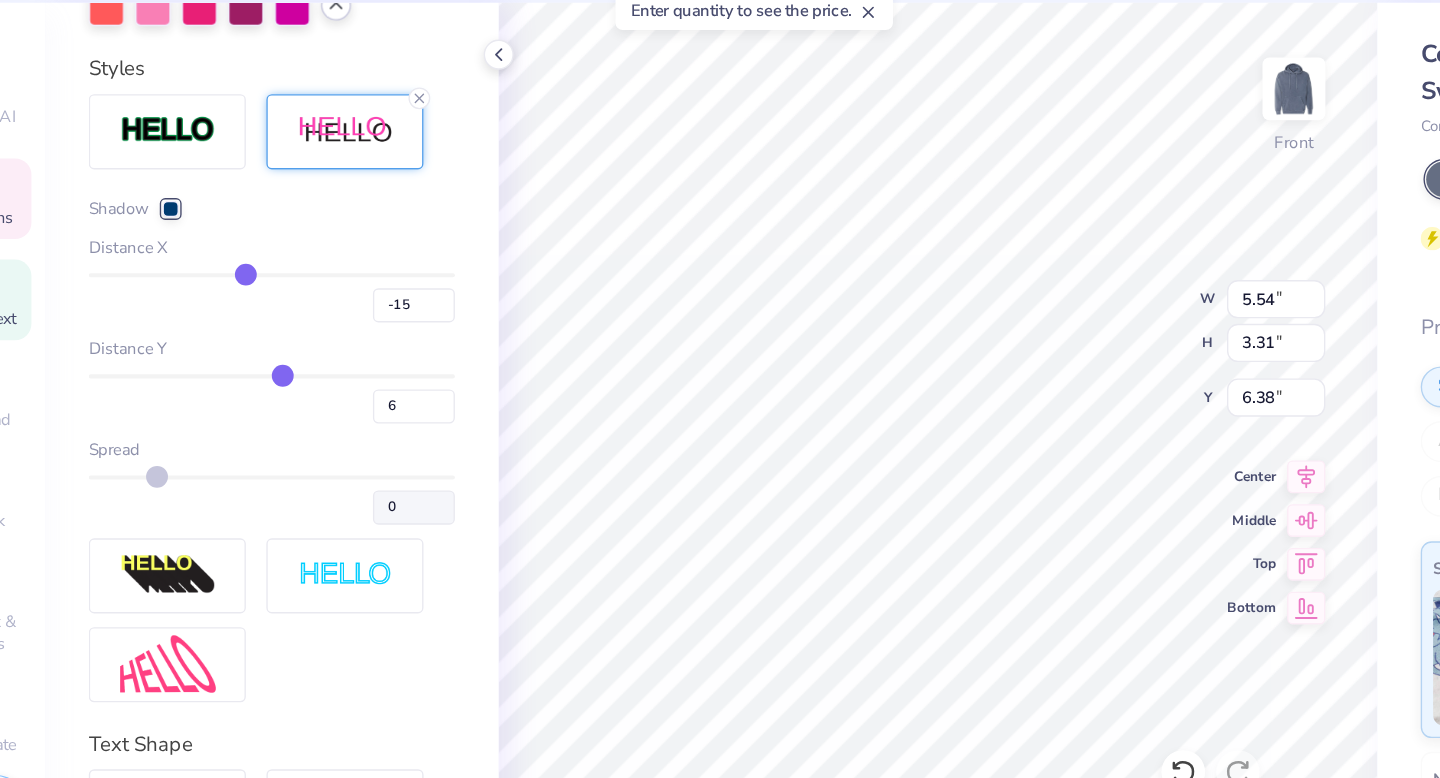 click at bounding box center [182, 224] 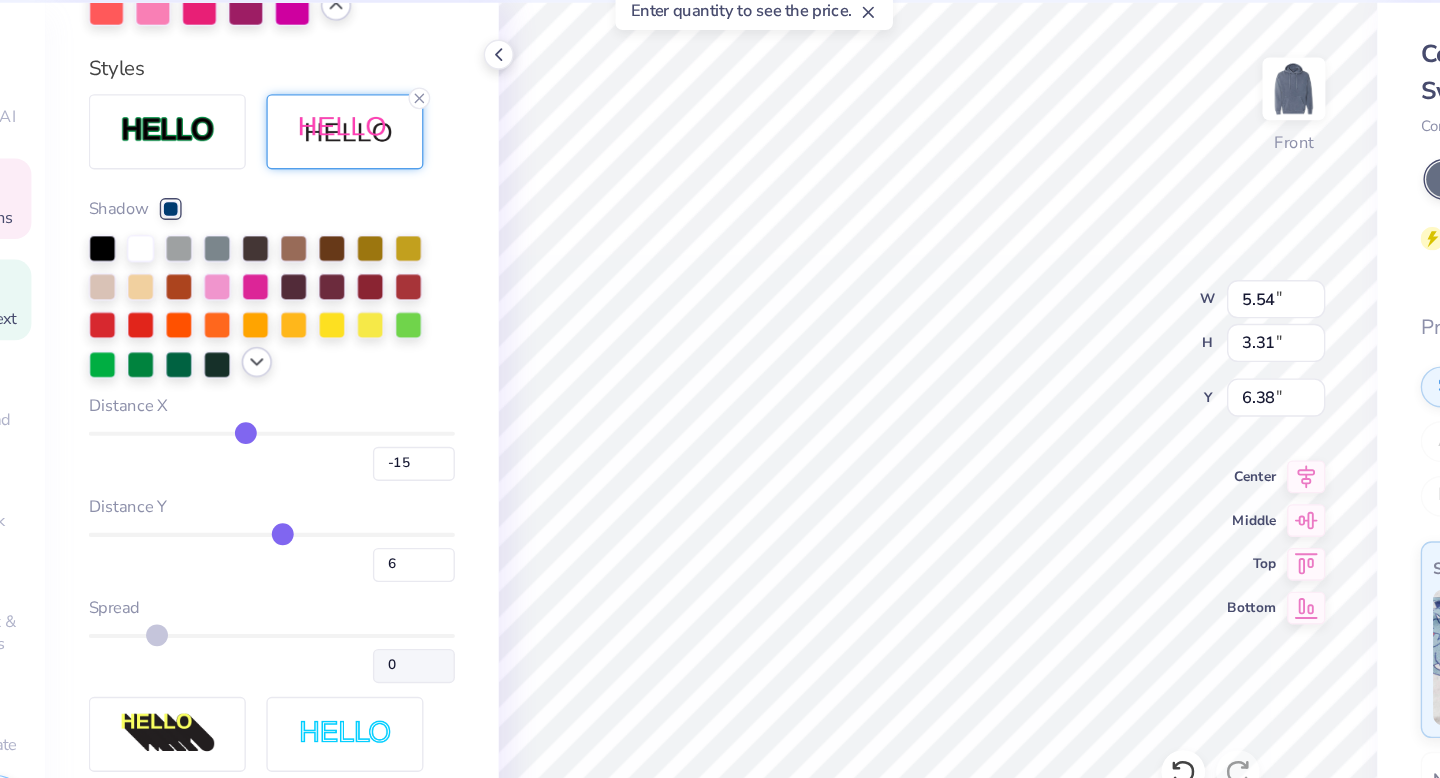 click at bounding box center [245, 336] 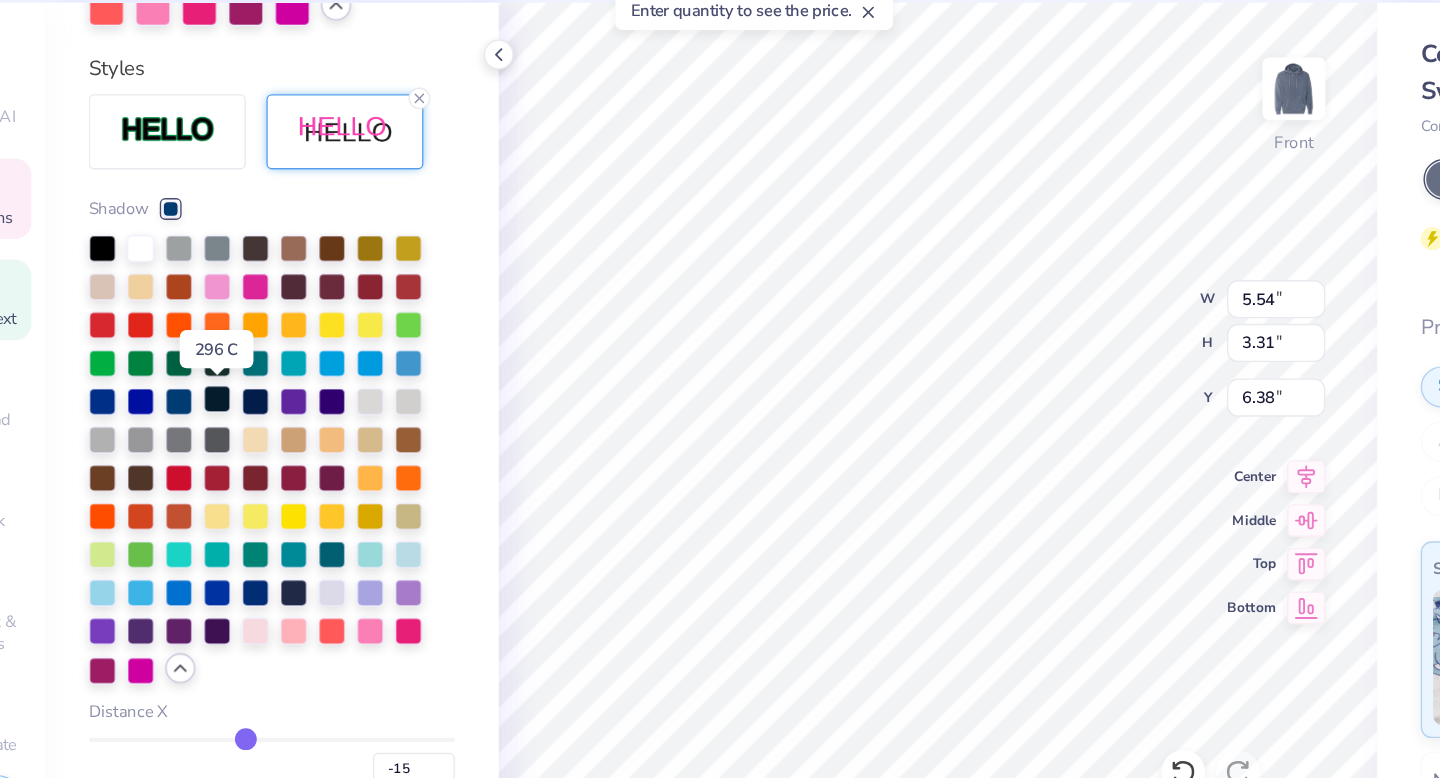 click at bounding box center (216, 363) 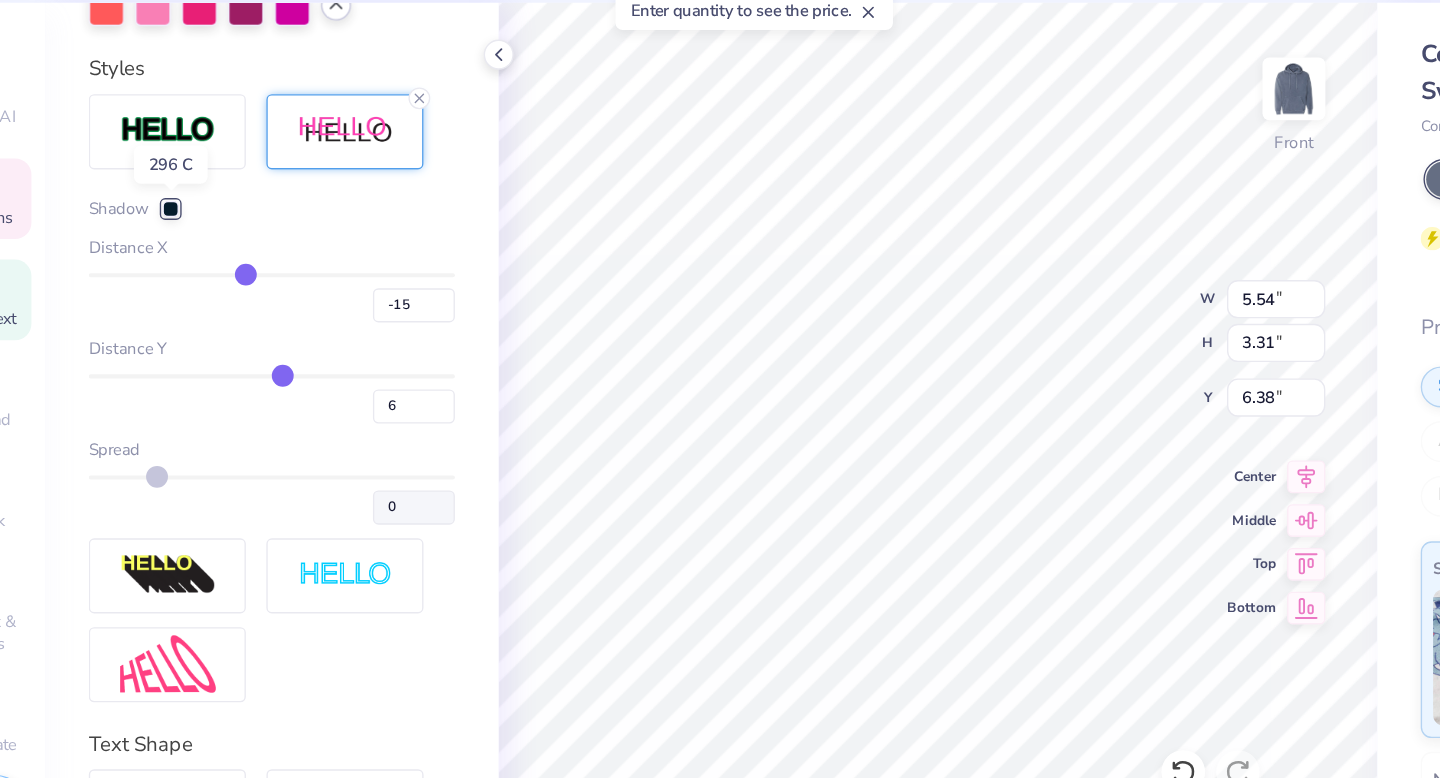 click at bounding box center [182, 224] 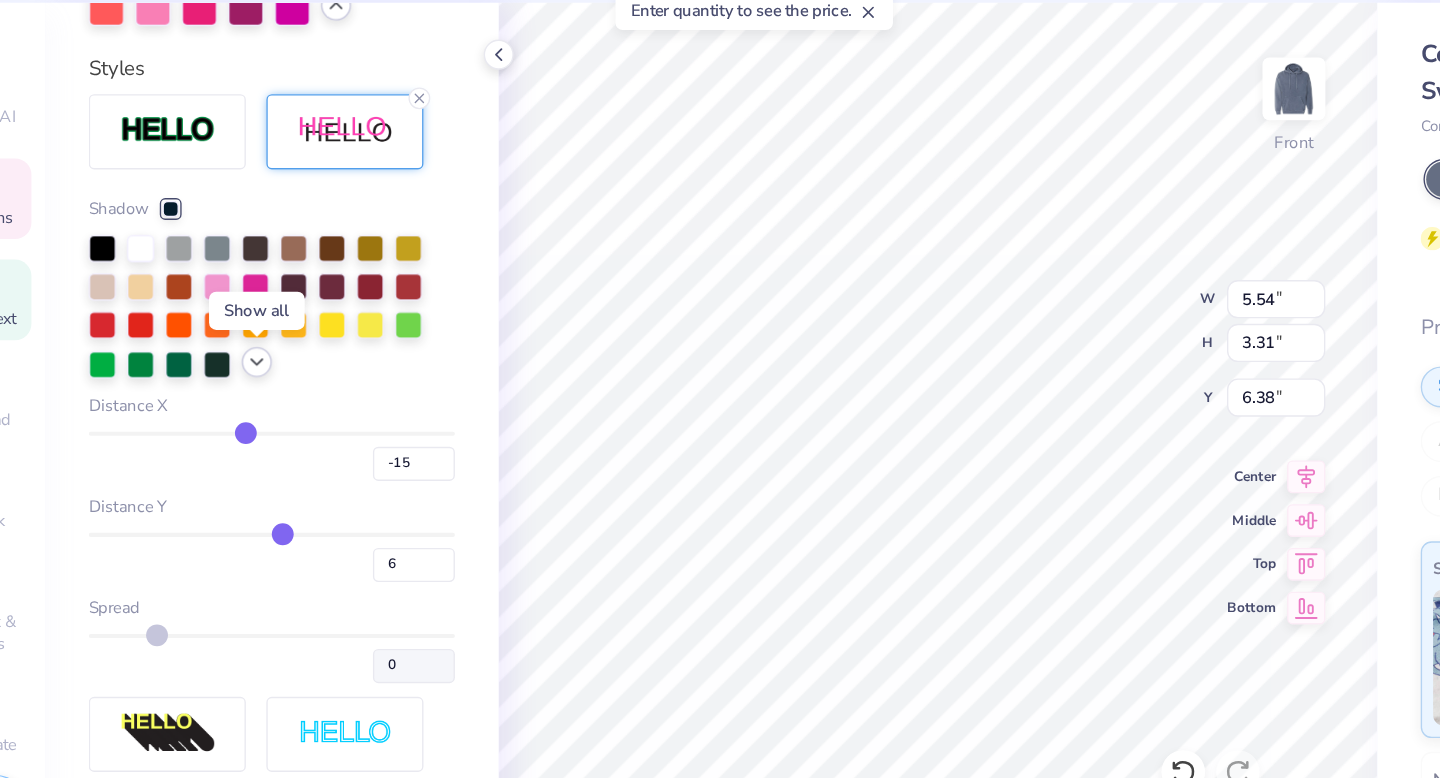 click 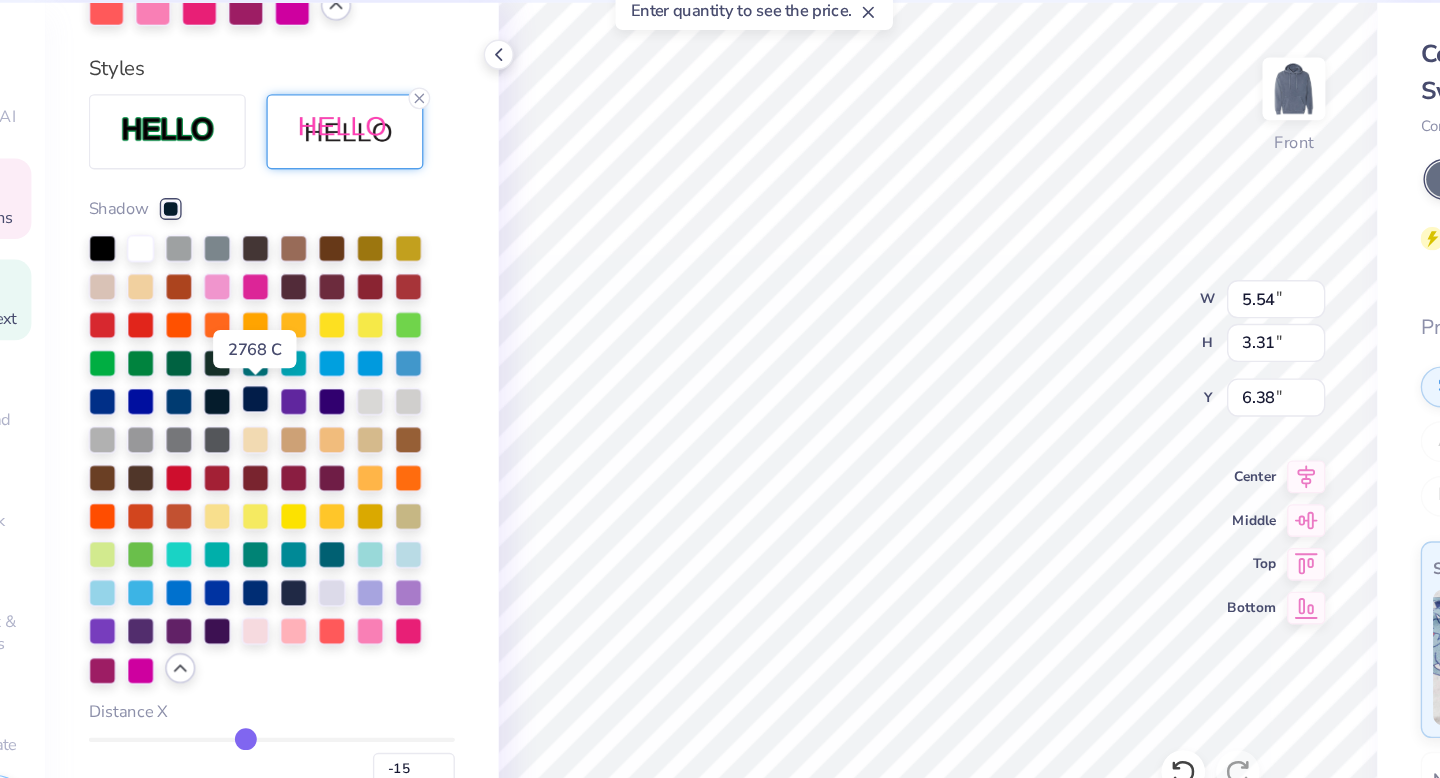 click at bounding box center [244, 363] 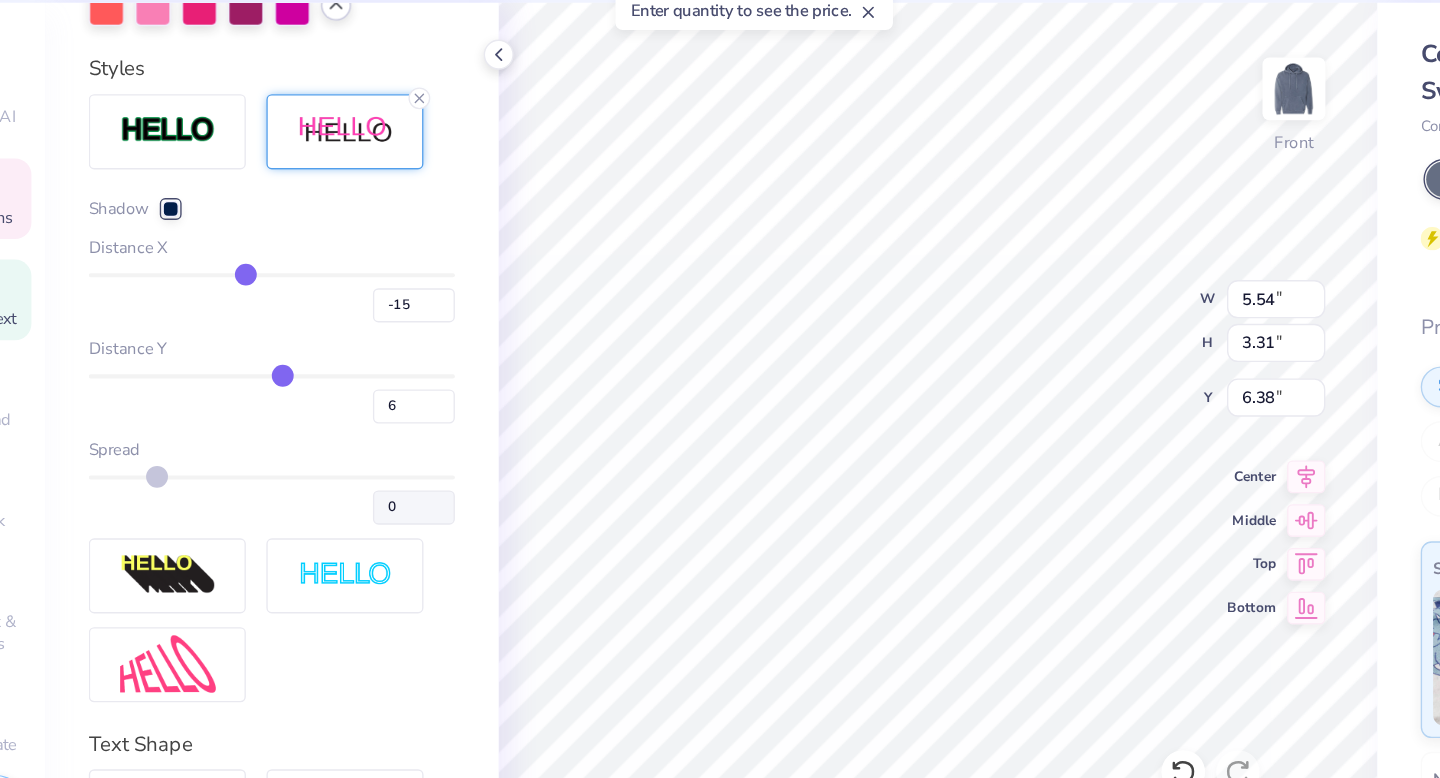 click at bounding box center (182, 224) 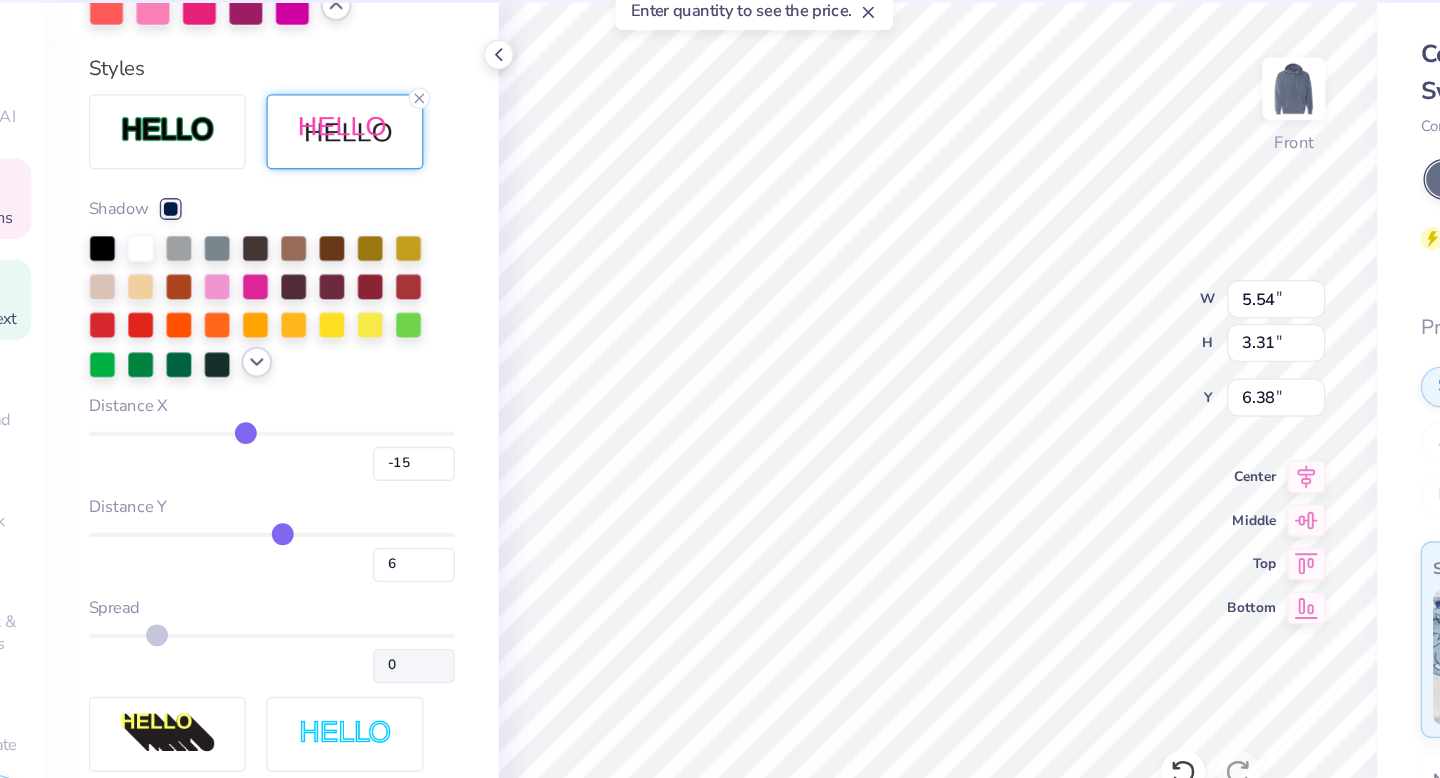 click at bounding box center [245, 336] 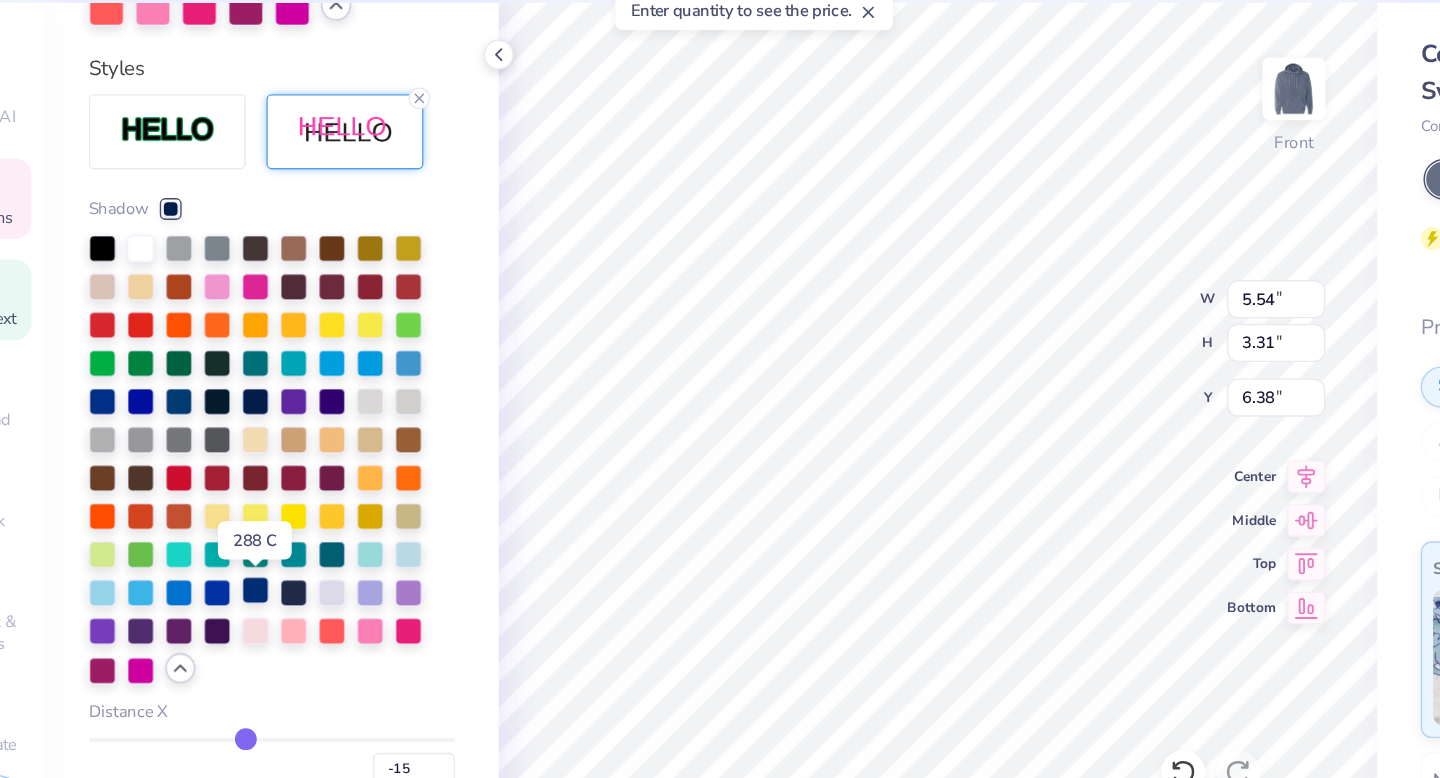 click at bounding box center (244, 503) 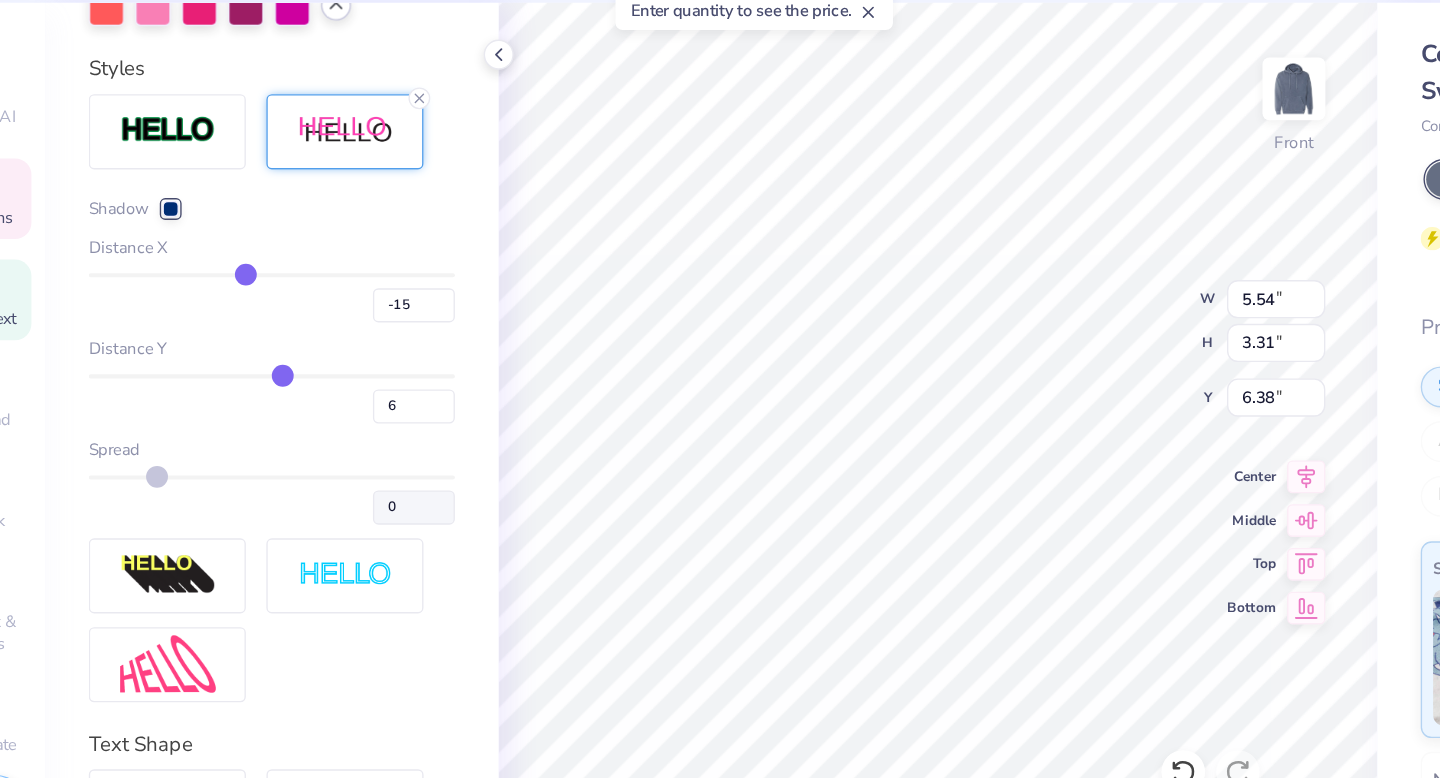 click at bounding box center [182, 224] 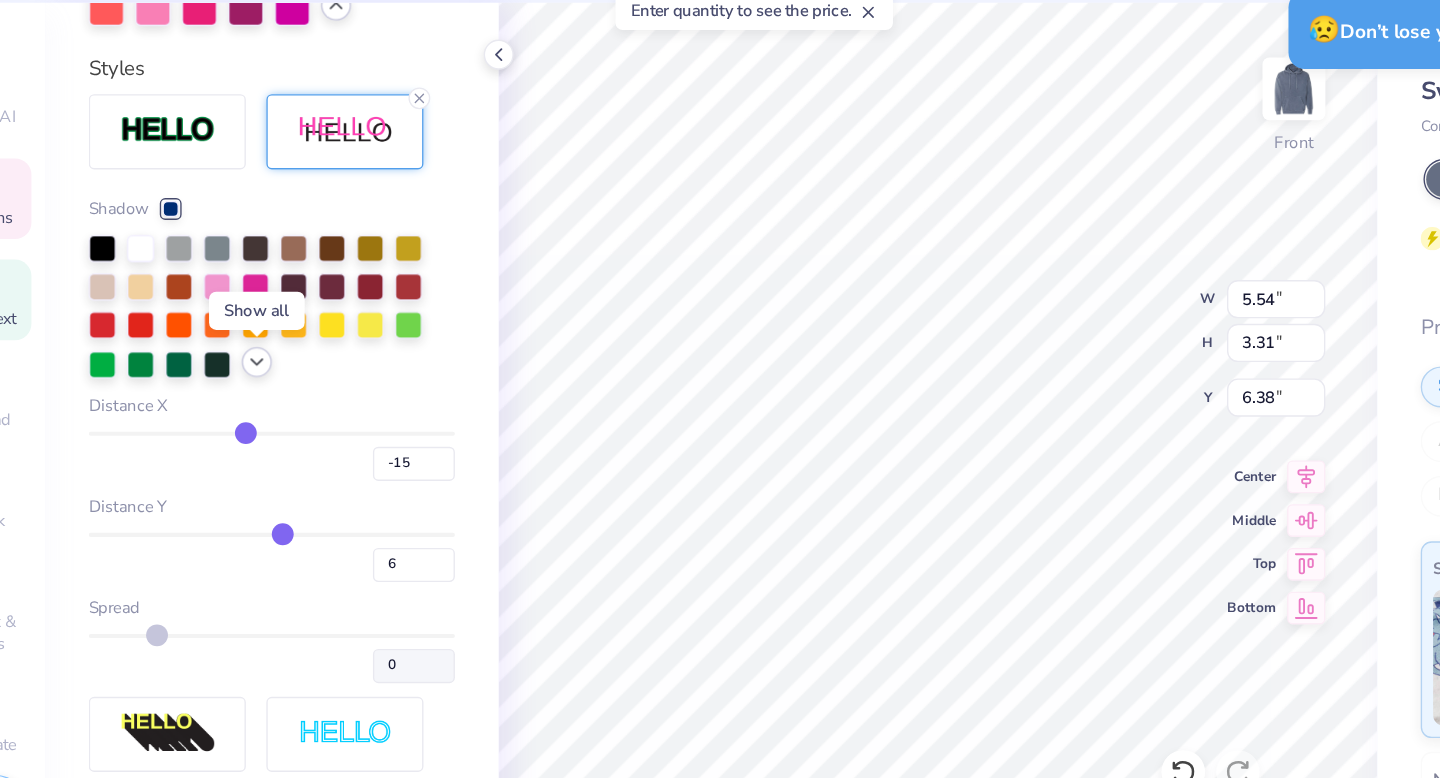 click 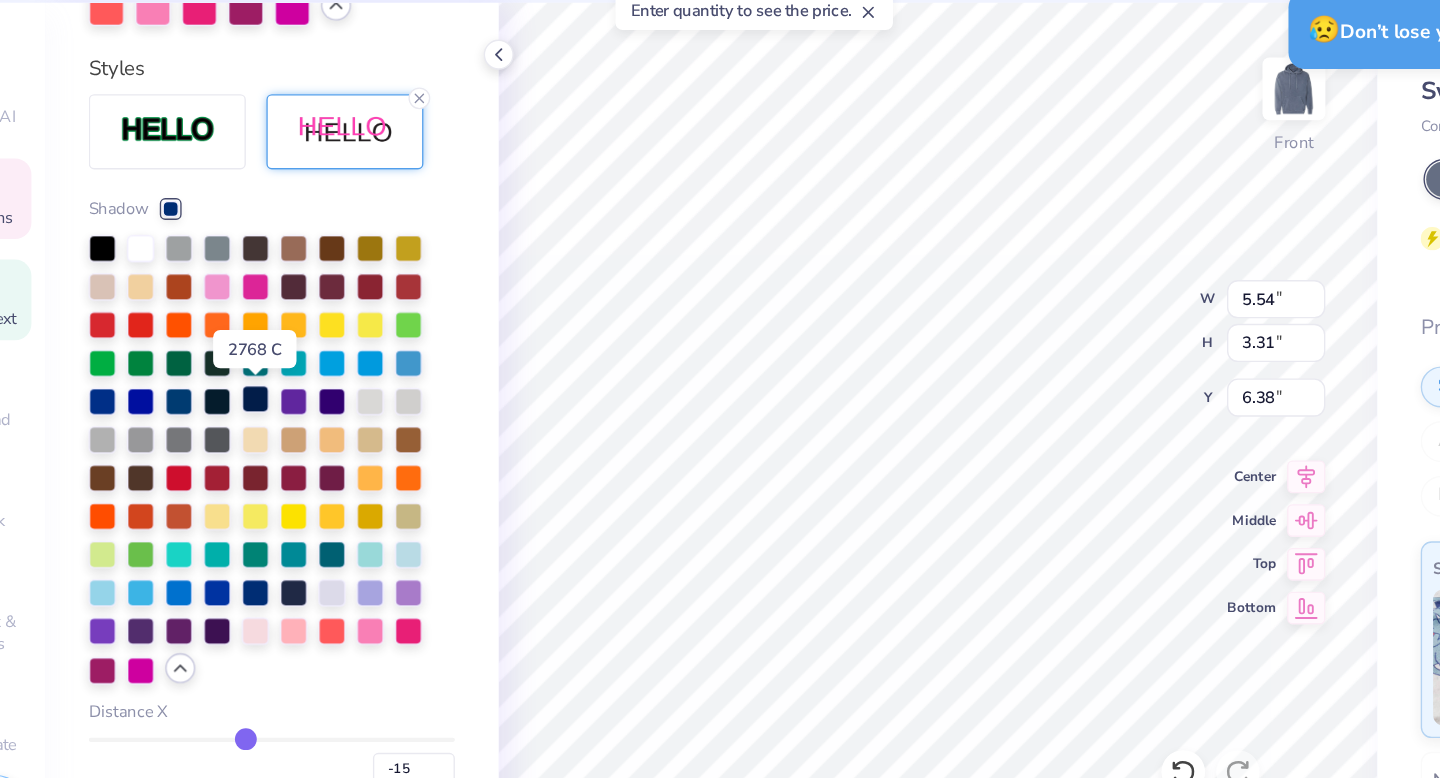 click at bounding box center (244, 363) 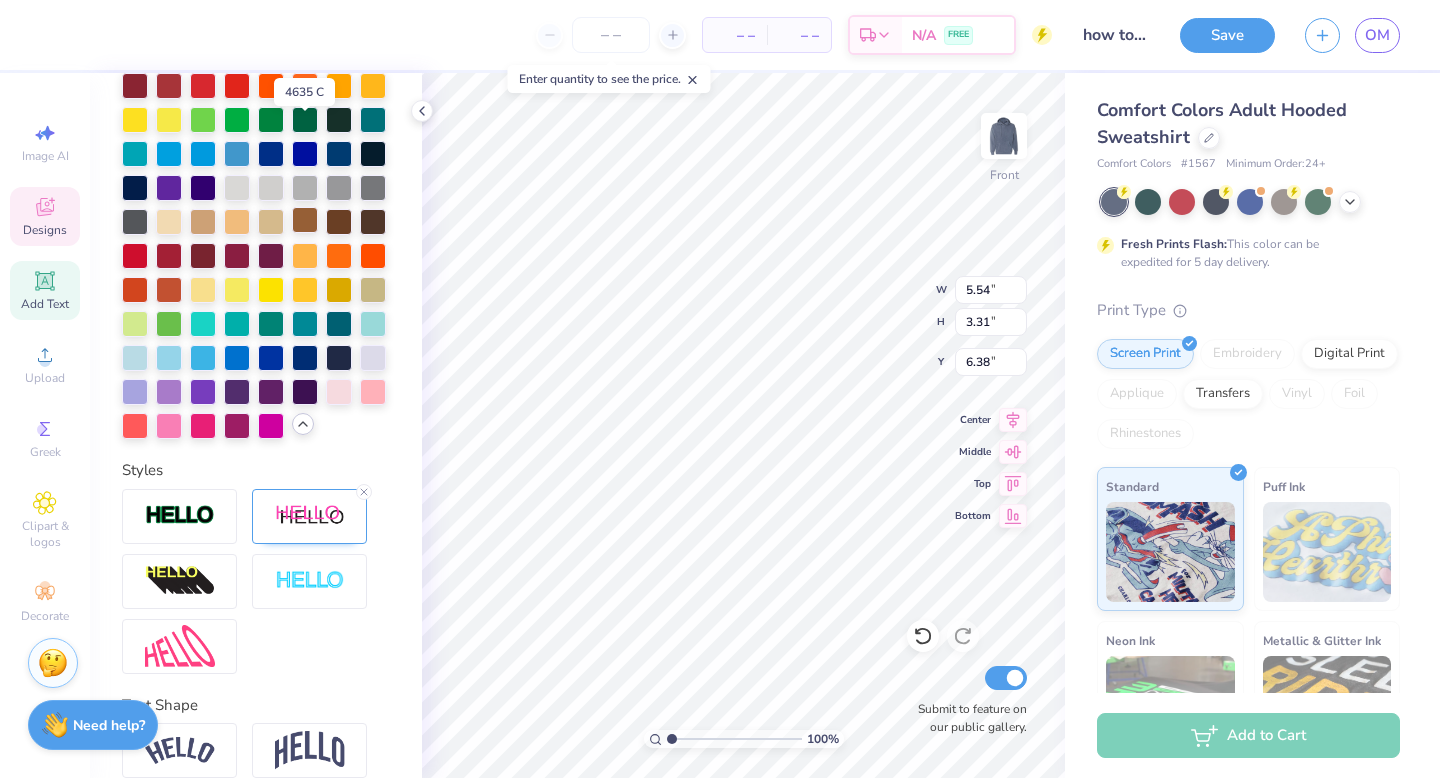 scroll, scrollTop: 700, scrollLeft: 0, axis: vertical 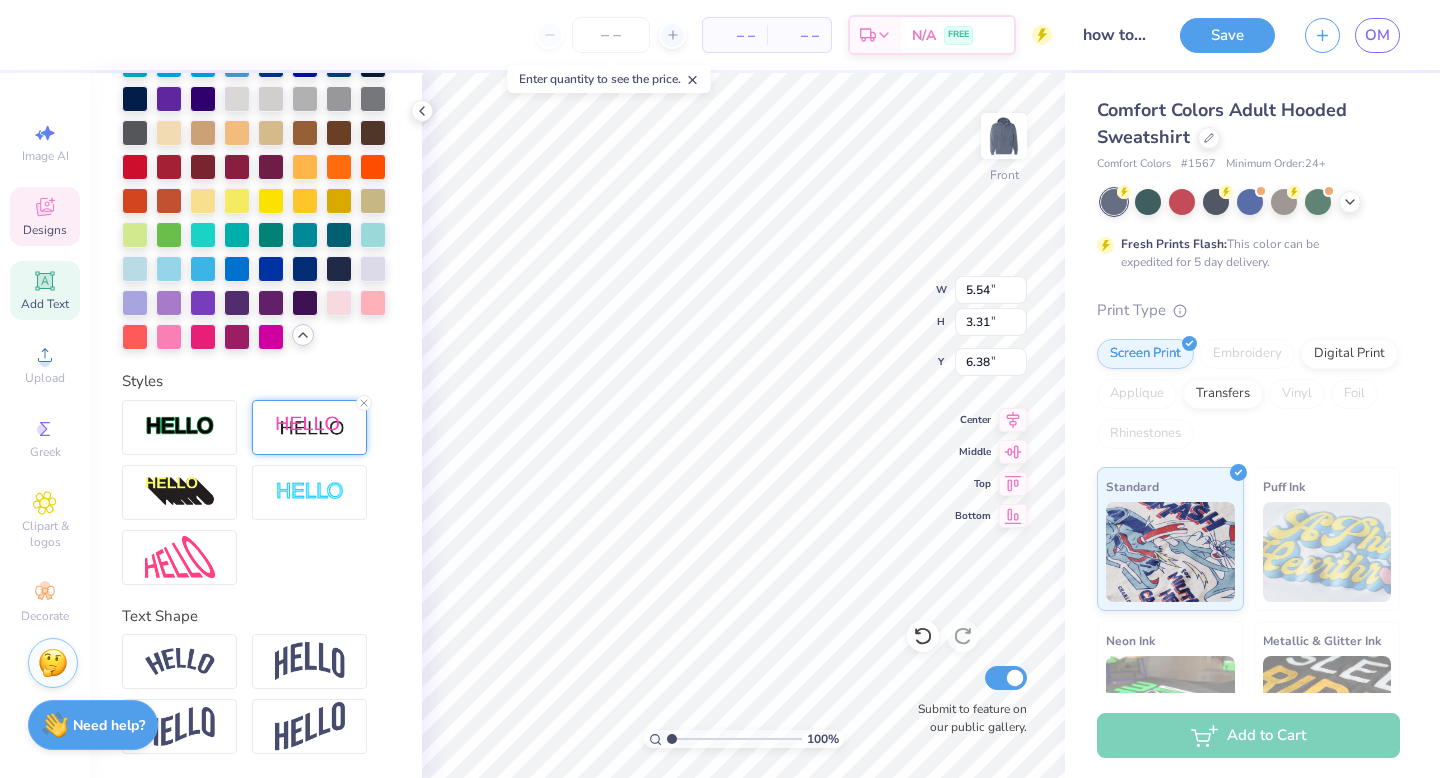 click at bounding box center (310, 427) 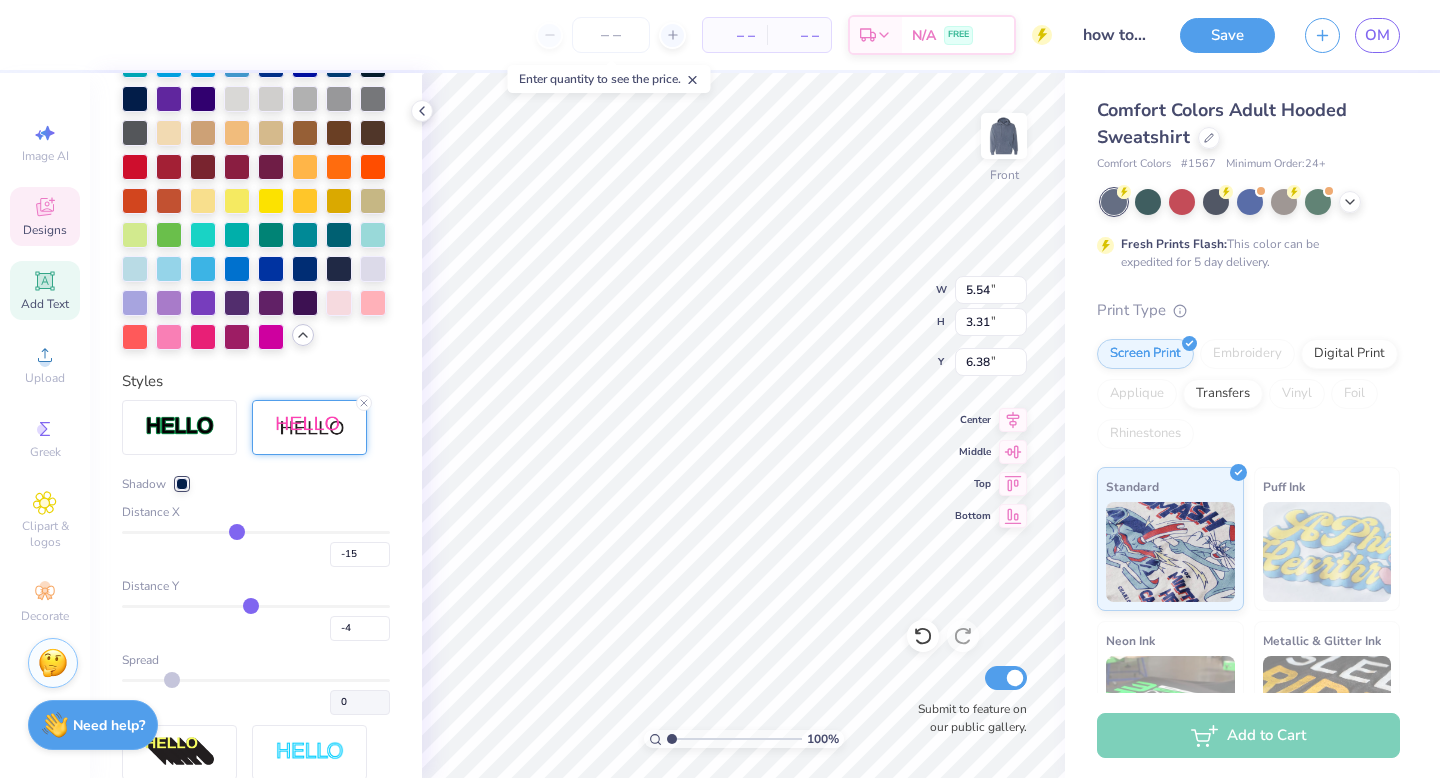 drag, startPoint x: 263, startPoint y: 607, endPoint x: 251, endPoint y: 608, distance: 12.0415945 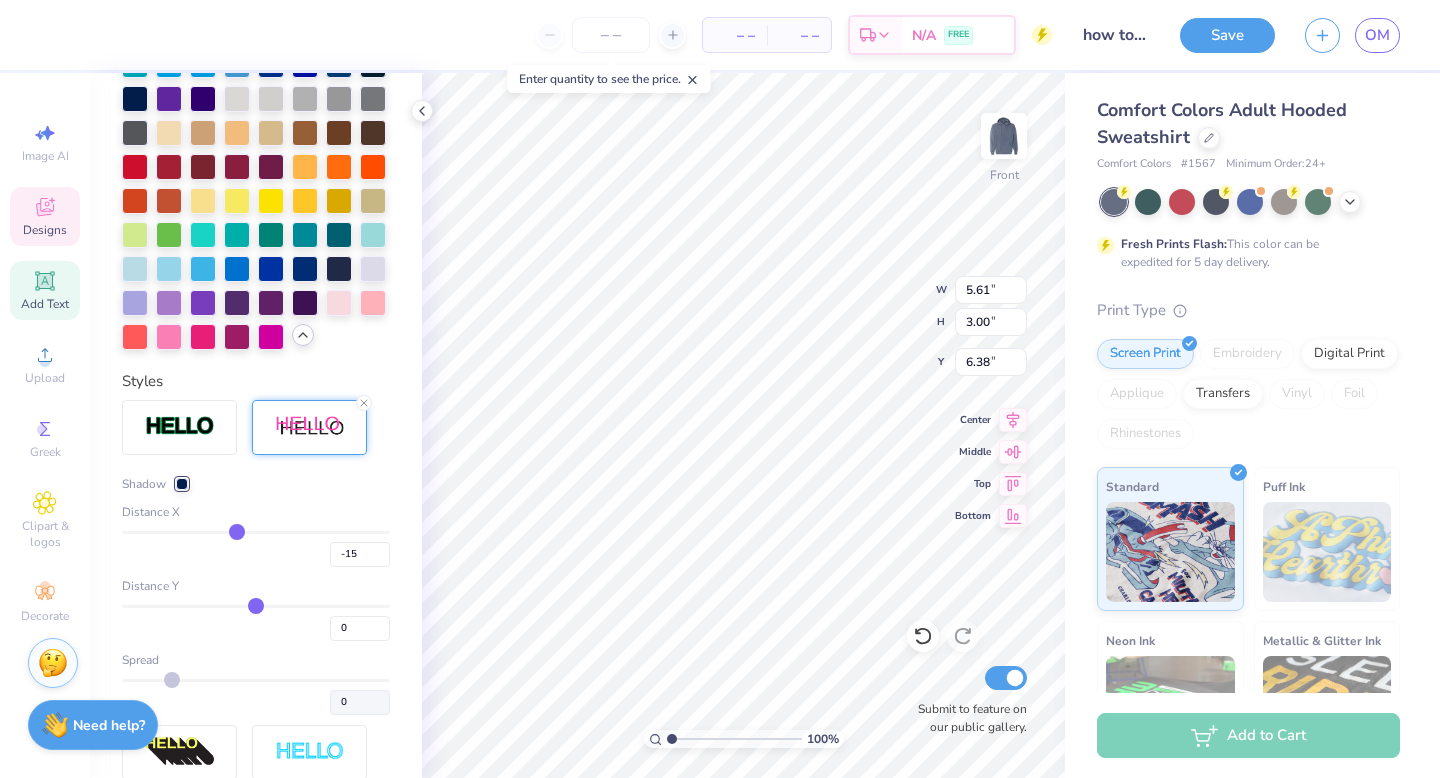 click at bounding box center (256, 606) 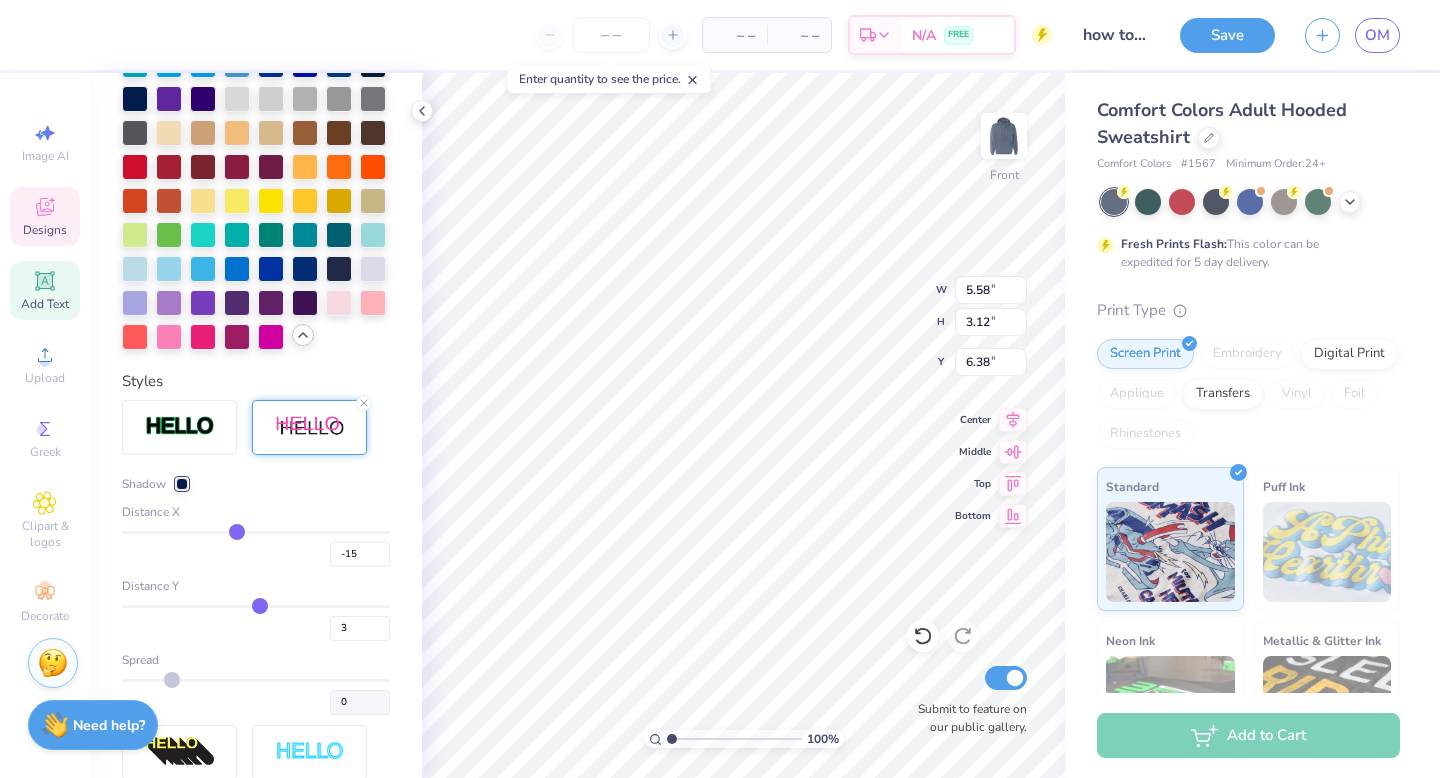 click at bounding box center [256, 606] 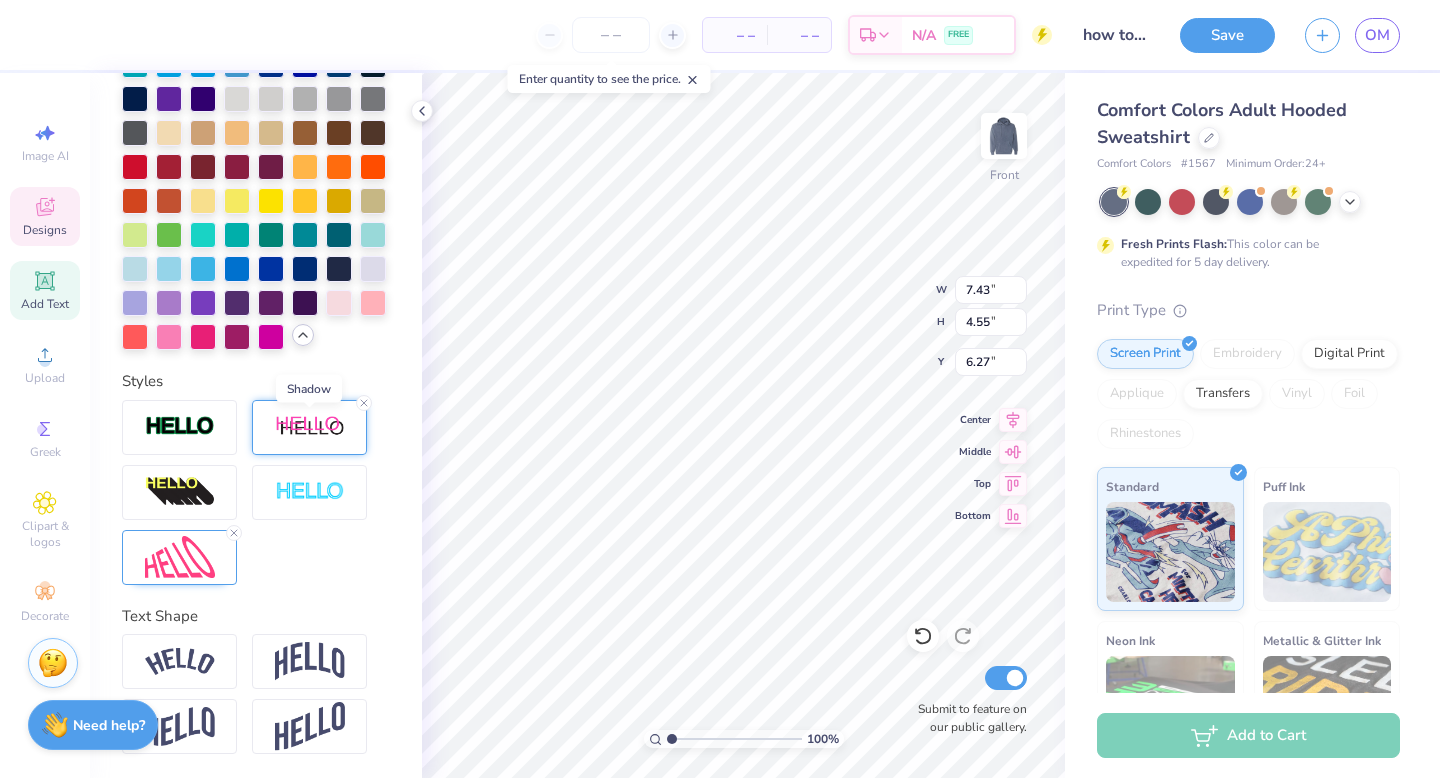 click at bounding box center (310, 427) 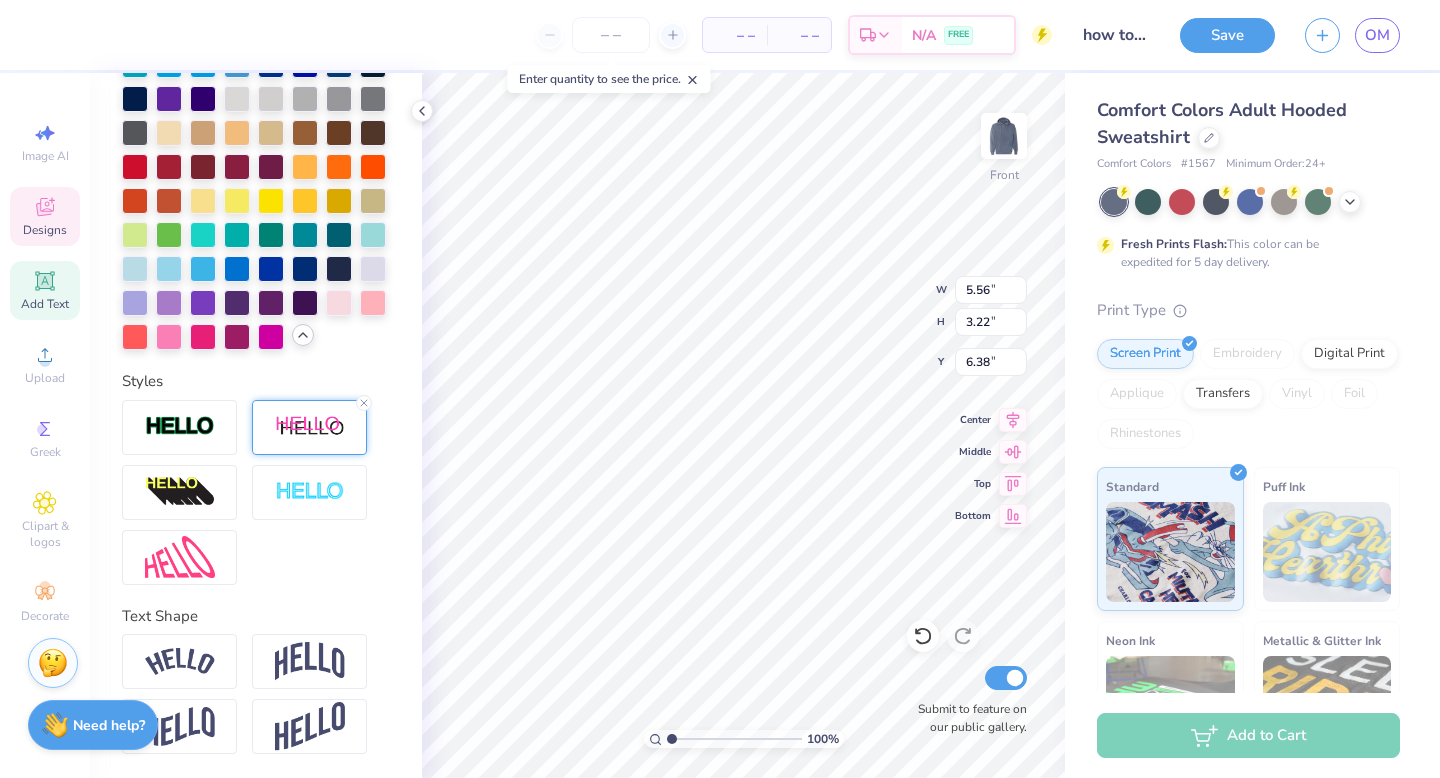 click at bounding box center [310, 427] 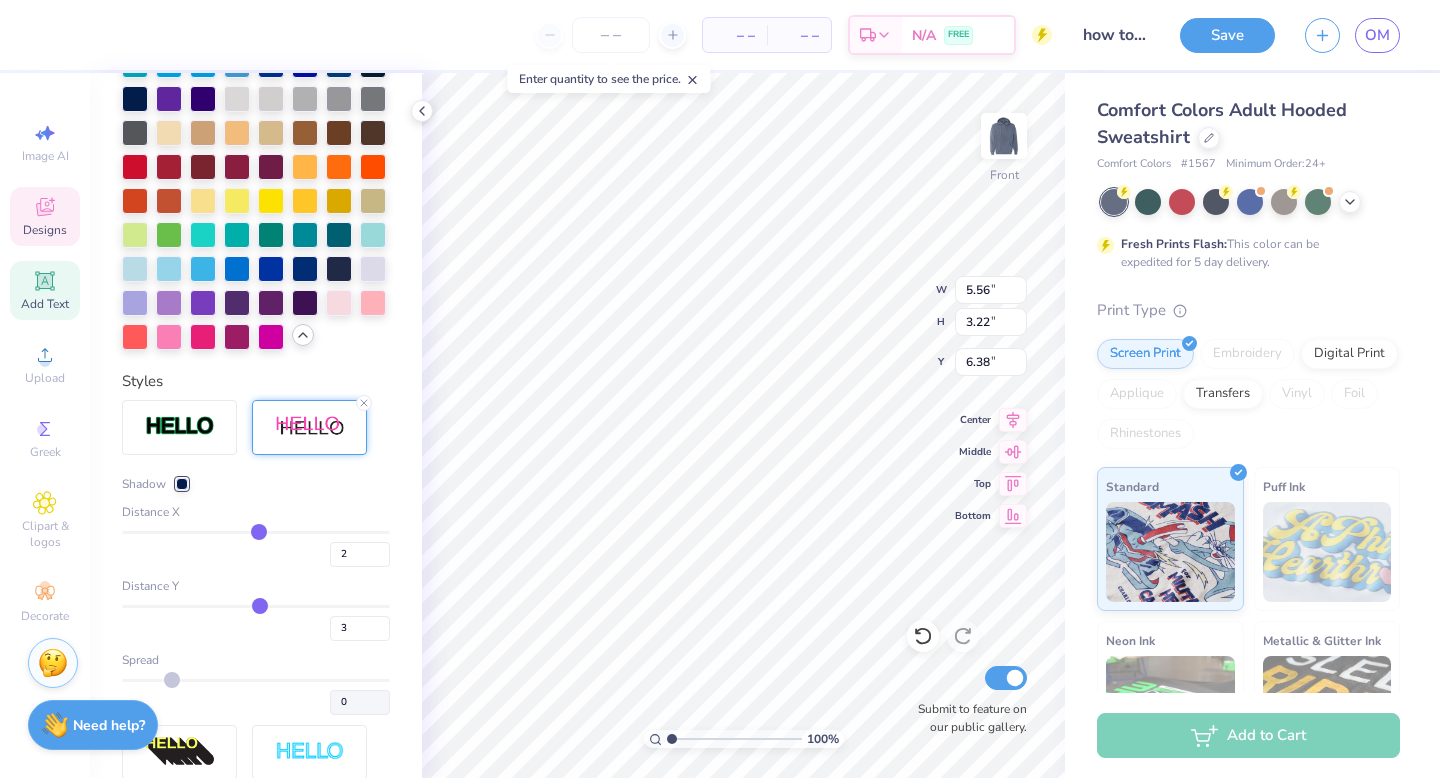 drag, startPoint x: 234, startPoint y: 533, endPoint x: 269, endPoint y: 607, distance: 81.859634 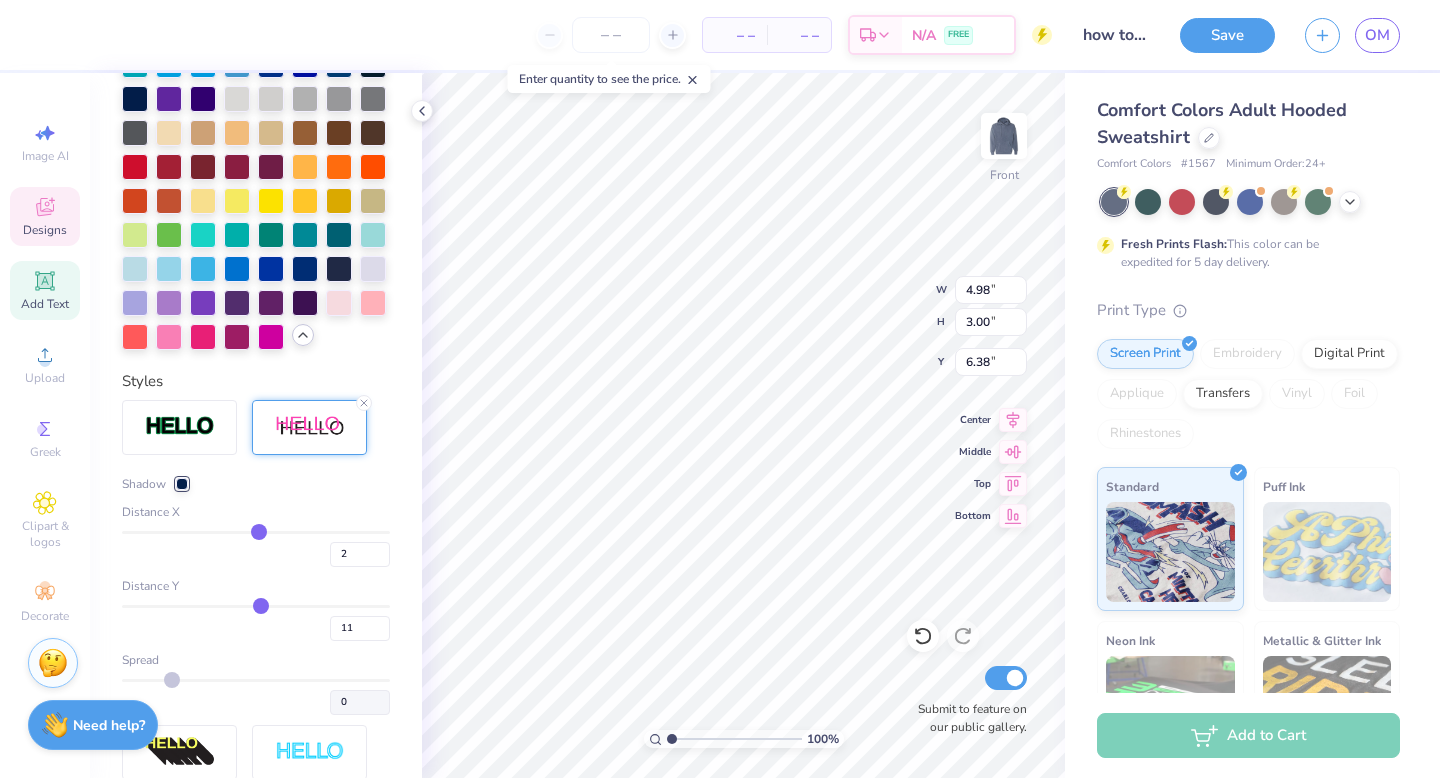 click at bounding box center (256, 606) 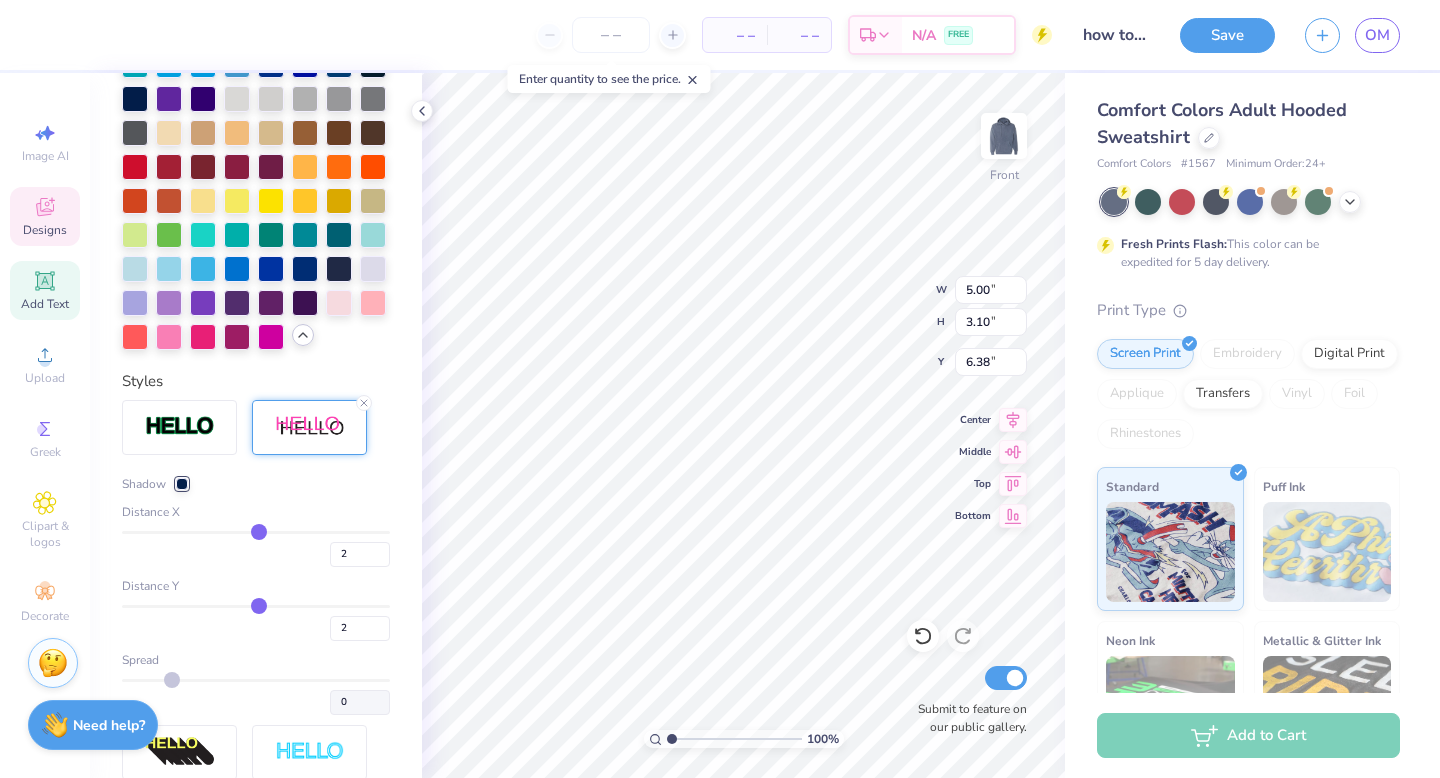 drag, startPoint x: 270, startPoint y: 604, endPoint x: 258, endPoint y: 594, distance: 15.6205 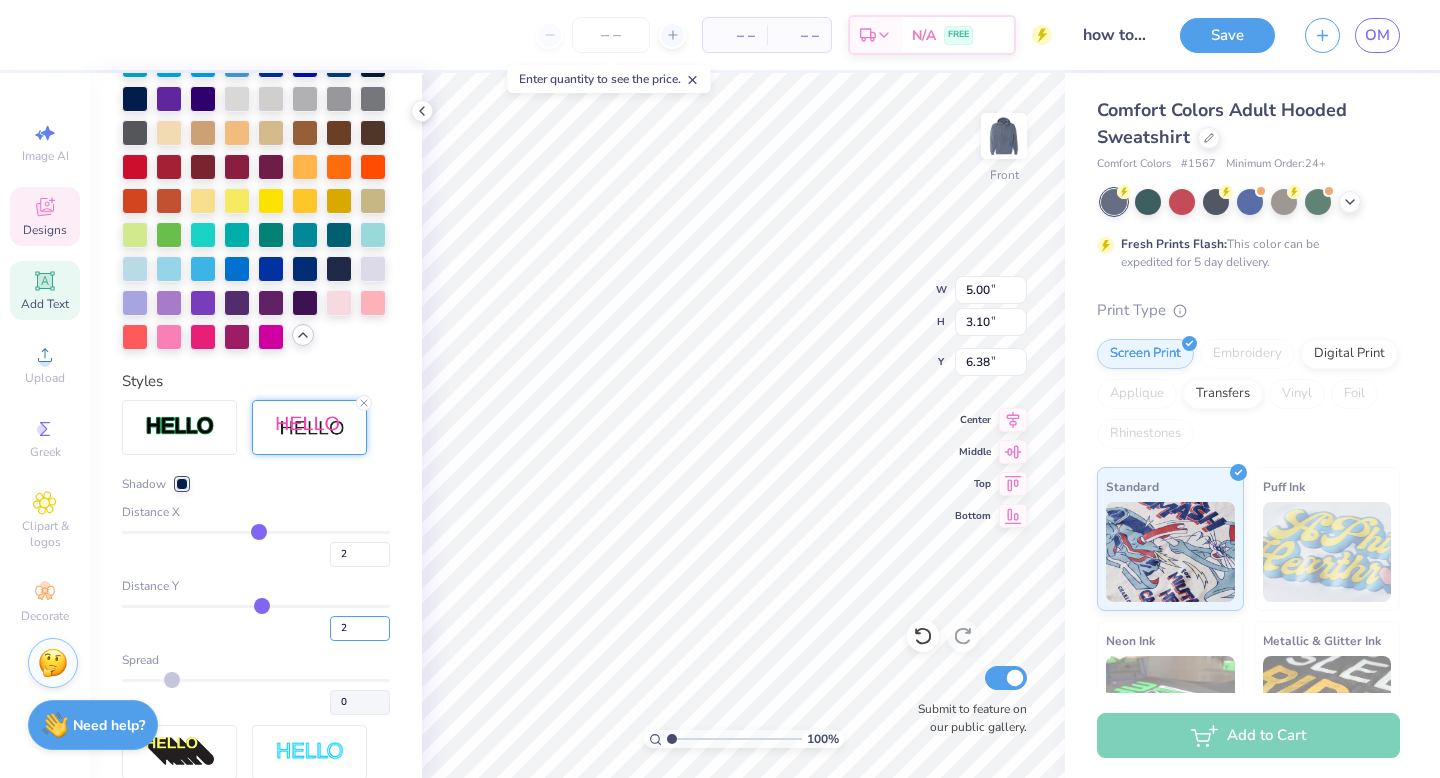 click on "2" at bounding box center (360, 628) 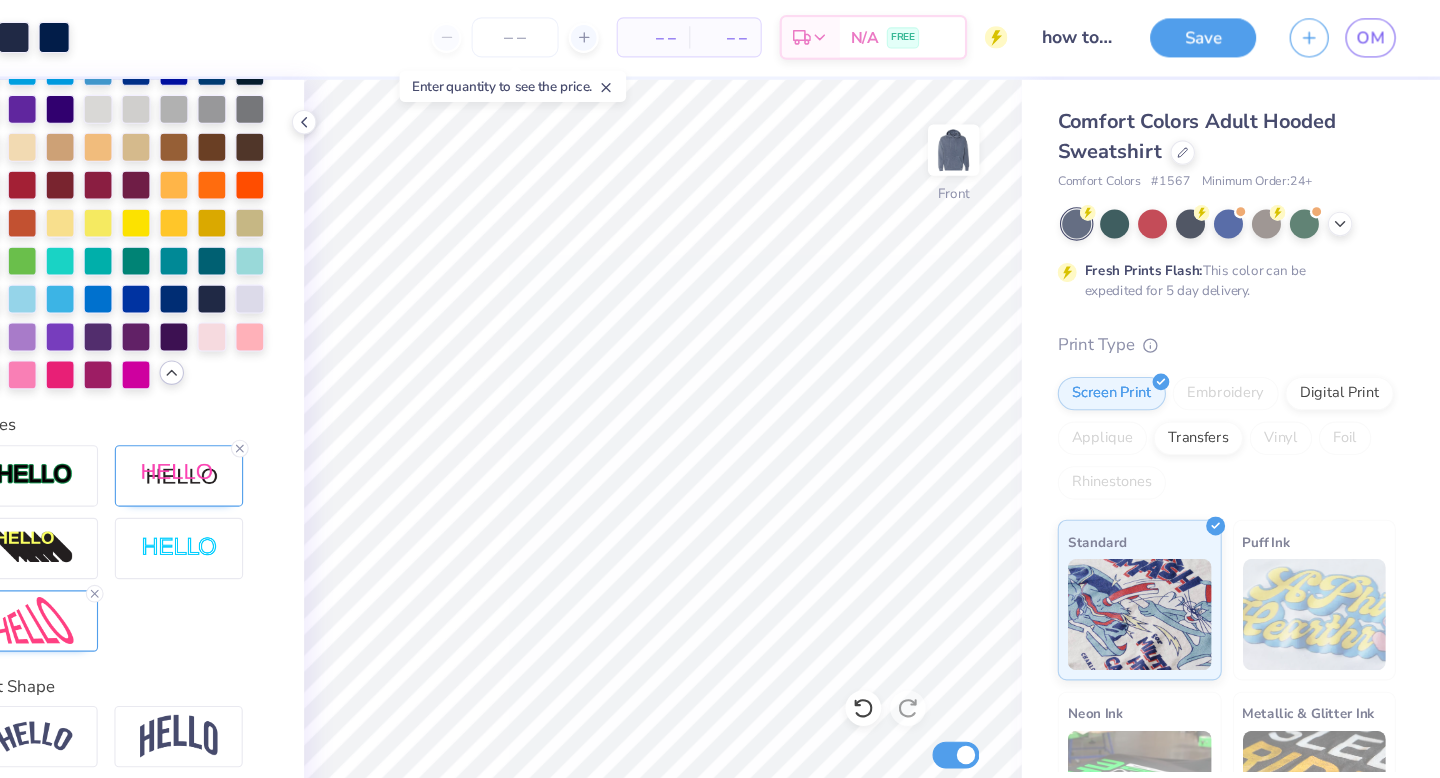 click at bounding box center (180, 492) 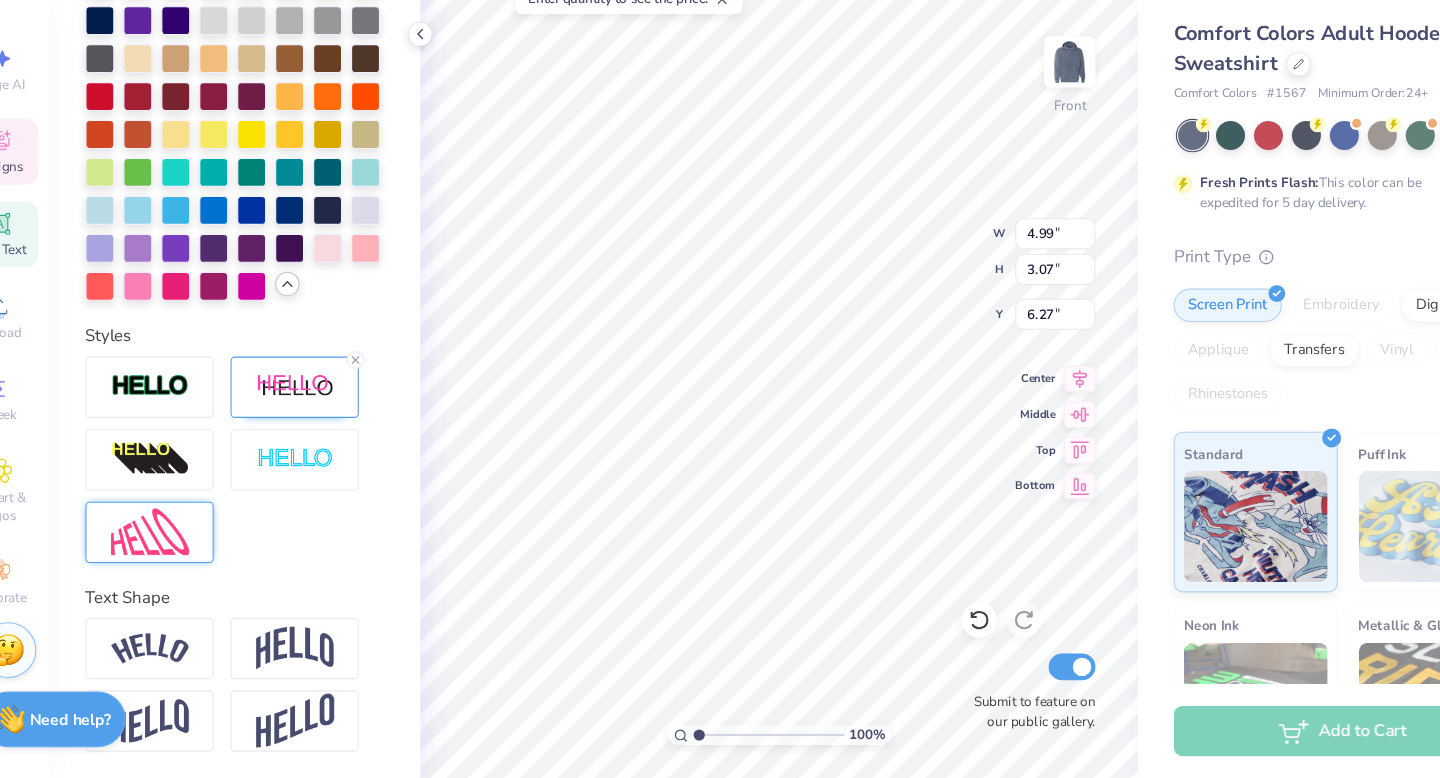 click at bounding box center (179, 557) 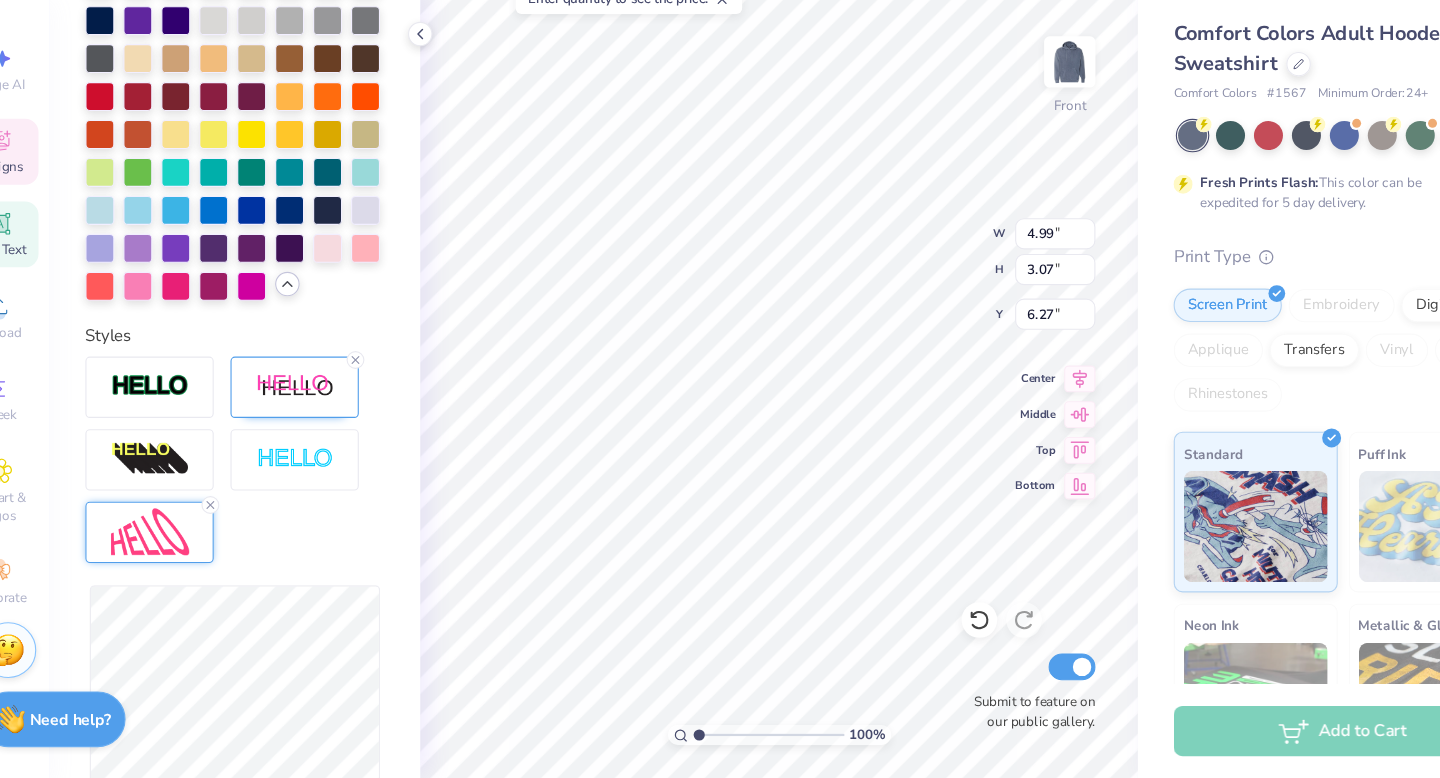 click at bounding box center (180, 557) 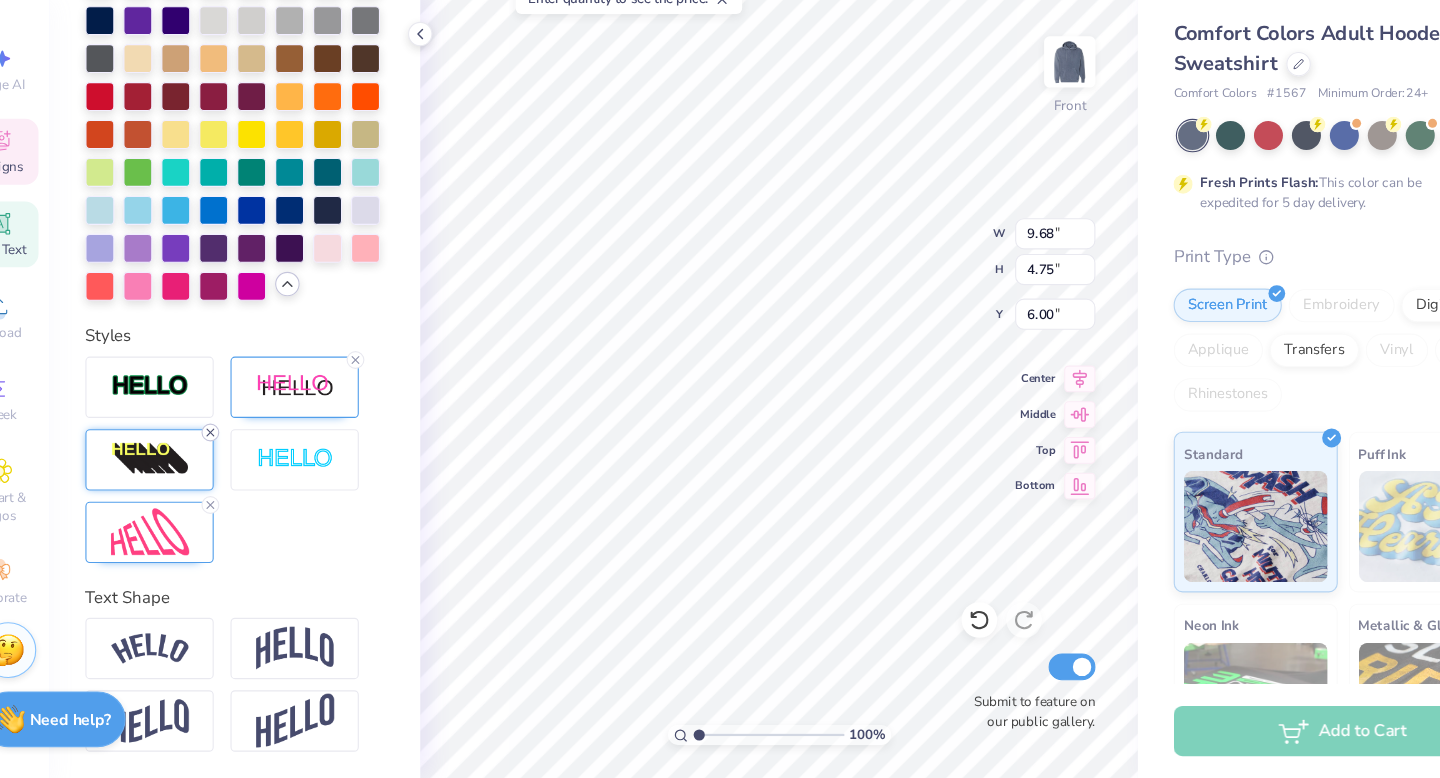 click 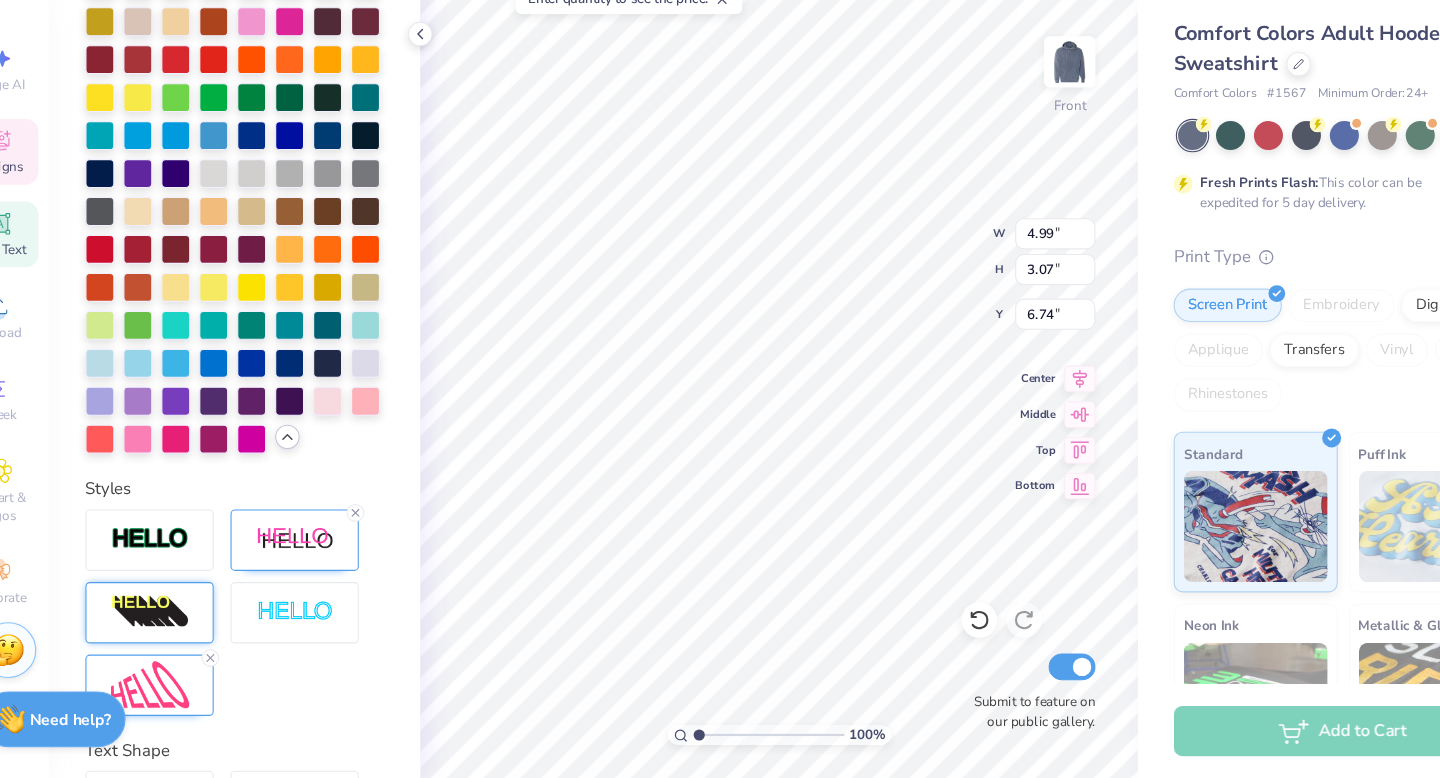 scroll, scrollTop: 700, scrollLeft: 0, axis: vertical 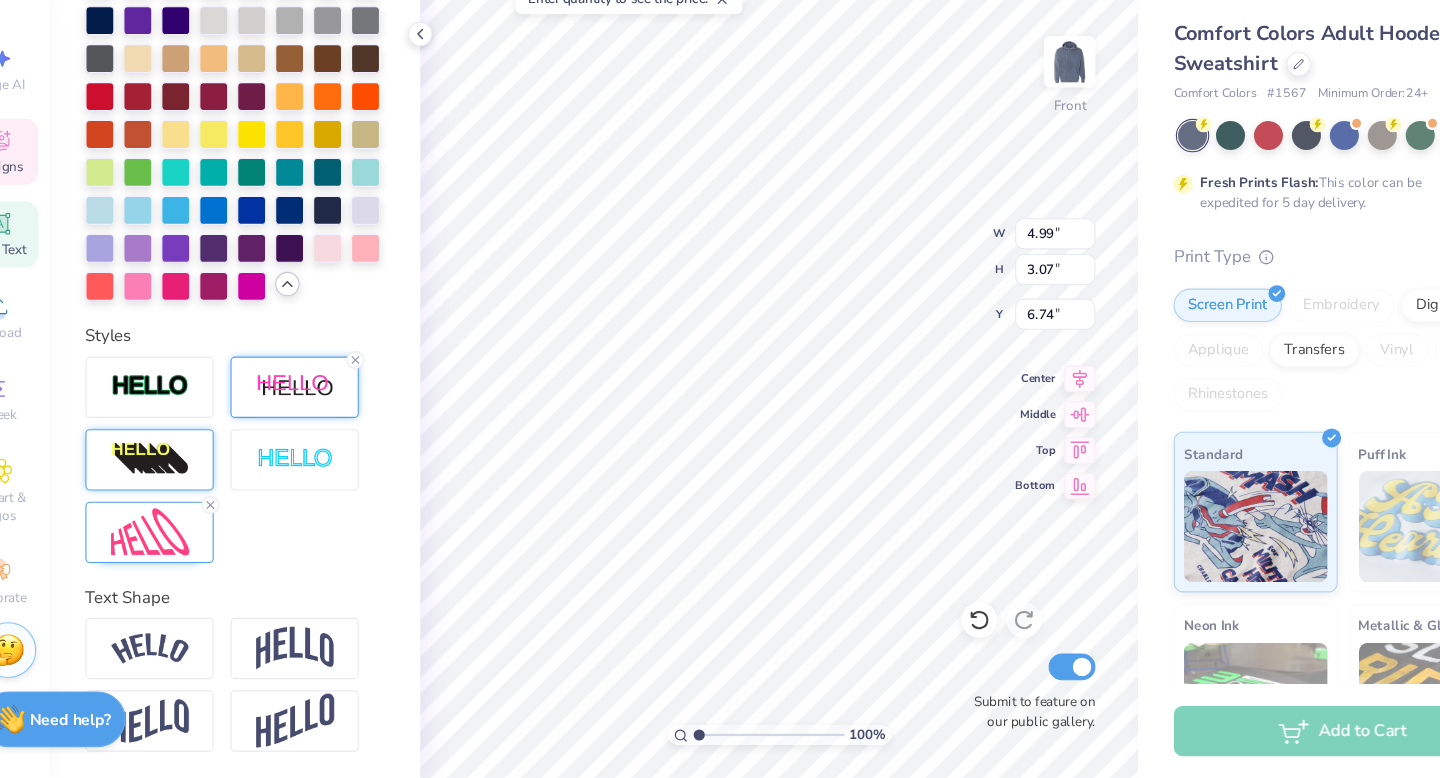 click at bounding box center [309, 427] 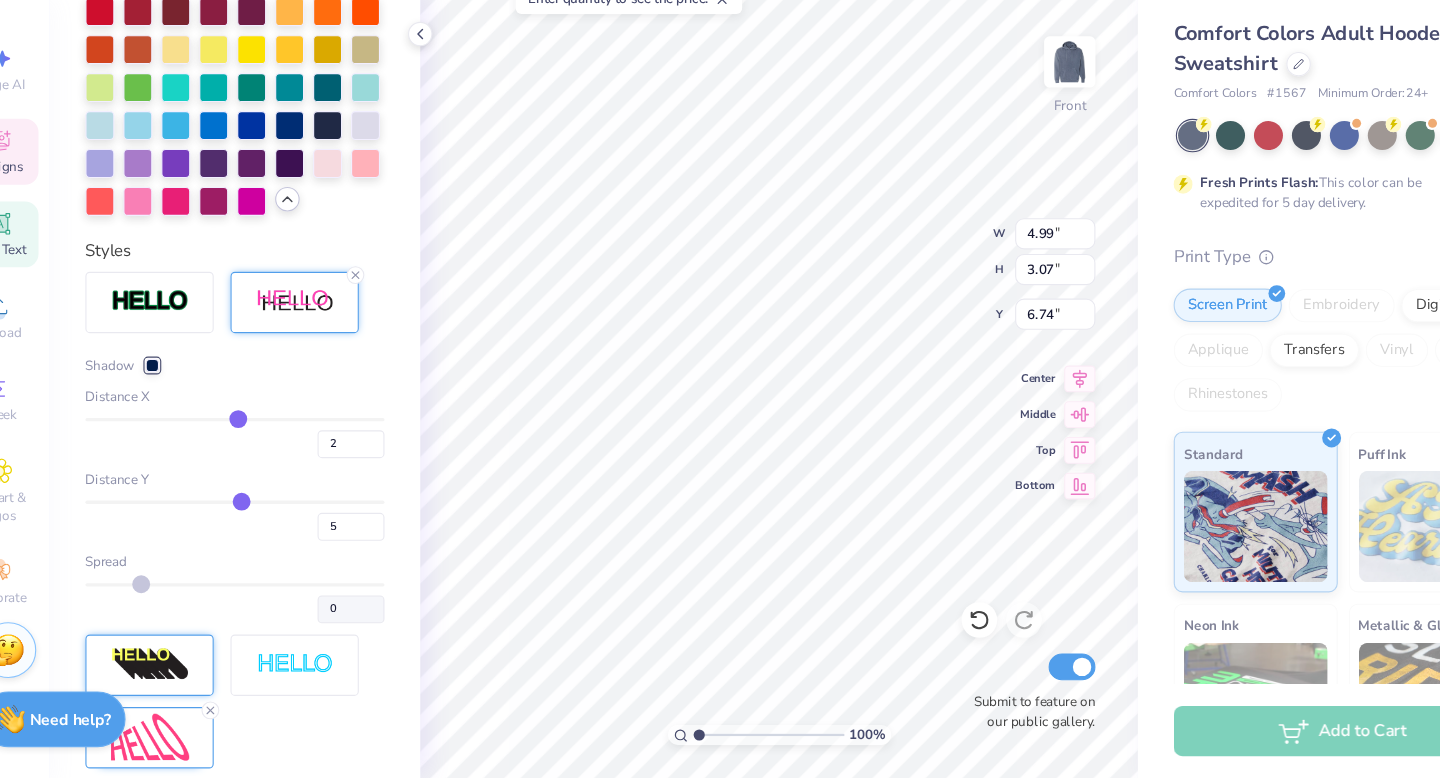 scroll, scrollTop: 777, scrollLeft: 0, axis: vertical 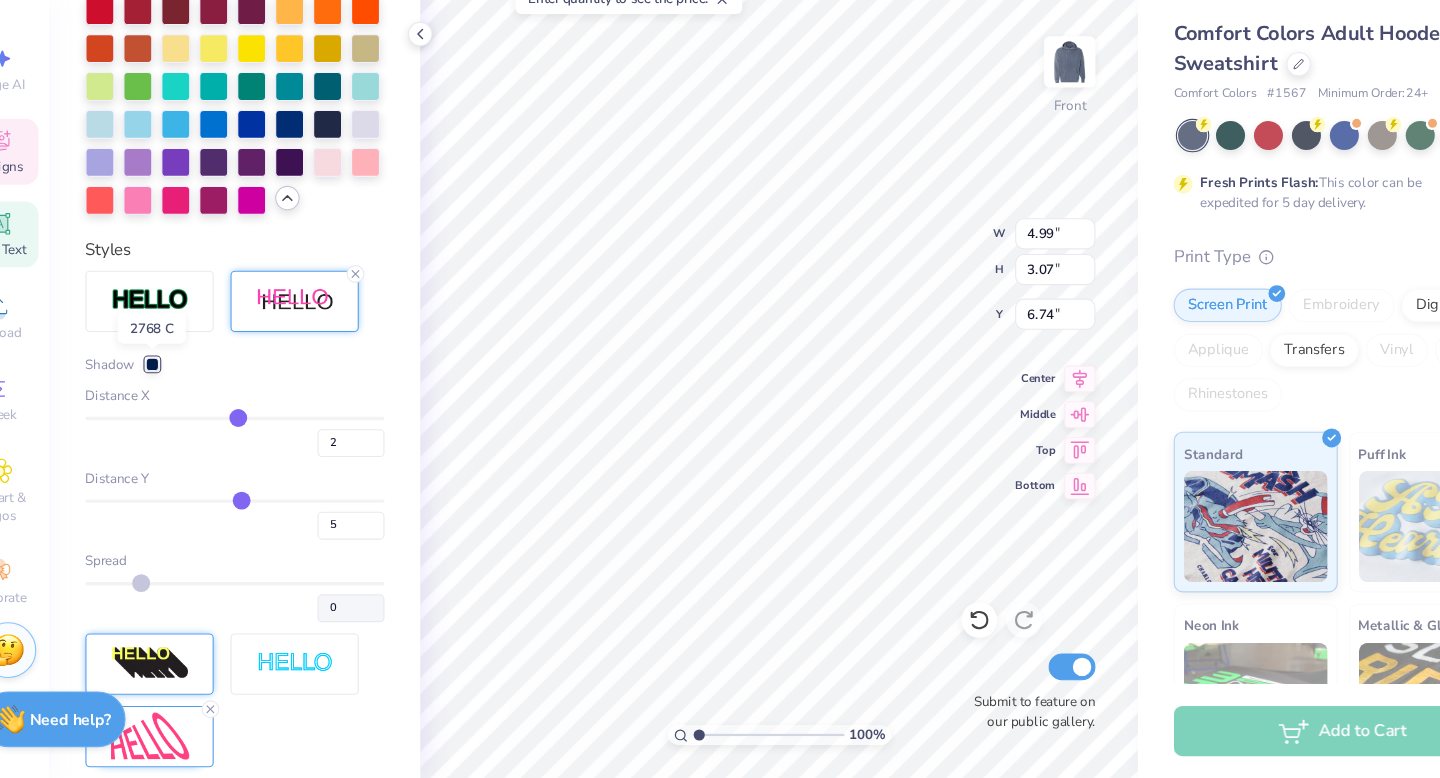 click at bounding box center [182, 407] 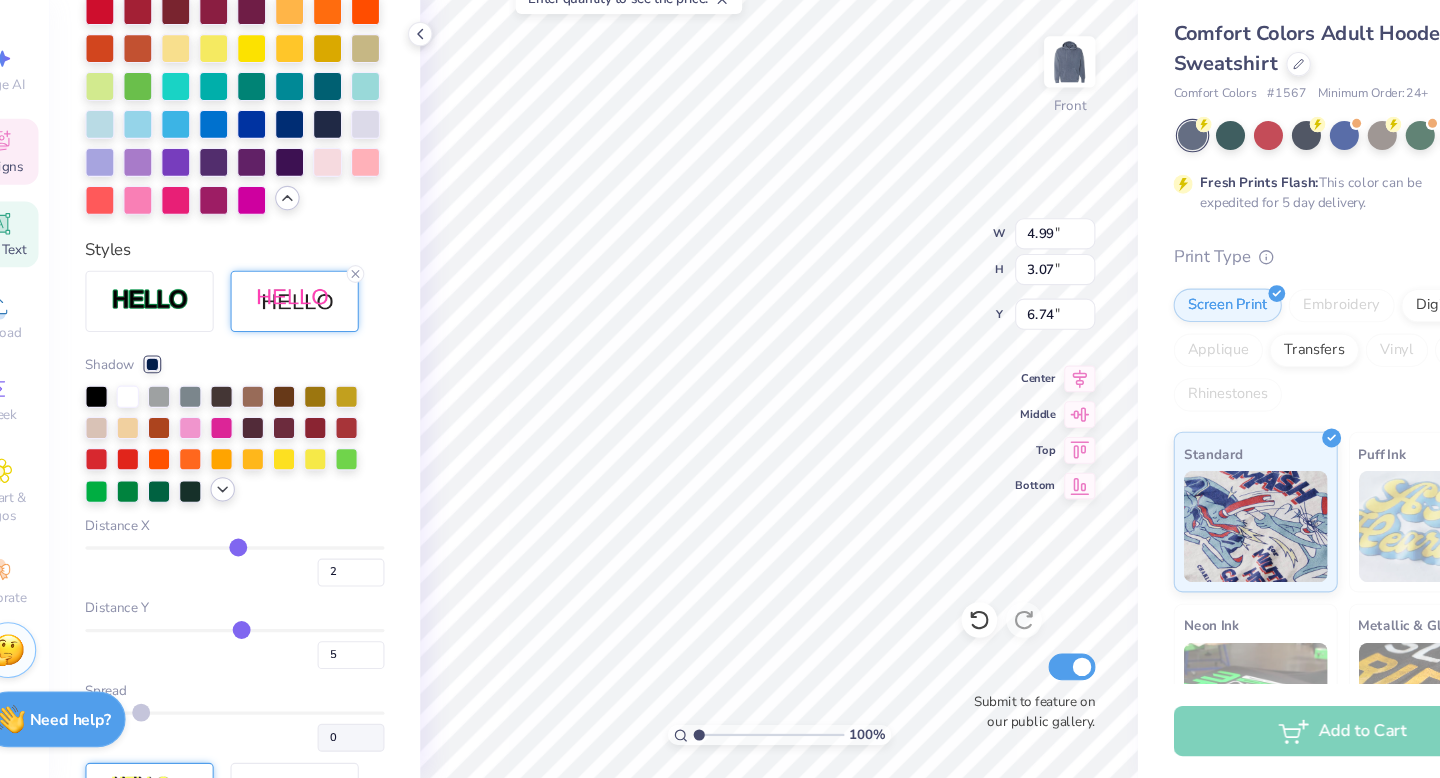 click 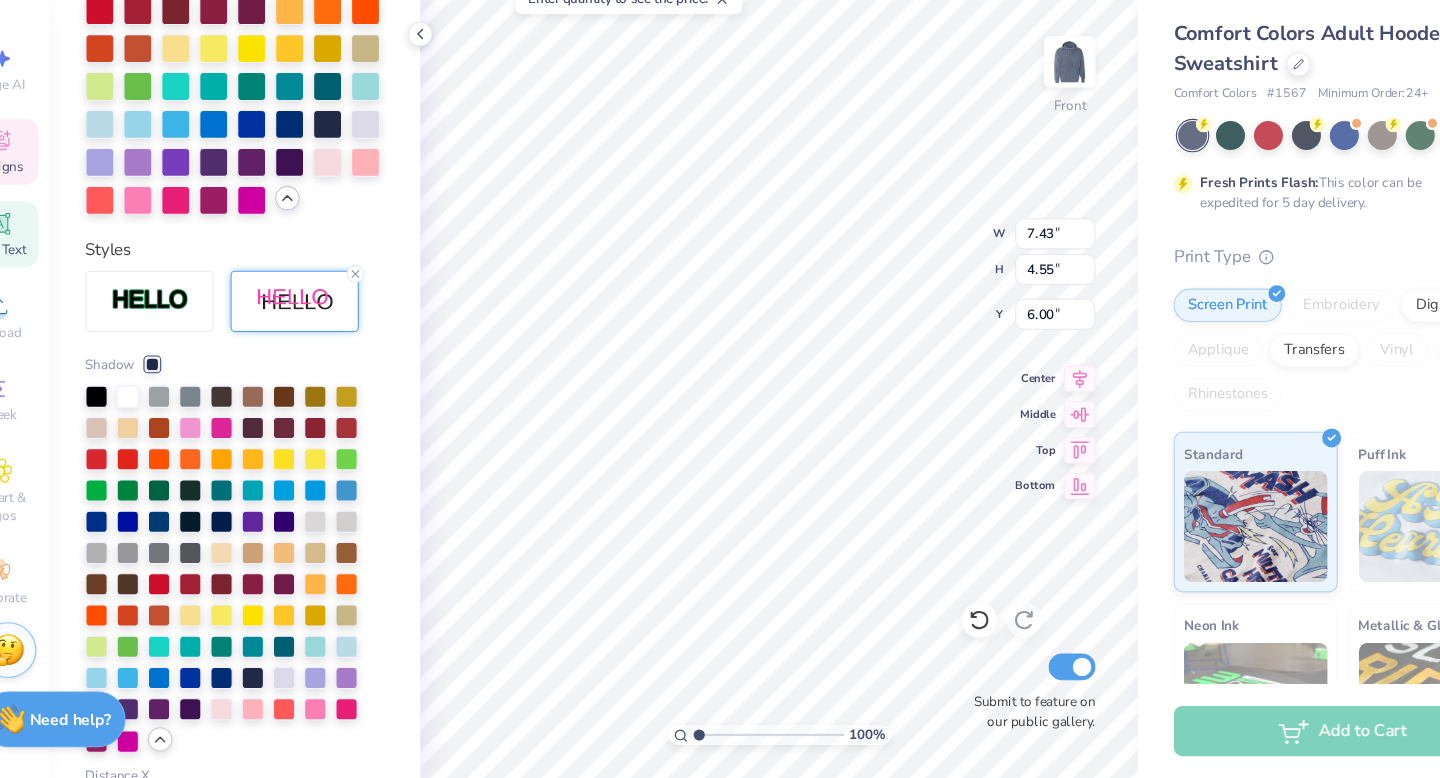 scroll, scrollTop: 700, scrollLeft: 0, axis: vertical 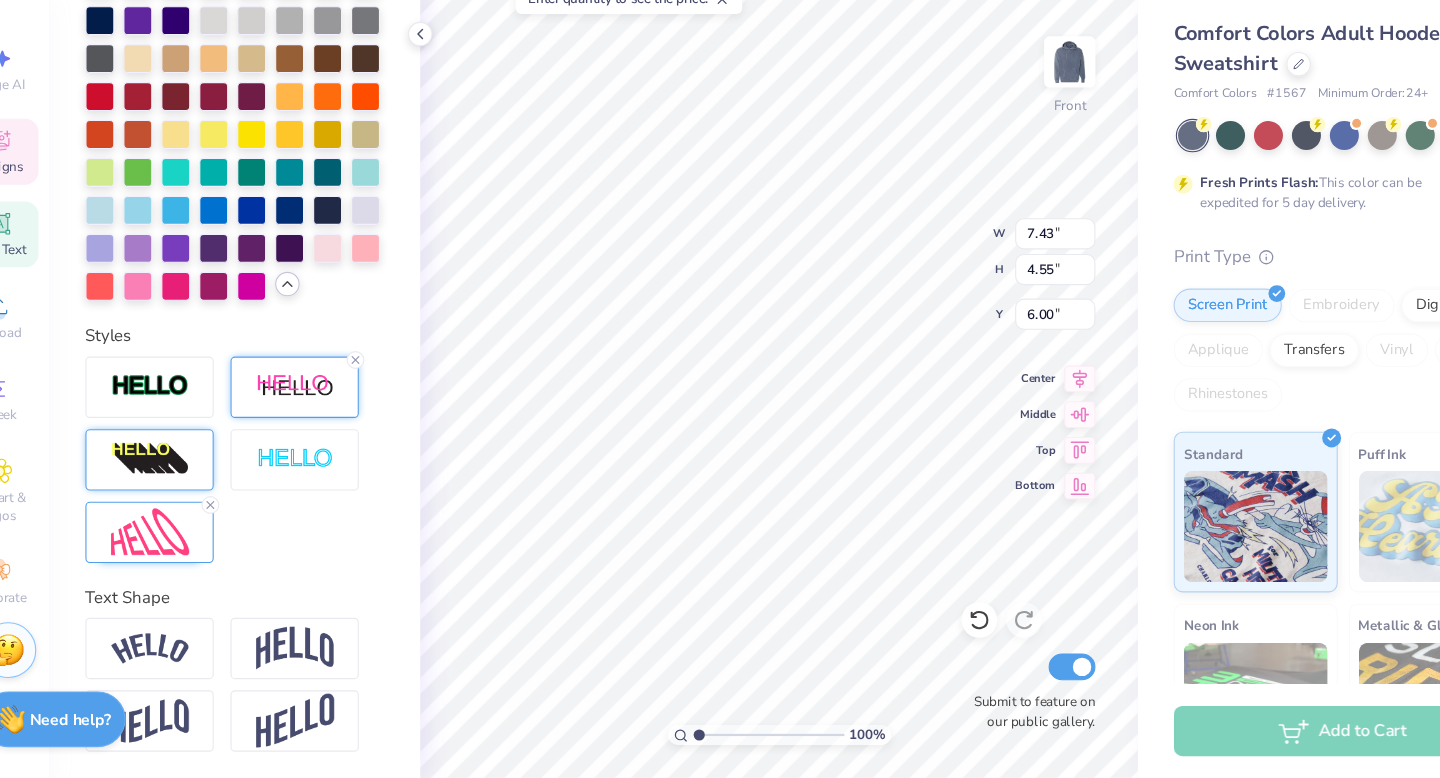 click at bounding box center [310, 427] 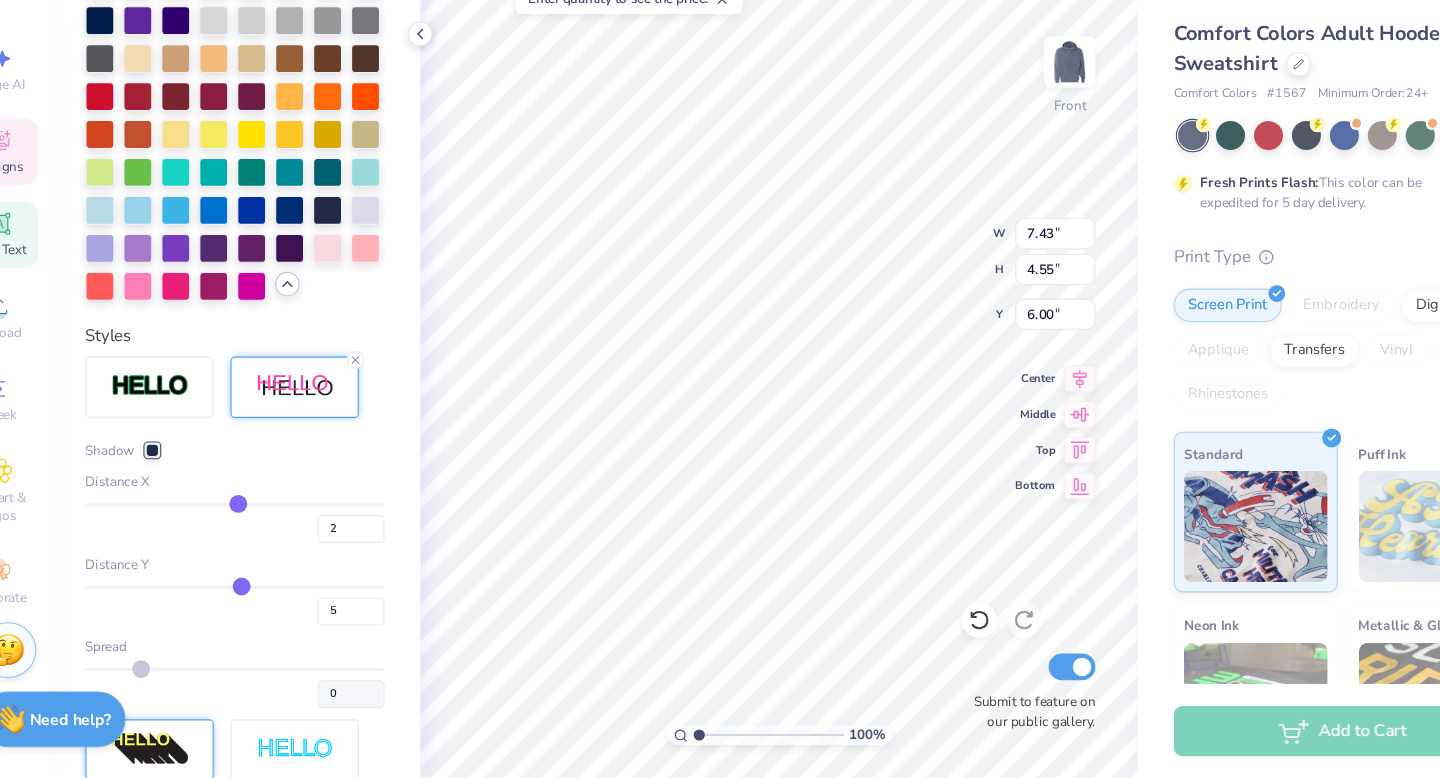 scroll, scrollTop: 750, scrollLeft: 0, axis: vertical 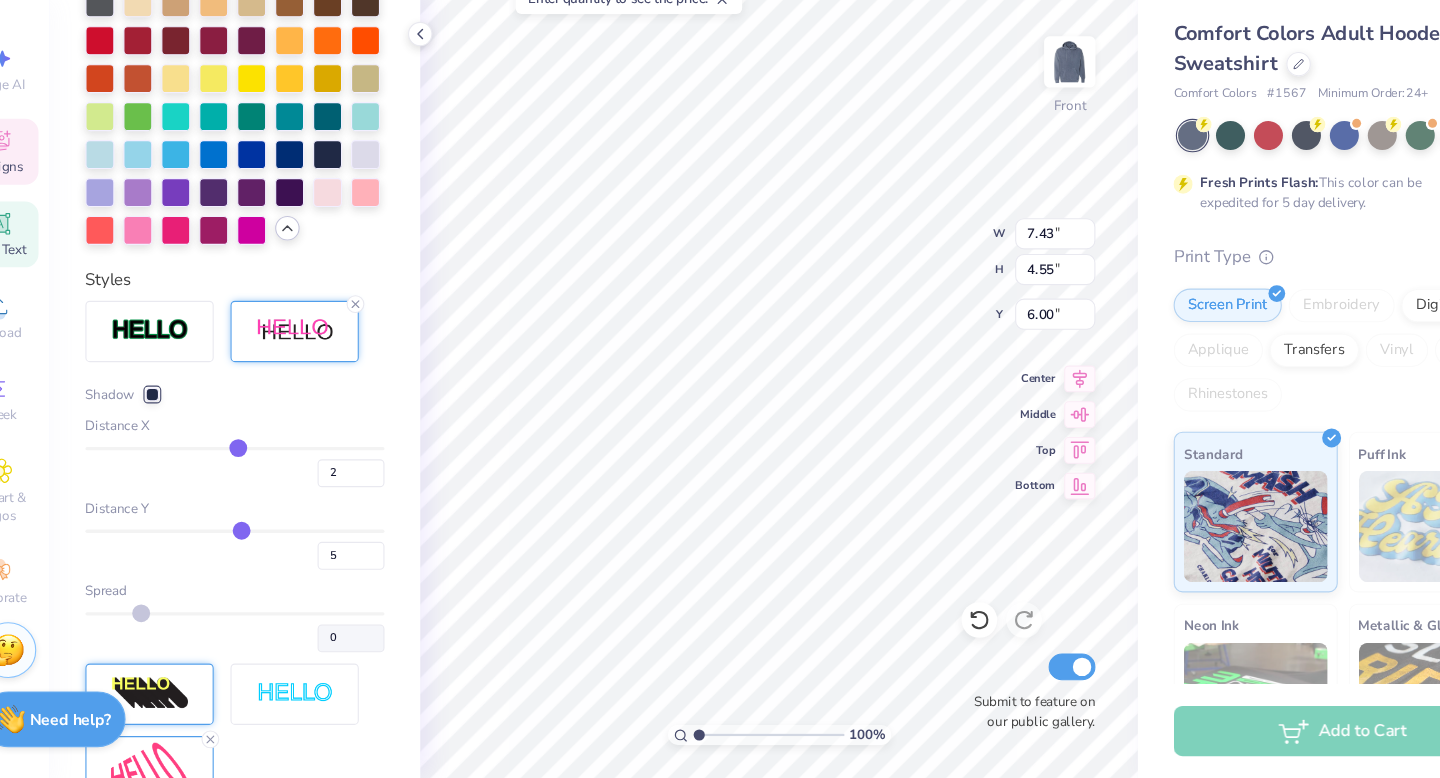 click at bounding box center [182, 434] 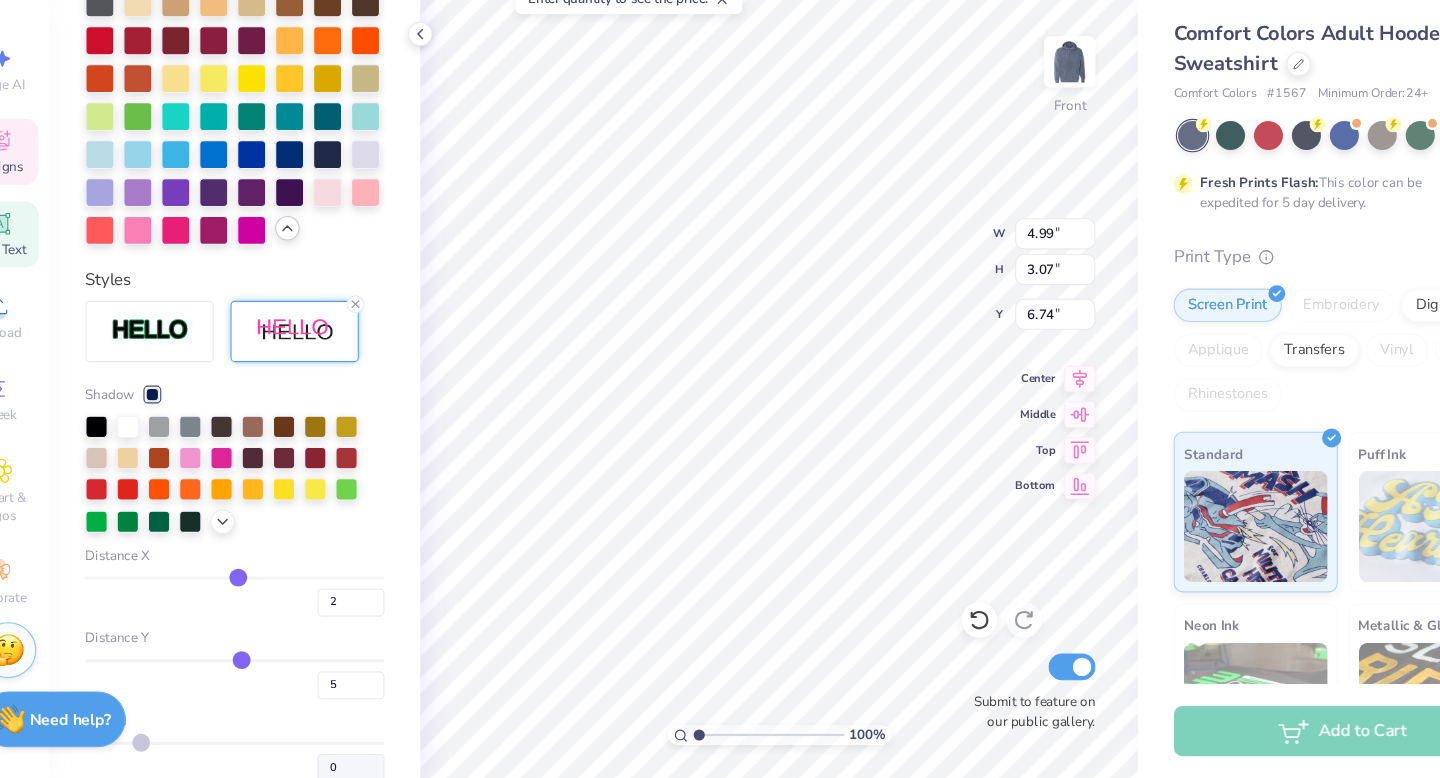 scroll, scrollTop: 700, scrollLeft: 0, axis: vertical 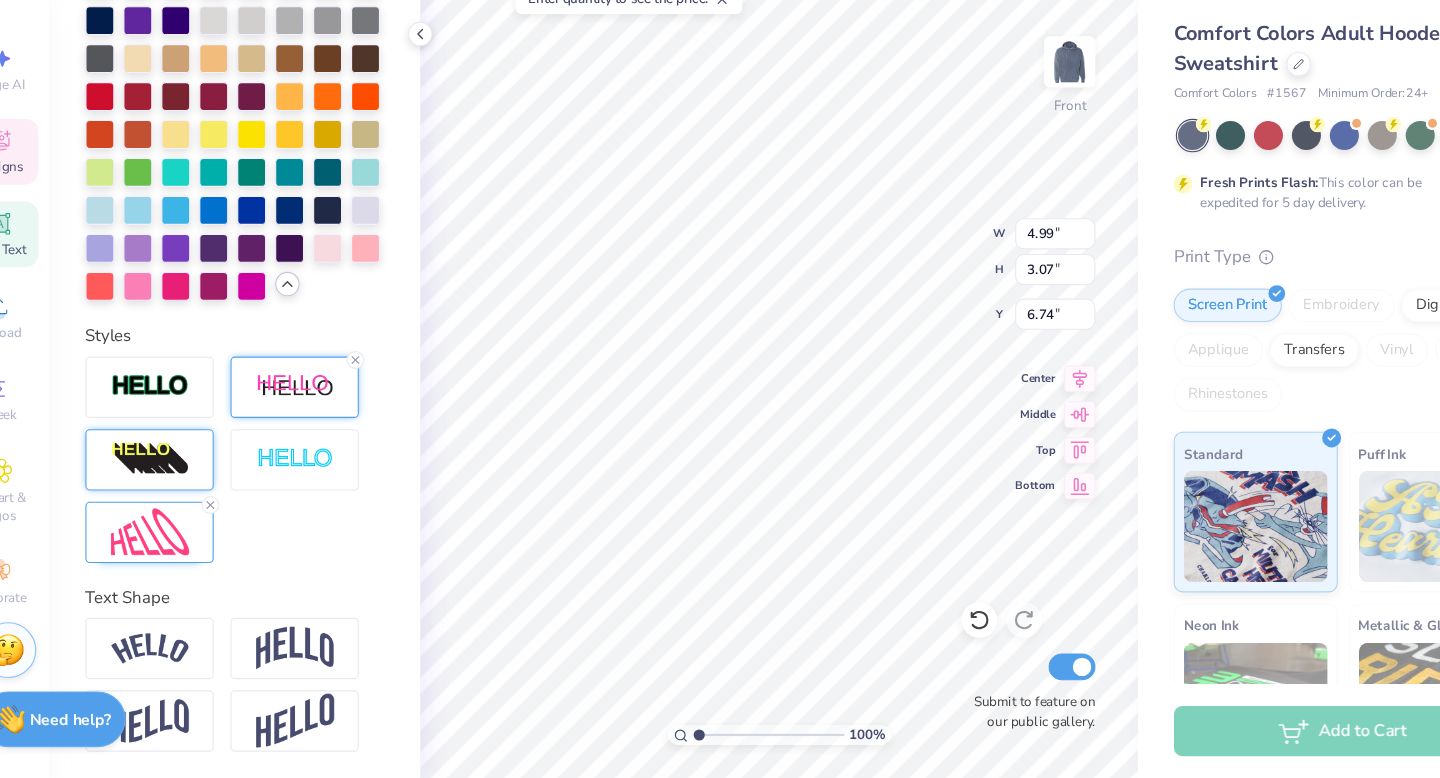 click at bounding box center [310, 427] 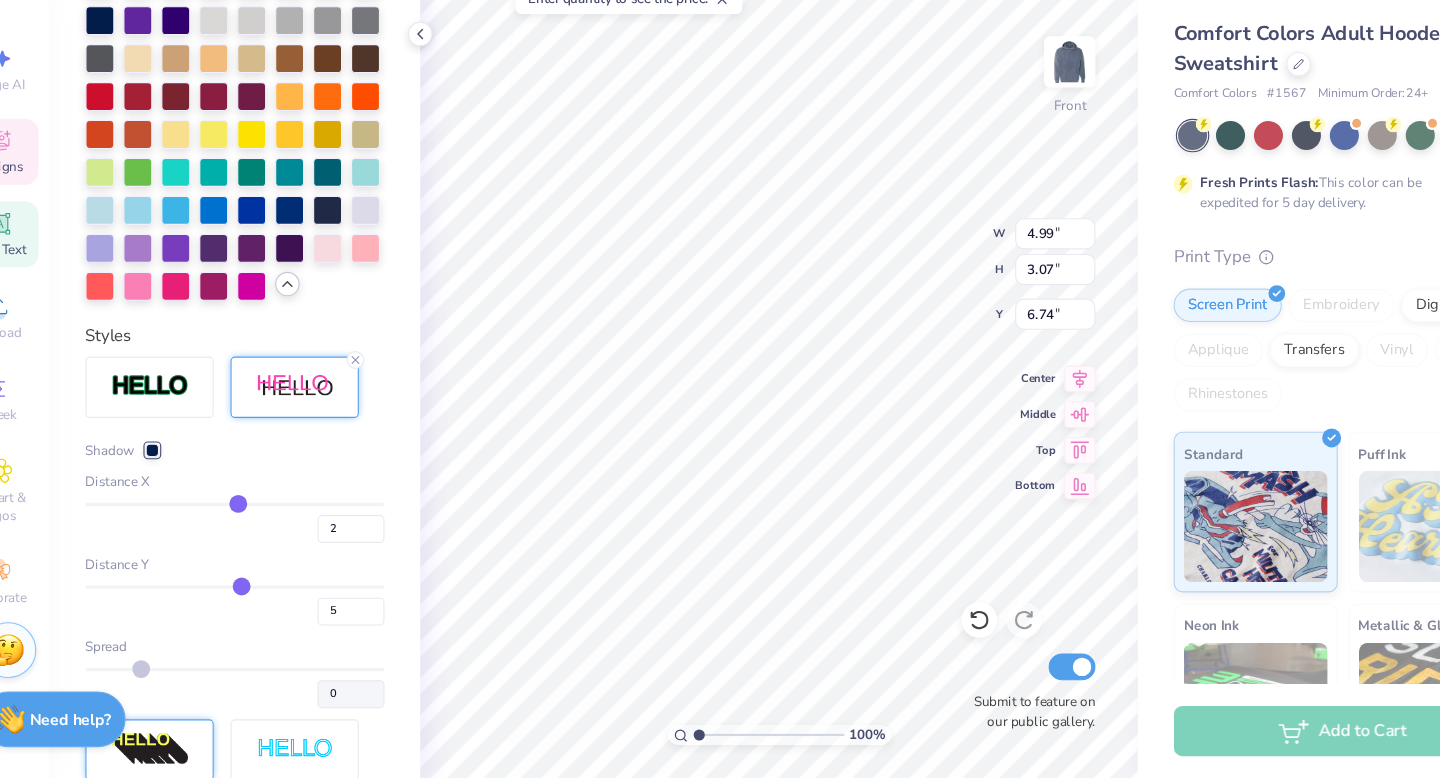 click at bounding box center (182, 484) 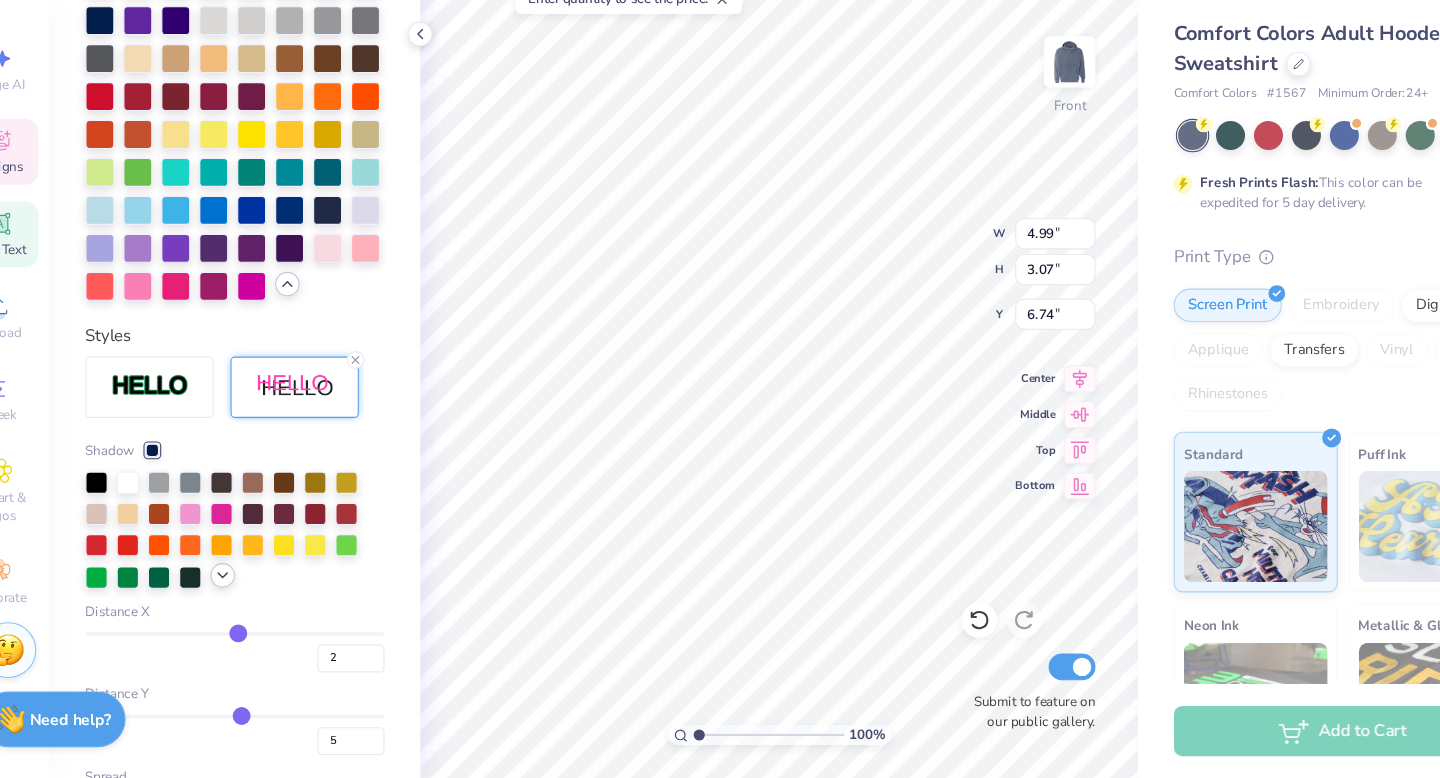 click 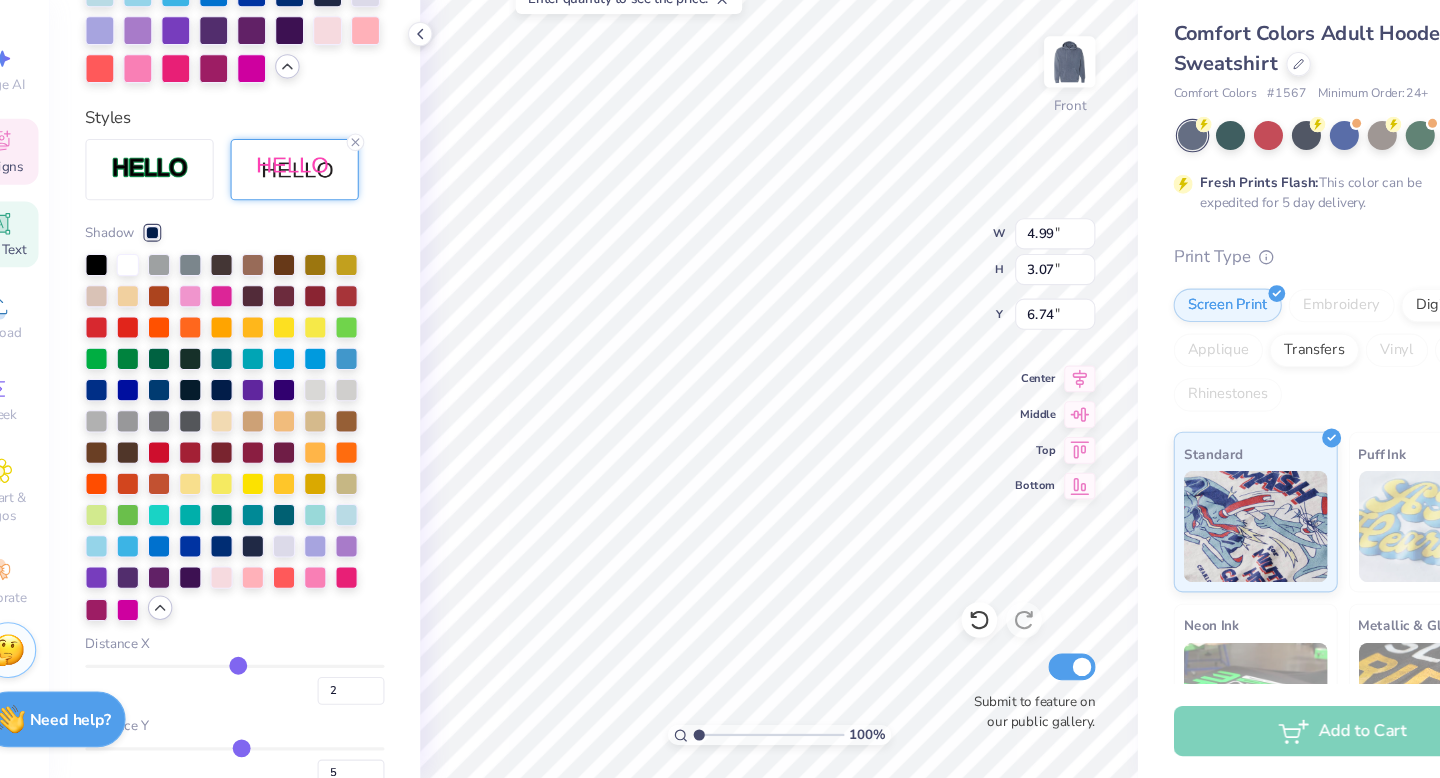 scroll, scrollTop: 808, scrollLeft: 0, axis: vertical 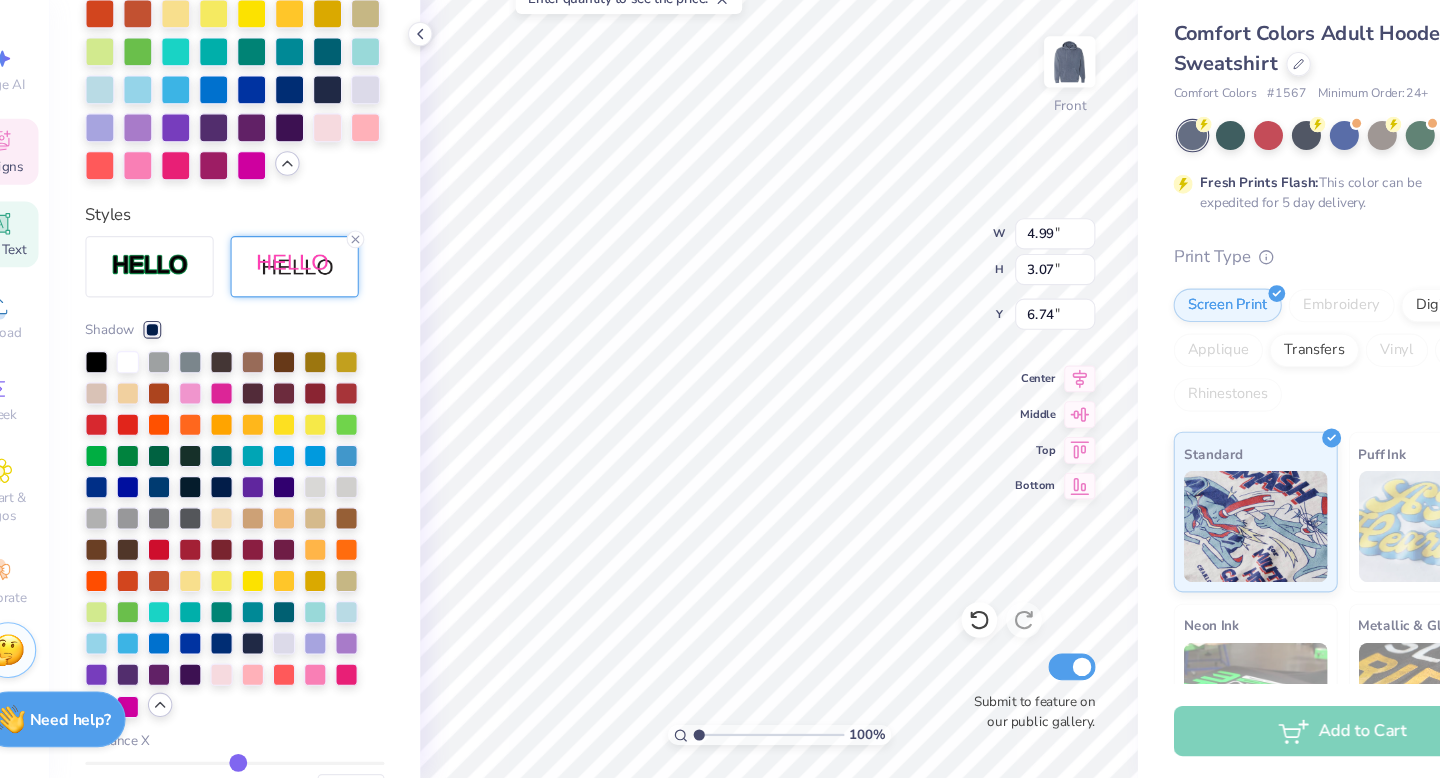 click 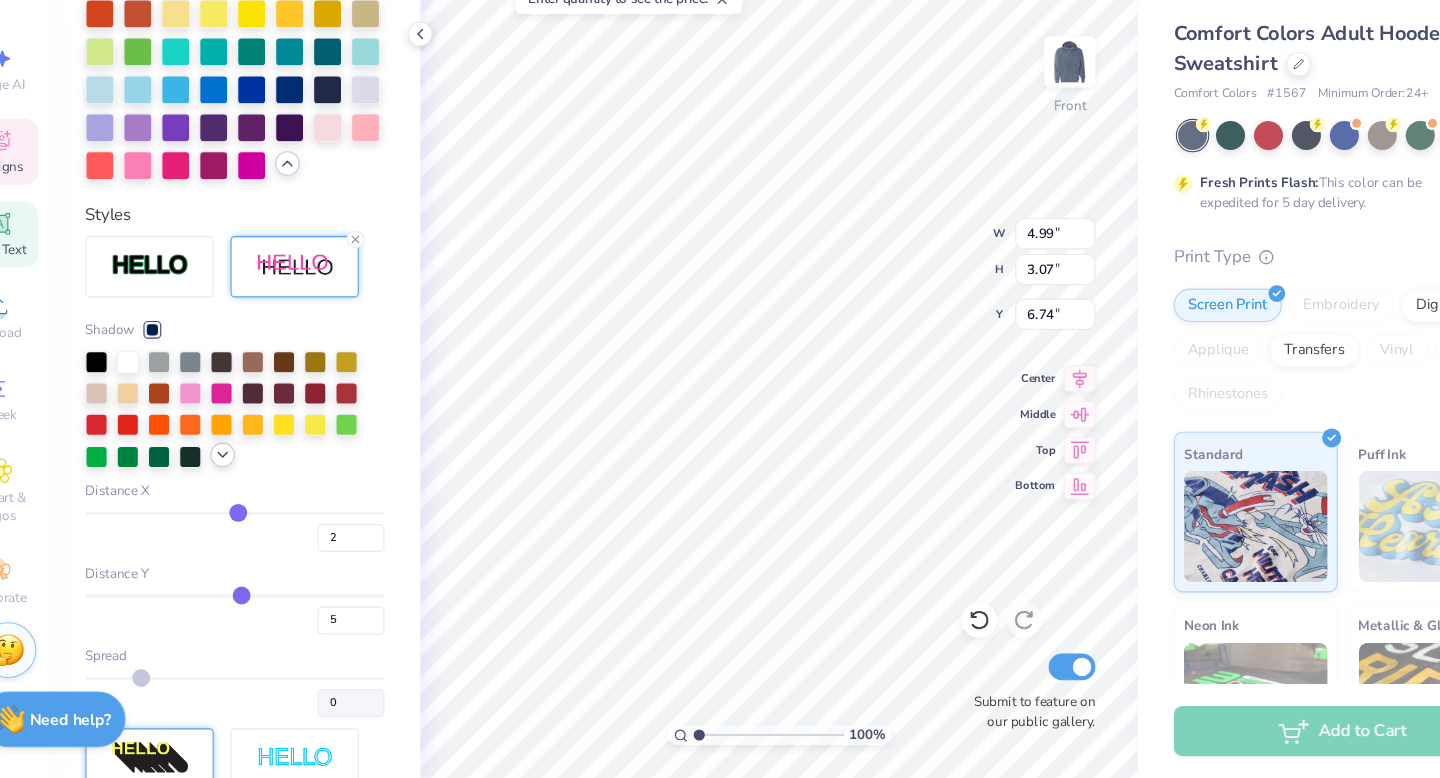 click at bounding box center (182, 376) 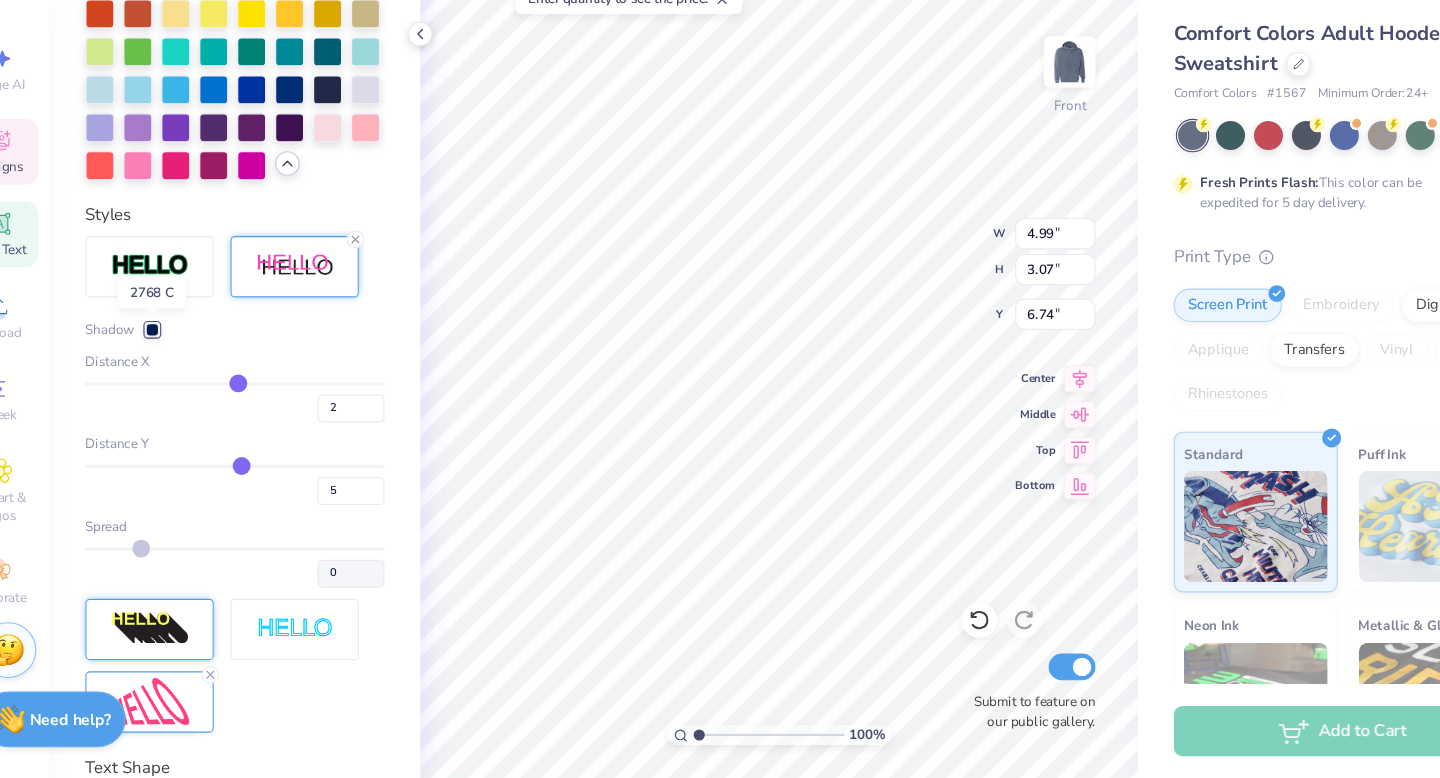 click at bounding box center (182, 376) 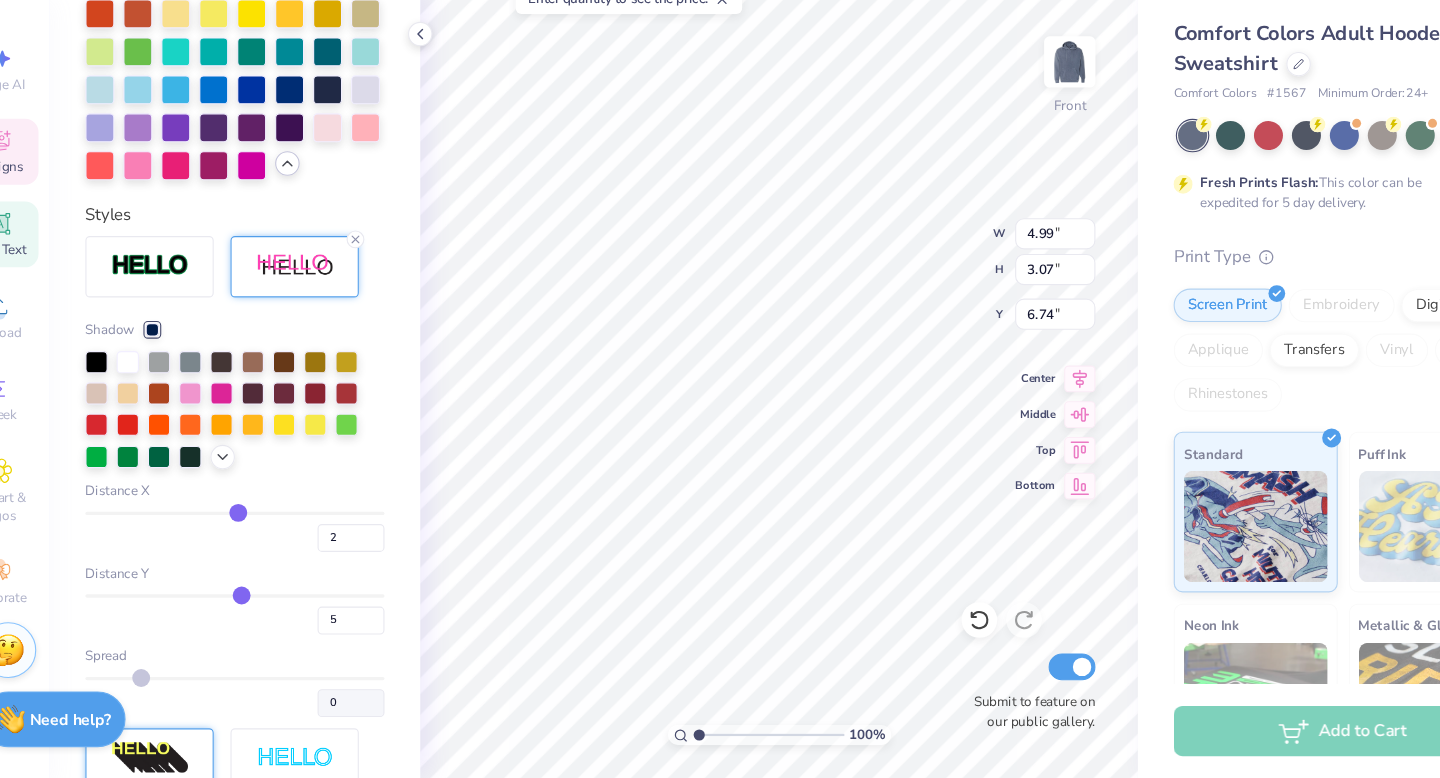 click on "Shadow Distance X 2 Distance Y 5 Spread 0" at bounding box center [256, 572] 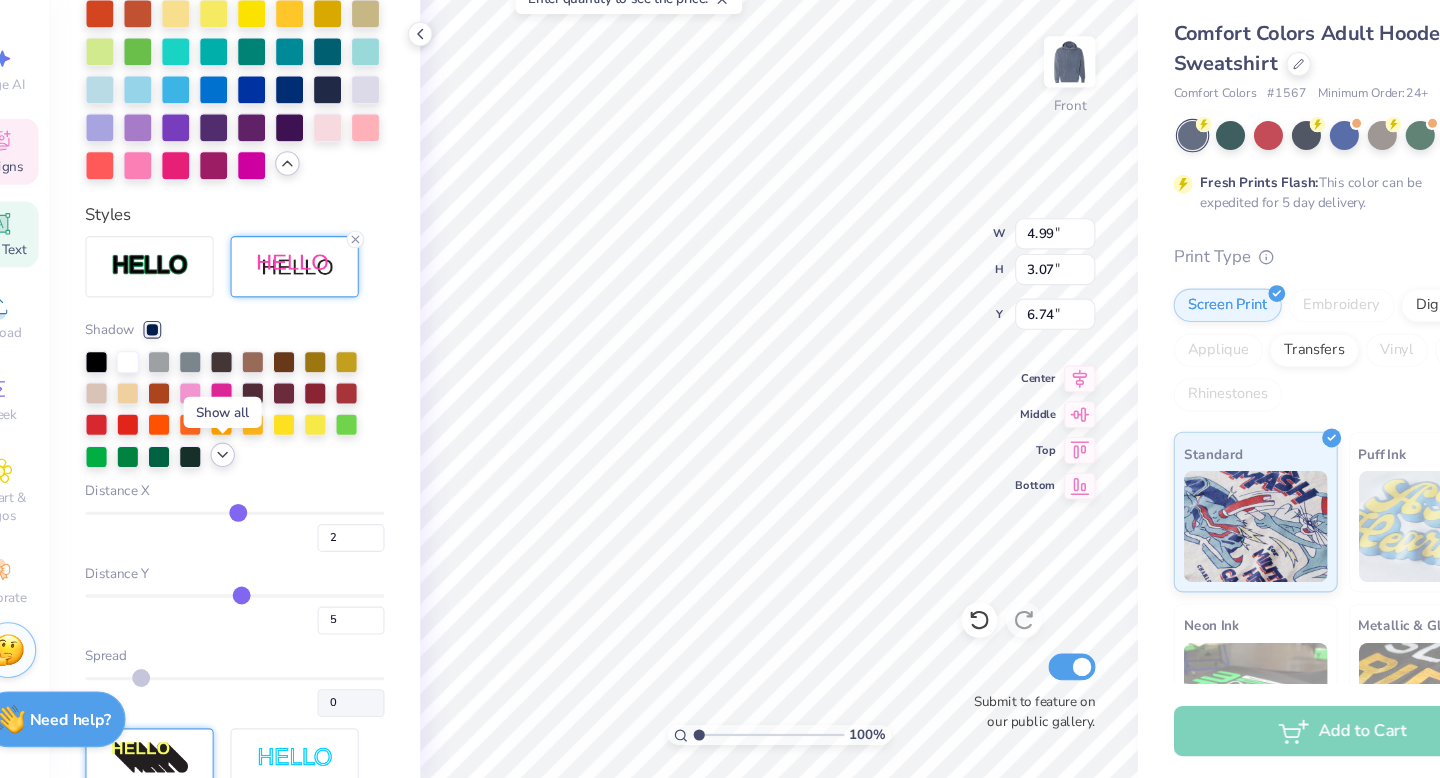 click 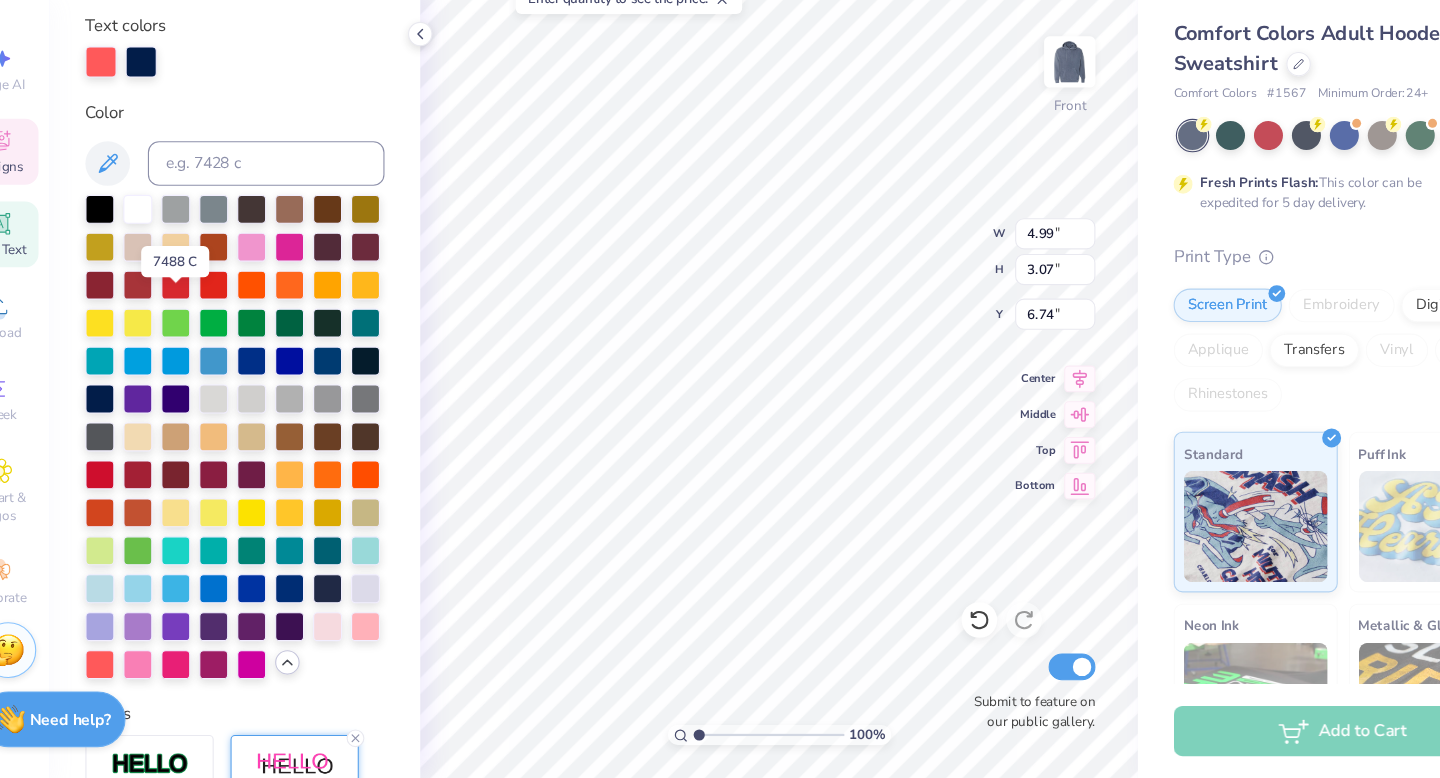 scroll, scrollTop: 359, scrollLeft: 0, axis: vertical 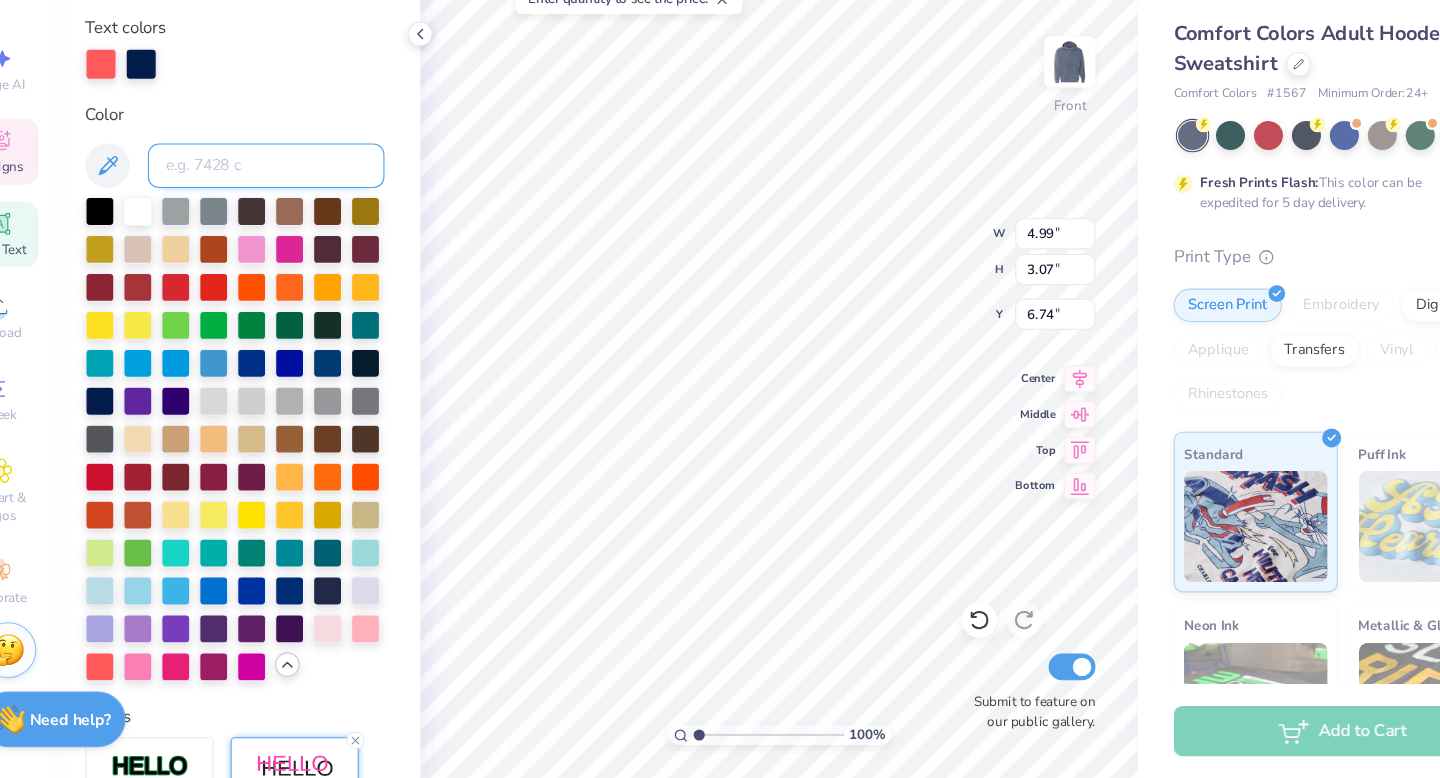 click at bounding box center (284, 229) 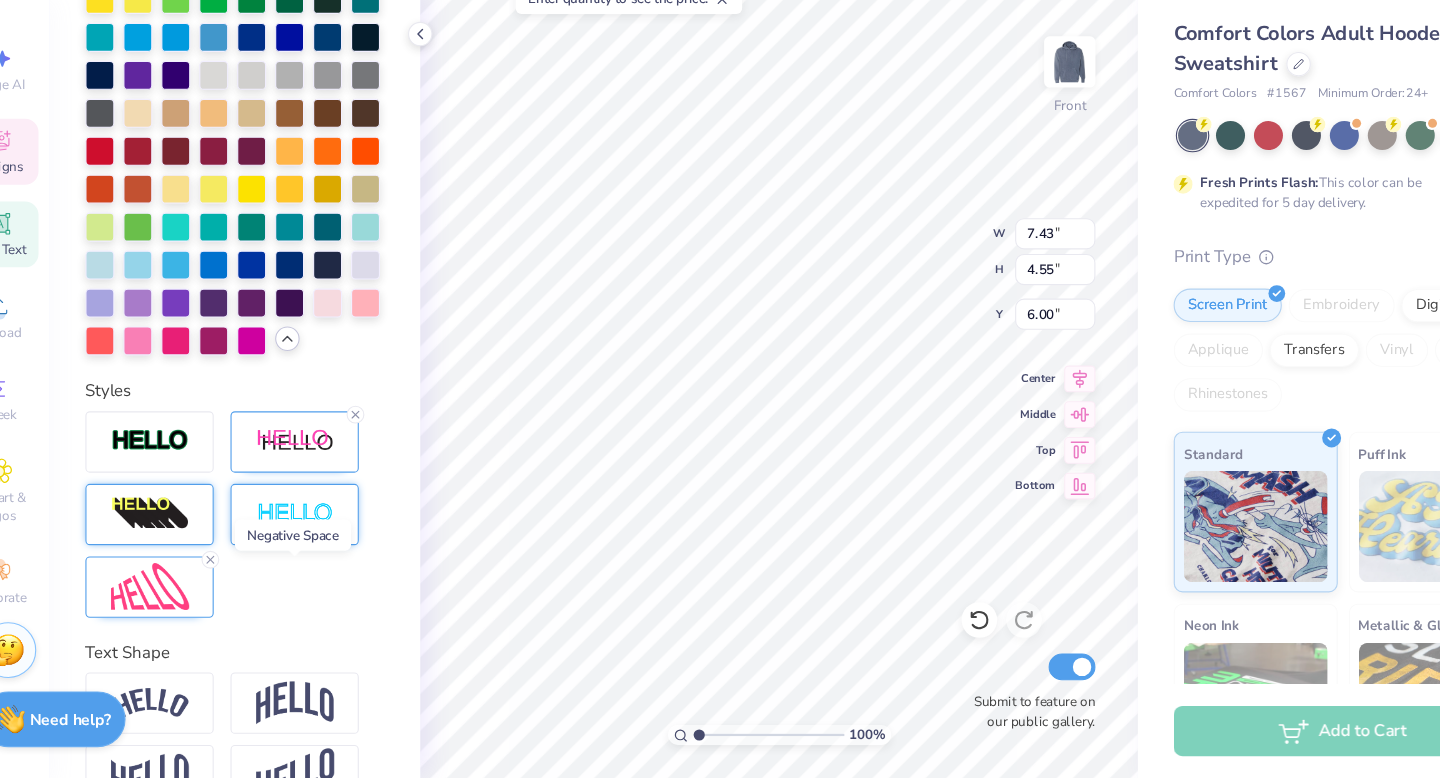 scroll, scrollTop: 700, scrollLeft: 0, axis: vertical 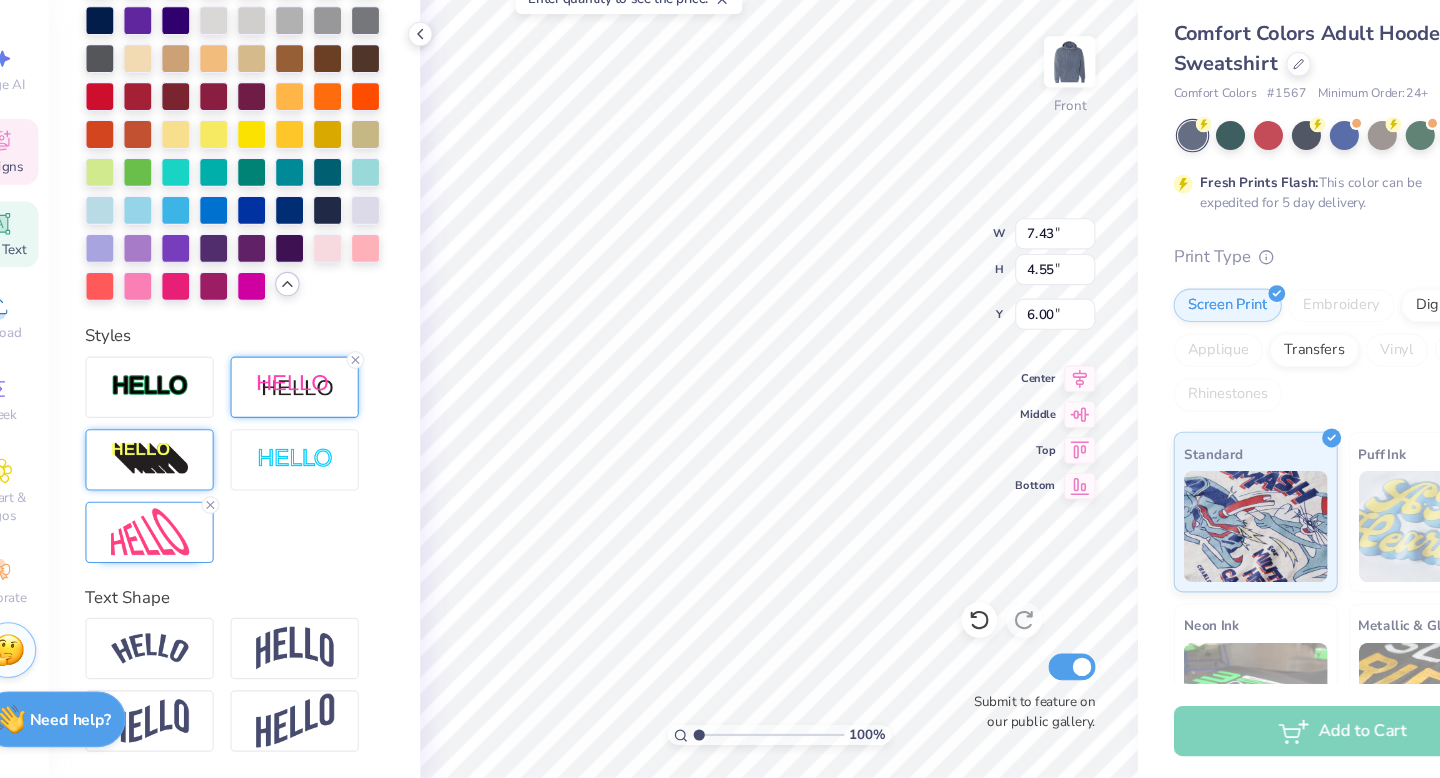click at bounding box center (309, 427) 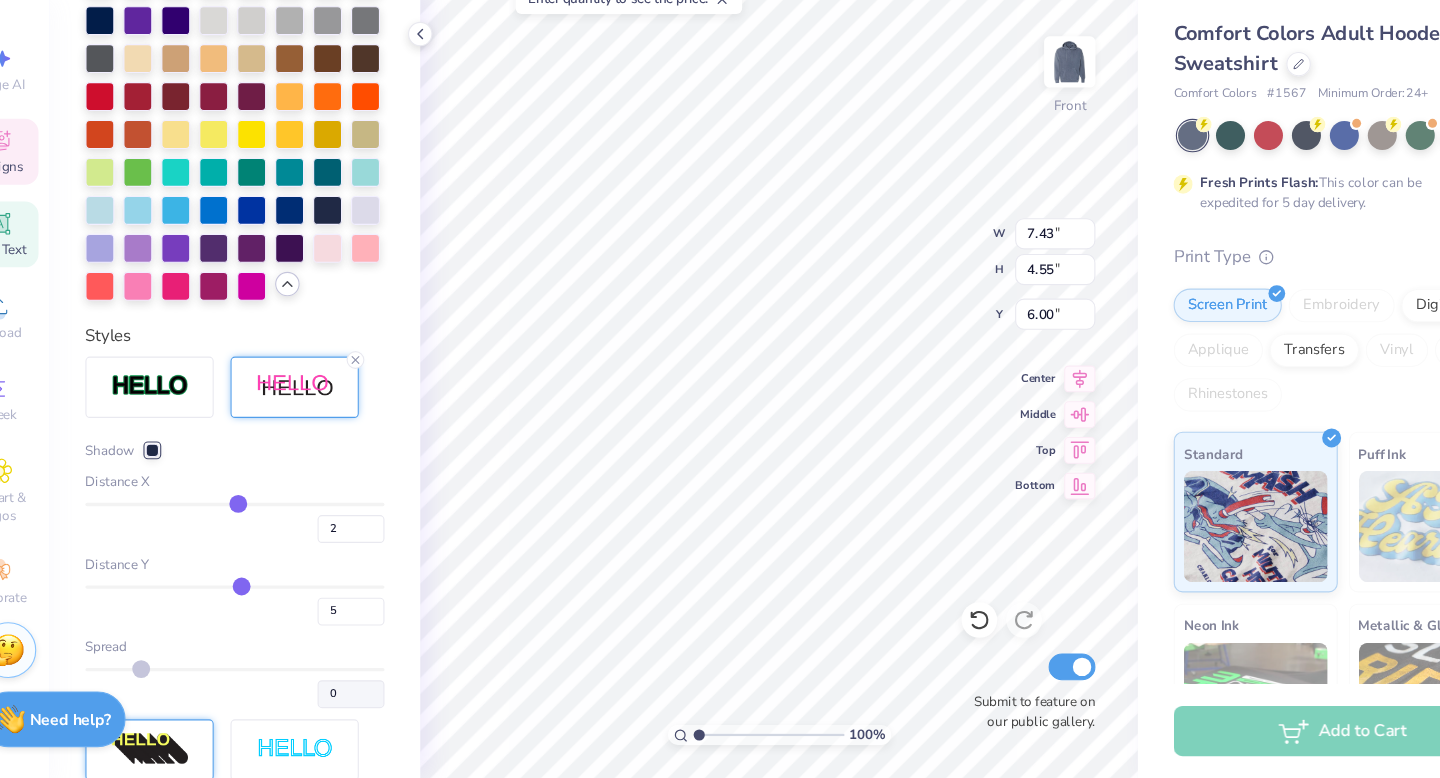 click at bounding box center [182, 484] 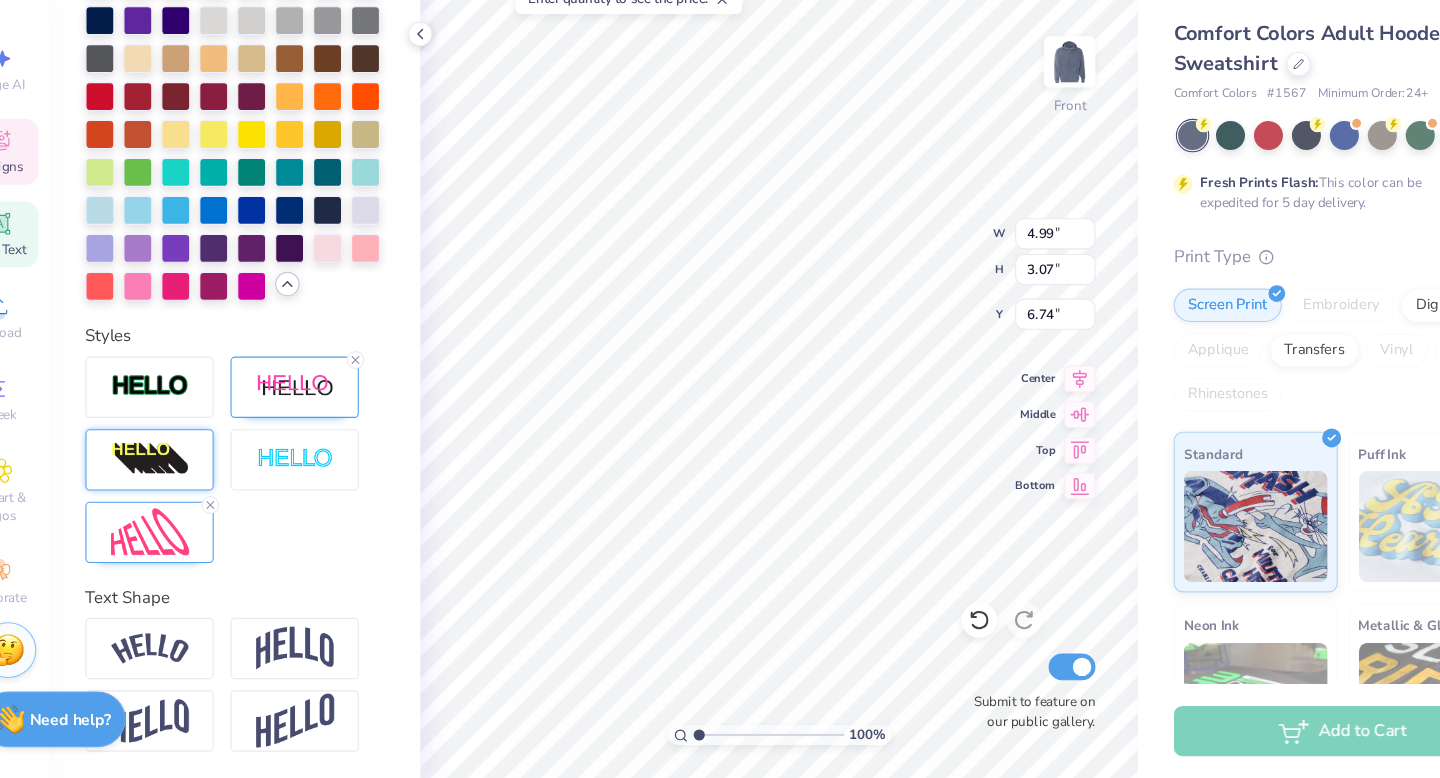 scroll, scrollTop: 700, scrollLeft: 0, axis: vertical 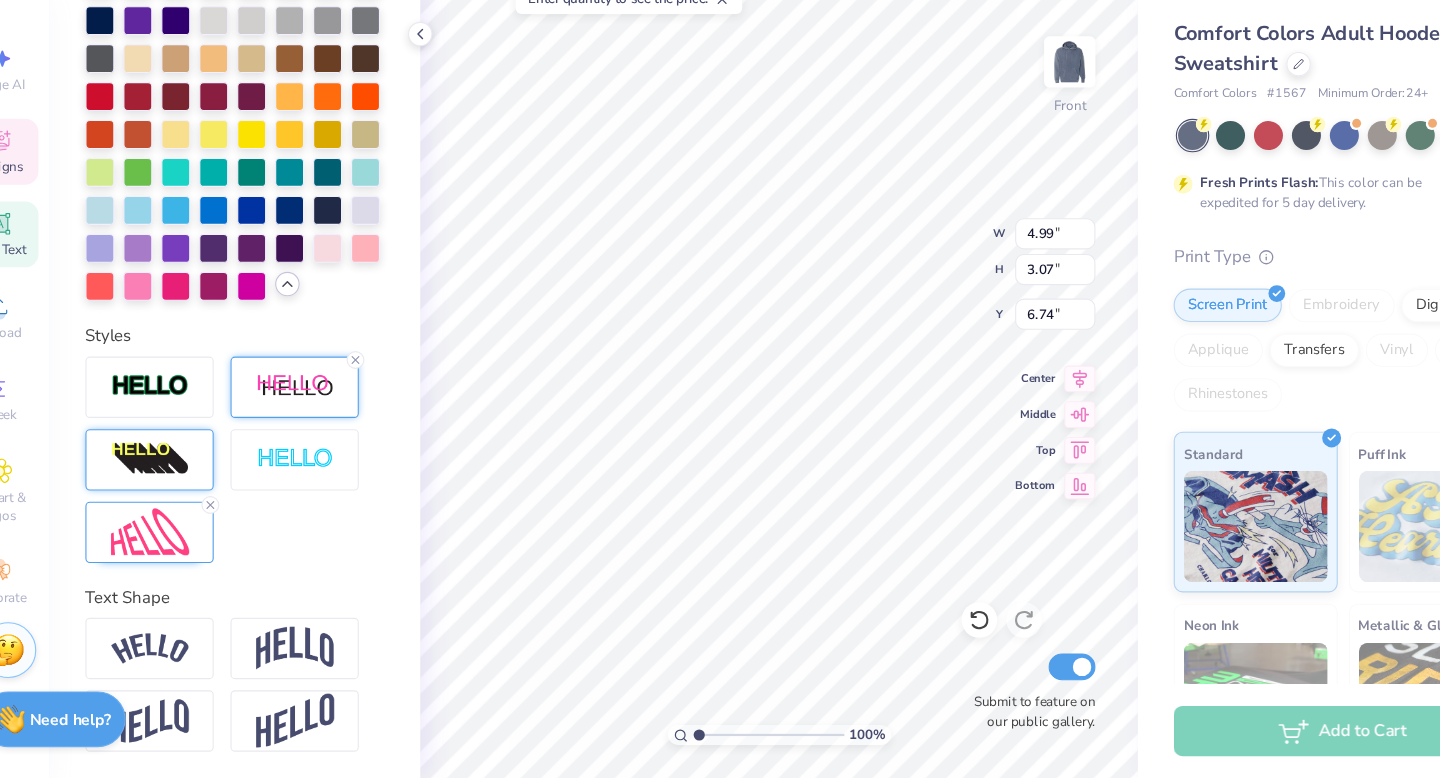 click at bounding box center (310, 427) 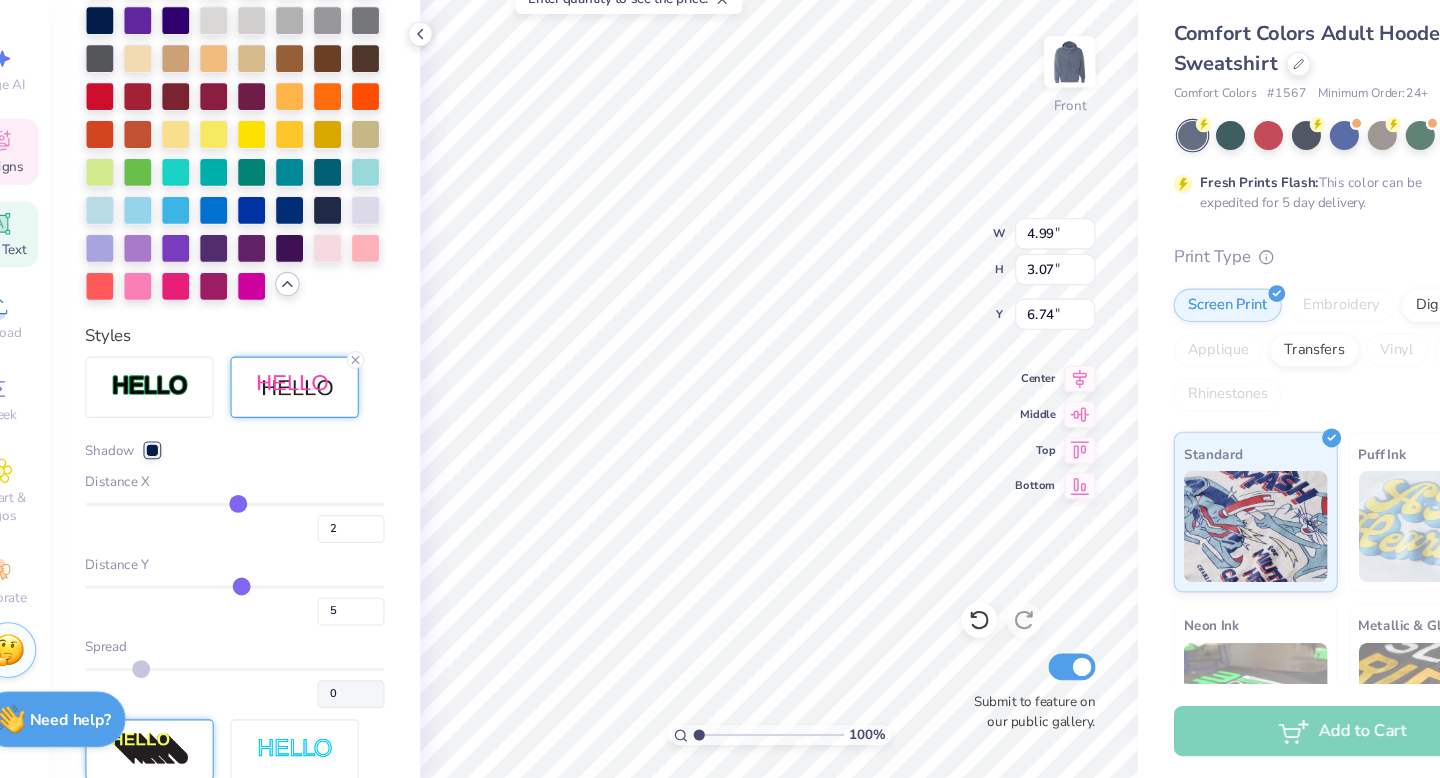 click at bounding box center [182, 484] 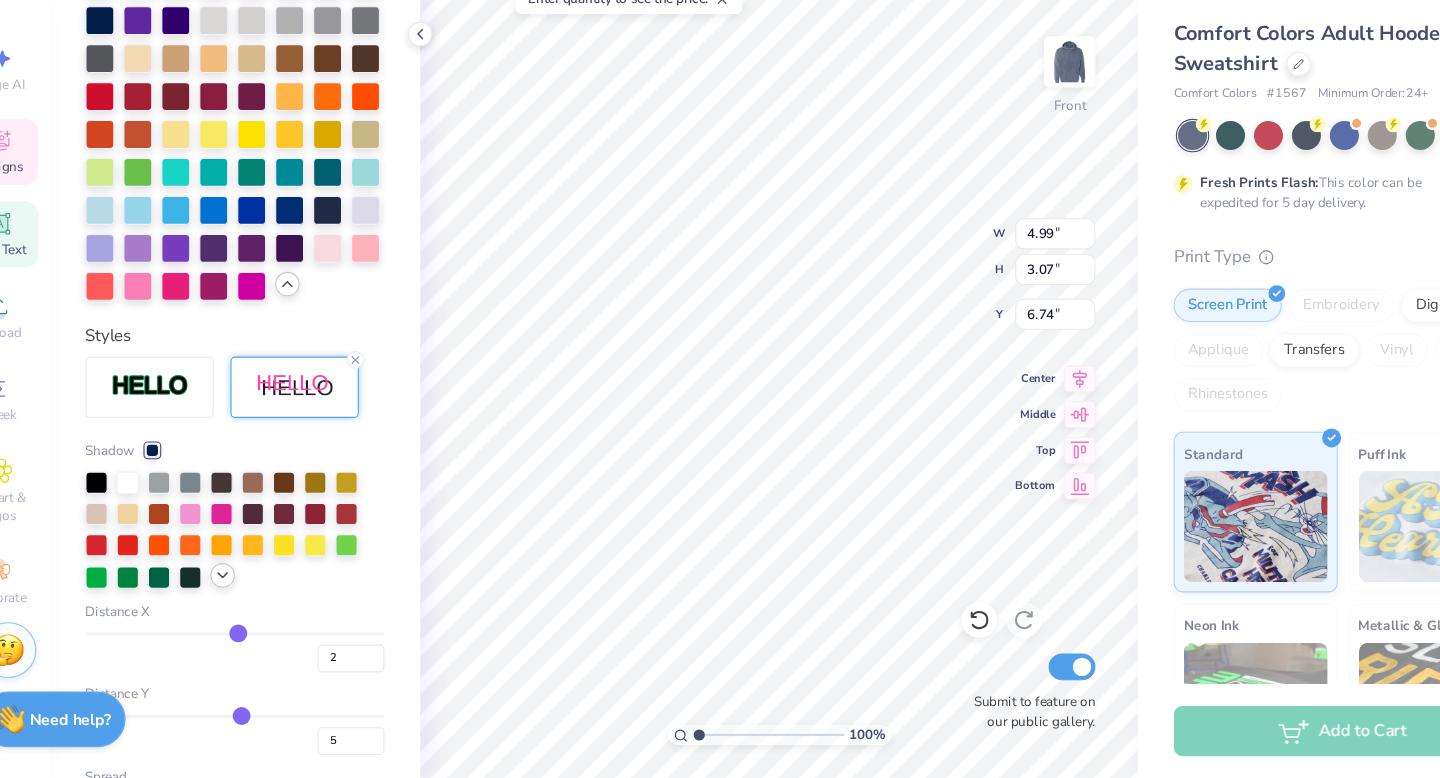 click 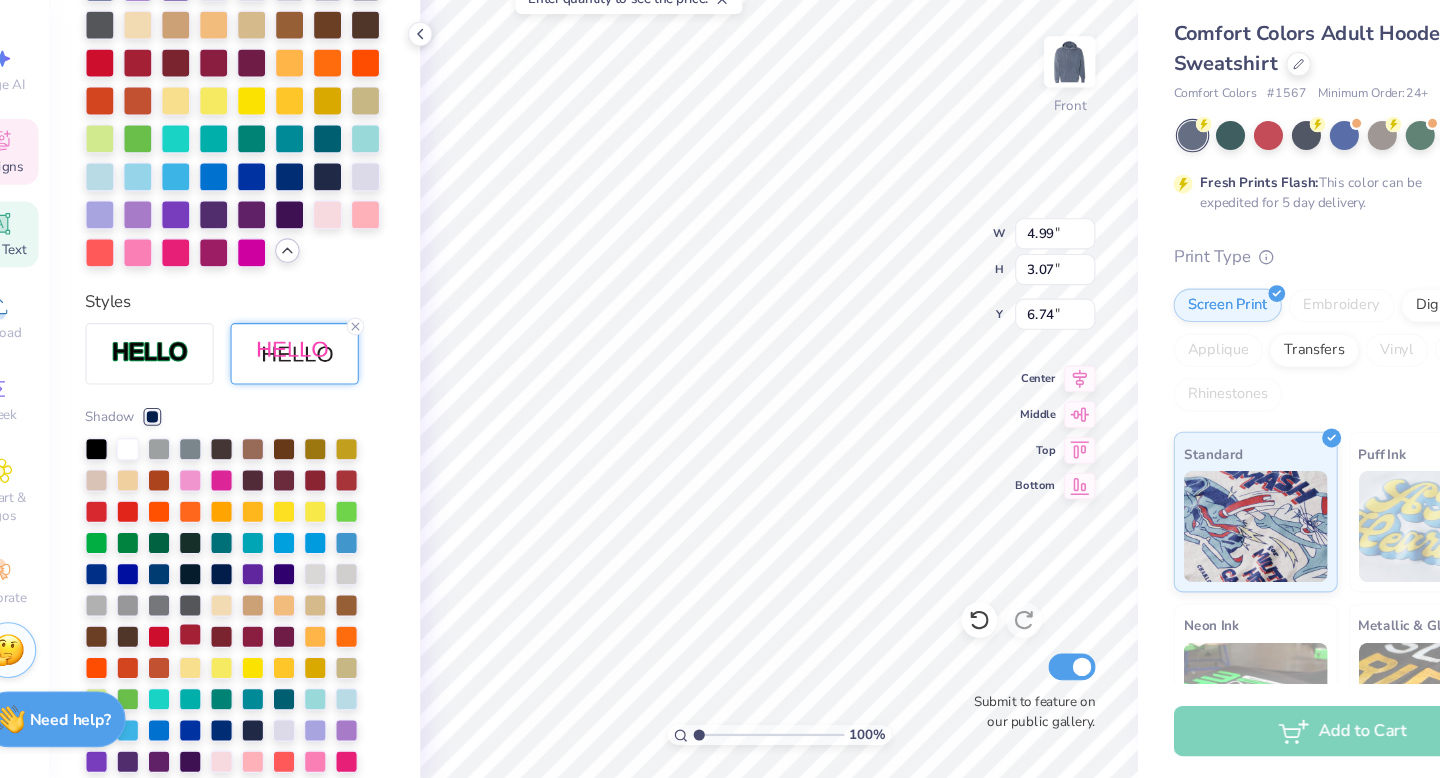 scroll, scrollTop: 814, scrollLeft: 0, axis: vertical 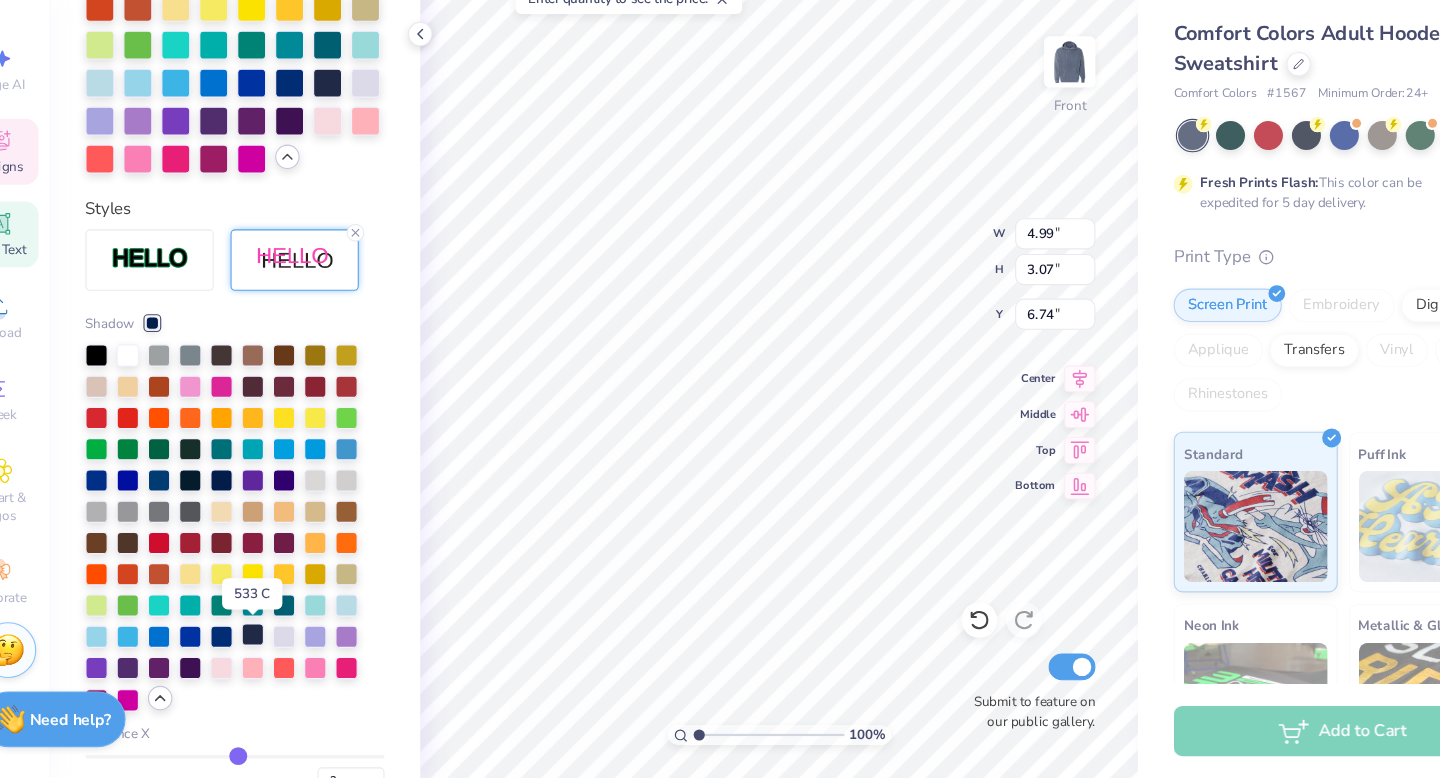 click at bounding box center (272, 649) 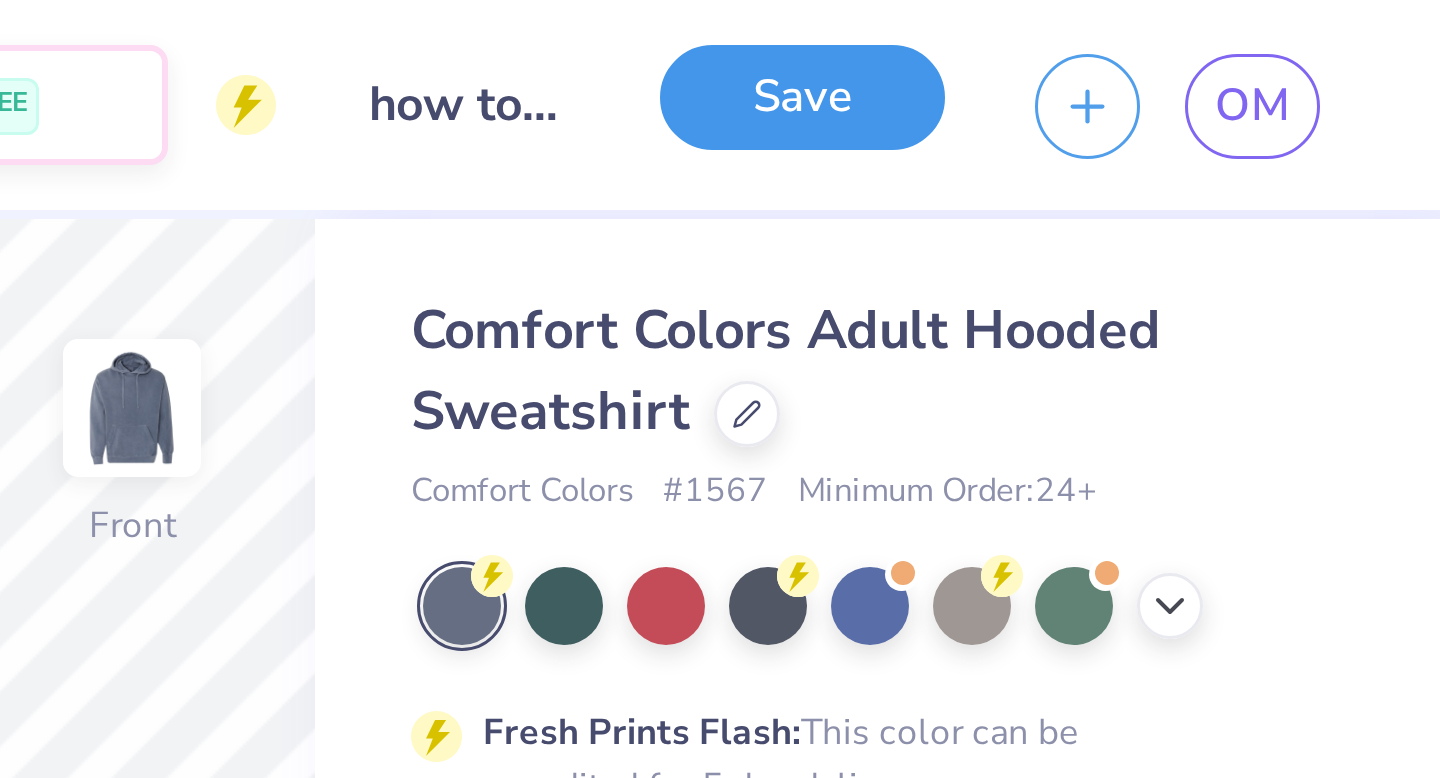click on "Save" at bounding box center [1227, 32] 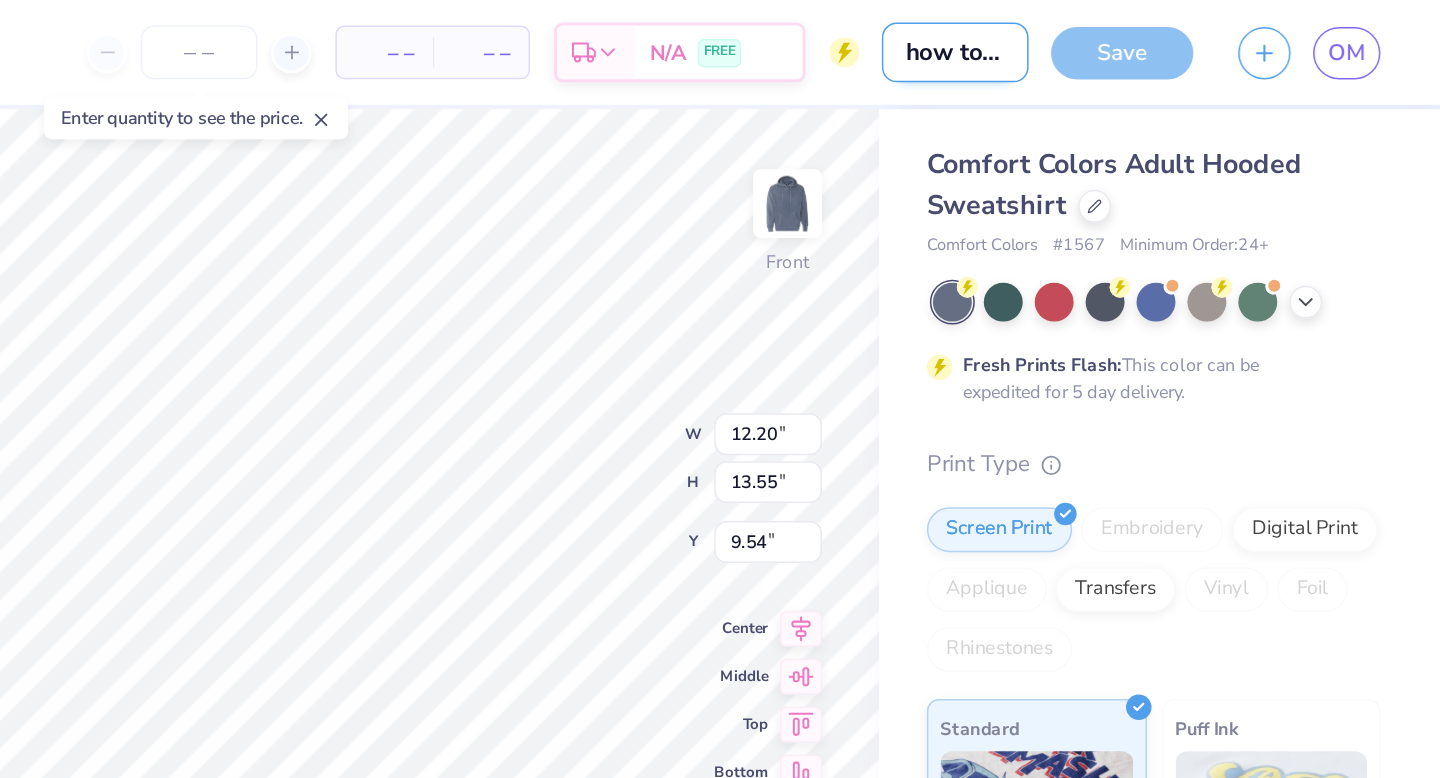 click on "how to title my design to save it" at bounding box center (1116, 35) 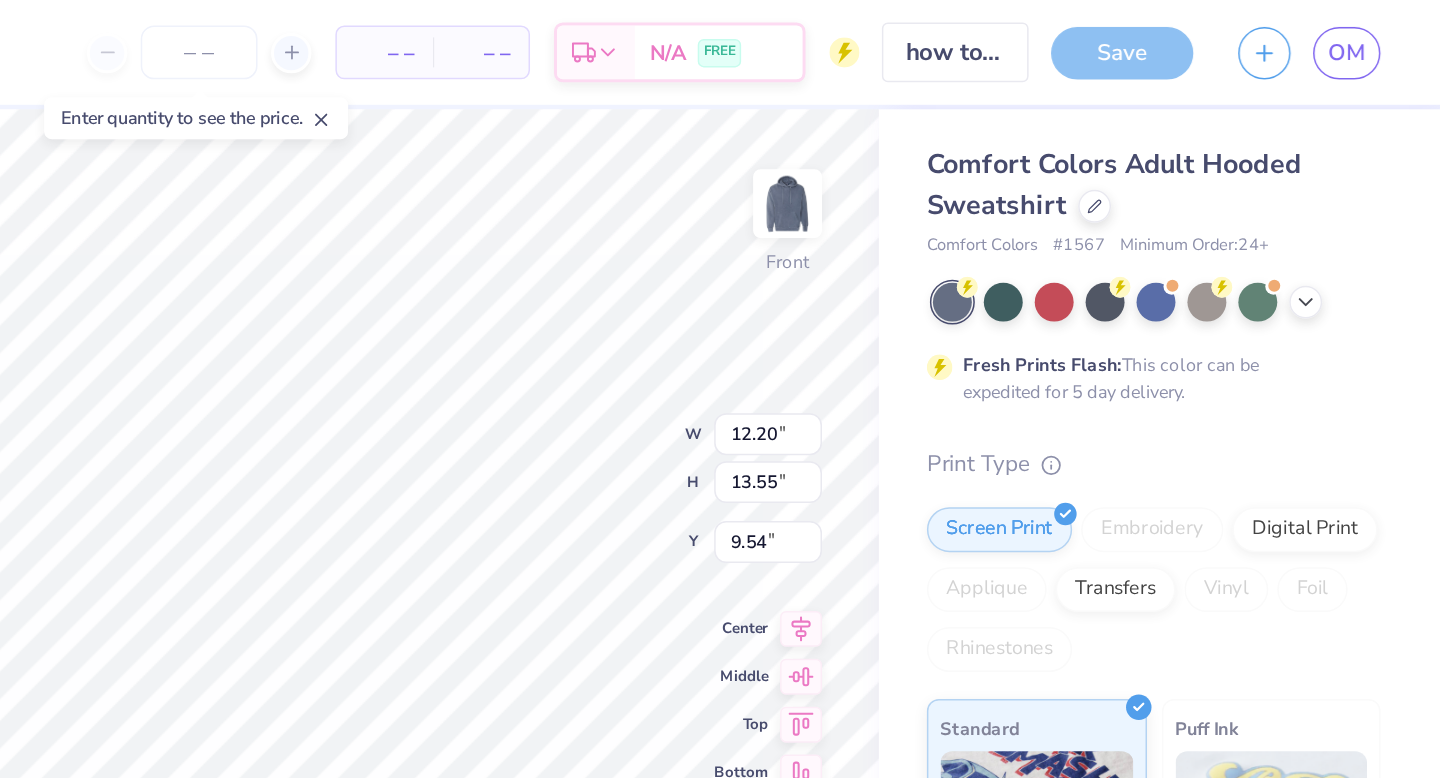 click on "Art colors – – Per Item – – Total Est. Delivery N/A FREE Design Title [DESIGN TITLE] Save OM" at bounding box center (720, 35) 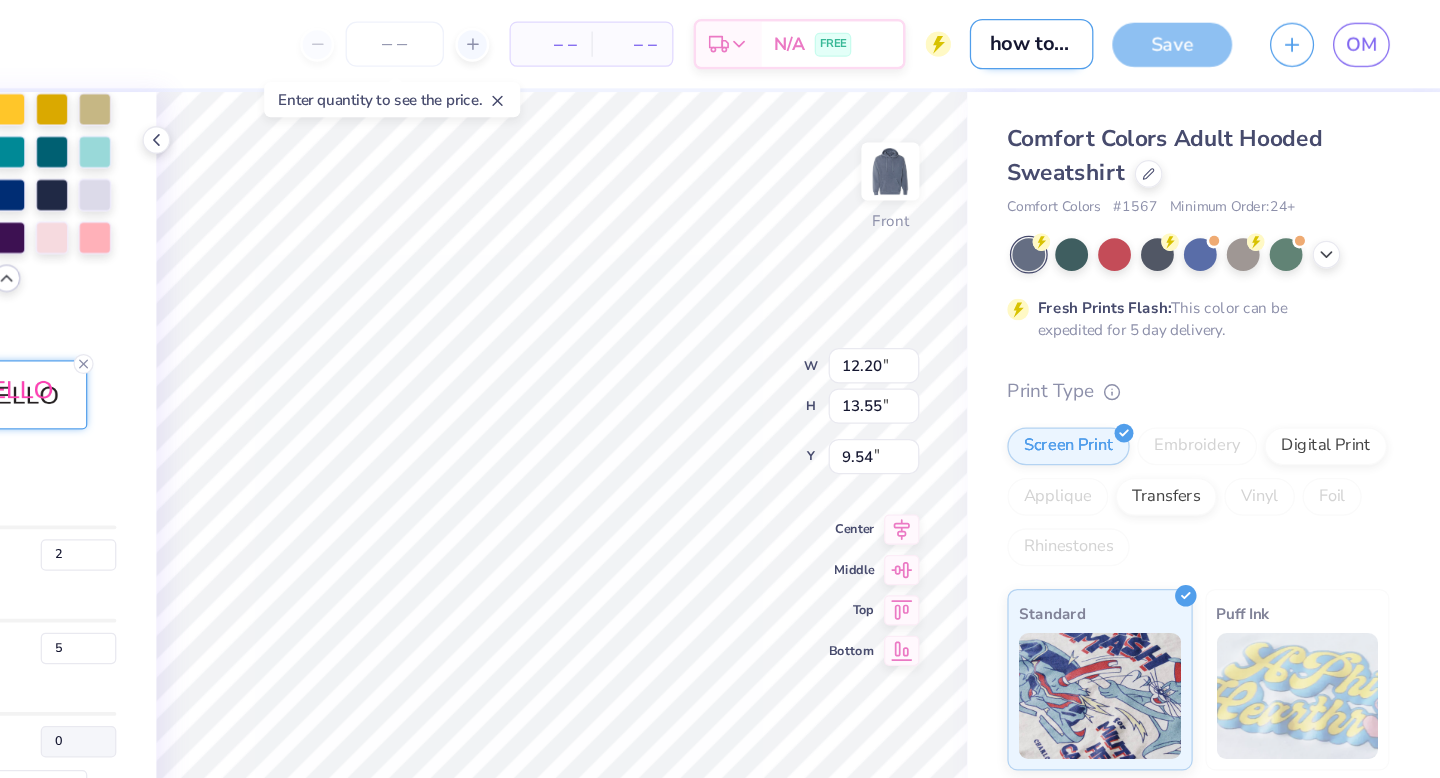 click on "how to title my design to save it" at bounding box center (1116, 35) 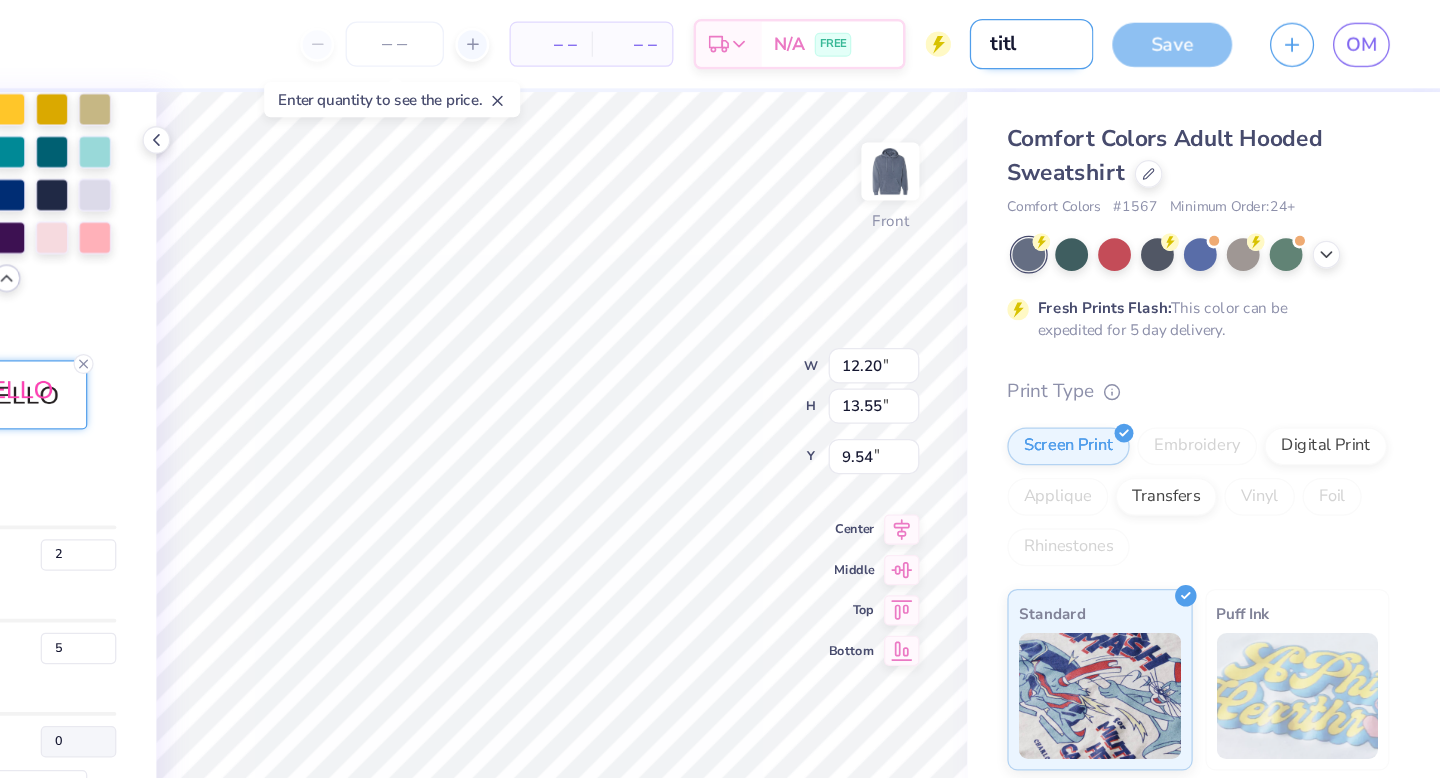 scroll, scrollTop: 0, scrollLeft: 0, axis: both 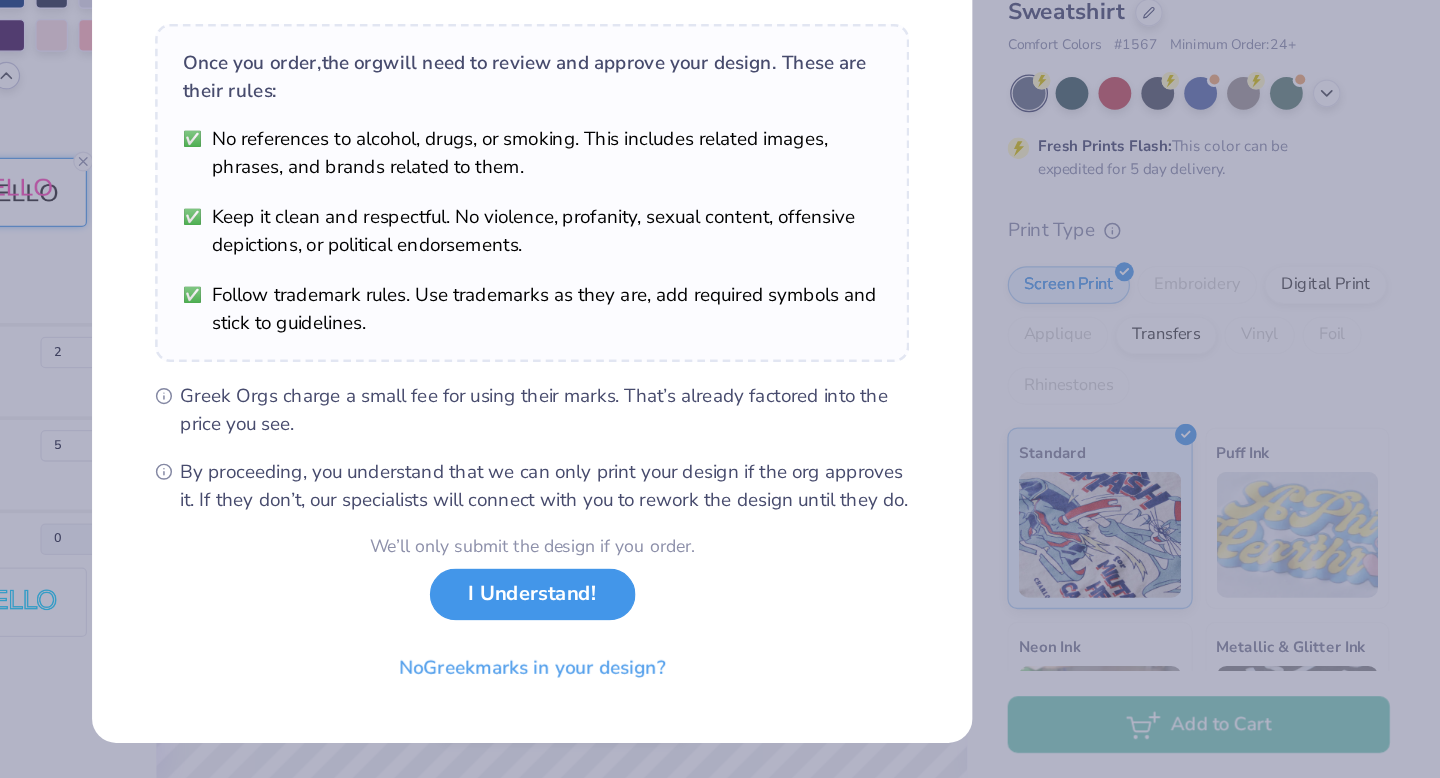 click on "I Understand!" at bounding box center [720, 632] 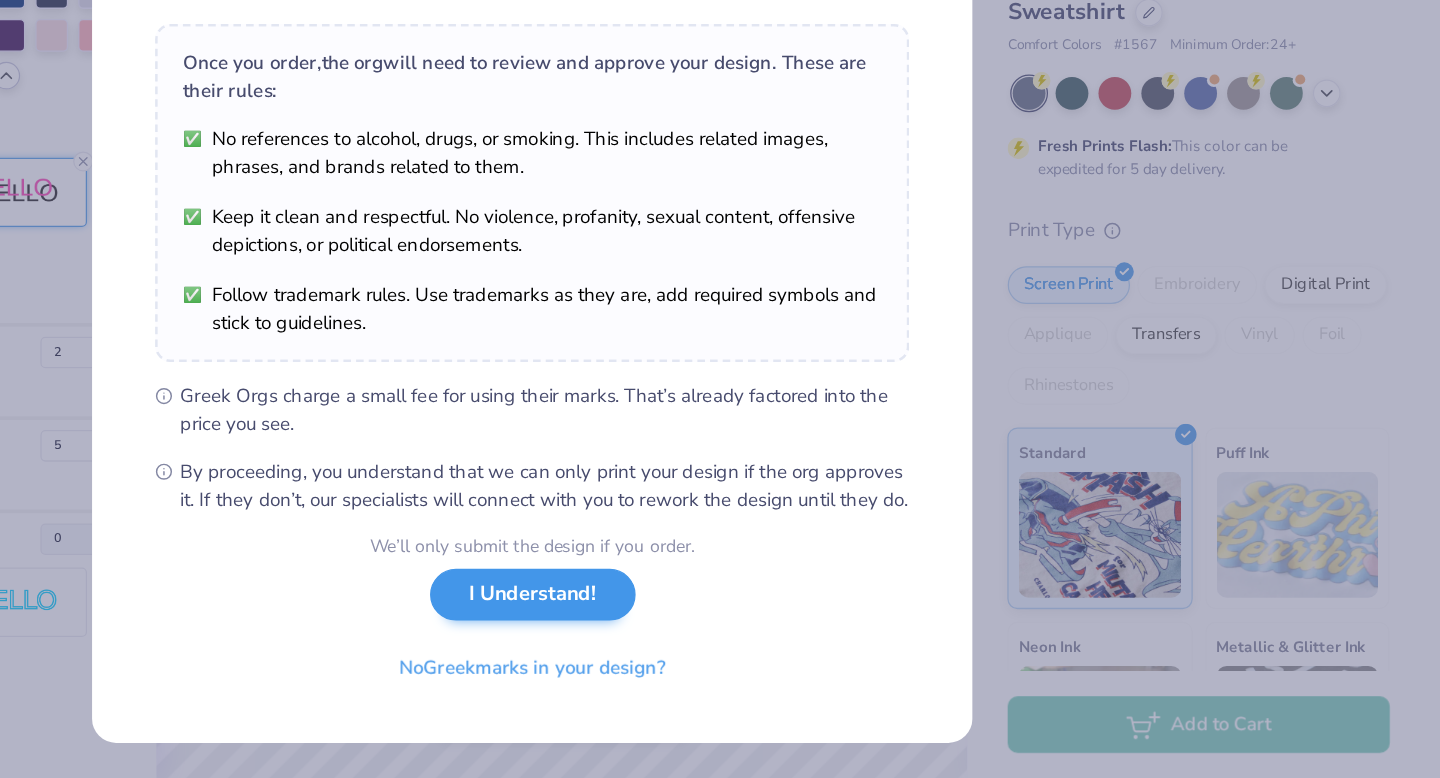 scroll, scrollTop: 0, scrollLeft: 0, axis: both 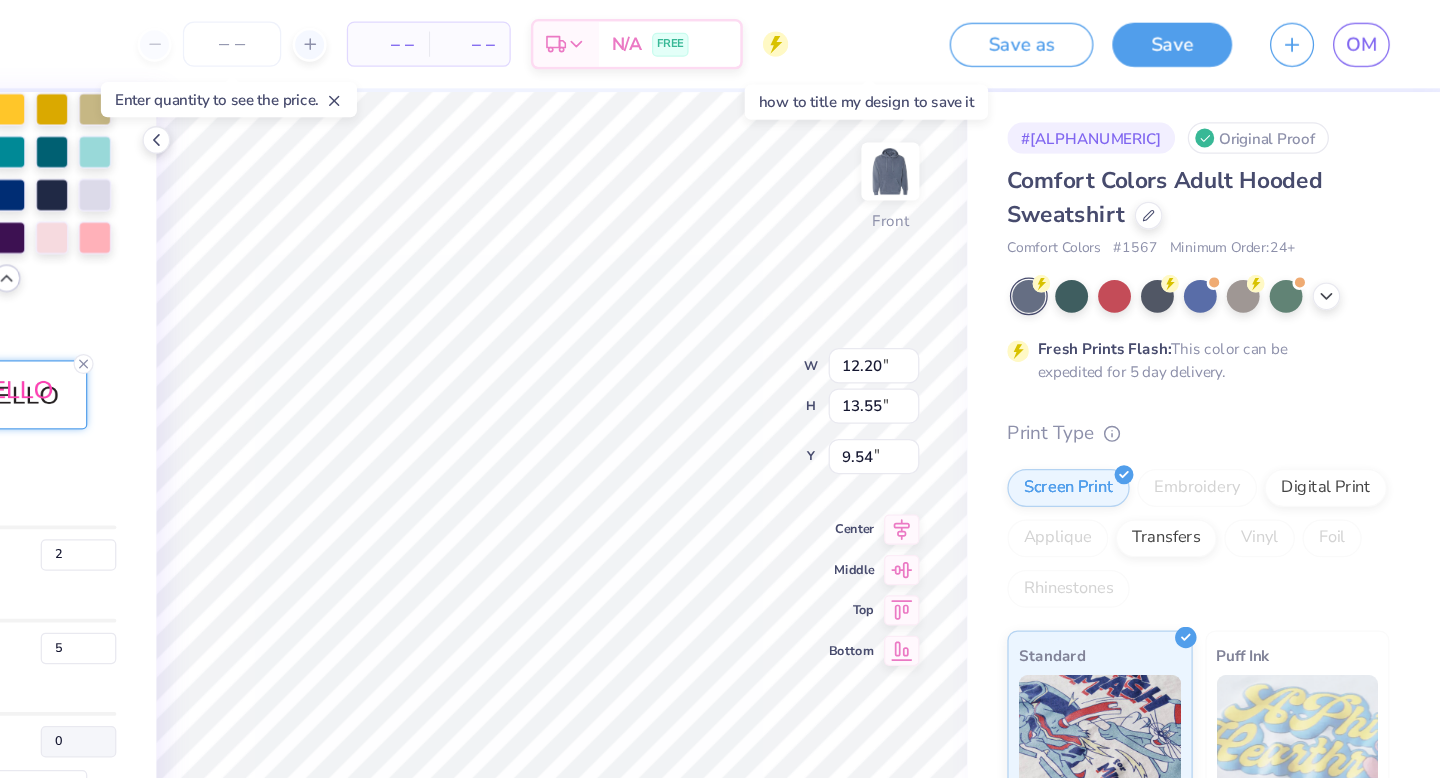 click on "how to title my design to save it" at bounding box center (987, 35) 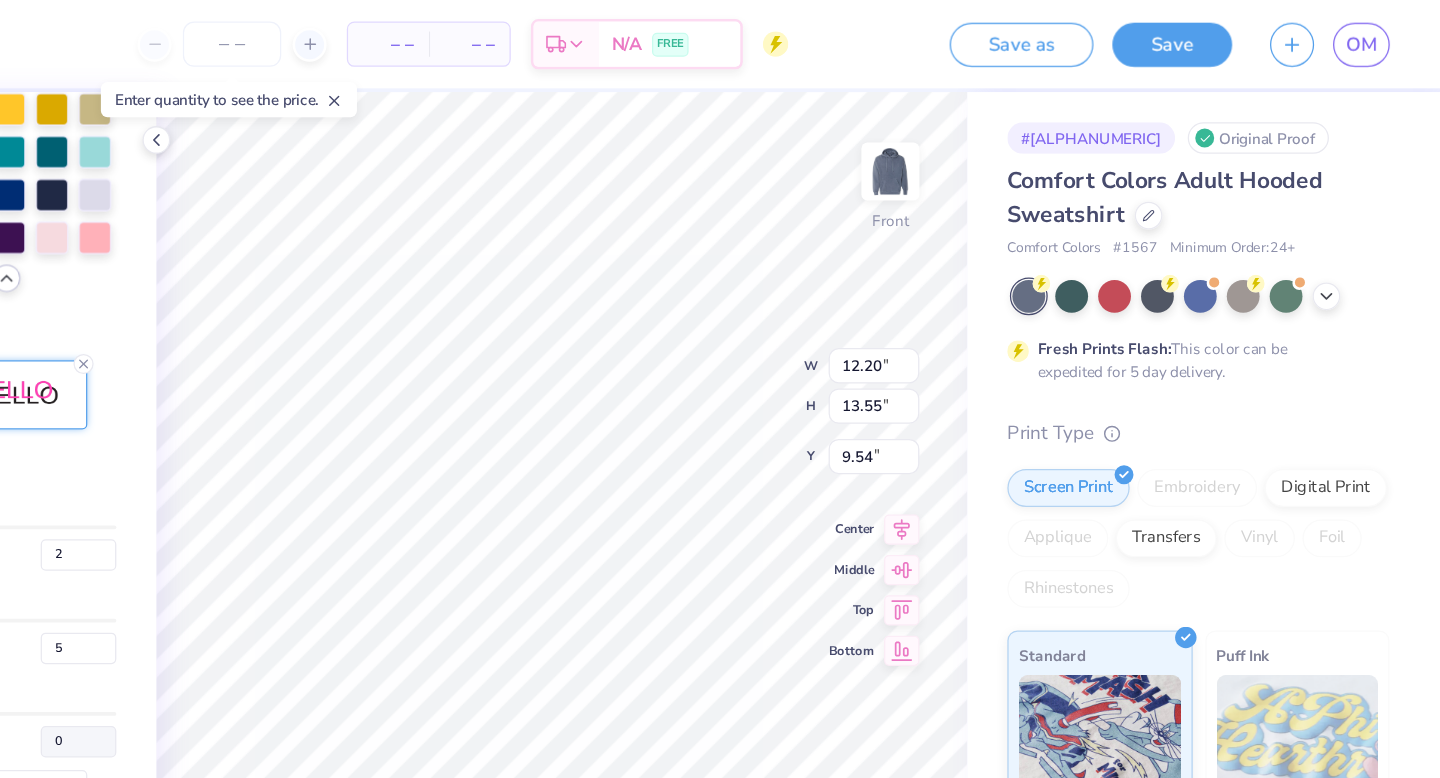click on "how to title my design to save it" at bounding box center (987, 35) 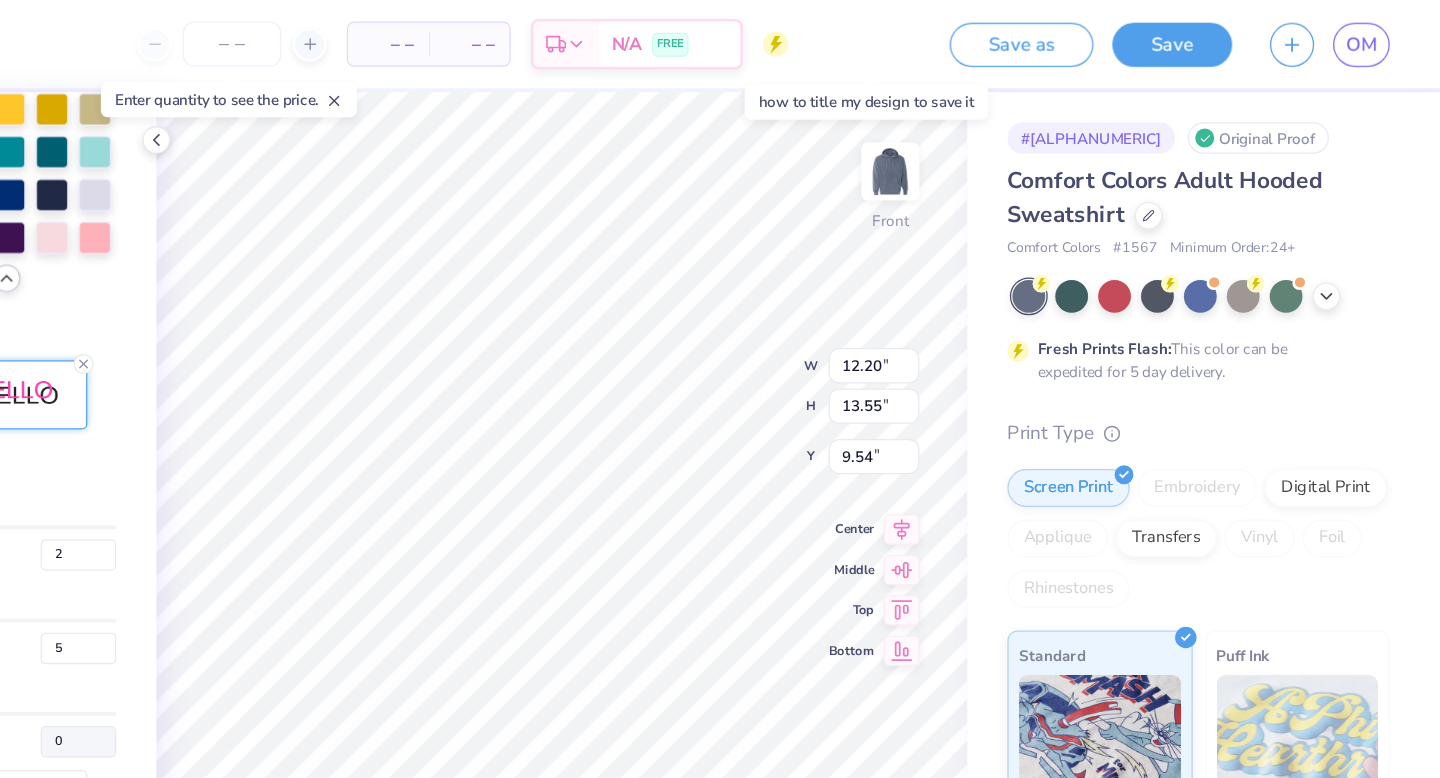 click on "how to title my design to save it" at bounding box center [987, 35] 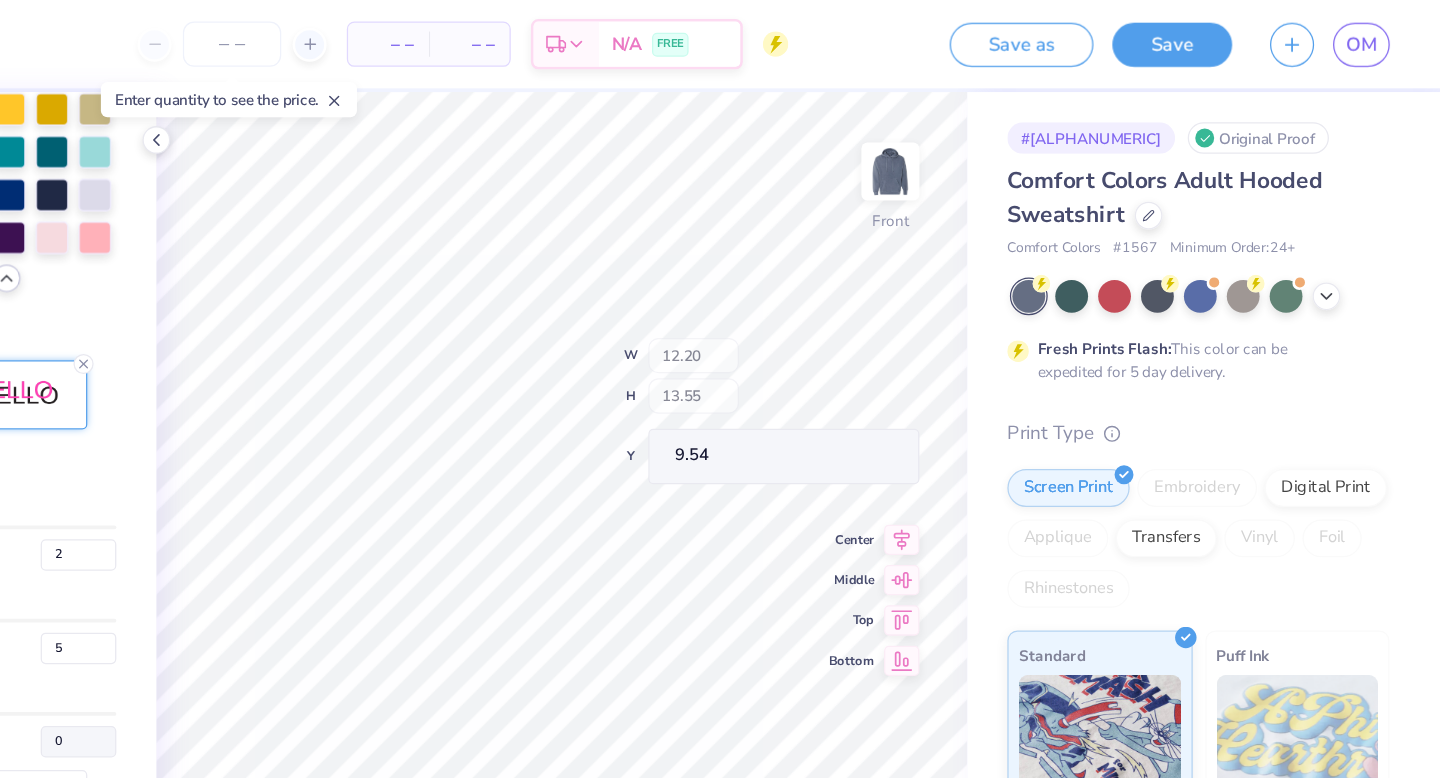 scroll, scrollTop: 0, scrollLeft: 0, axis: both 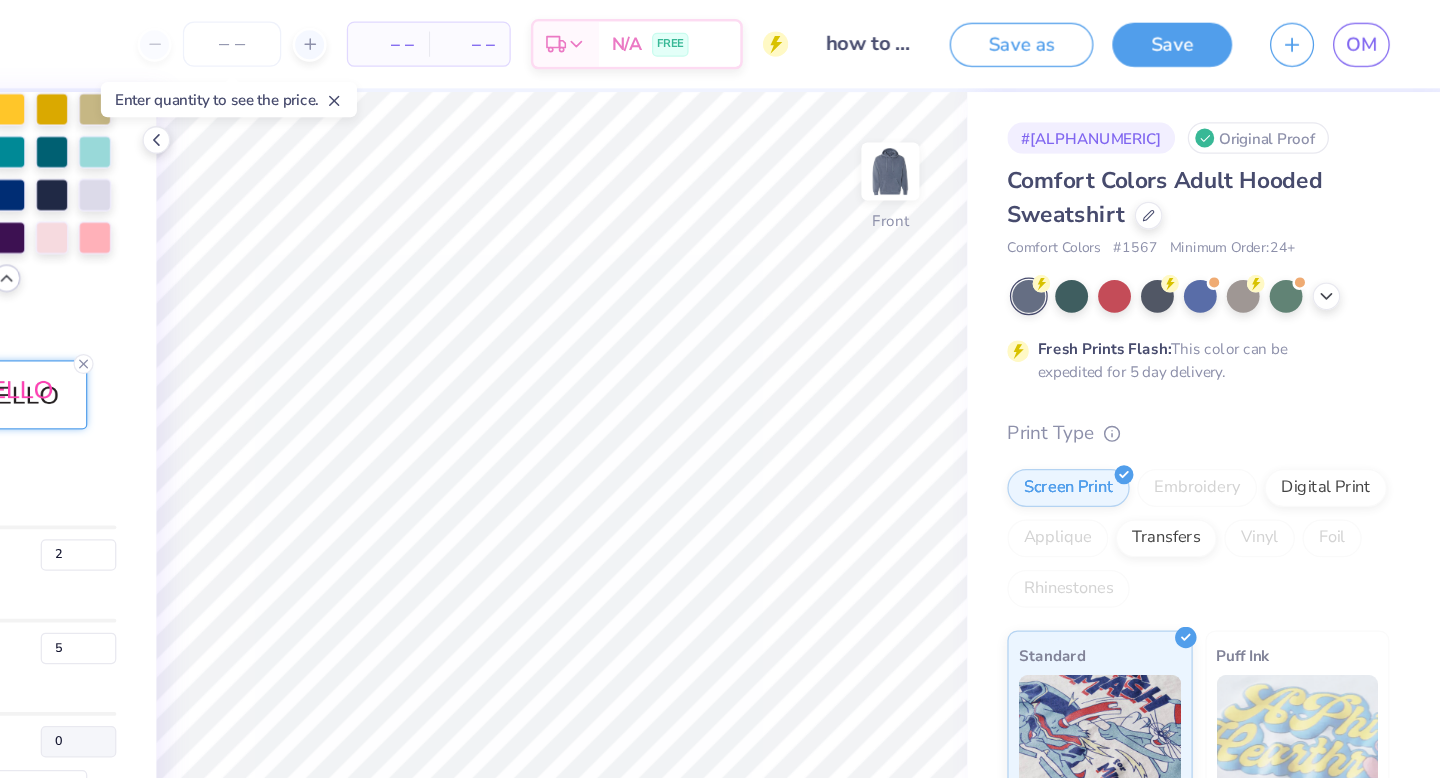 click on "how to title my design to save it" at bounding box center (987, 35) 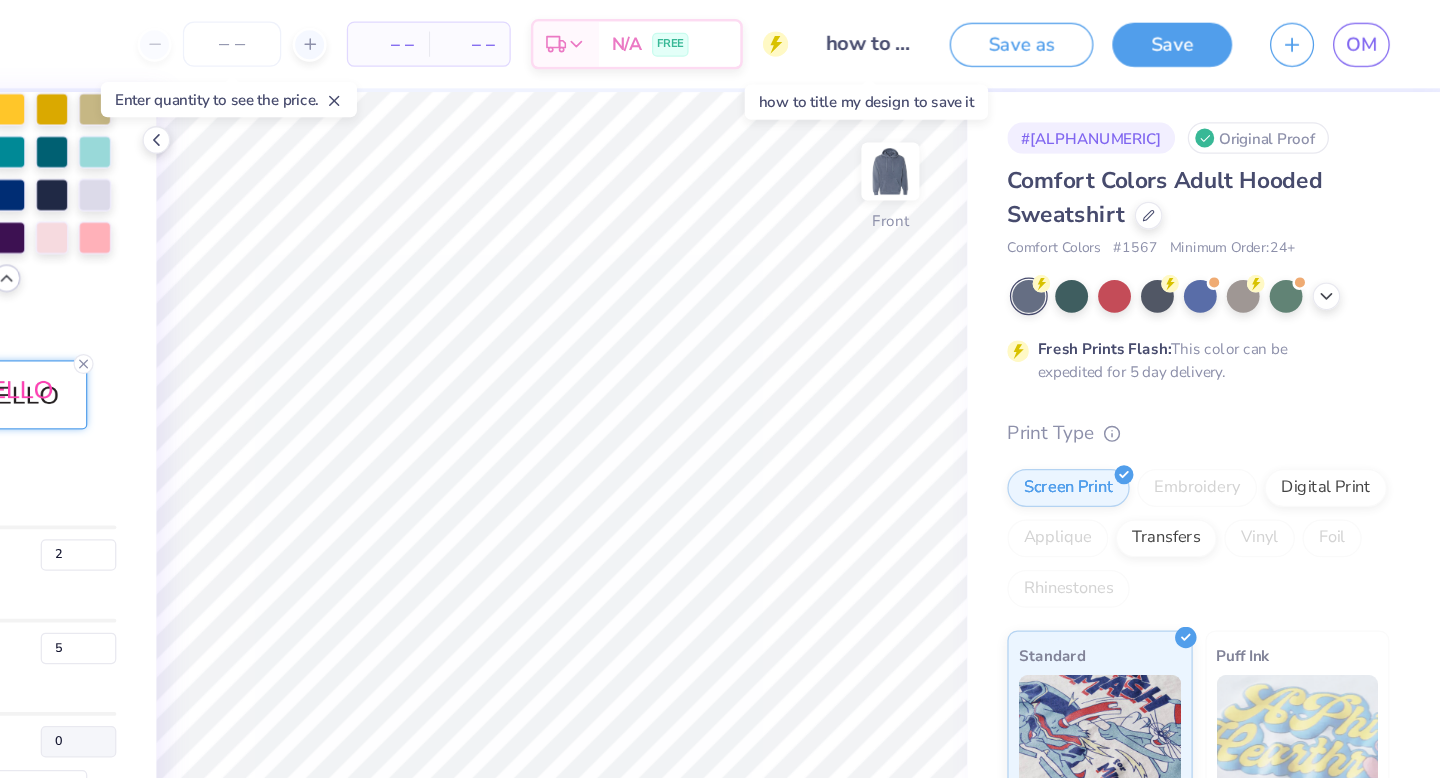 click on "how to title my design to save it" at bounding box center (987, 35) 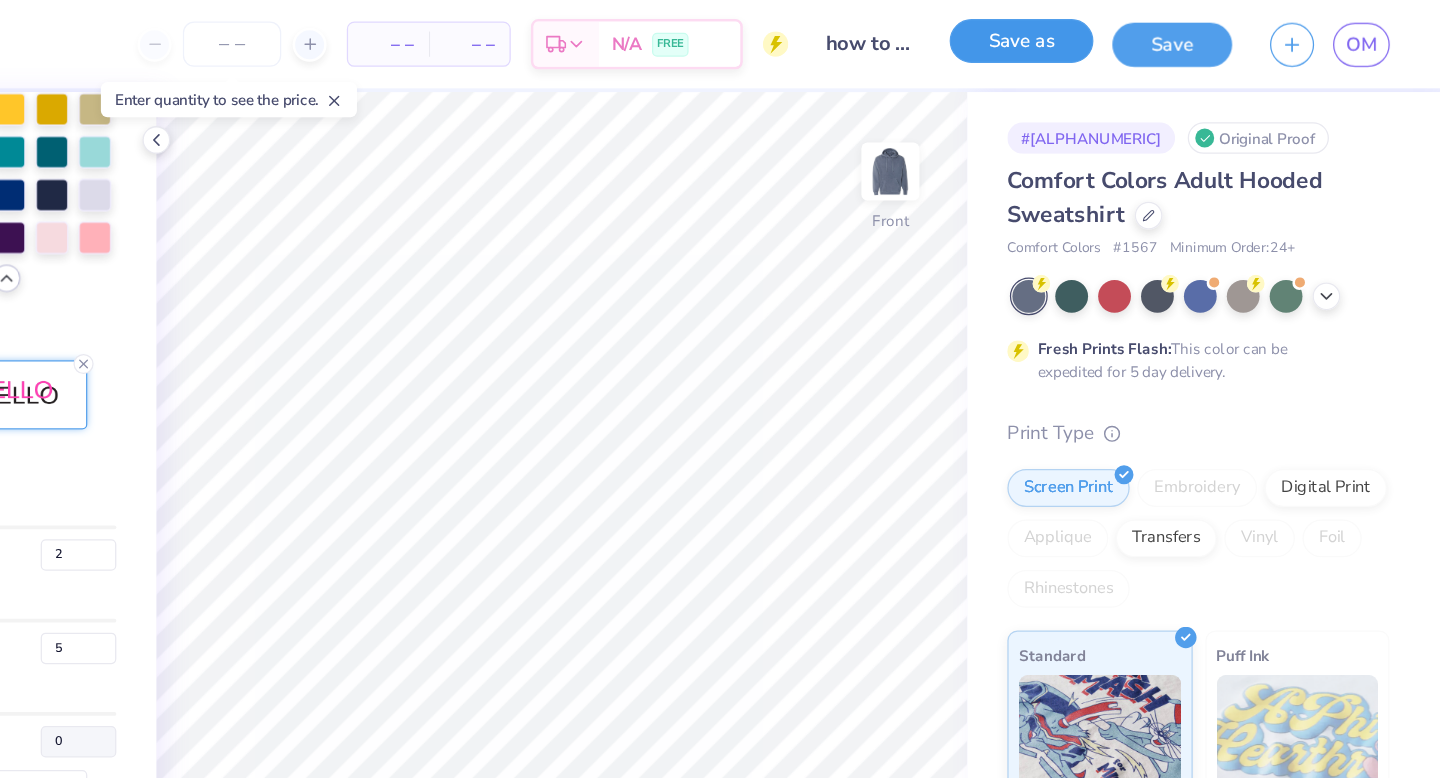 click on "Save as" at bounding box center (1108, 32) 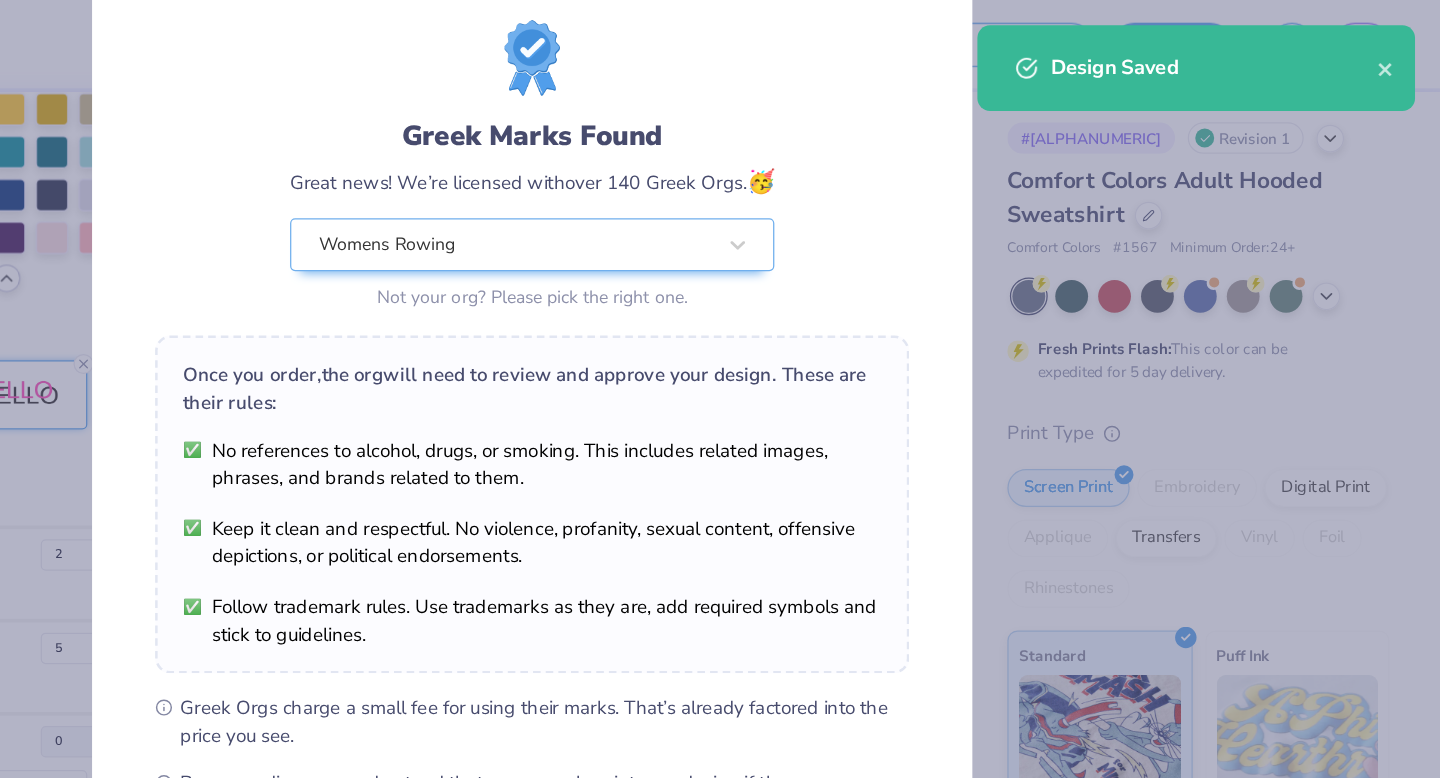 scroll, scrollTop: 158, scrollLeft: 0, axis: vertical 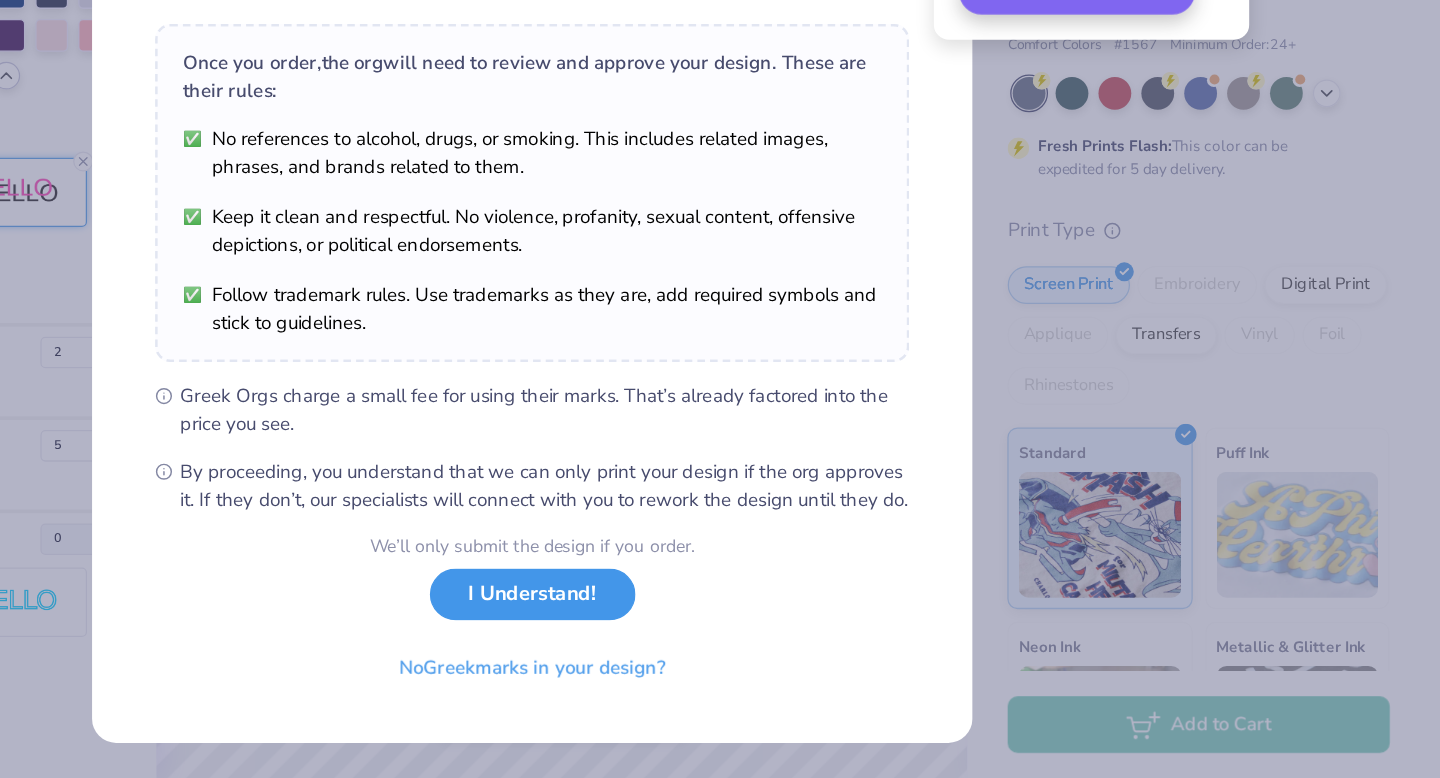 click on "I Understand!" at bounding box center (720, 632) 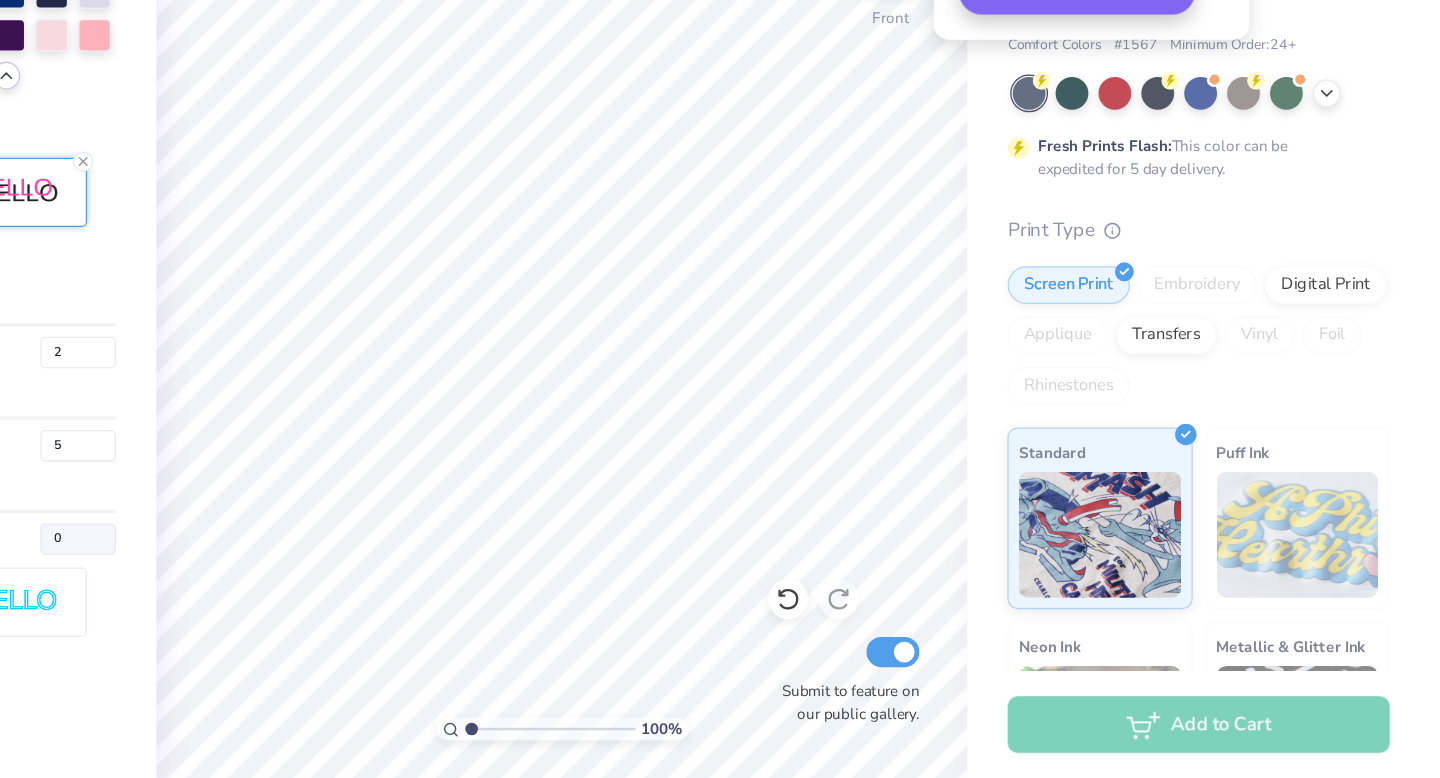 scroll, scrollTop: 0, scrollLeft: 0, axis: both 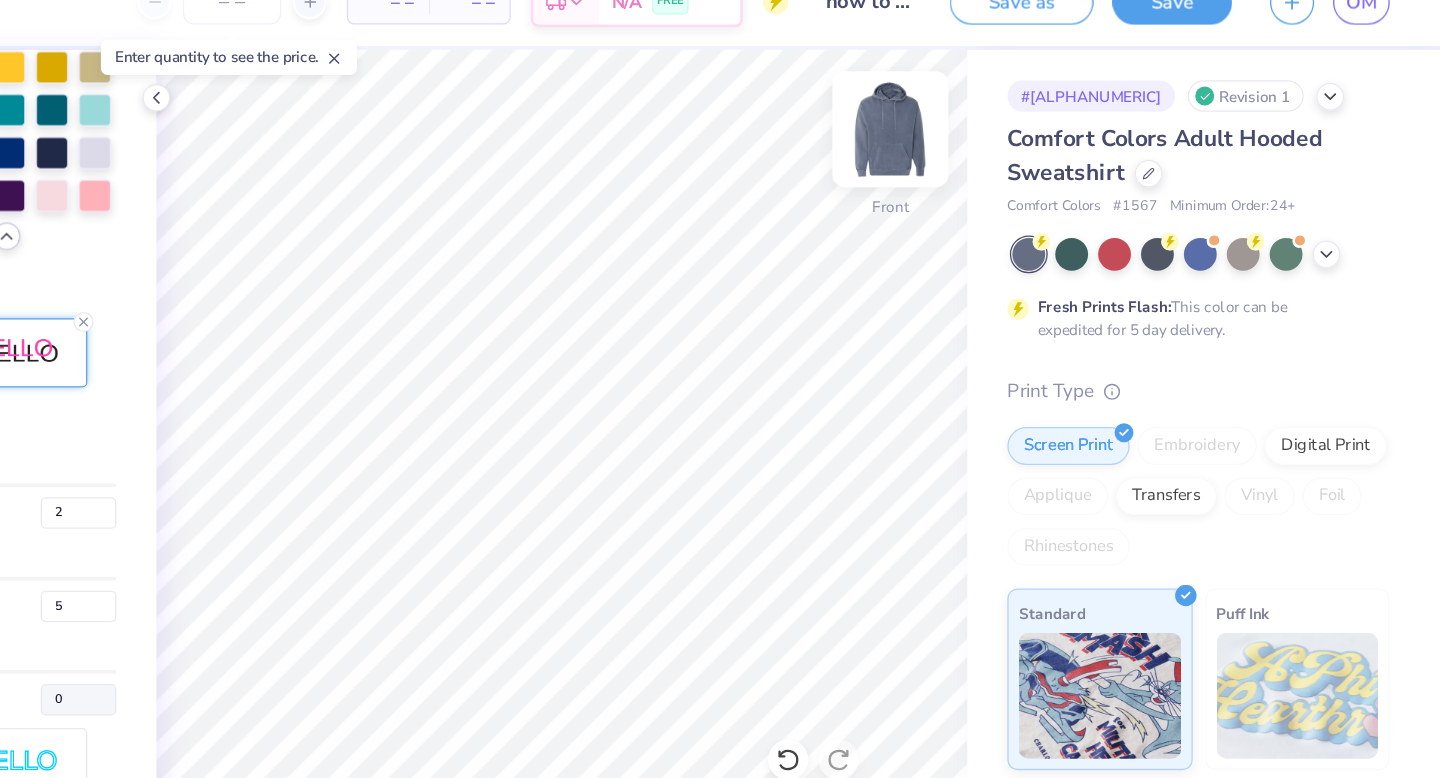 click at bounding box center (1004, 136) 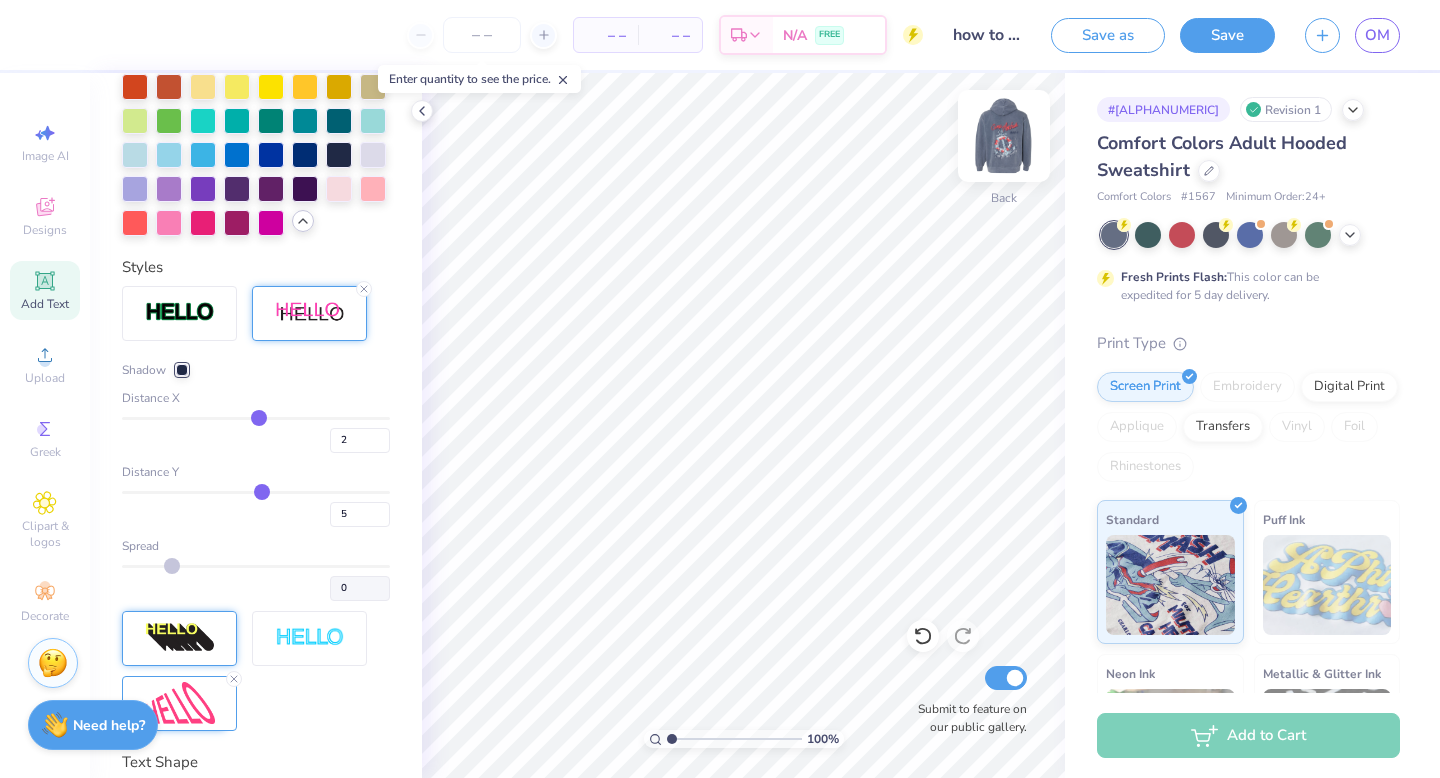 click at bounding box center (1004, 136) 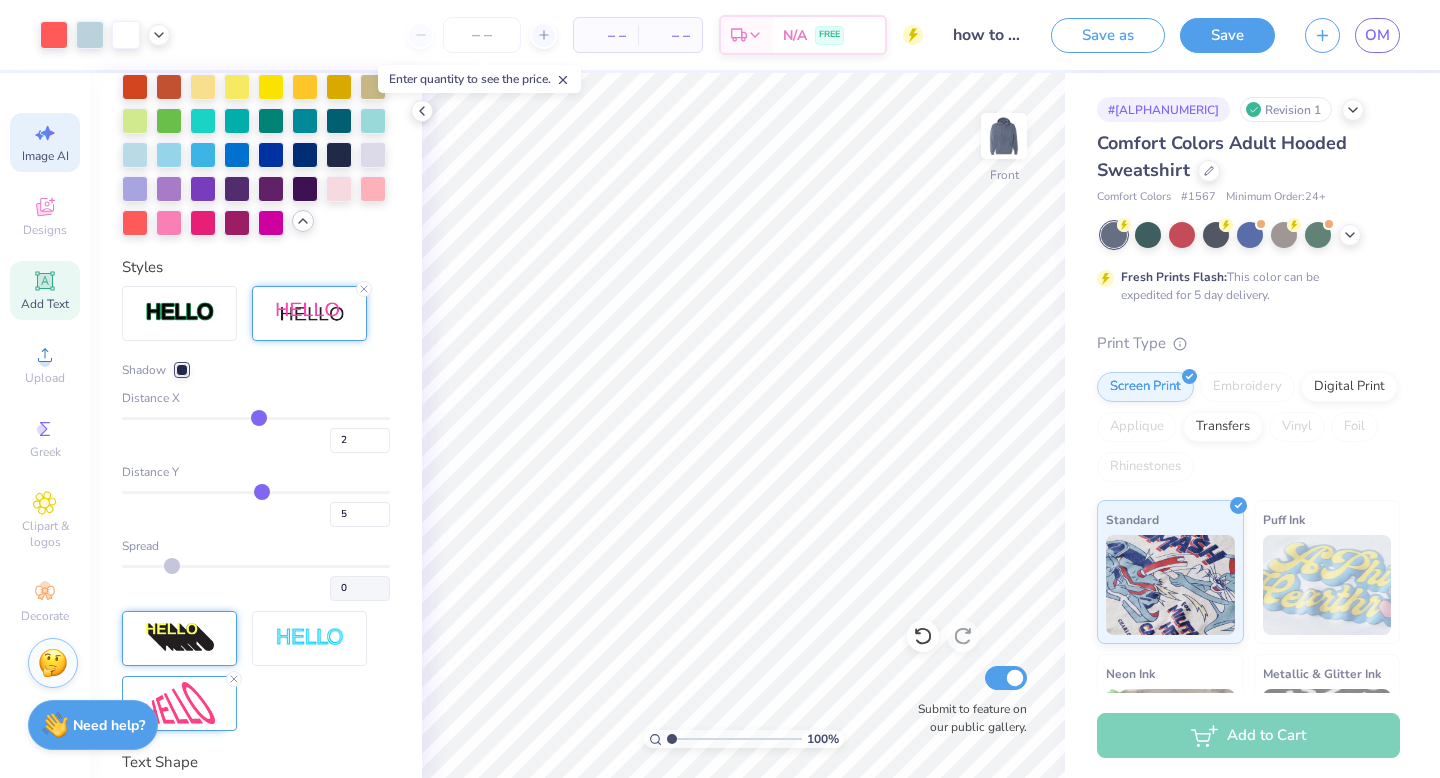 click on "Image AI" at bounding box center (45, 156) 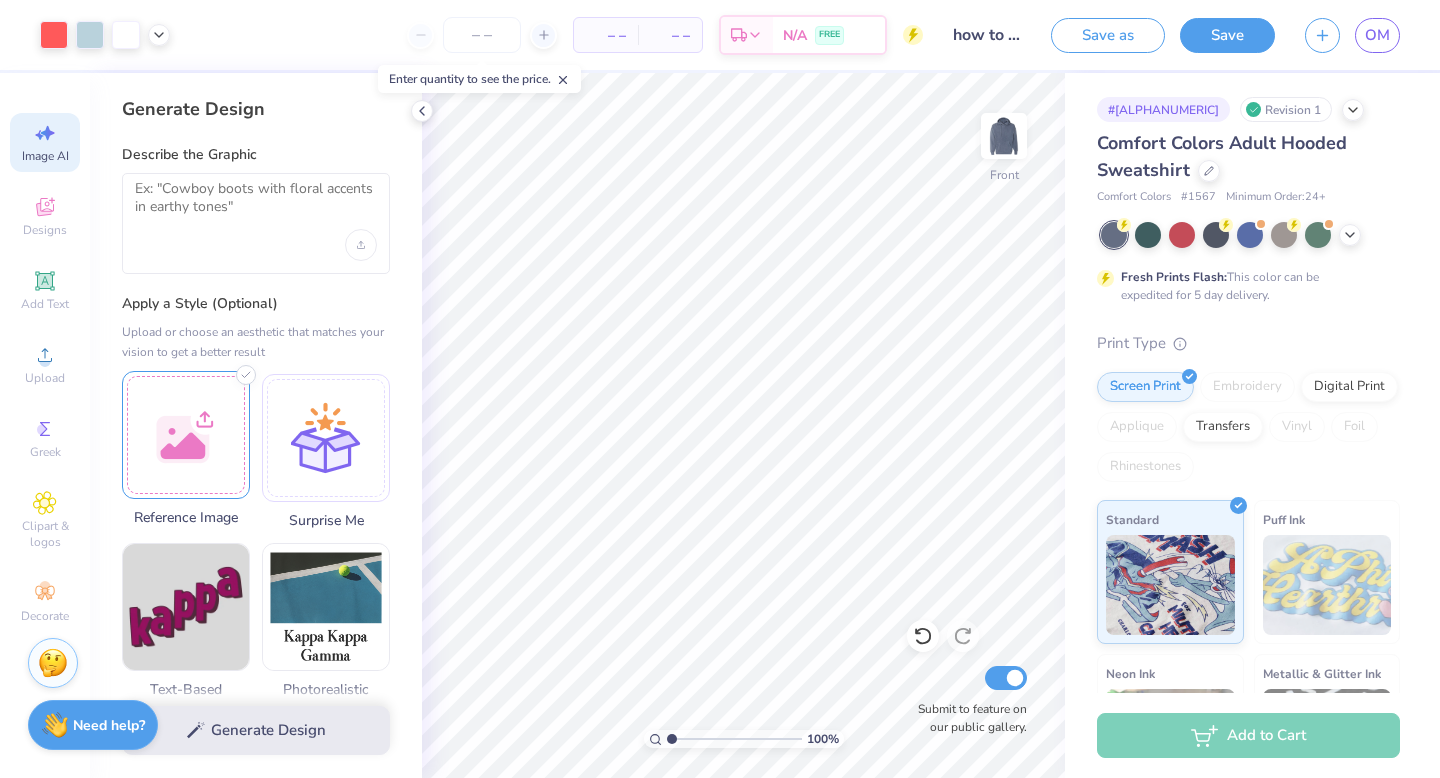 click at bounding box center [186, 435] 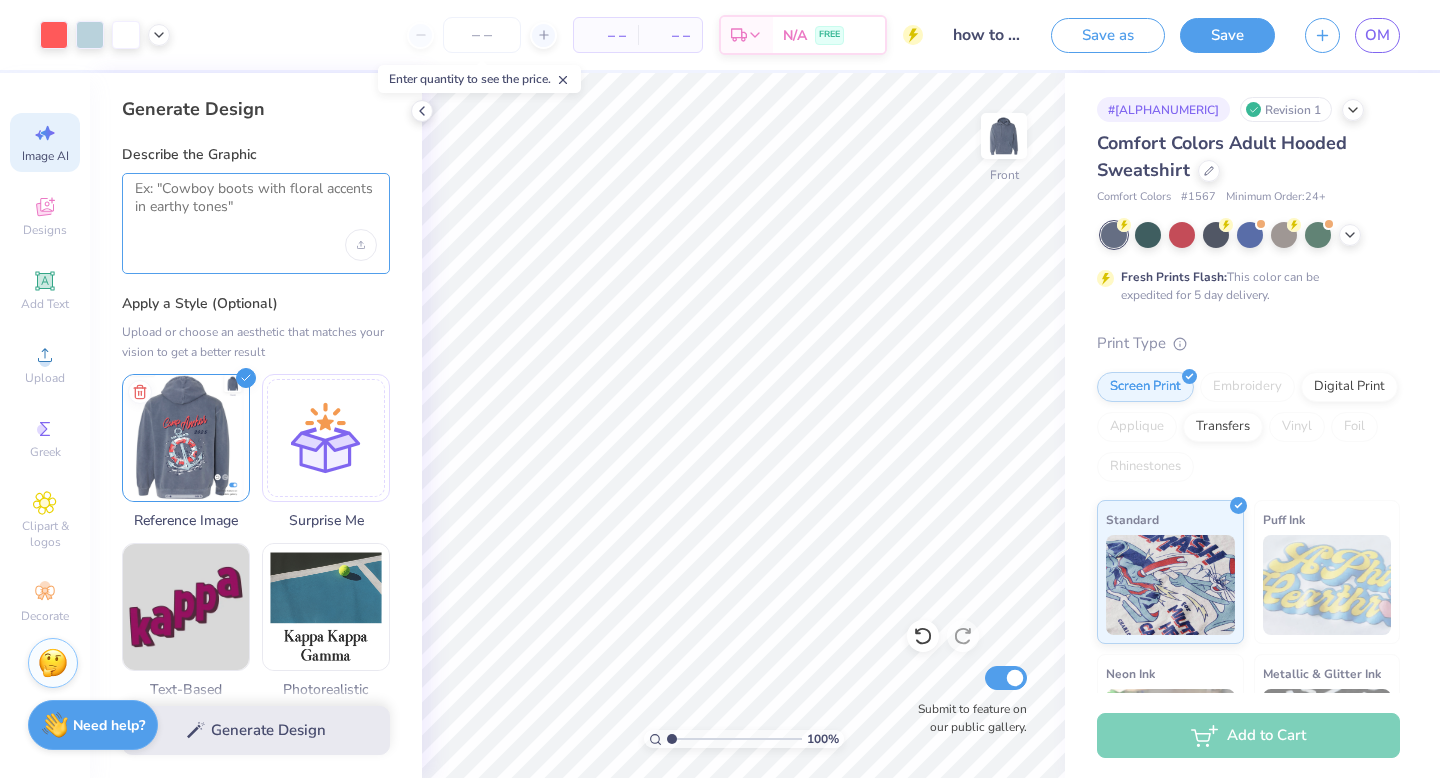 click at bounding box center (256, 205) 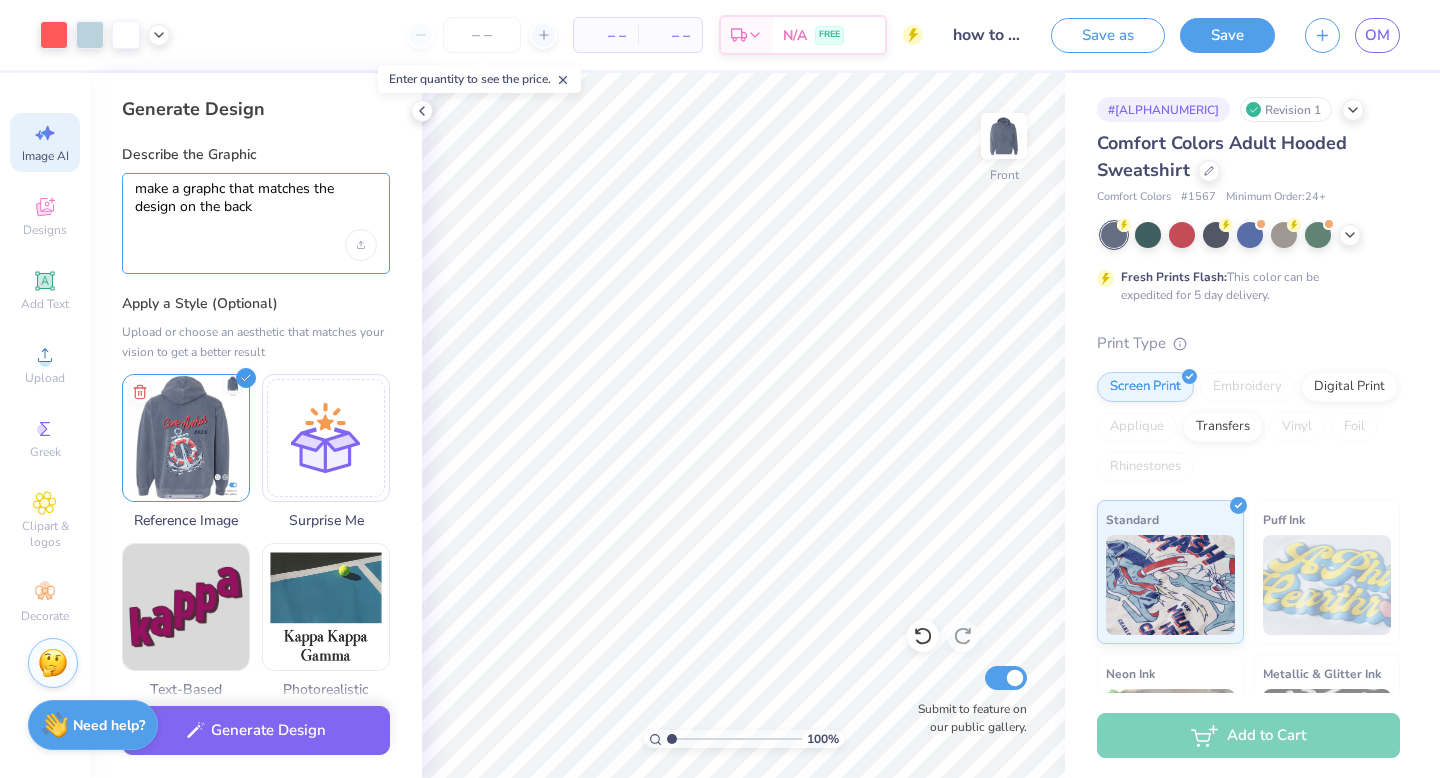 click on "make a graphc that matches the design on the back" at bounding box center [256, 205] 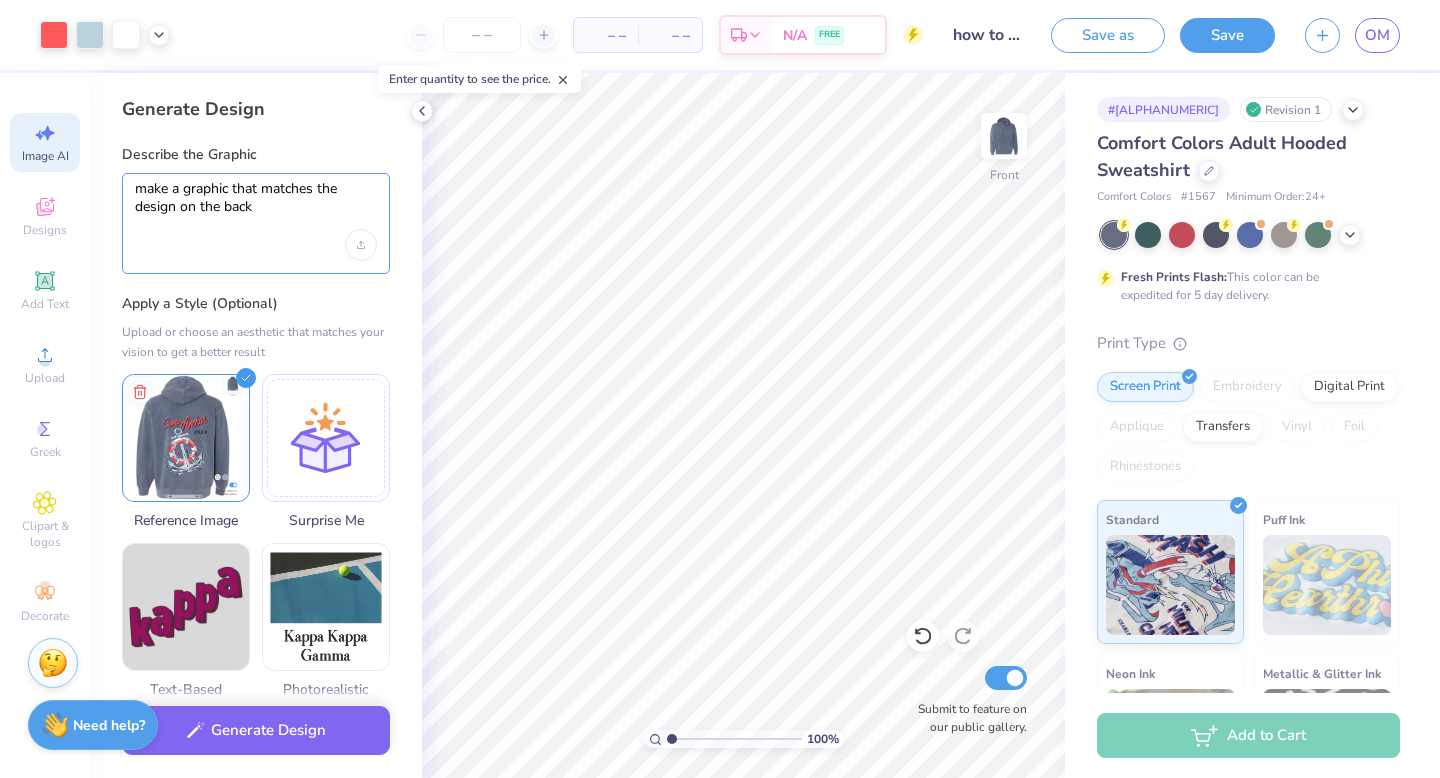 click on "make a graphic that matches the design on the back" at bounding box center (256, 205) 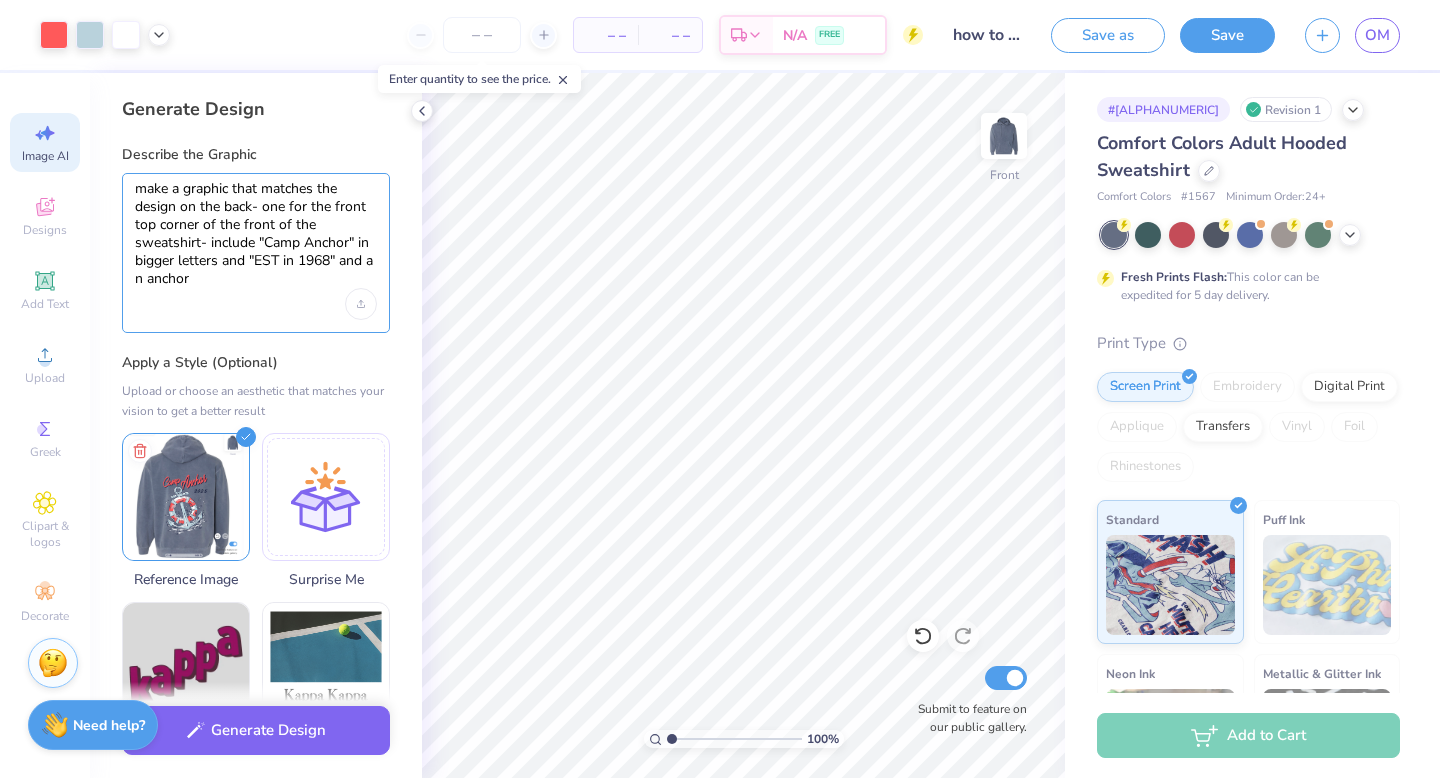 click on "make a graphic that matches the design on the back- one for the front top corner of the front of the sweatshirt- include "Camp Anchor" in bigger letters and "EST in 1968" and a n anchor" at bounding box center [256, 234] 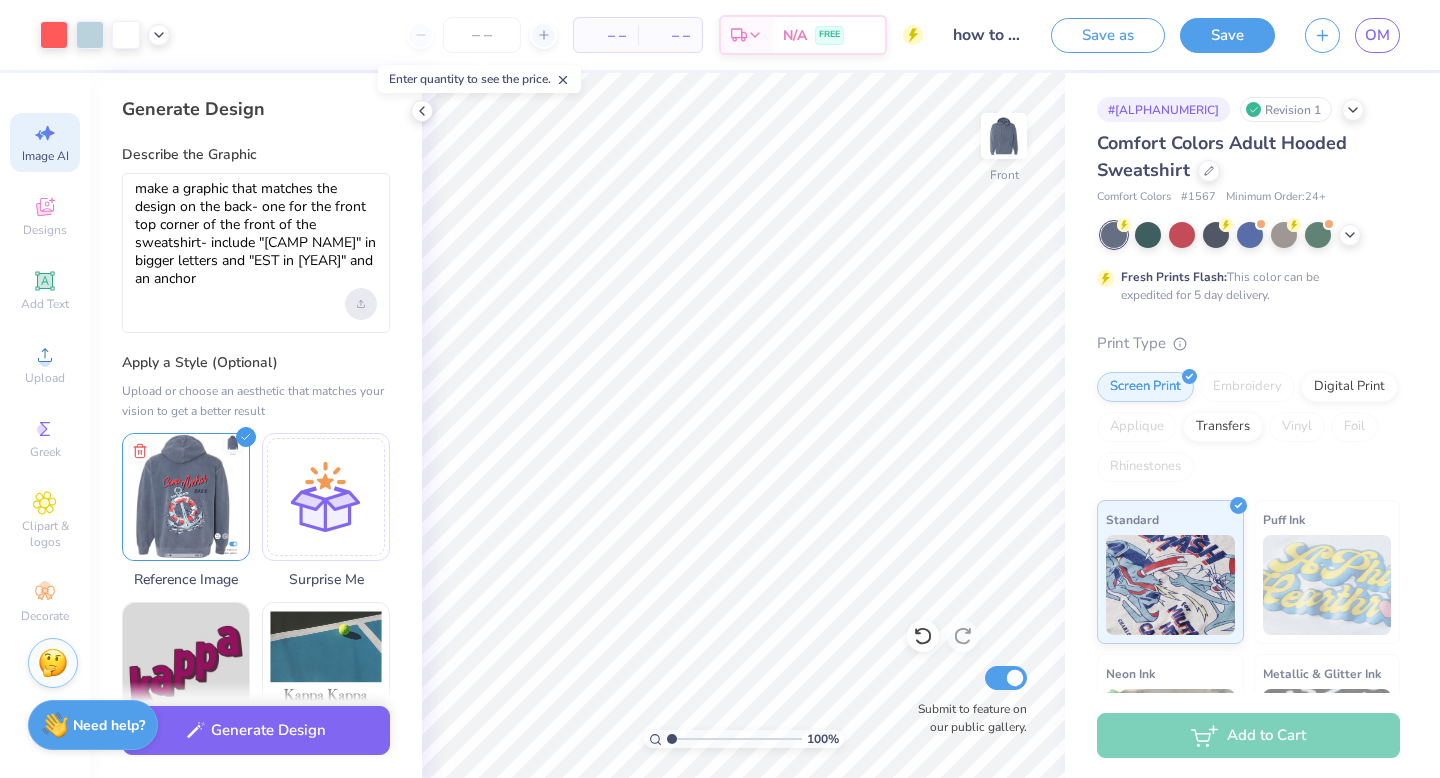 click at bounding box center [361, 304] 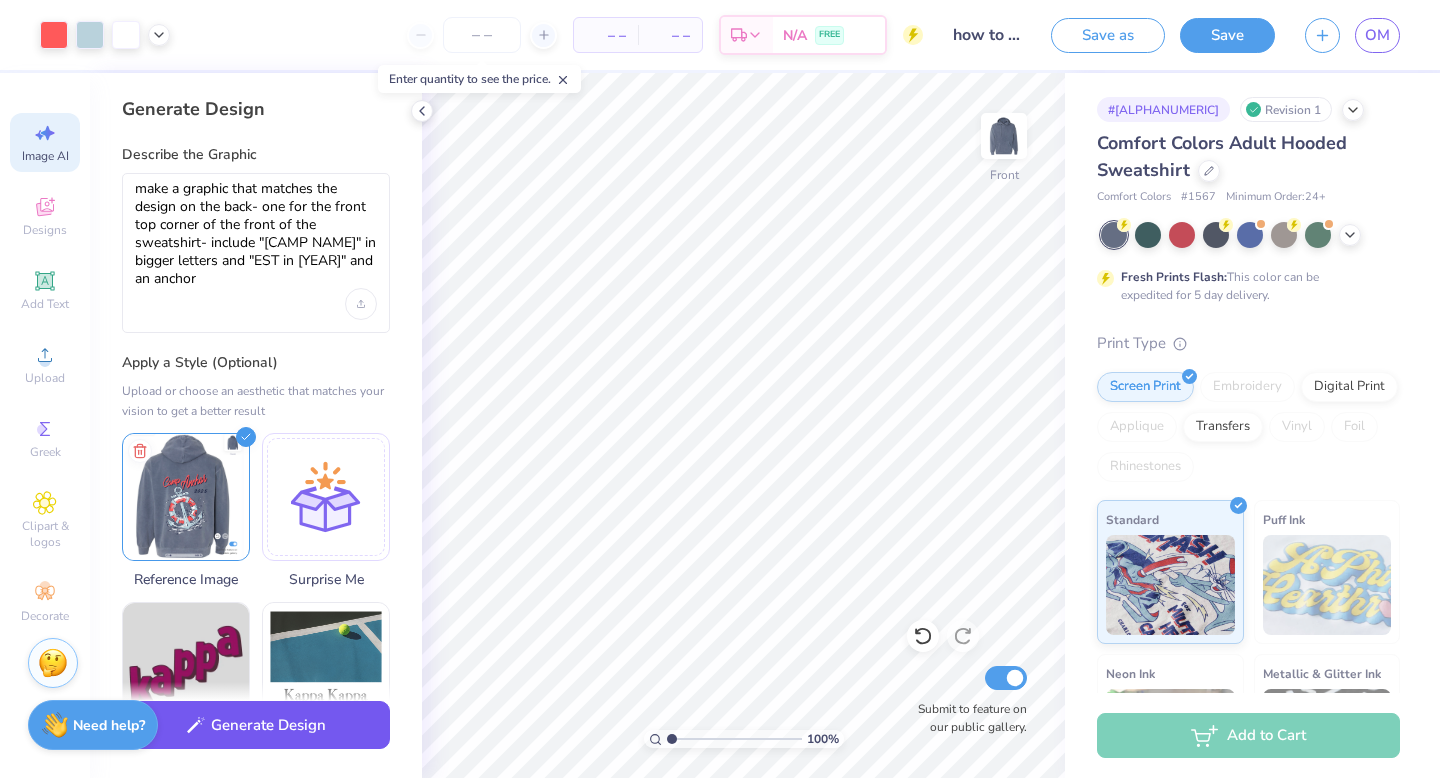 click on "Generate Design" at bounding box center (256, 725) 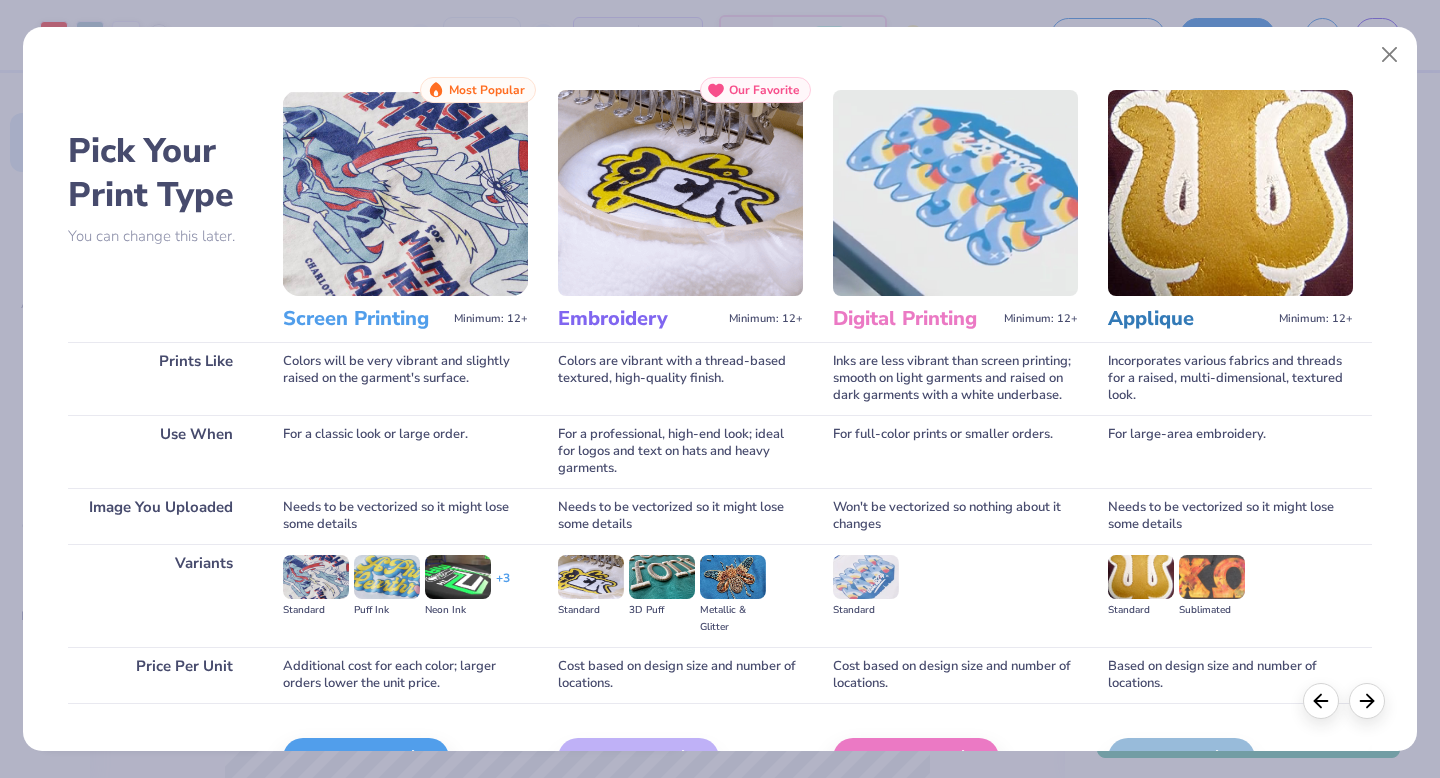 scroll, scrollTop: 0, scrollLeft: 0, axis: both 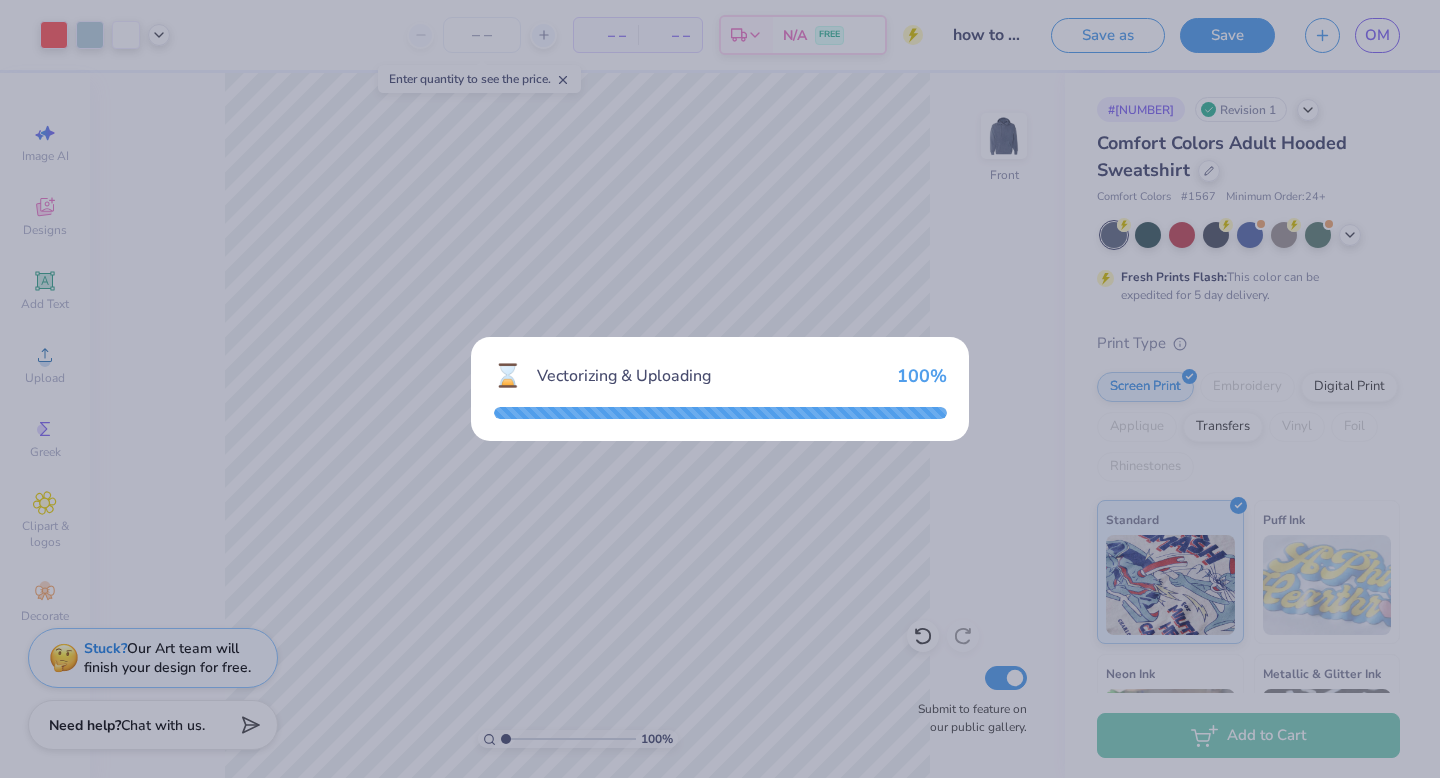 click on "⌛ Vectorizing & Uploading 100 %" at bounding box center [720, 389] 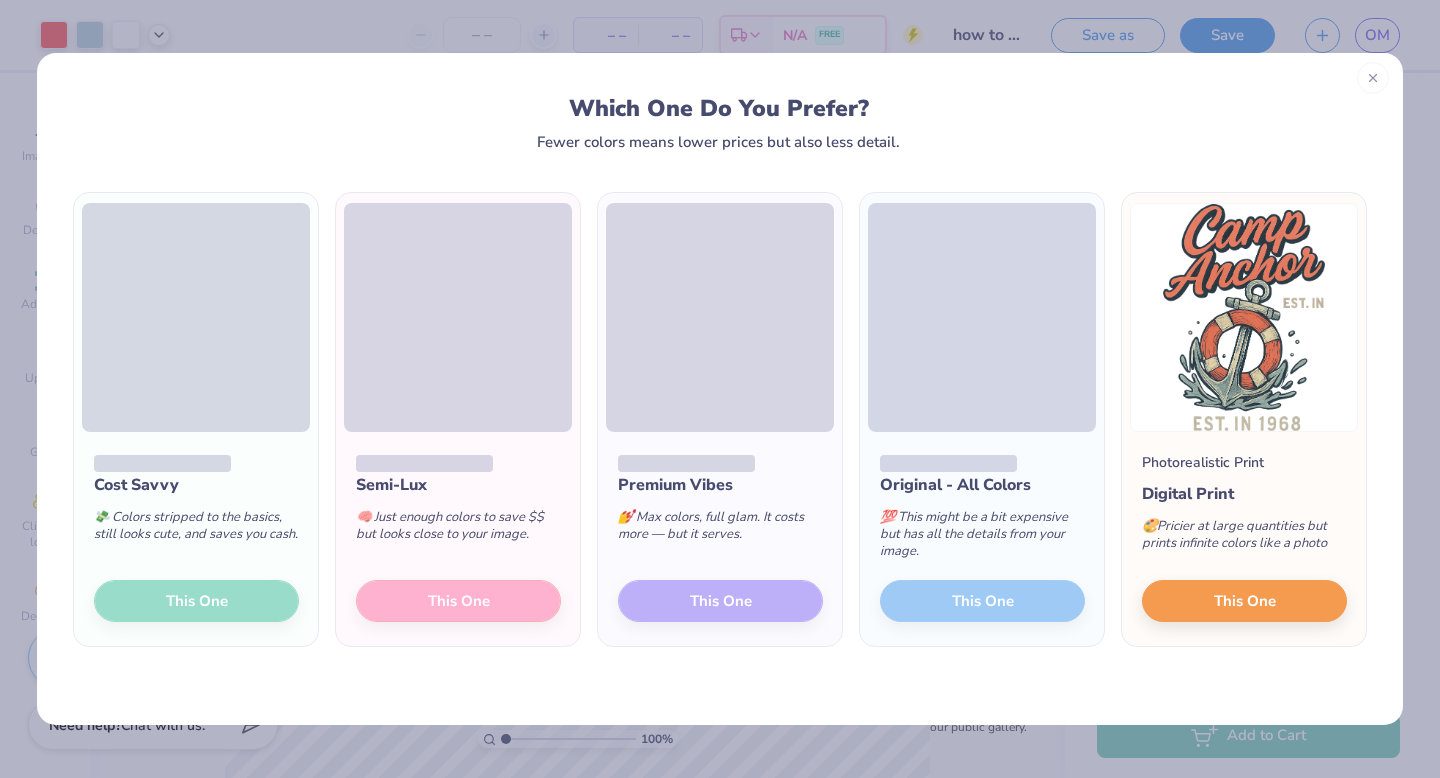 click 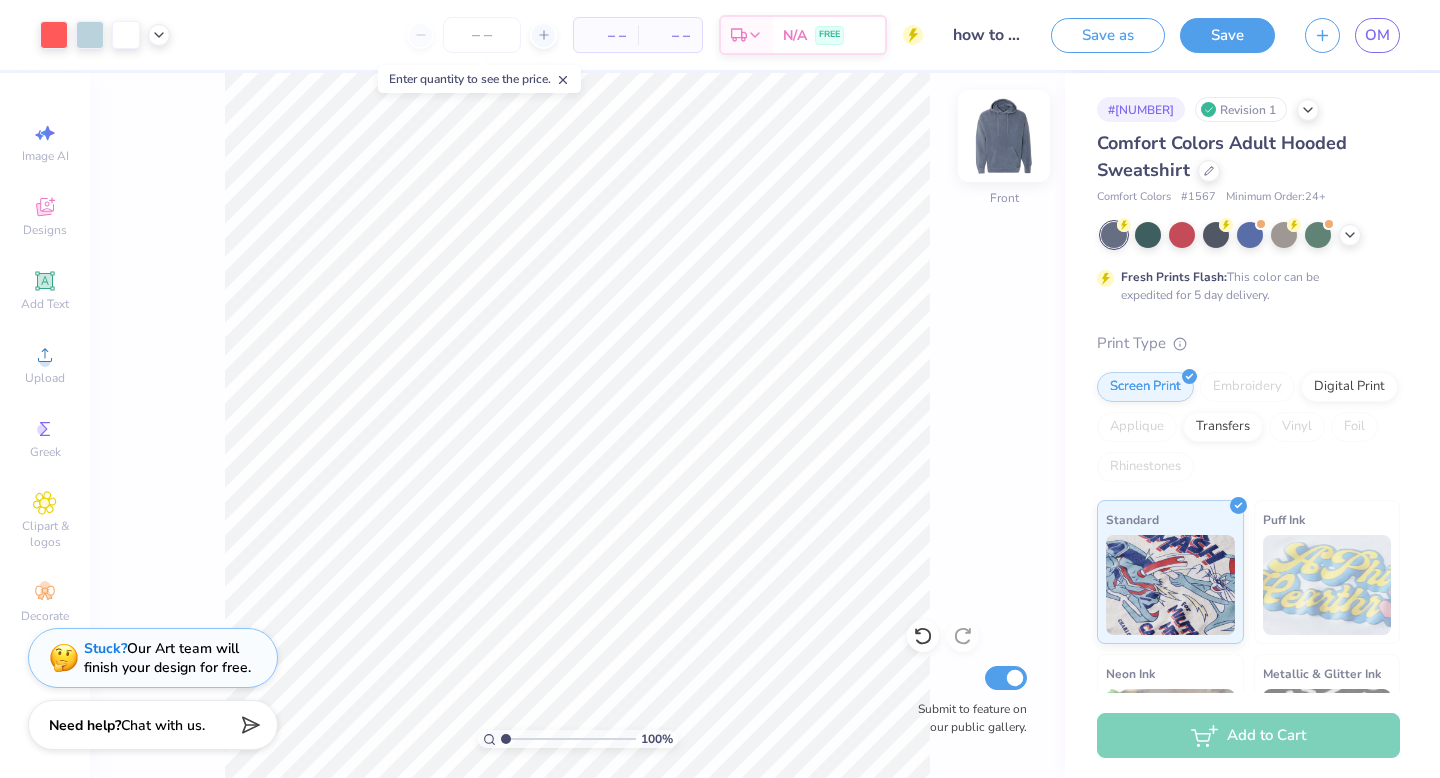 click at bounding box center (1004, 136) 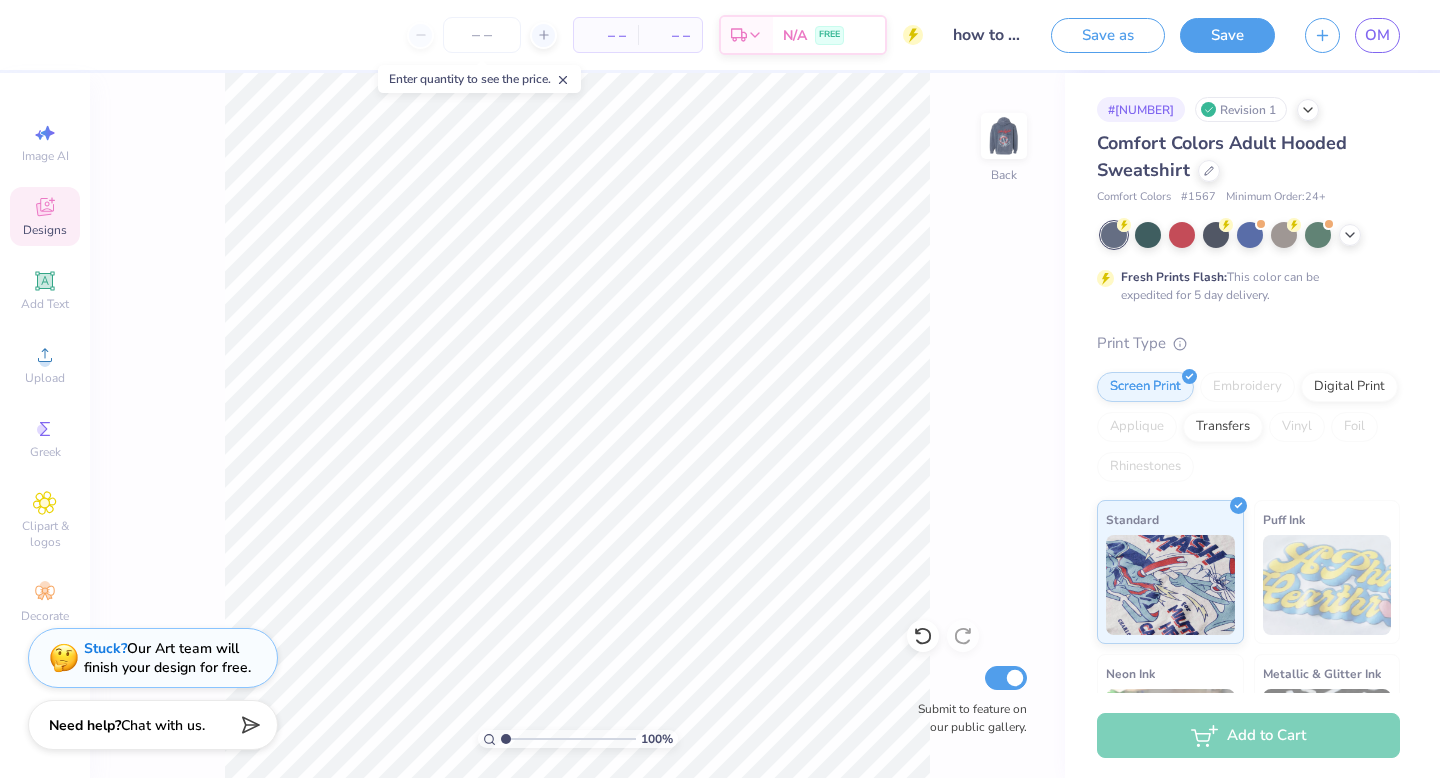 click 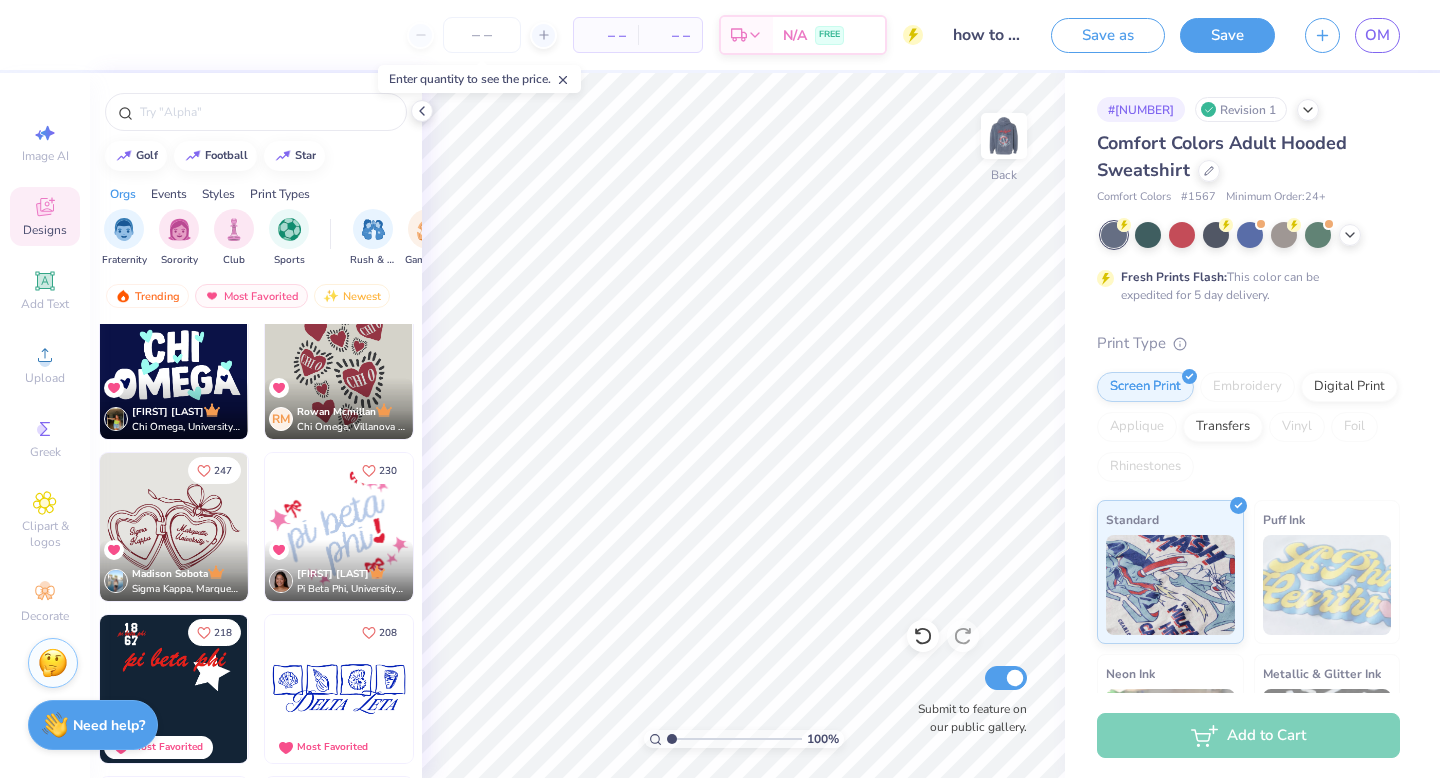 scroll, scrollTop: 208, scrollLeft: 0, axis: vertical 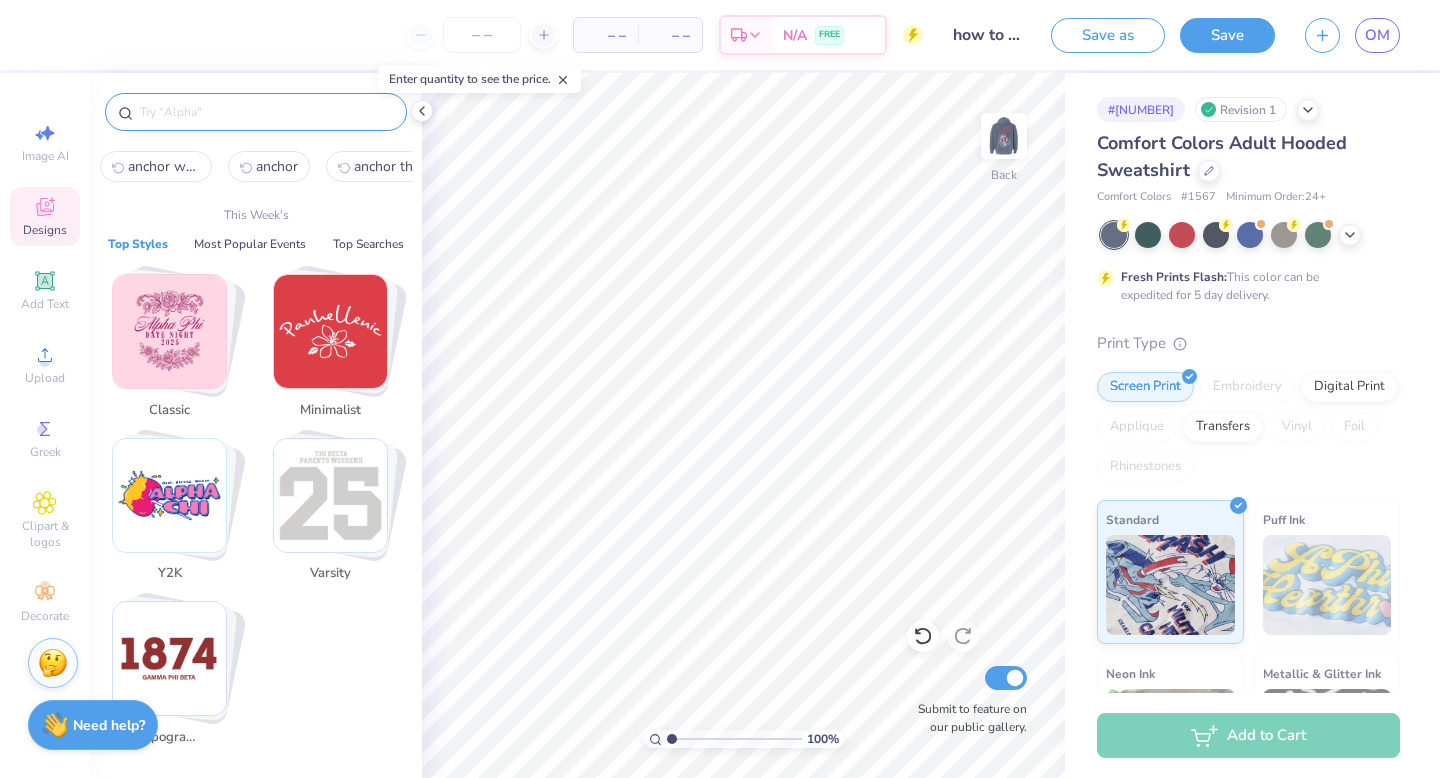 click at bounding box center [266, 112] 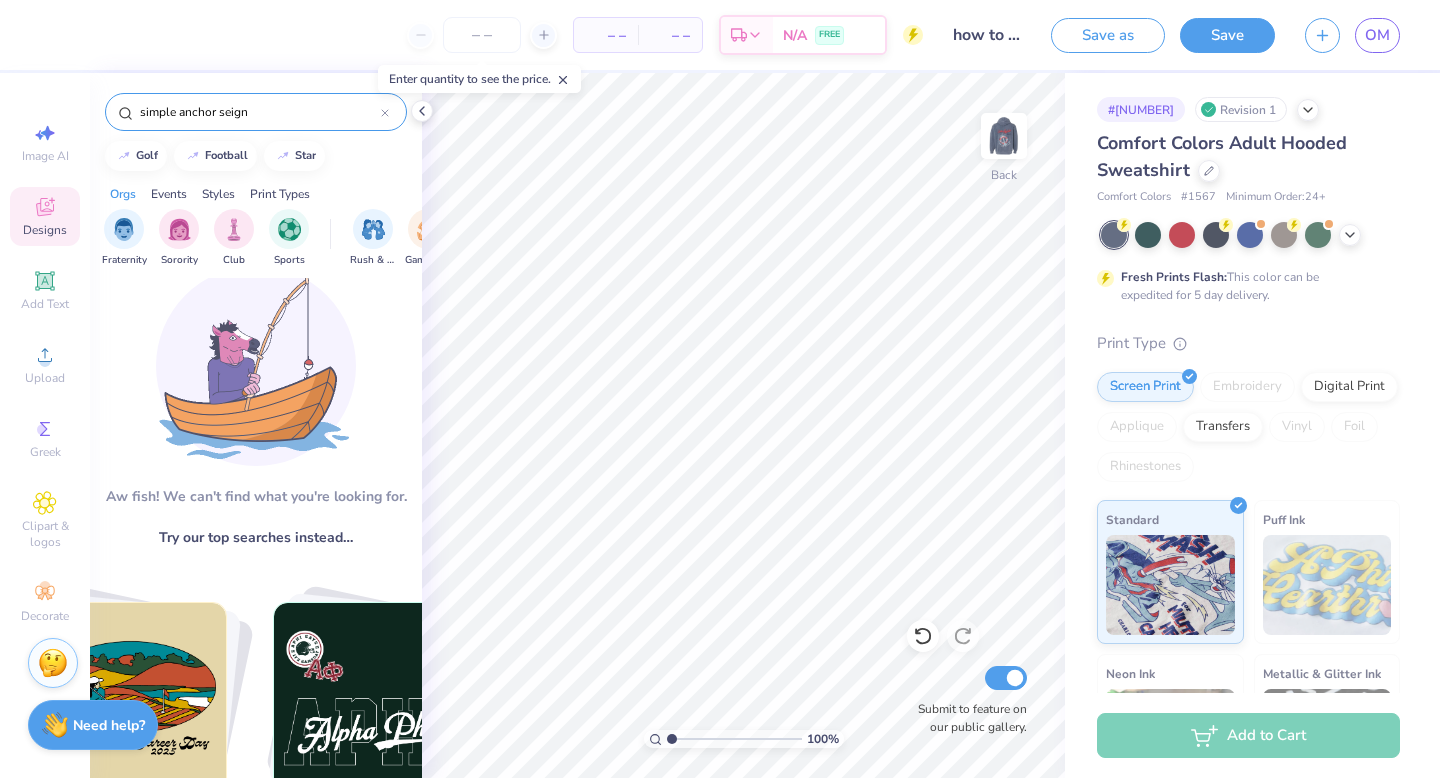 scroll, scrollTop: 39, scrollLeft: 0, axis: vertical 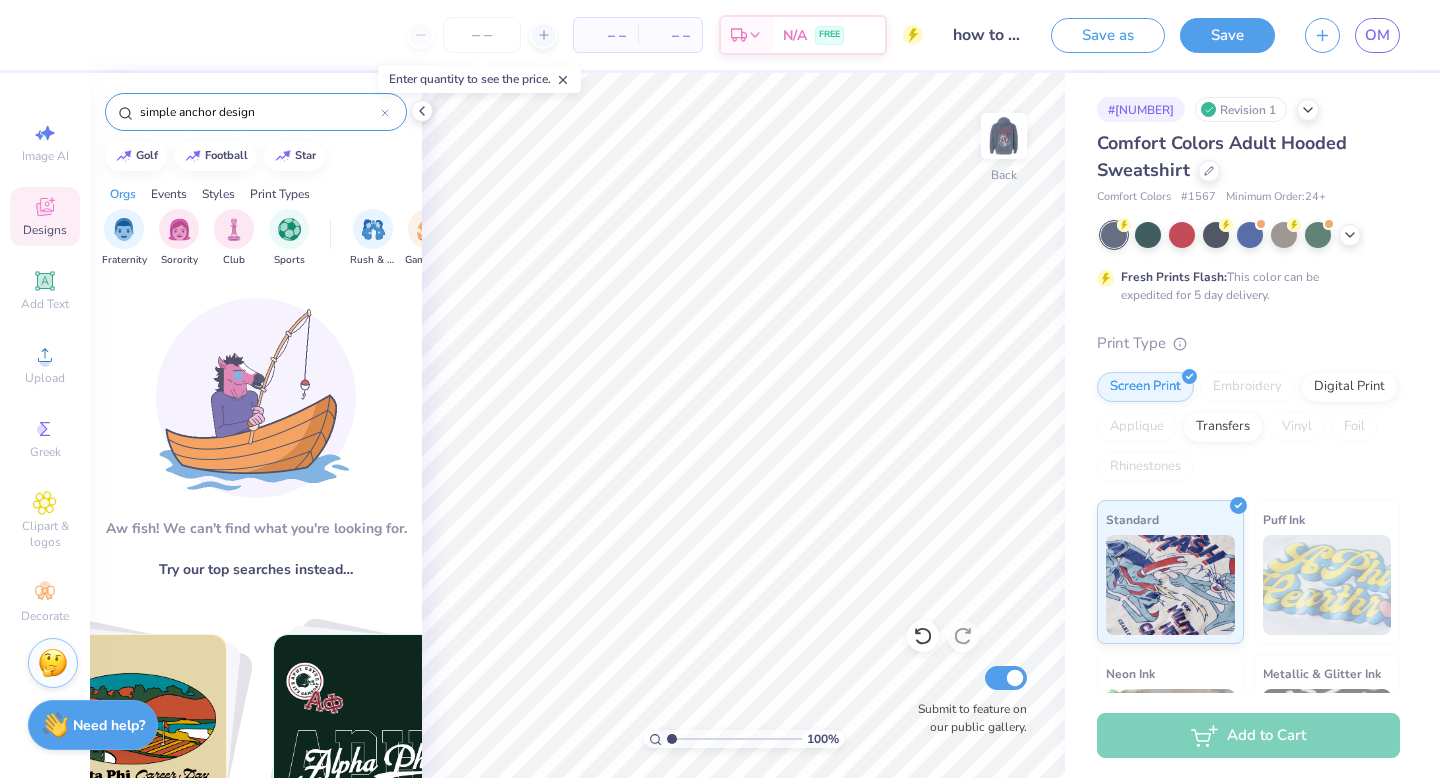 click on "simple anchor design" at bounding box center (259, 112) 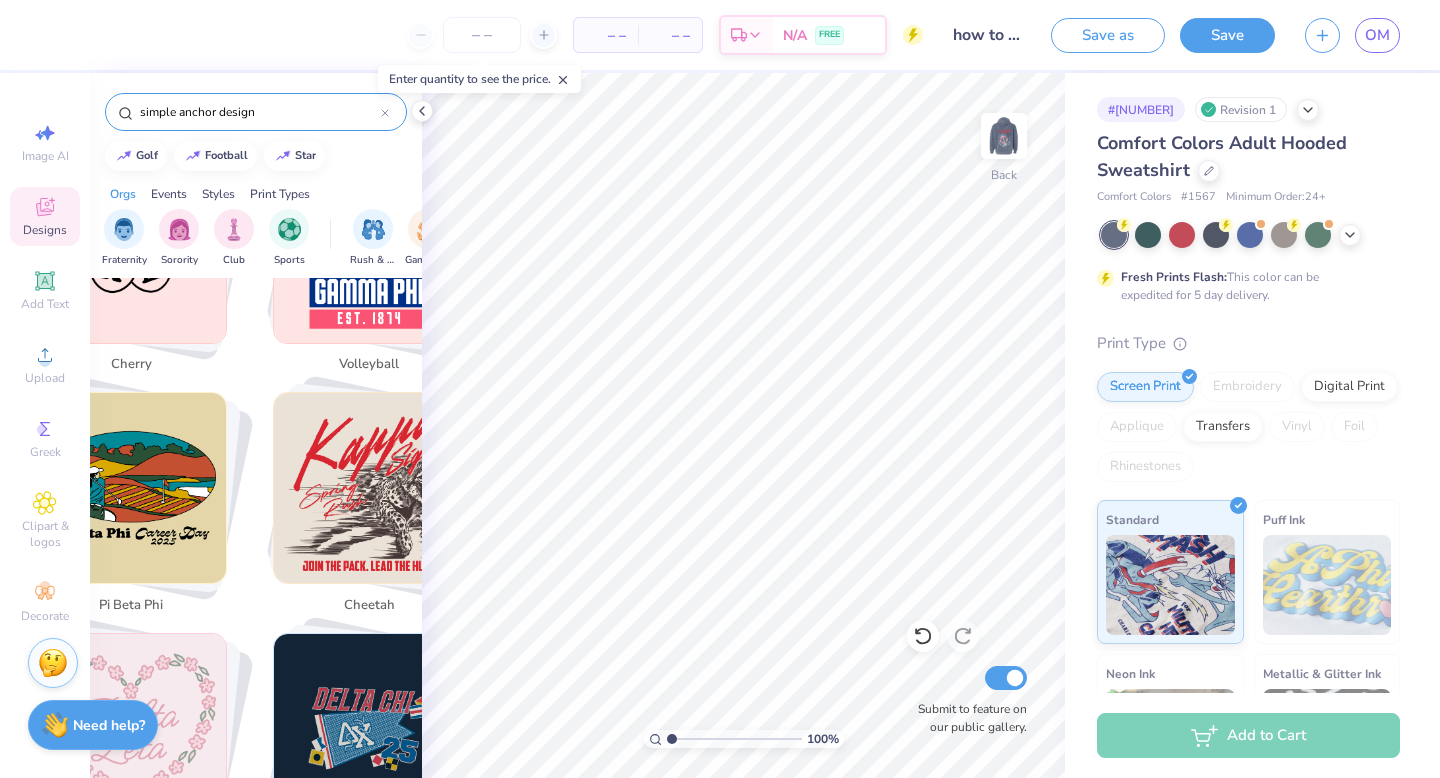 scroll, scrollTop: 5076, scrollLeft: 0, axis: vertical 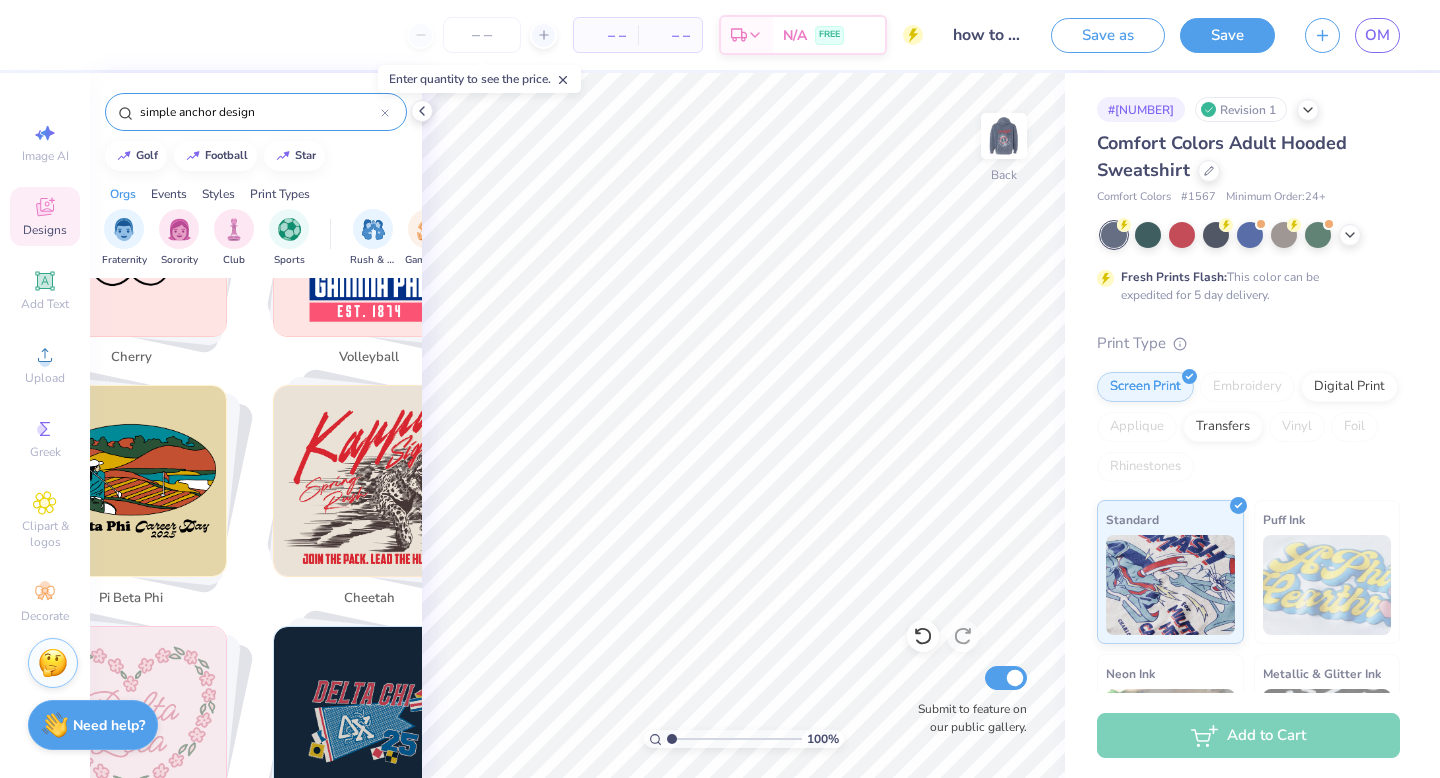 drag, startPoint x: 175, startPoint y: 110, endPoint x: 107, endPoint y: 108, distance: 68.0294 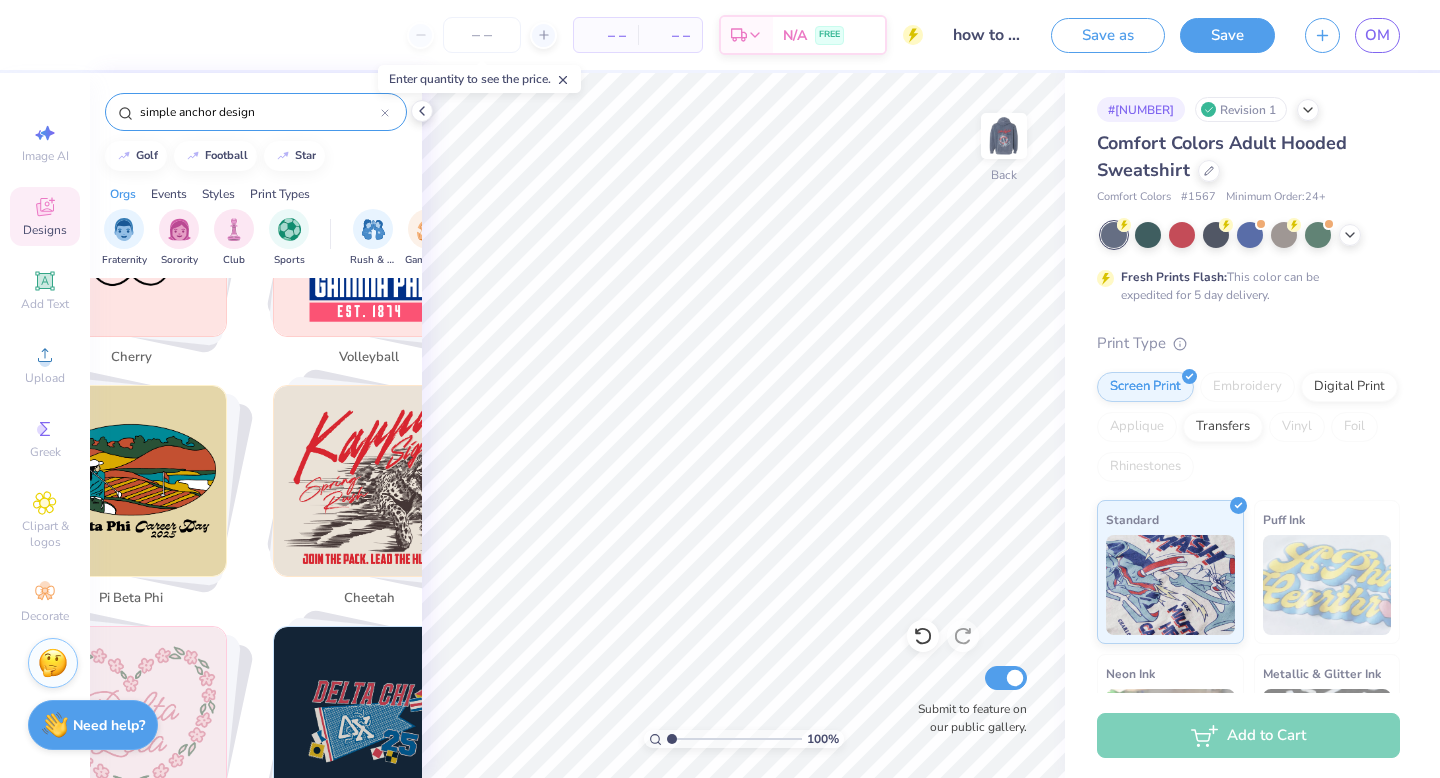 click on "simple anchor design" at bounding box center [256, 112] 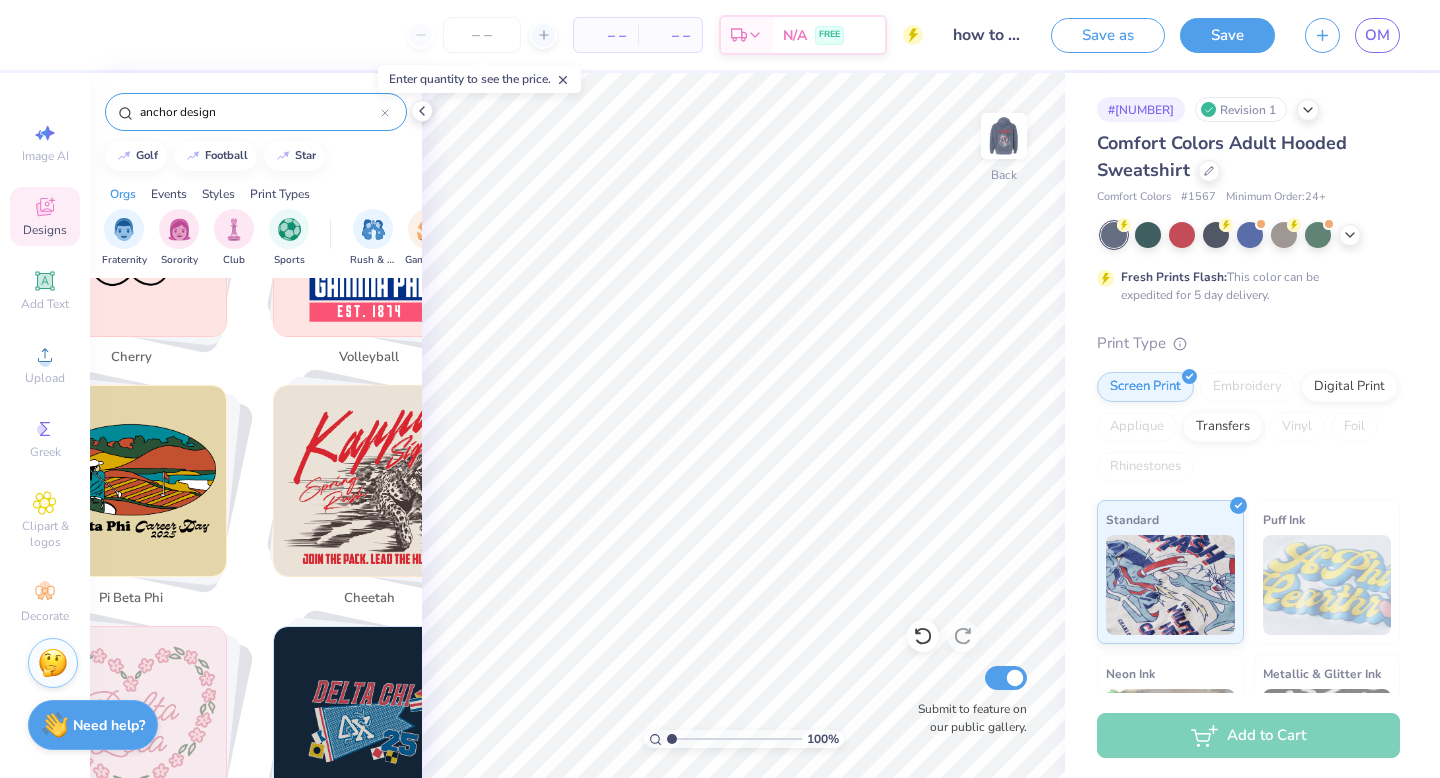 click on "anchor design" at bounding box center [259, 112] 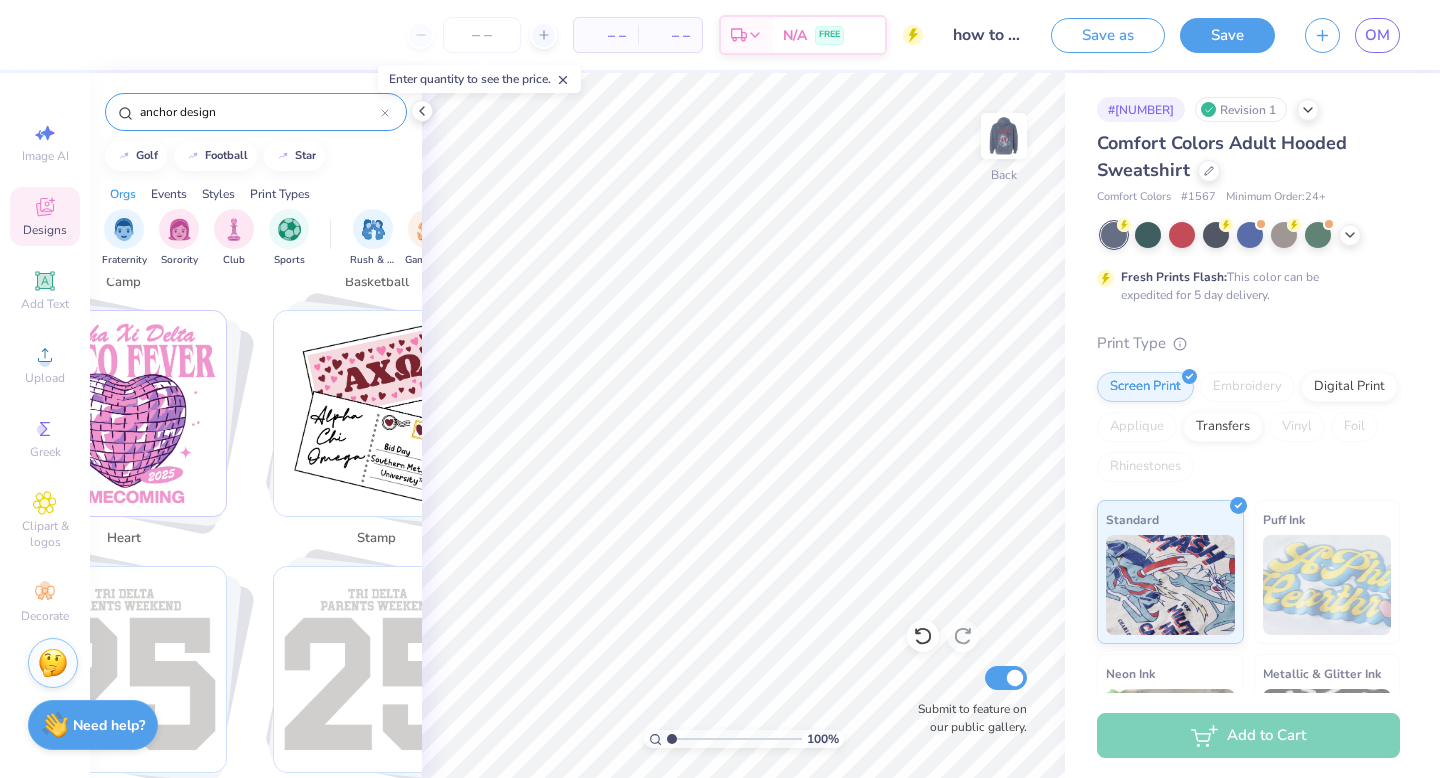 scroll, scrollTop: 1185, scrollLeft: 0, axis: vertical 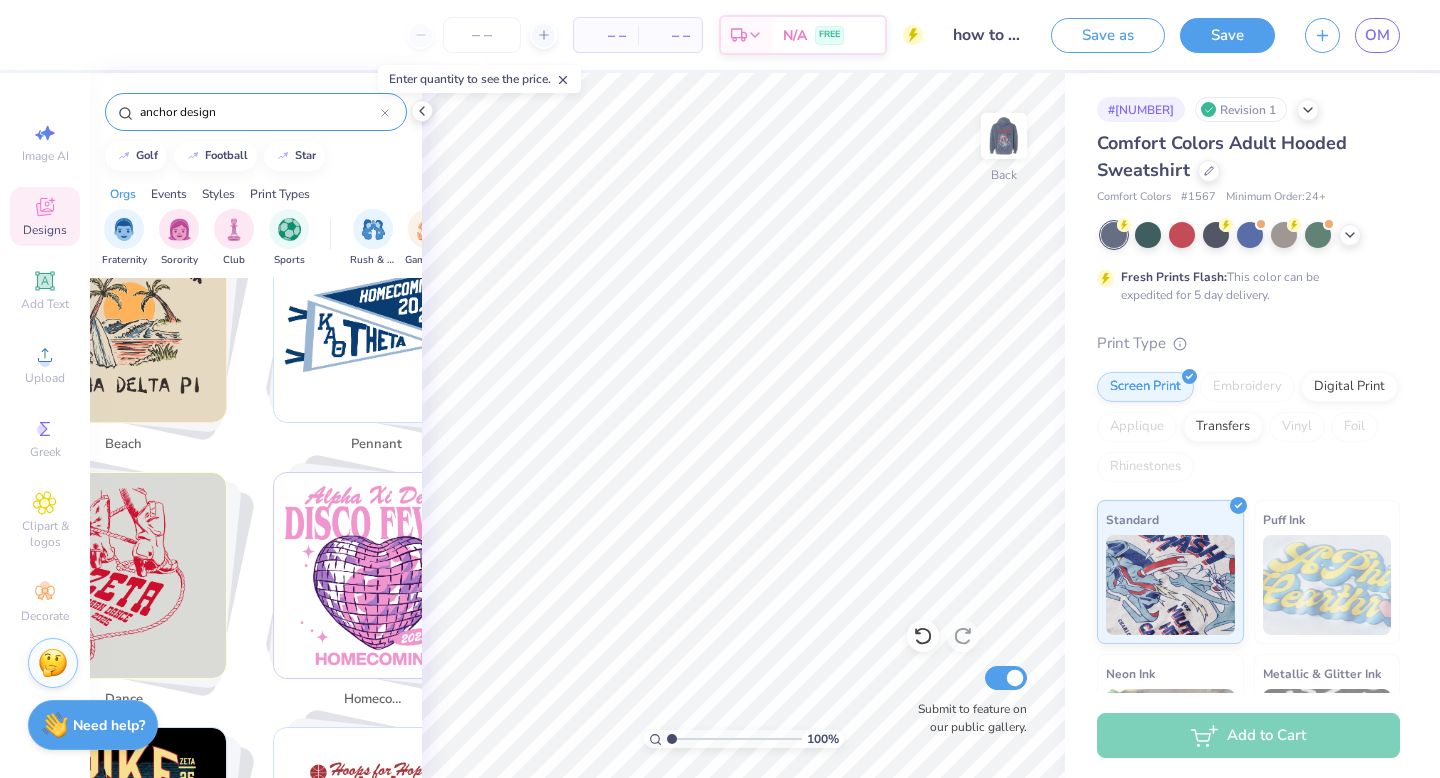 click on "anchor design" at bounding box center [259, 112] 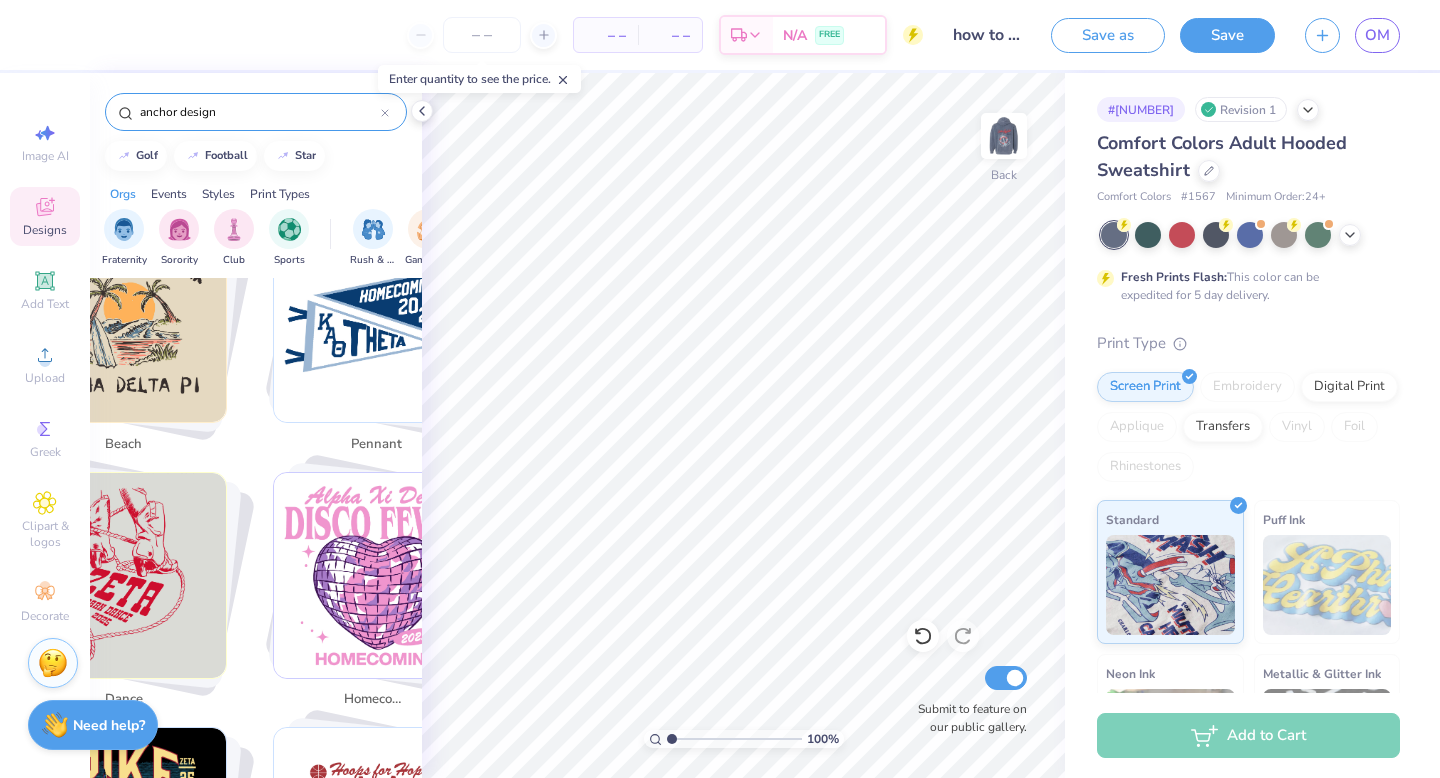 scroll, scrollTop: 0, scrollLeft: 0, axis: both 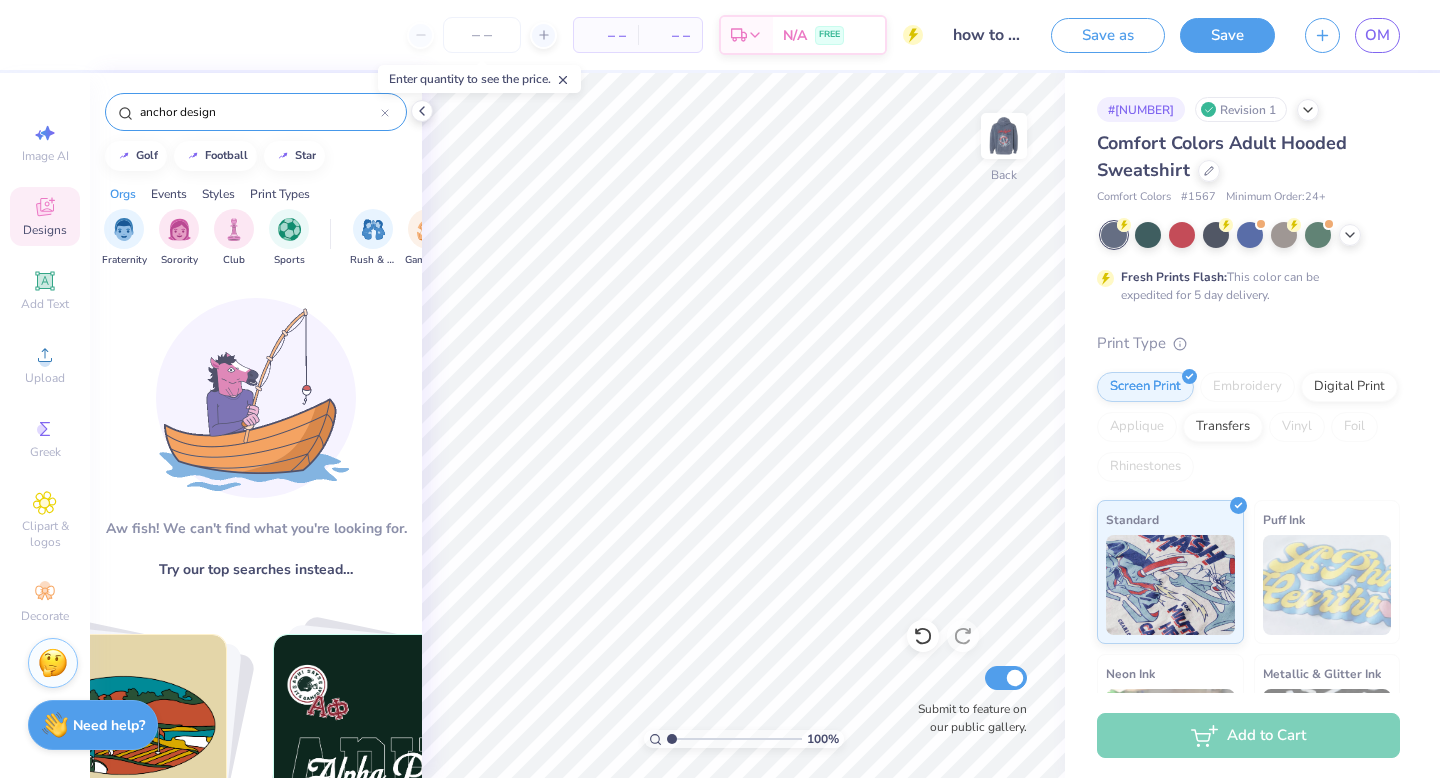 drag, startPoint x: 221, startPoint y: 114, endPoint x: 184, endPoint y: 113, distance: 37.01351 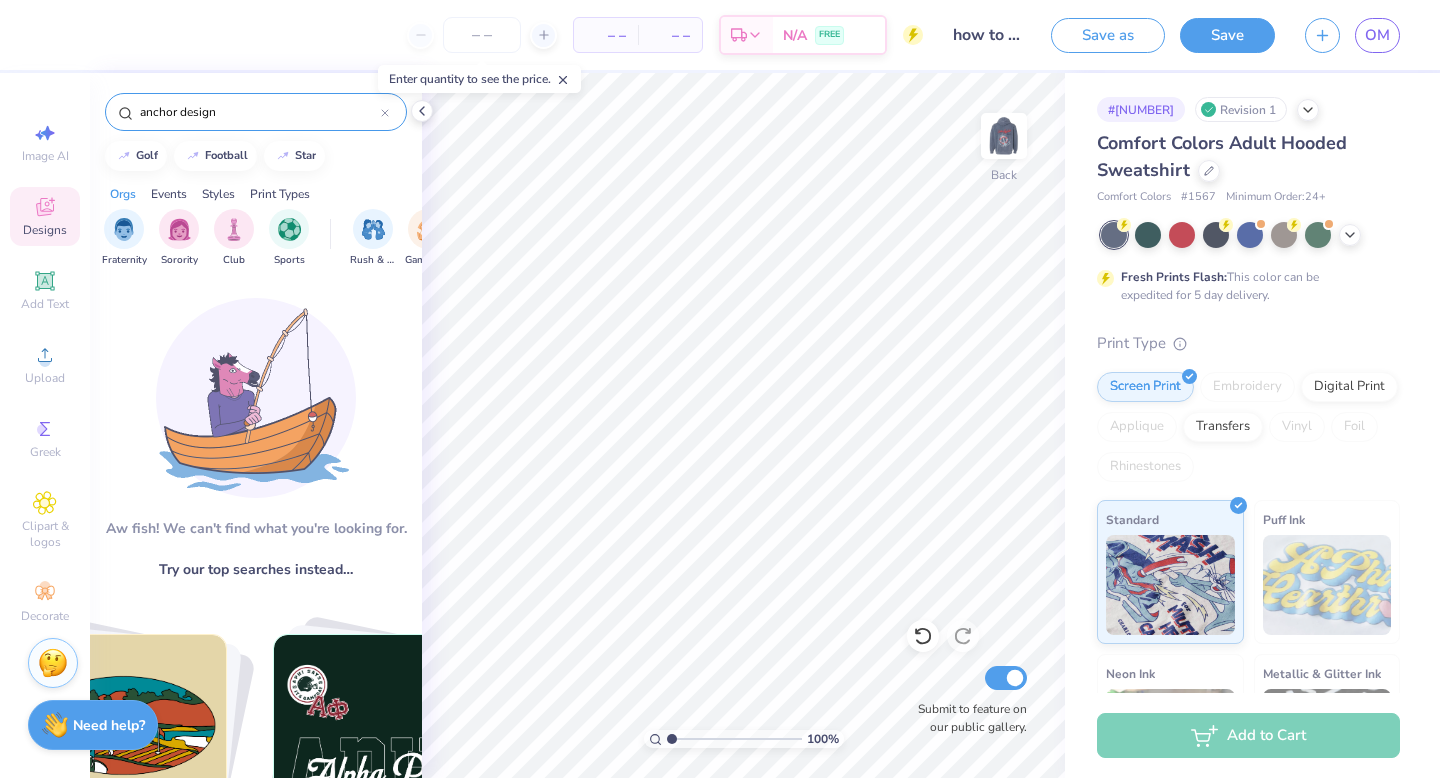 click on "anchor design" at bounding box center (259, 112) 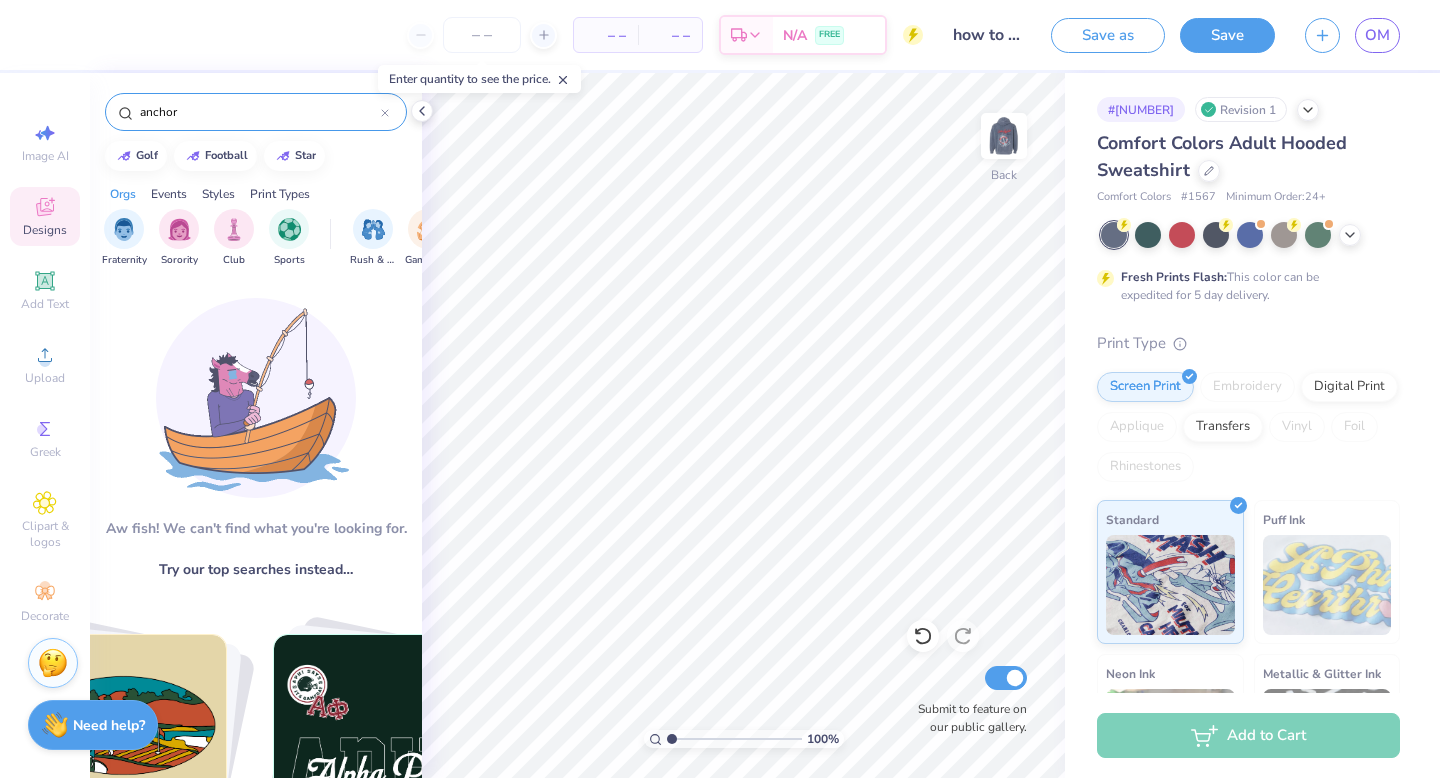 type on "anchor" 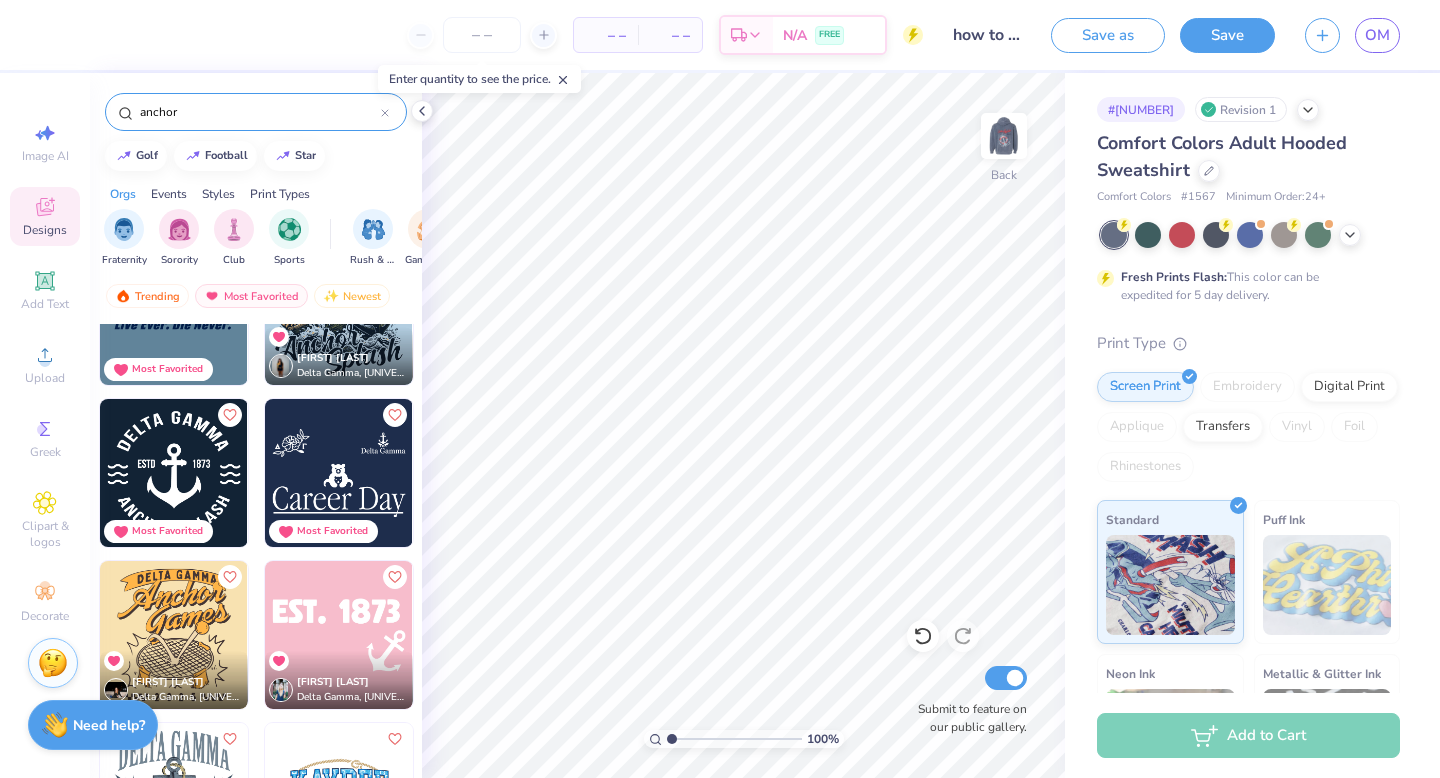 scroll, scrollTop: 1711, scrollLeft: 0, axis: vertical 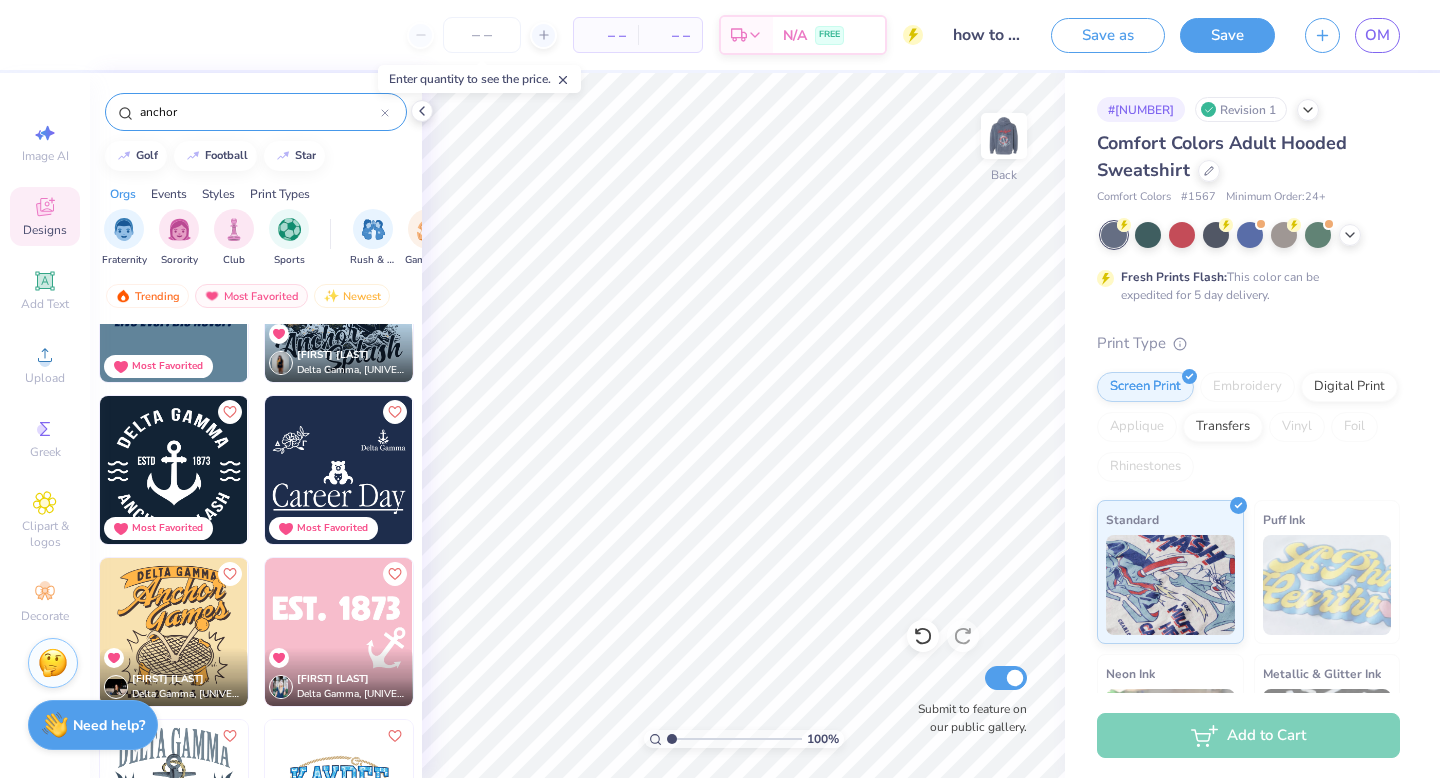 click at bounding box center [339, 632] 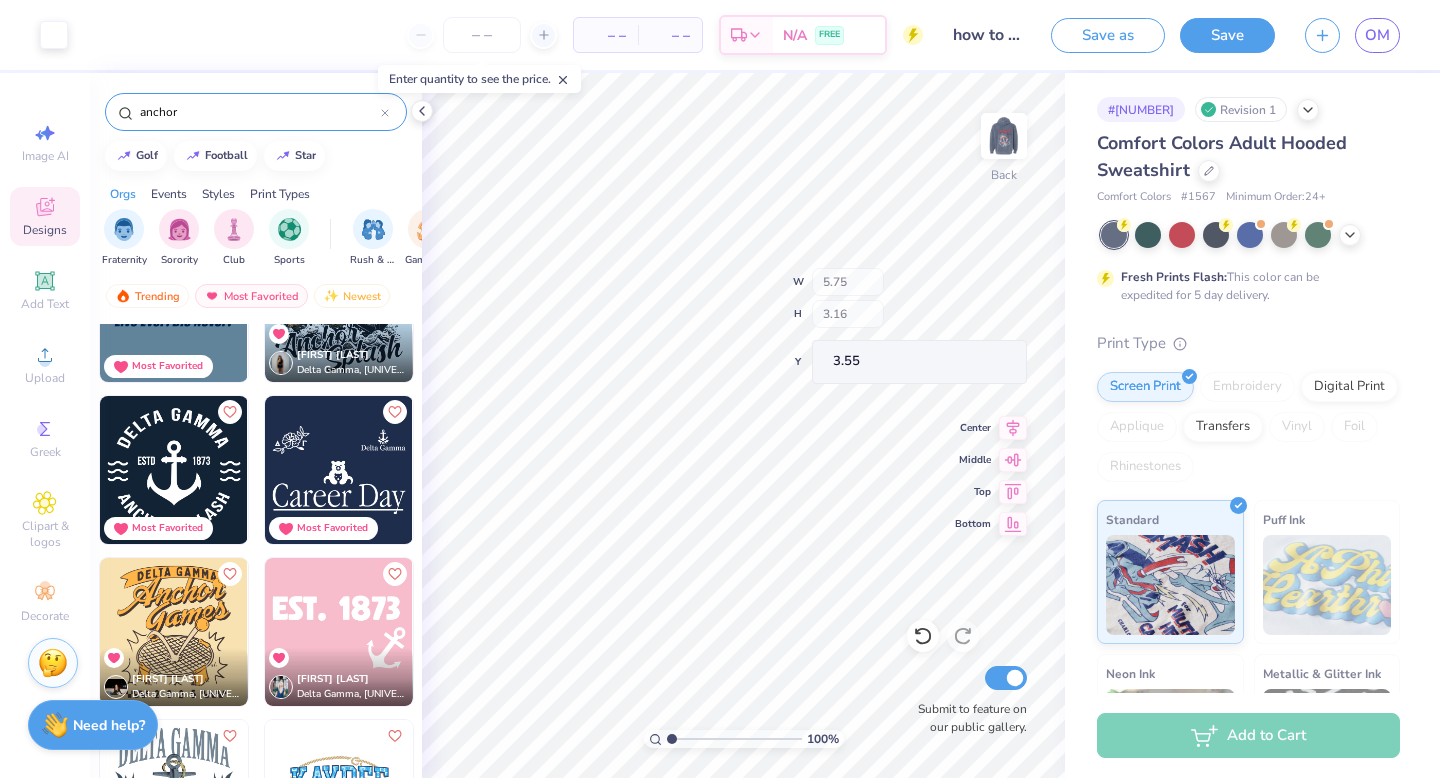 type on "3.56" 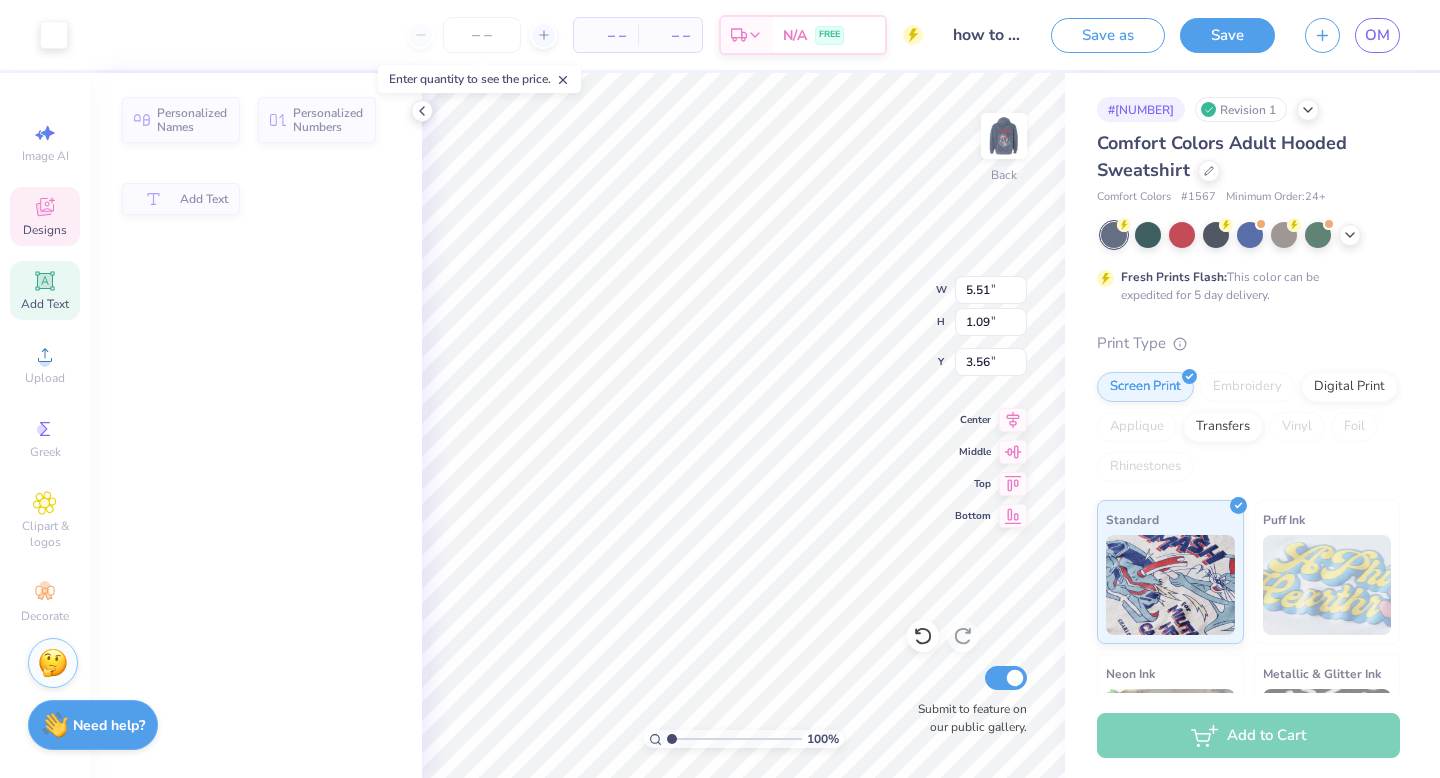 type on "5.51" 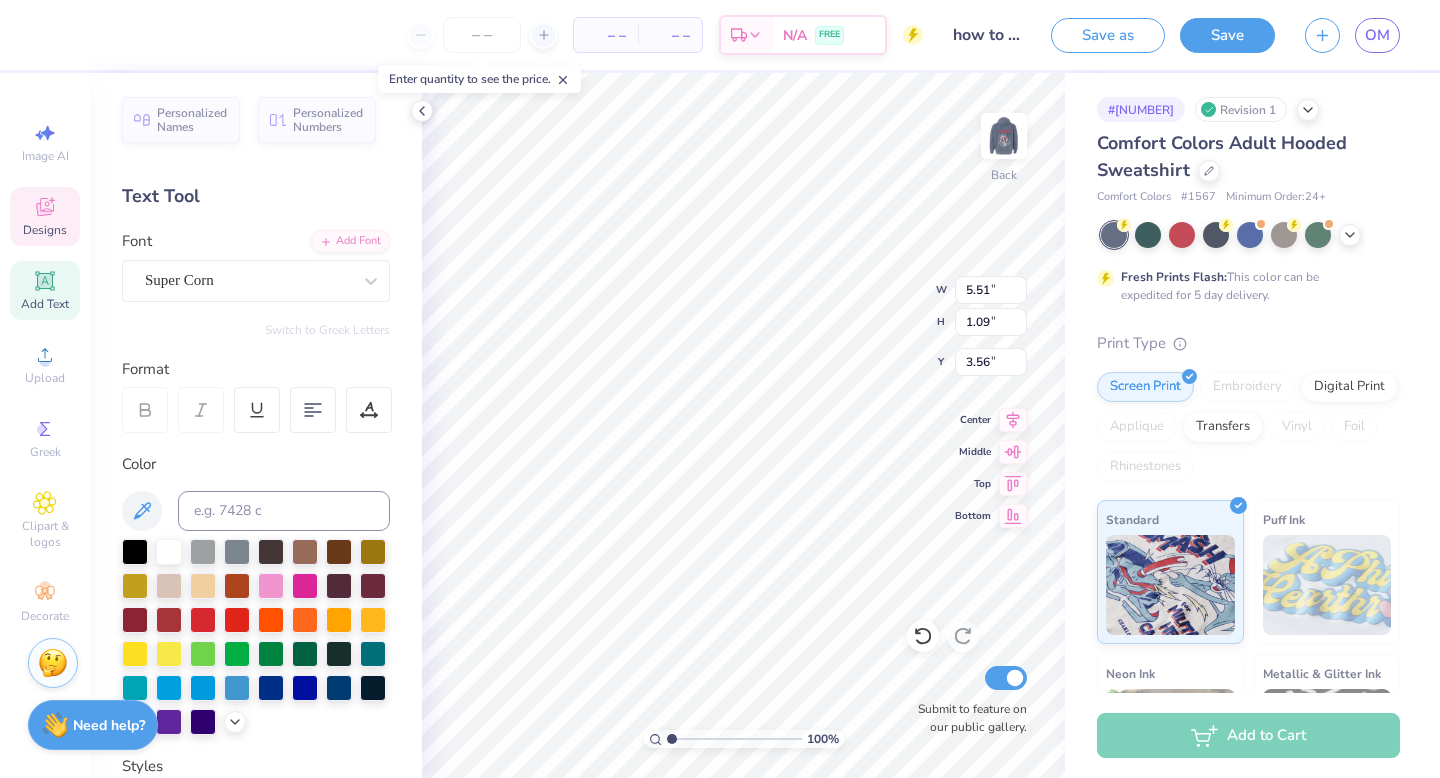 scroll, scrollTop: 0, scrollLeft: 4, axis: horizontal 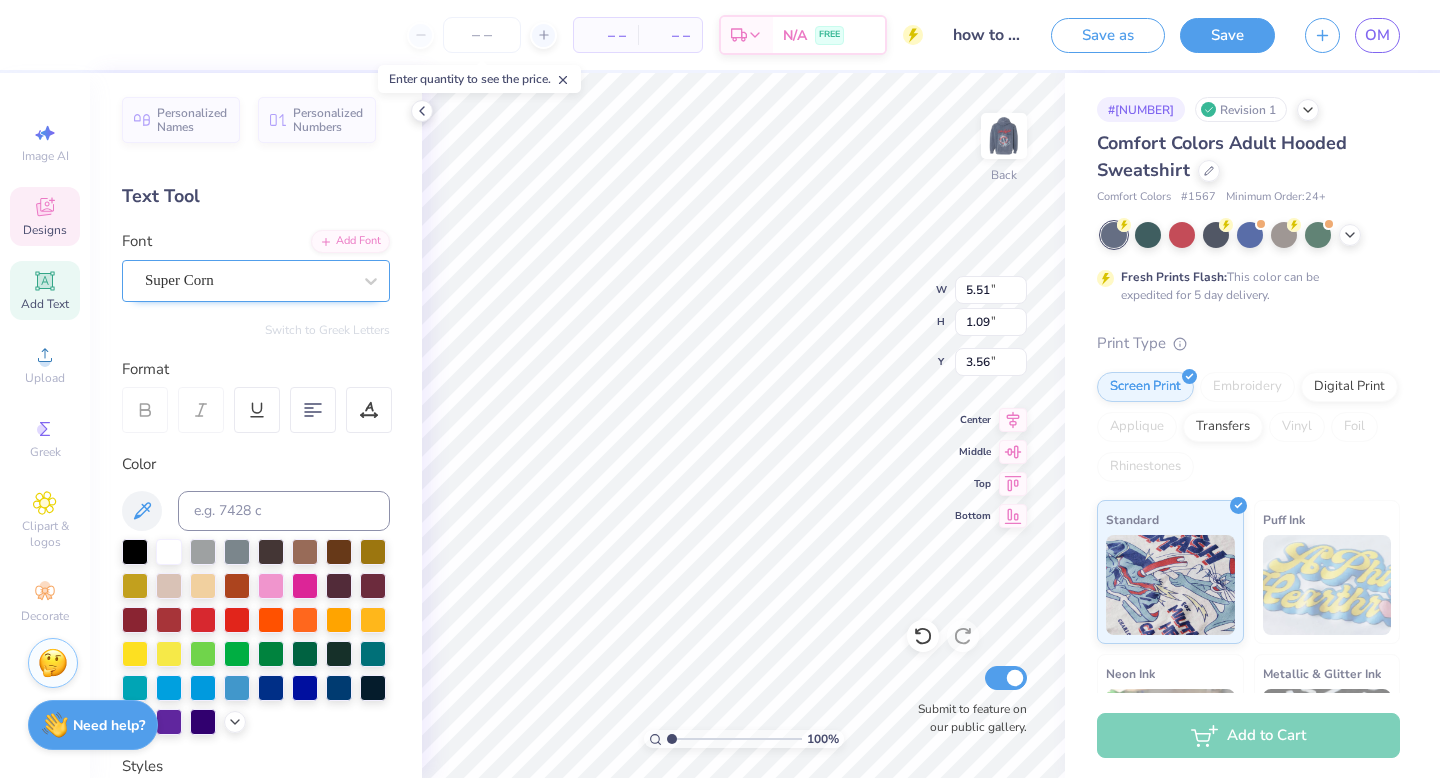 click on "Super Corn" at bounding box center (248, 280) 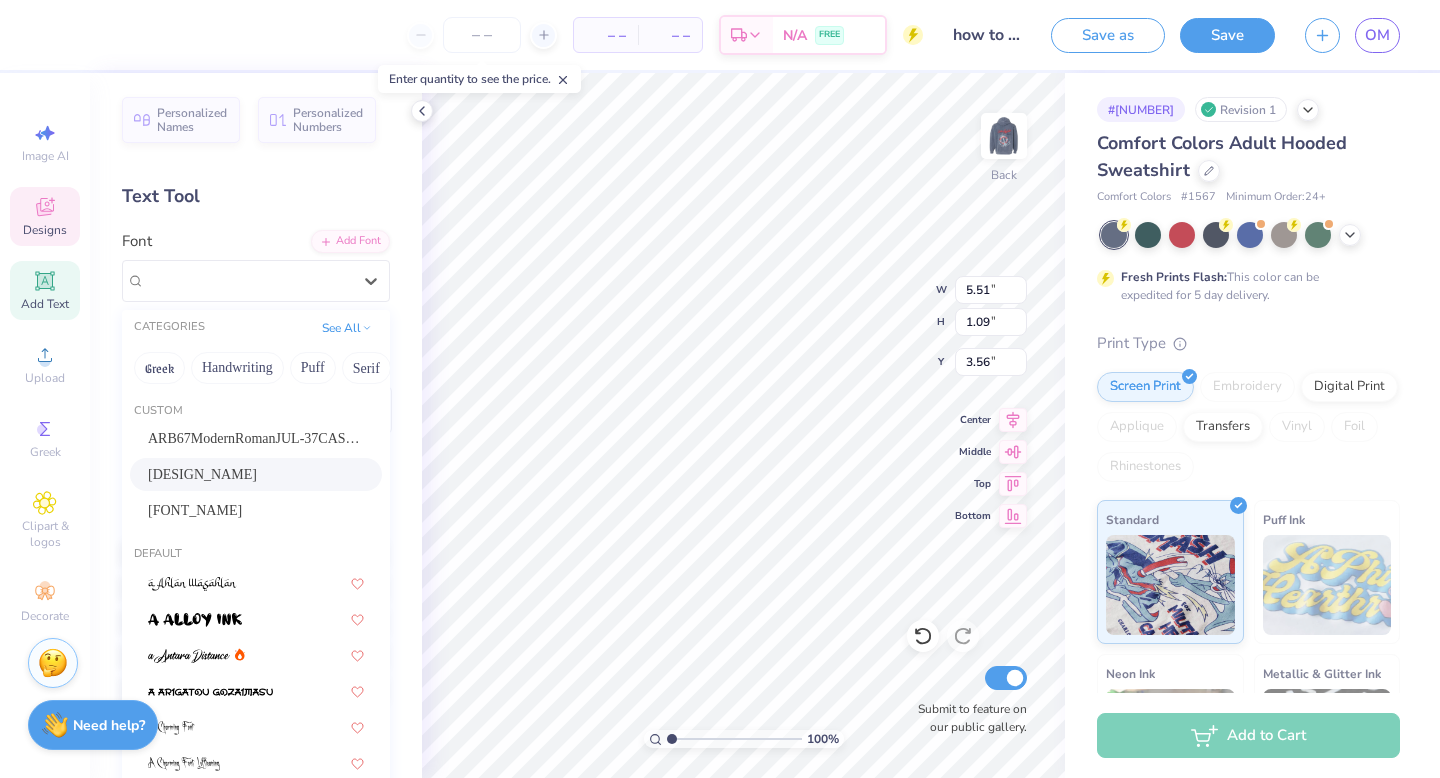click on "[EVENT] Personal Use" at bounding box center (202, 474) 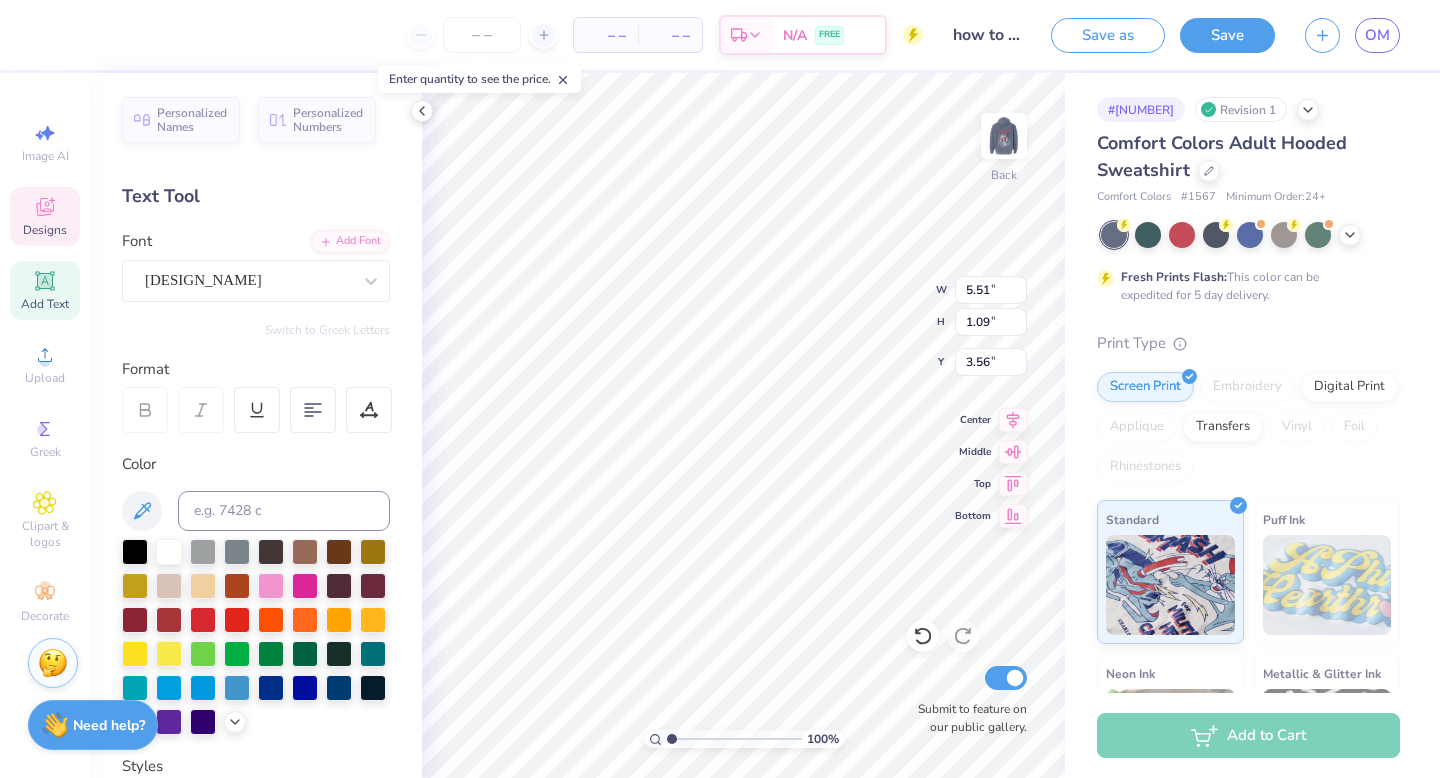 scroll, scrollTop: 0, scrollLeft: 0, axis: both 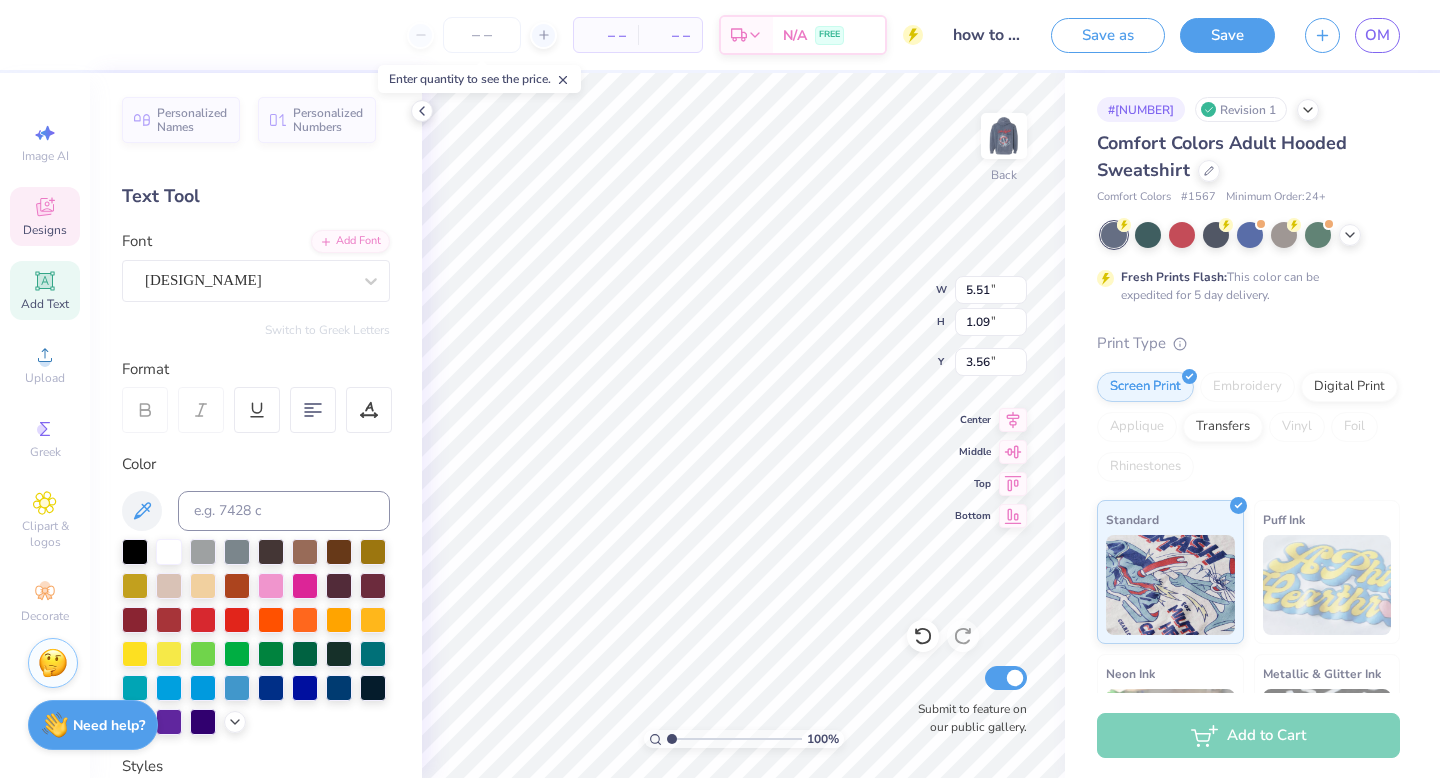 type on "1" 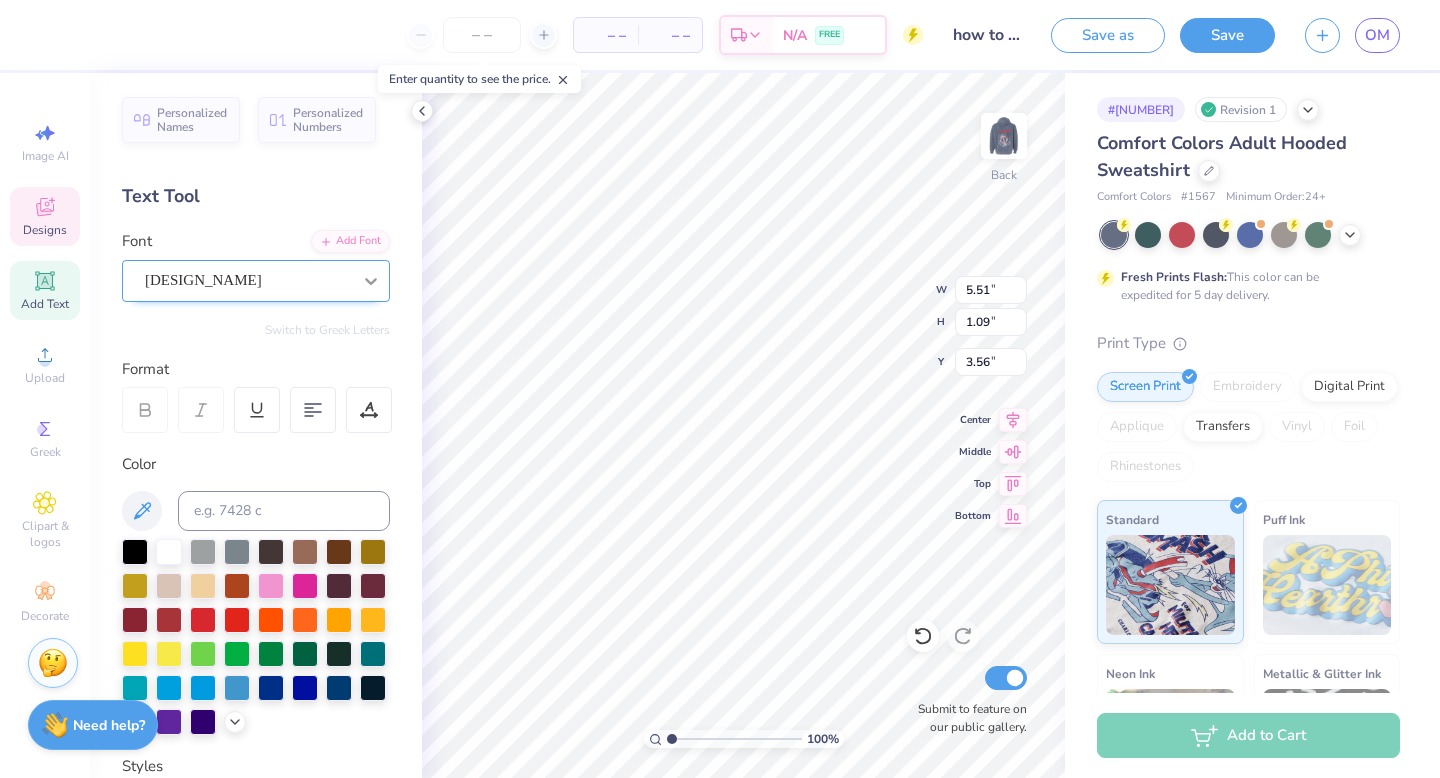 click 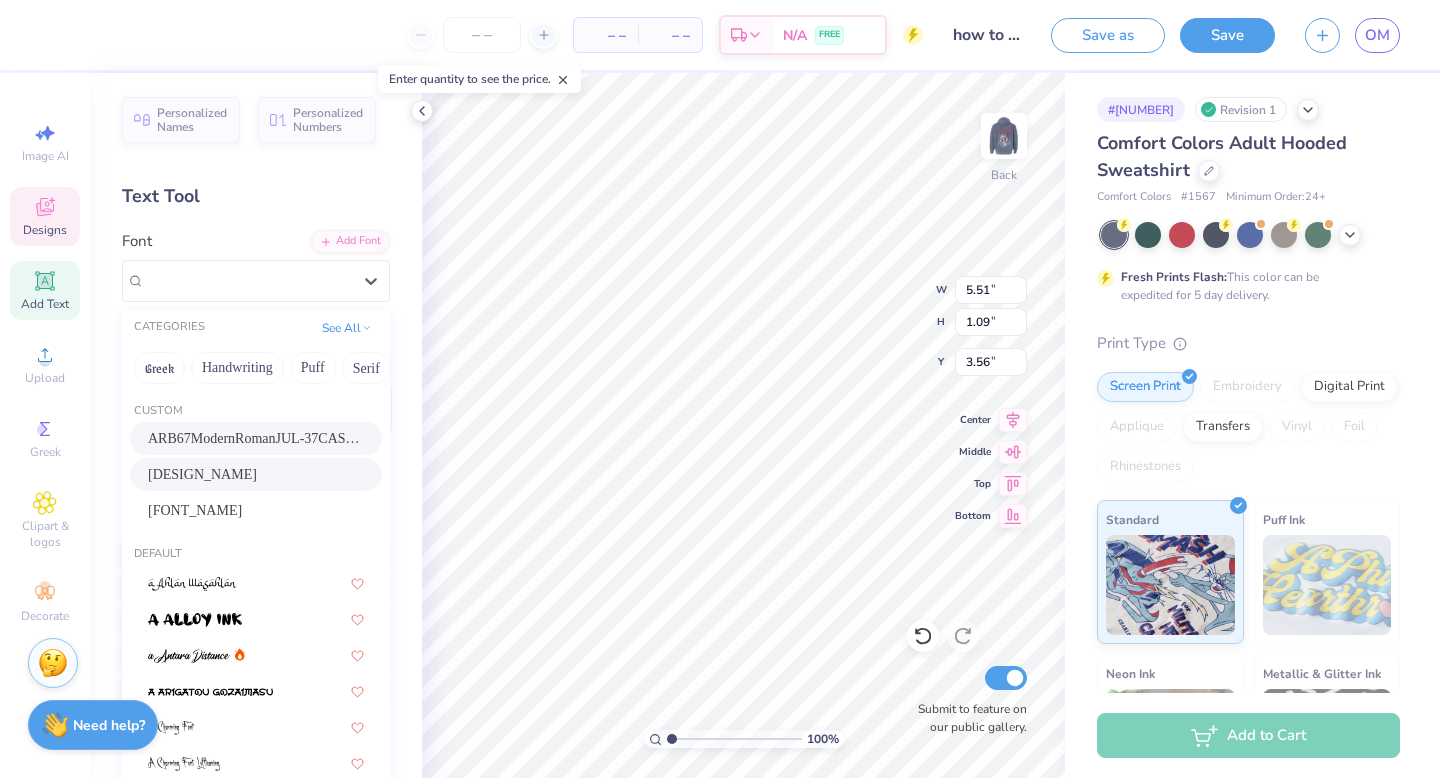 click on "ARB67ModernRomanJUL-37CASW01" at bounding box center [256, 438] 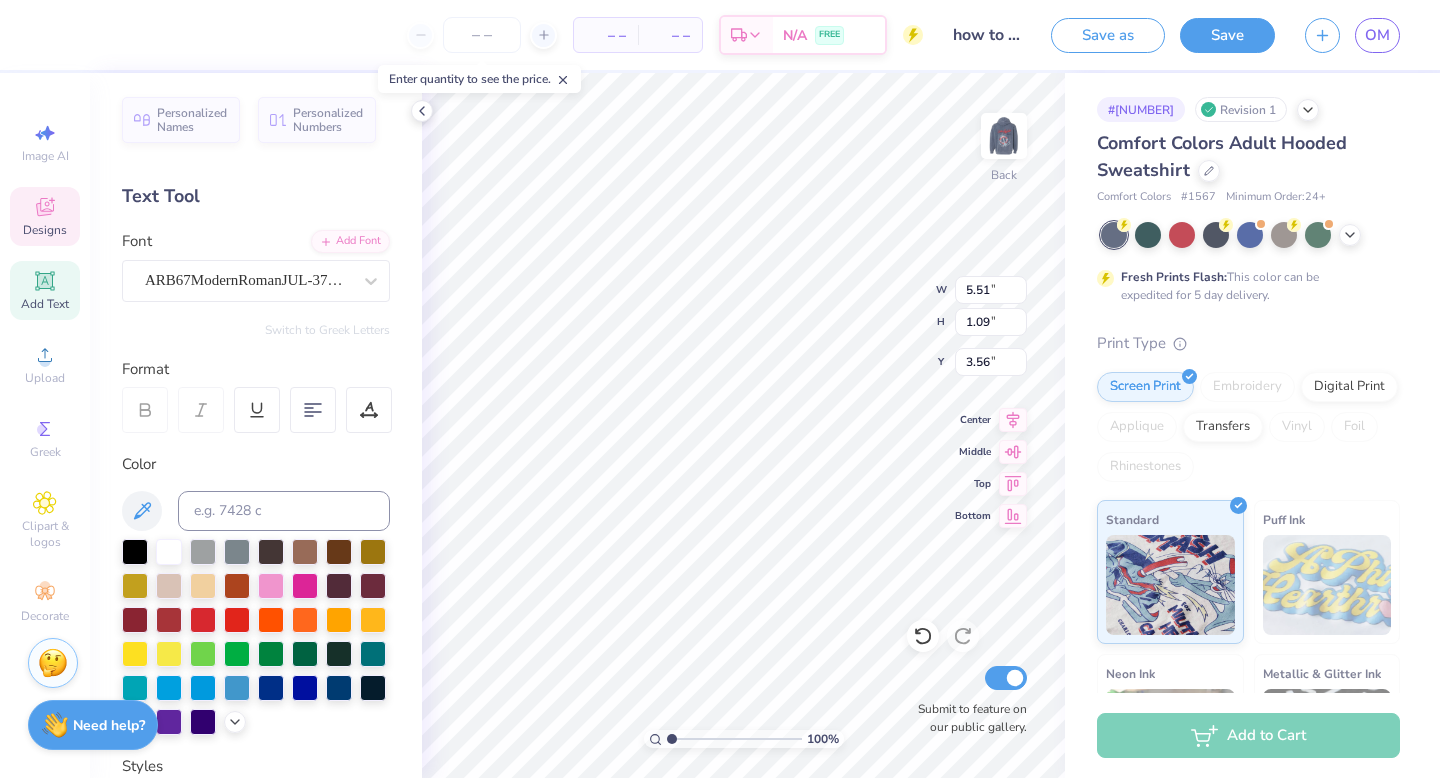 scroll, scrollTop: 0, scrollLeft: 1, axis: horizontal 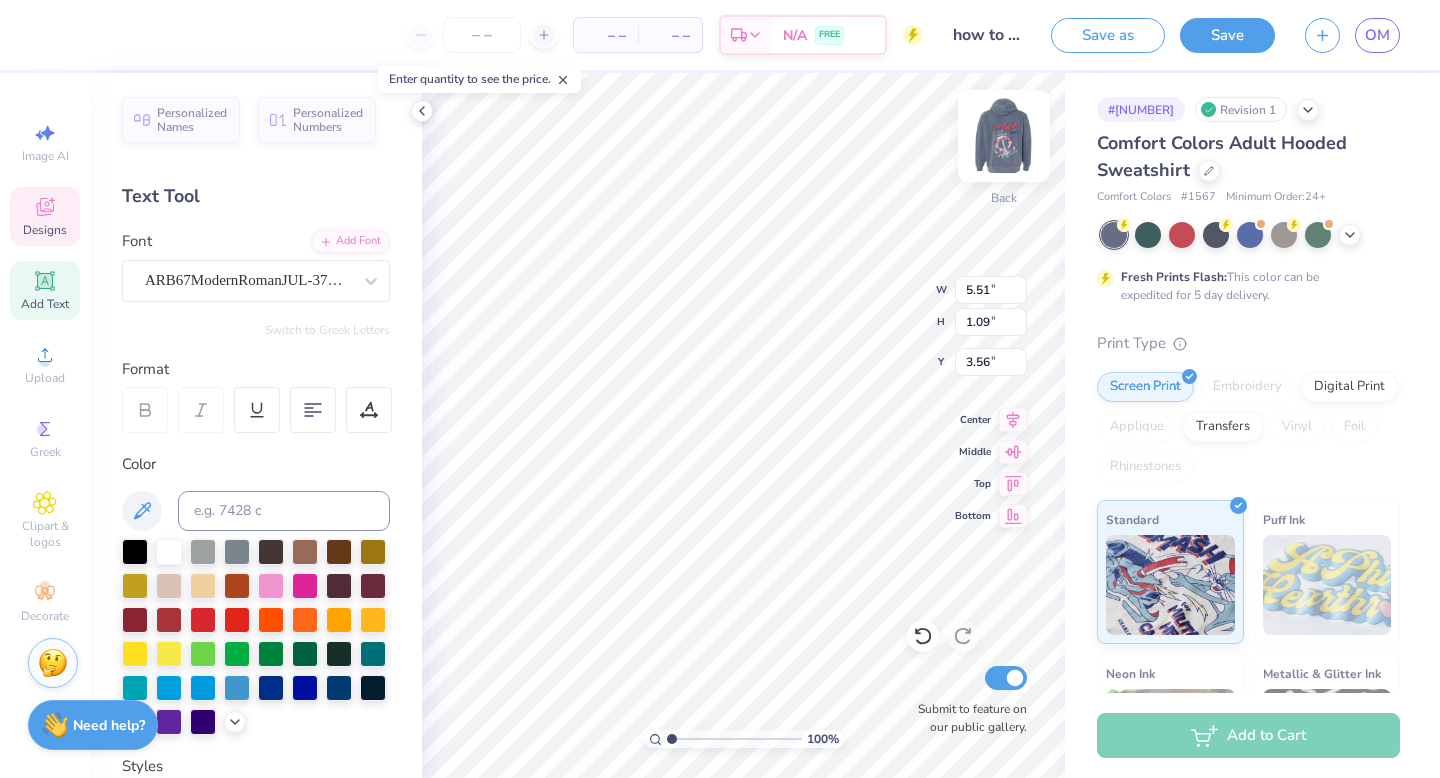 type on "11561" 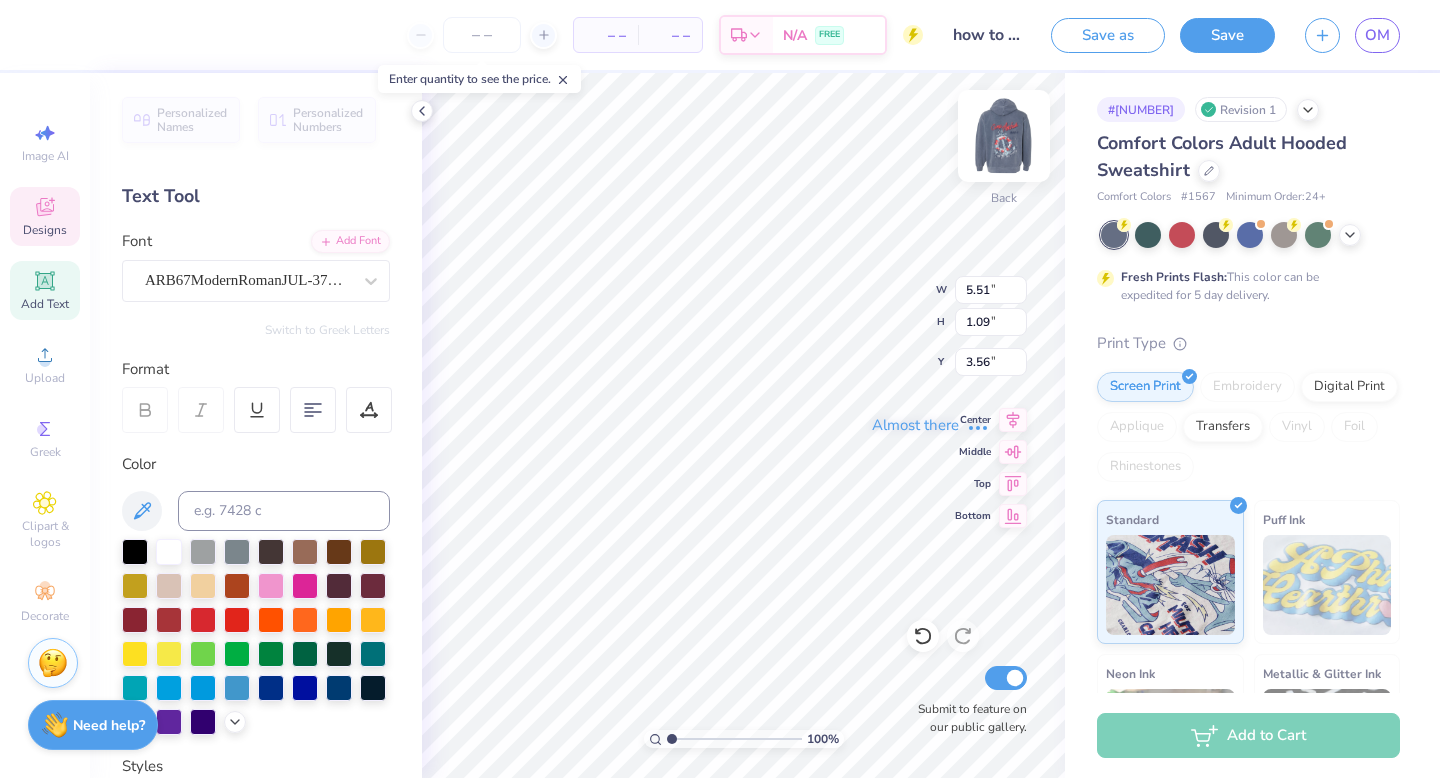 type on "4.82" 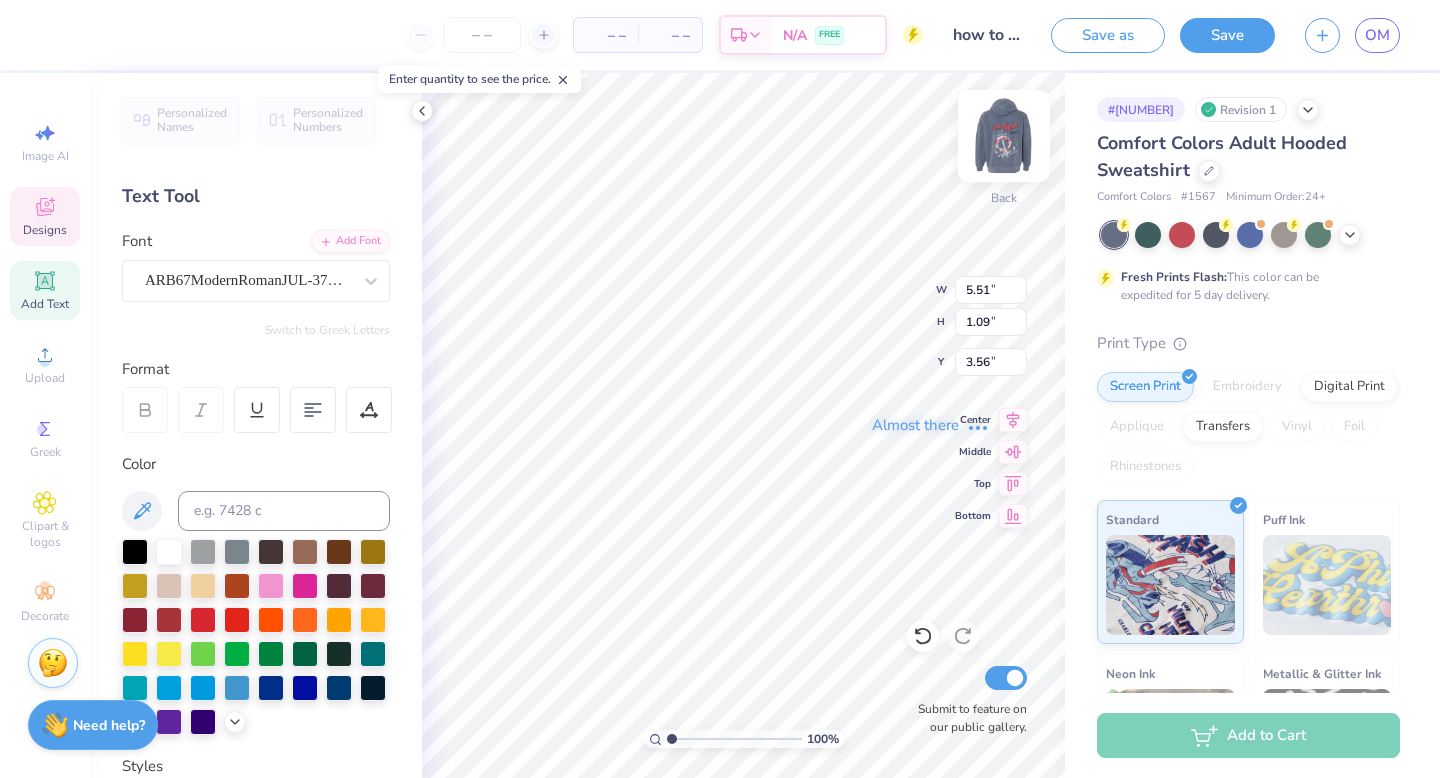 type on "1.23" 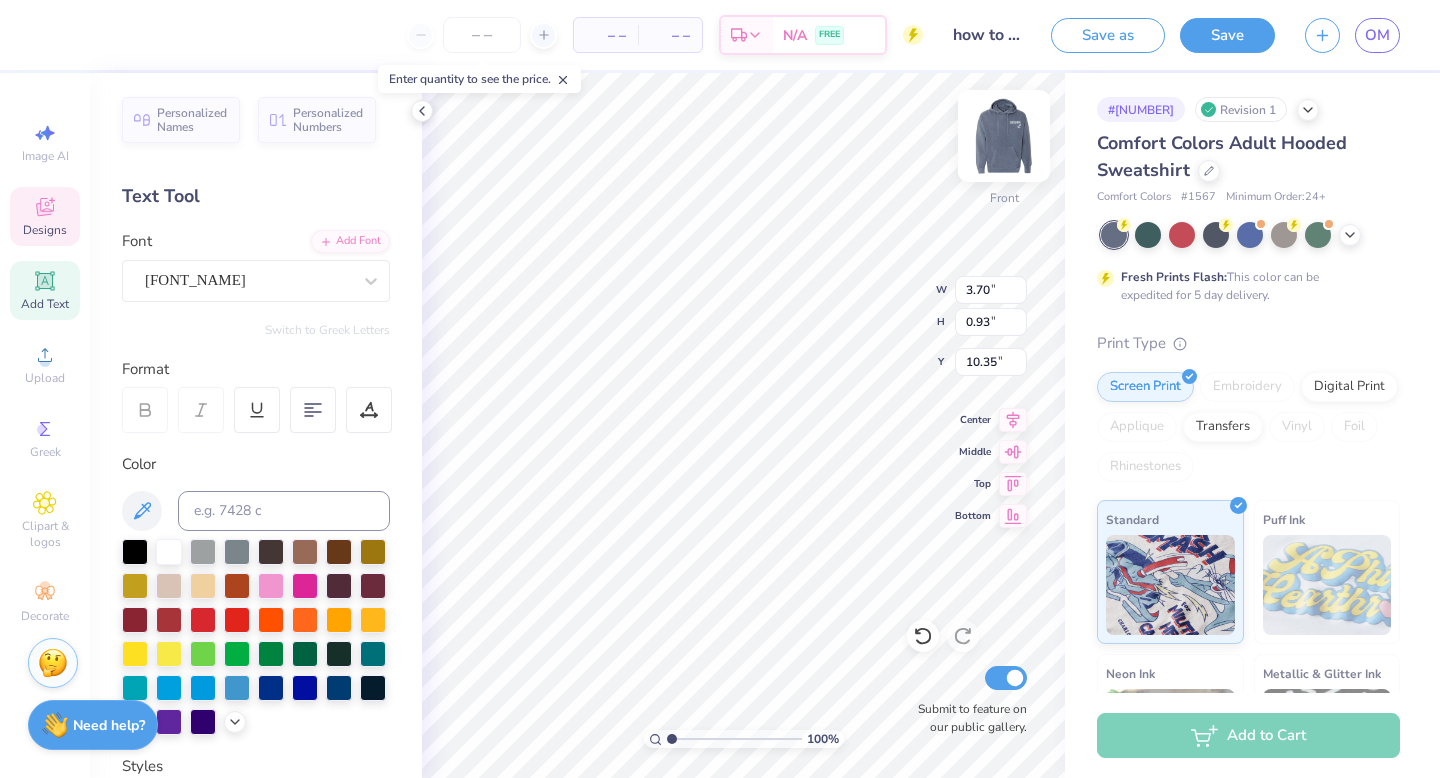 click at bounding box center (1004, 136) 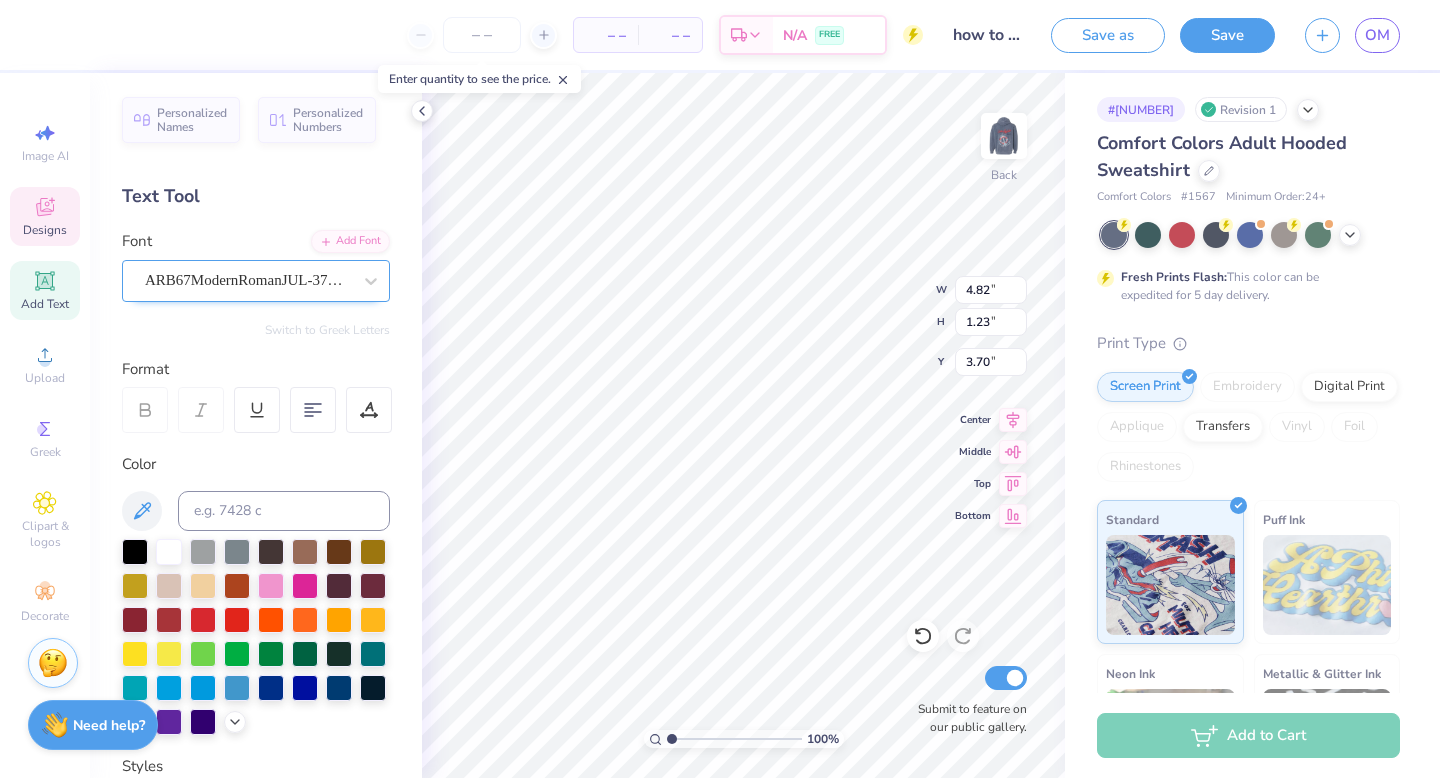 click on "ARB67ModernRomanJUL-37CASW01" at bounding box center (248, 280) 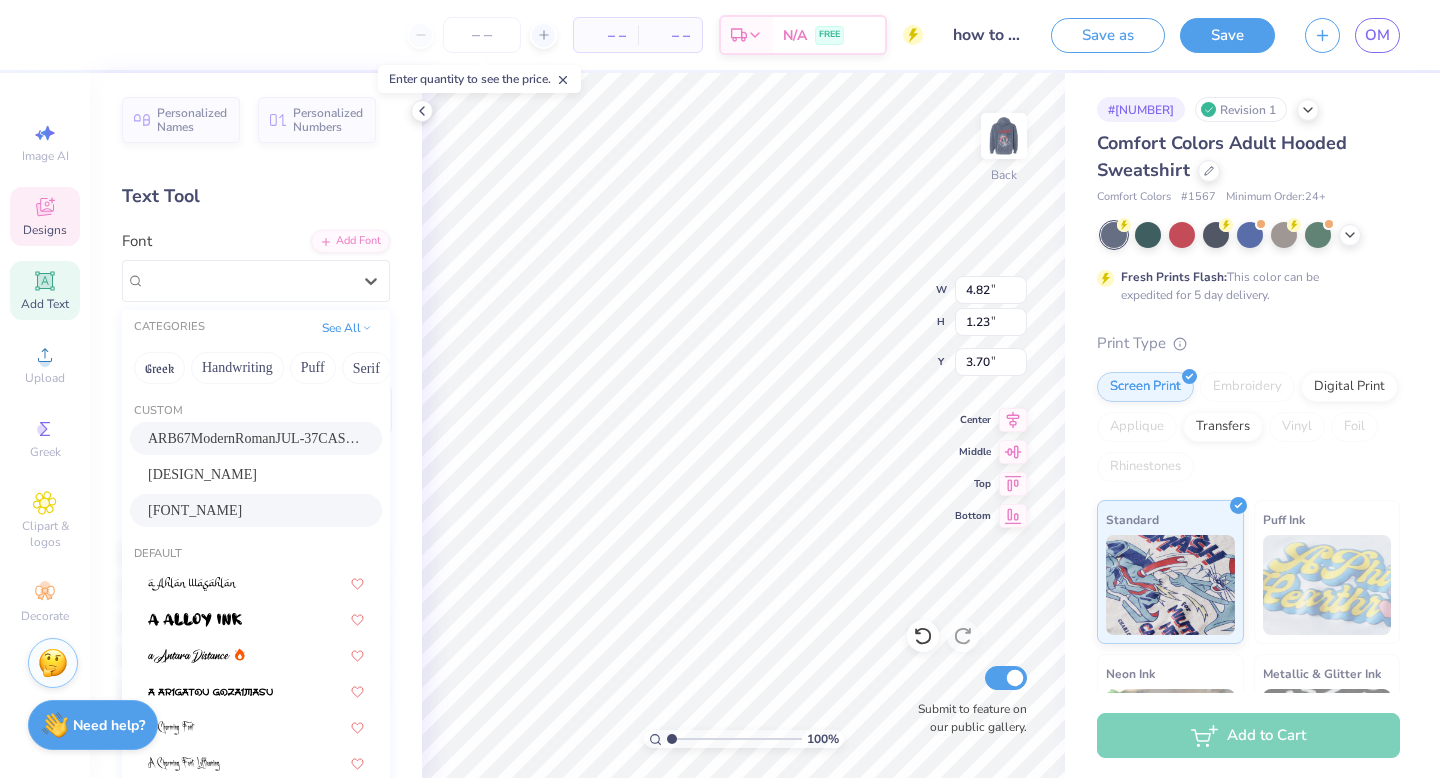 click on "[LAST]" at bounding box center [256, 510] 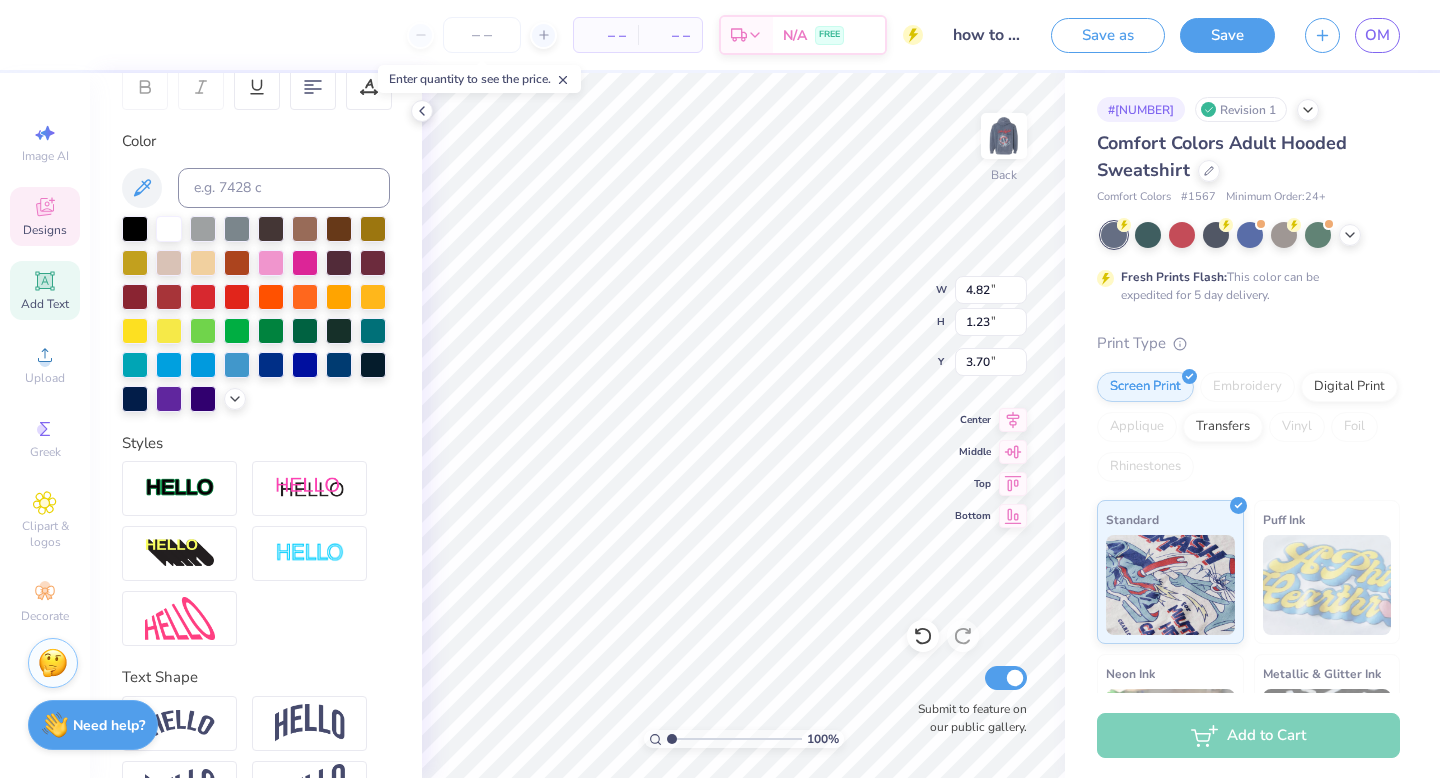 scroll, scrollTop: 384, scrollLeft: 0, axis: vertical 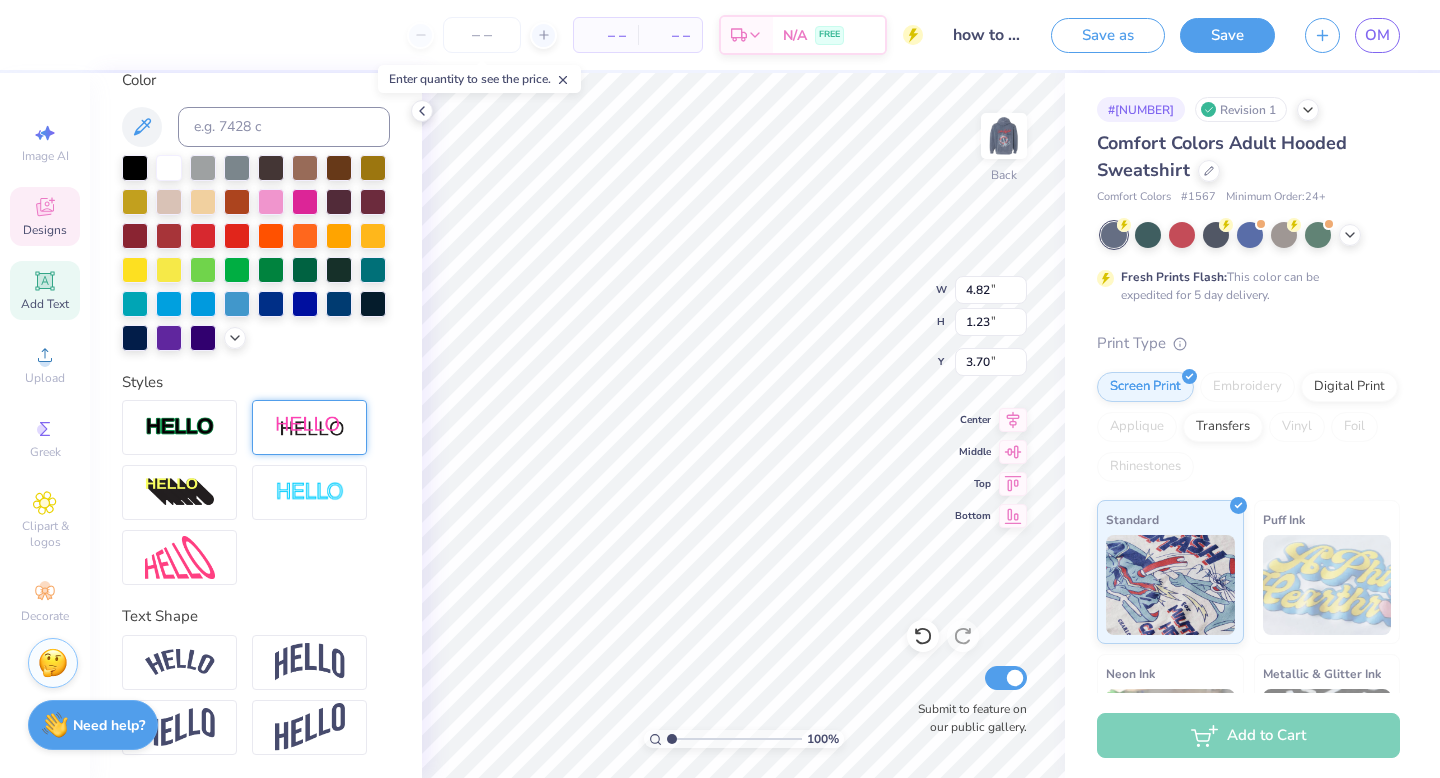 click at bounding box center [309, 427] 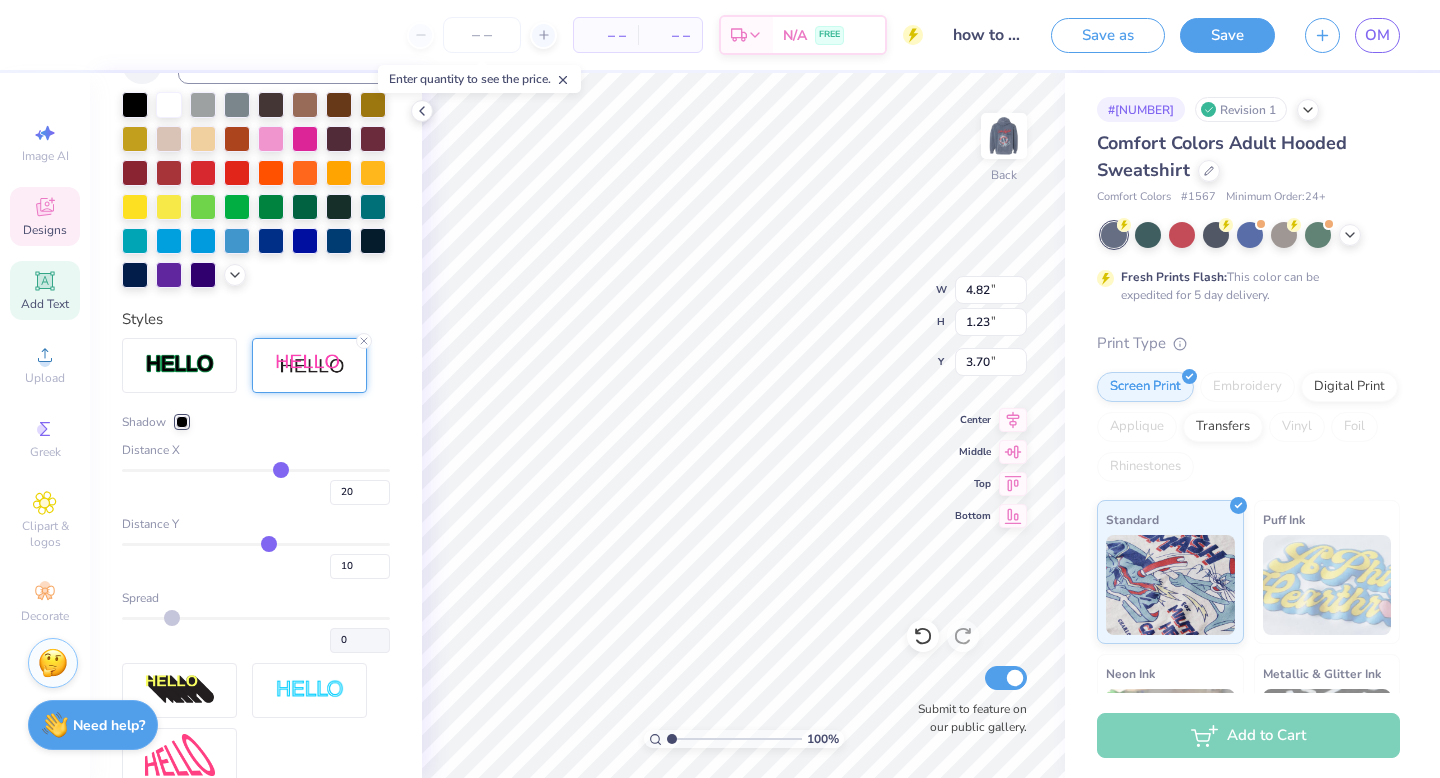 scroll, scrollTop: 542, scrollLeft: 0, axis: vertical 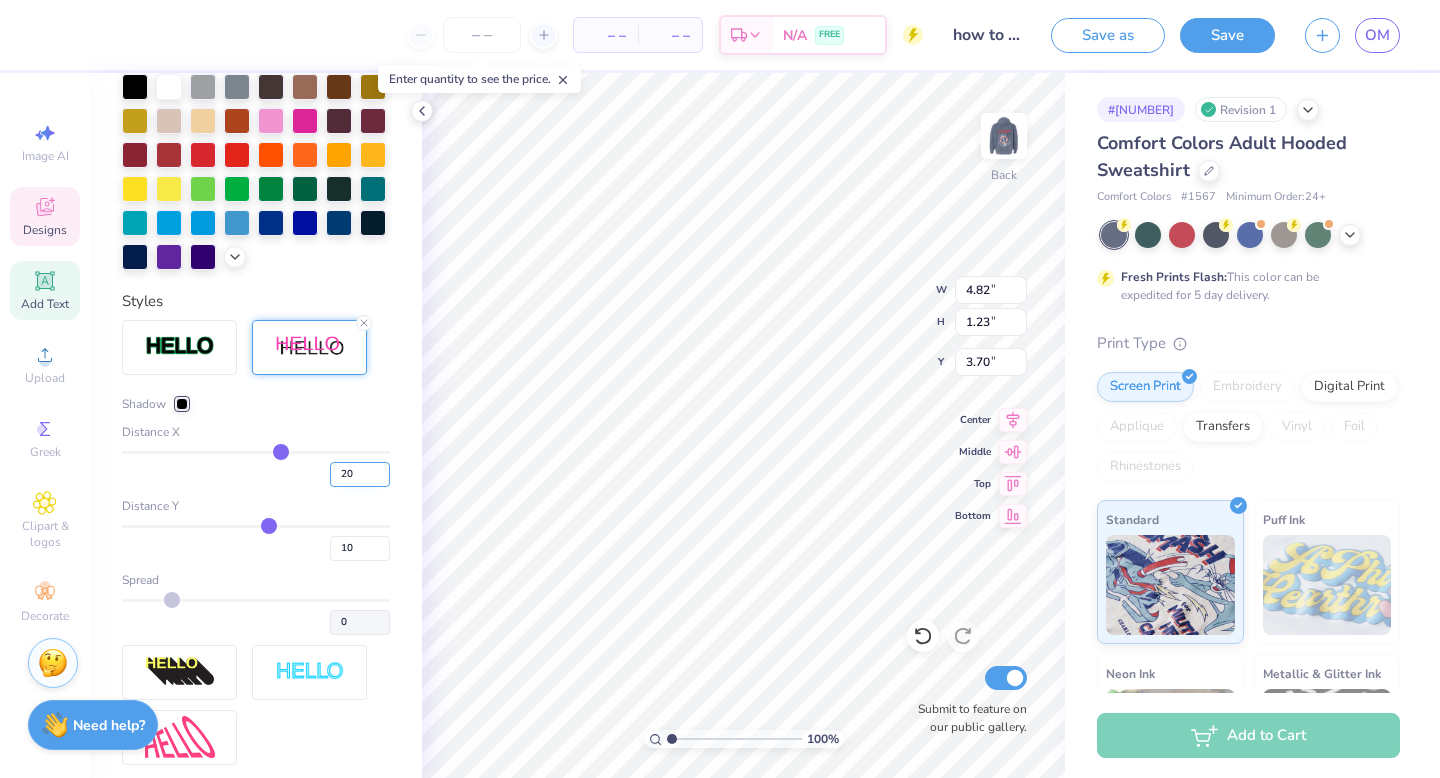 click on "20" at bounding box center [360, 474] 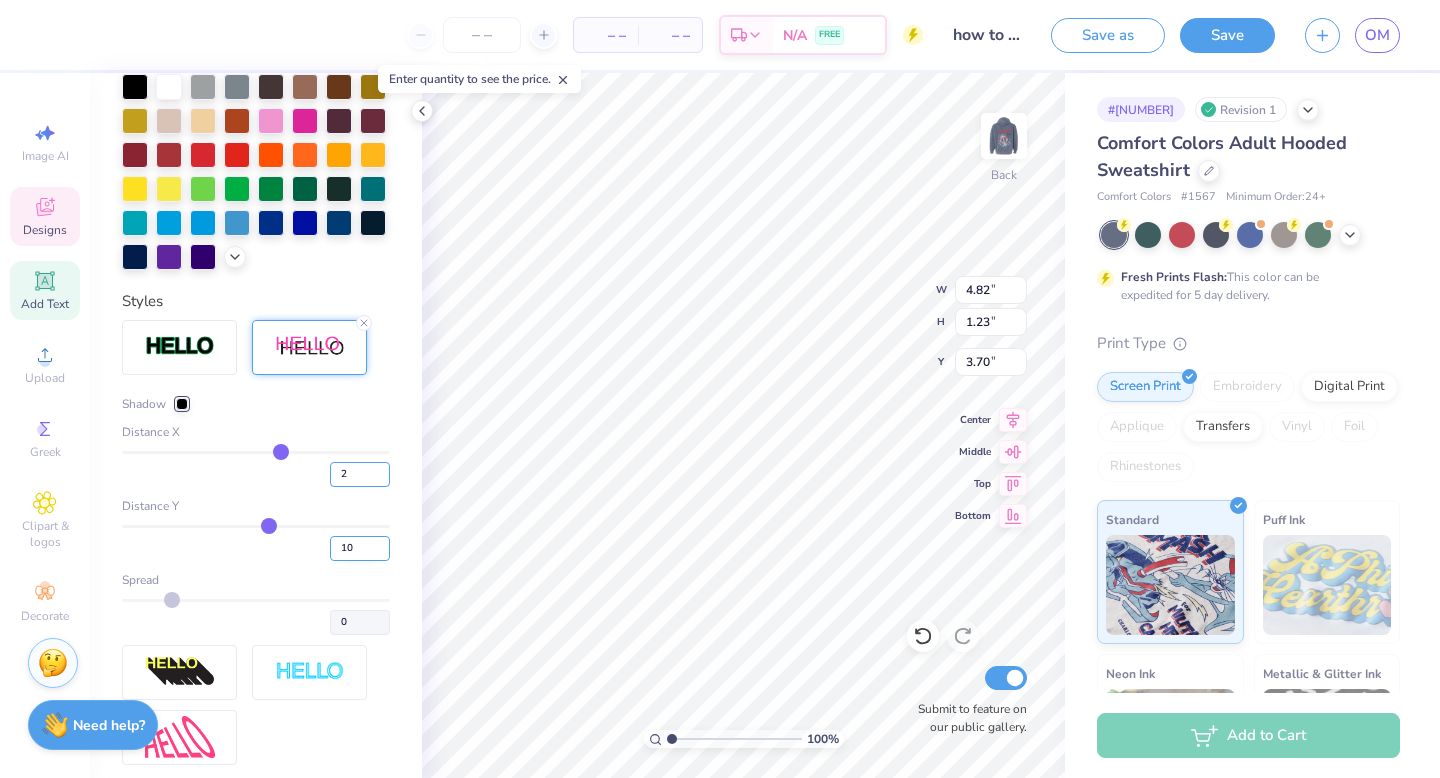 type on "2" 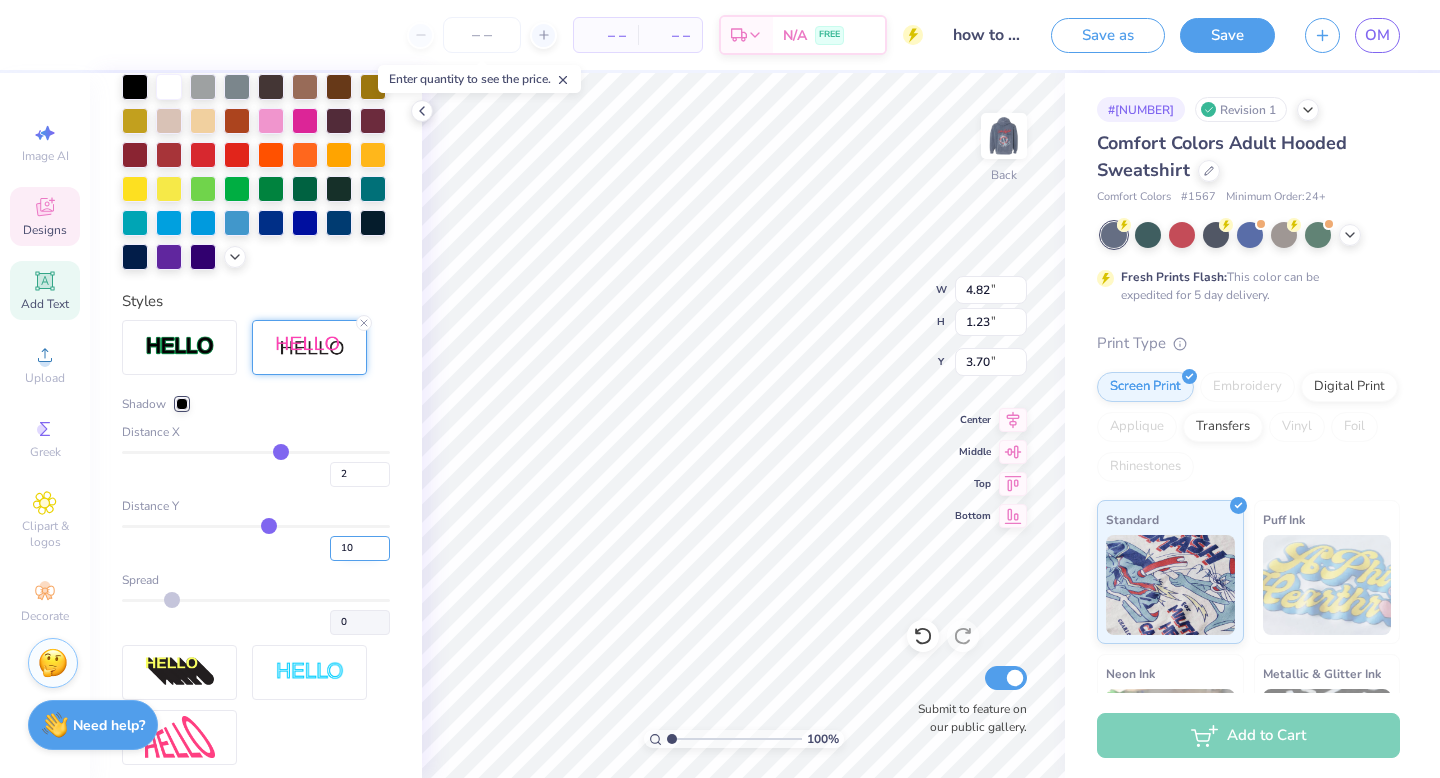 type on "2" 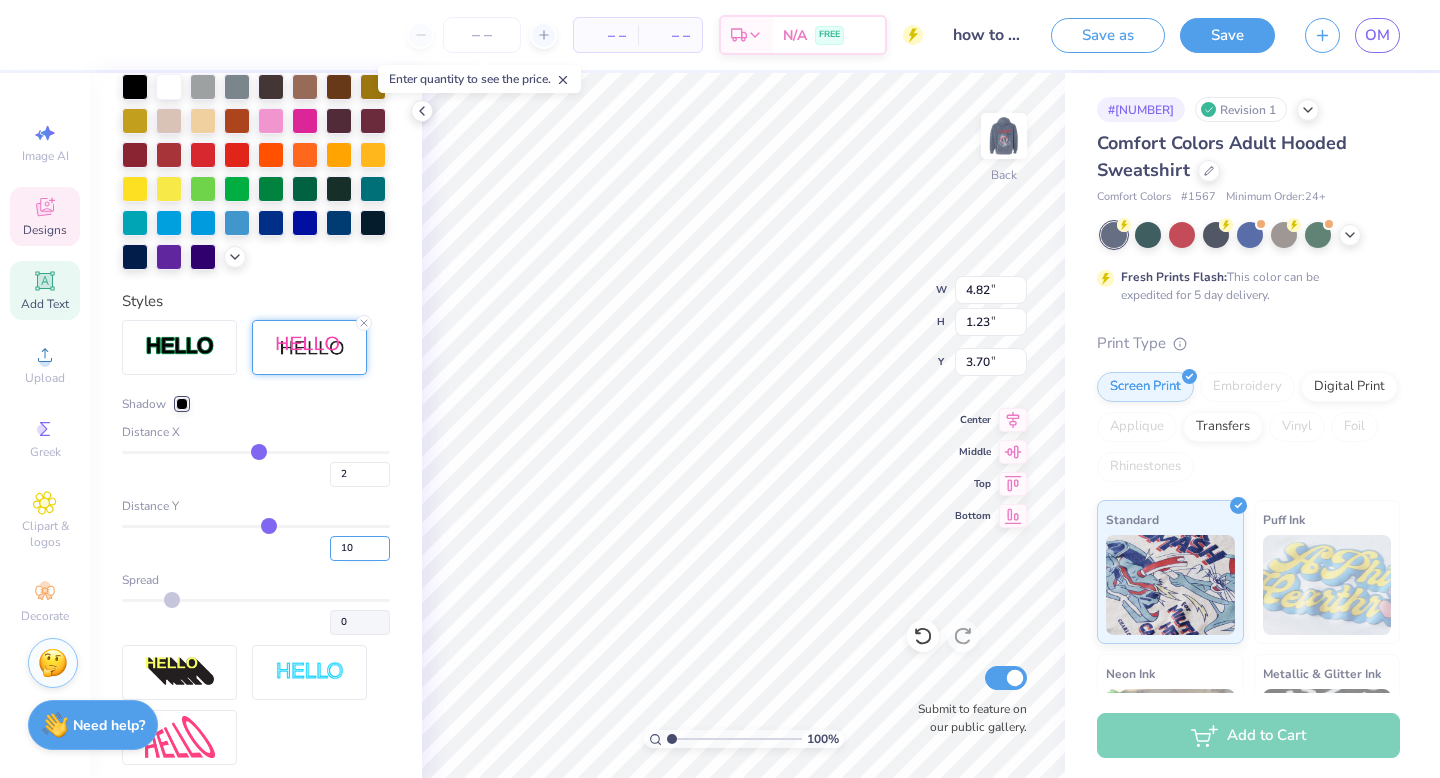click on "10" at bounding box center [360, 548] 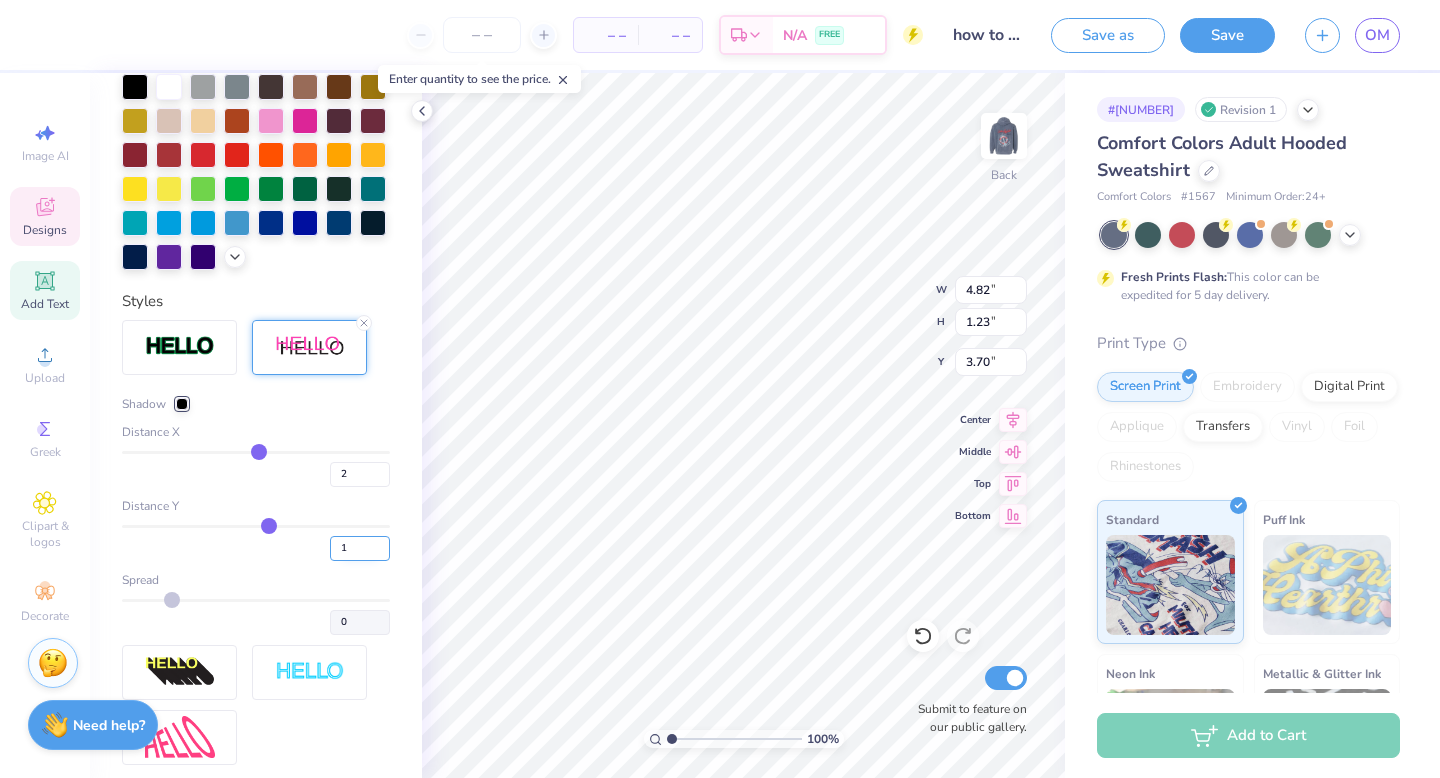 type on "1" 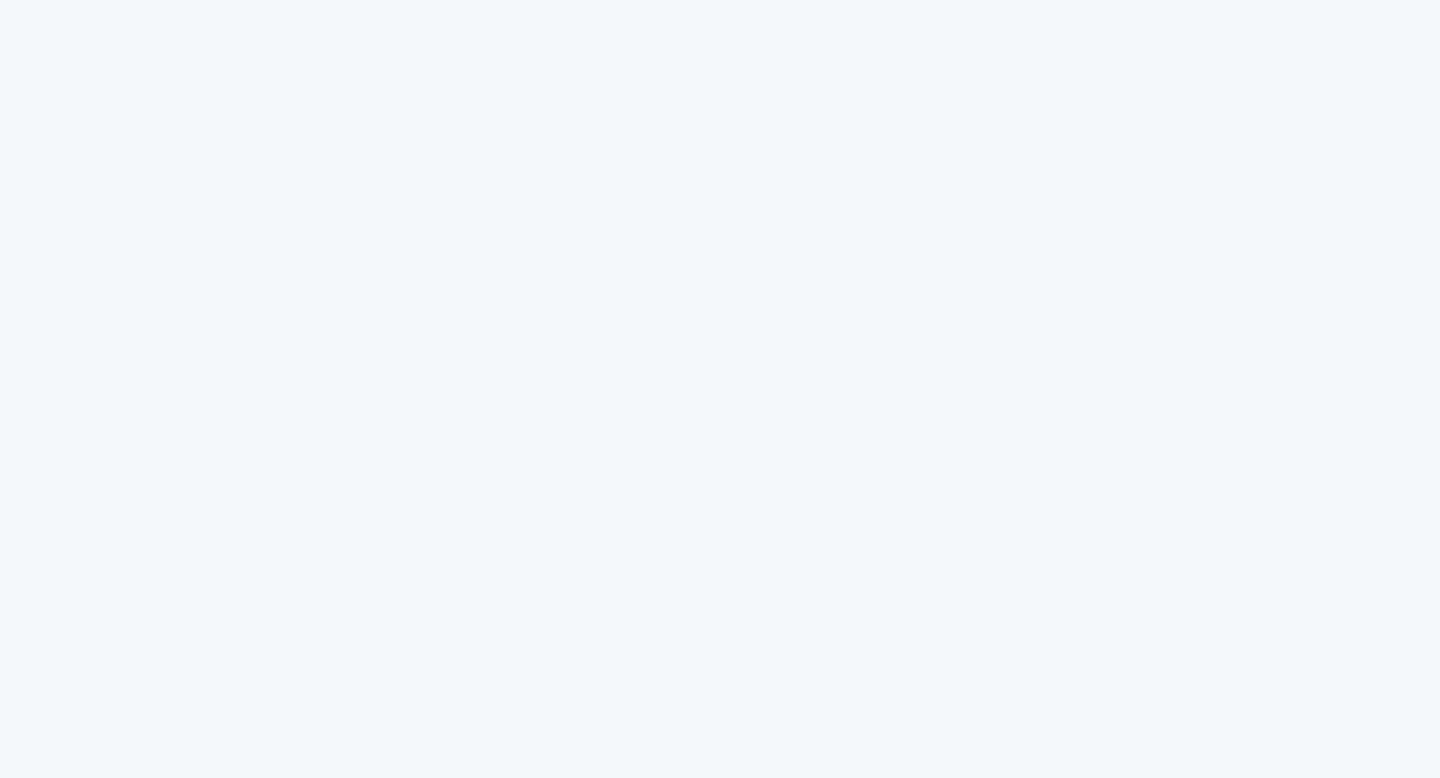 type on "5" 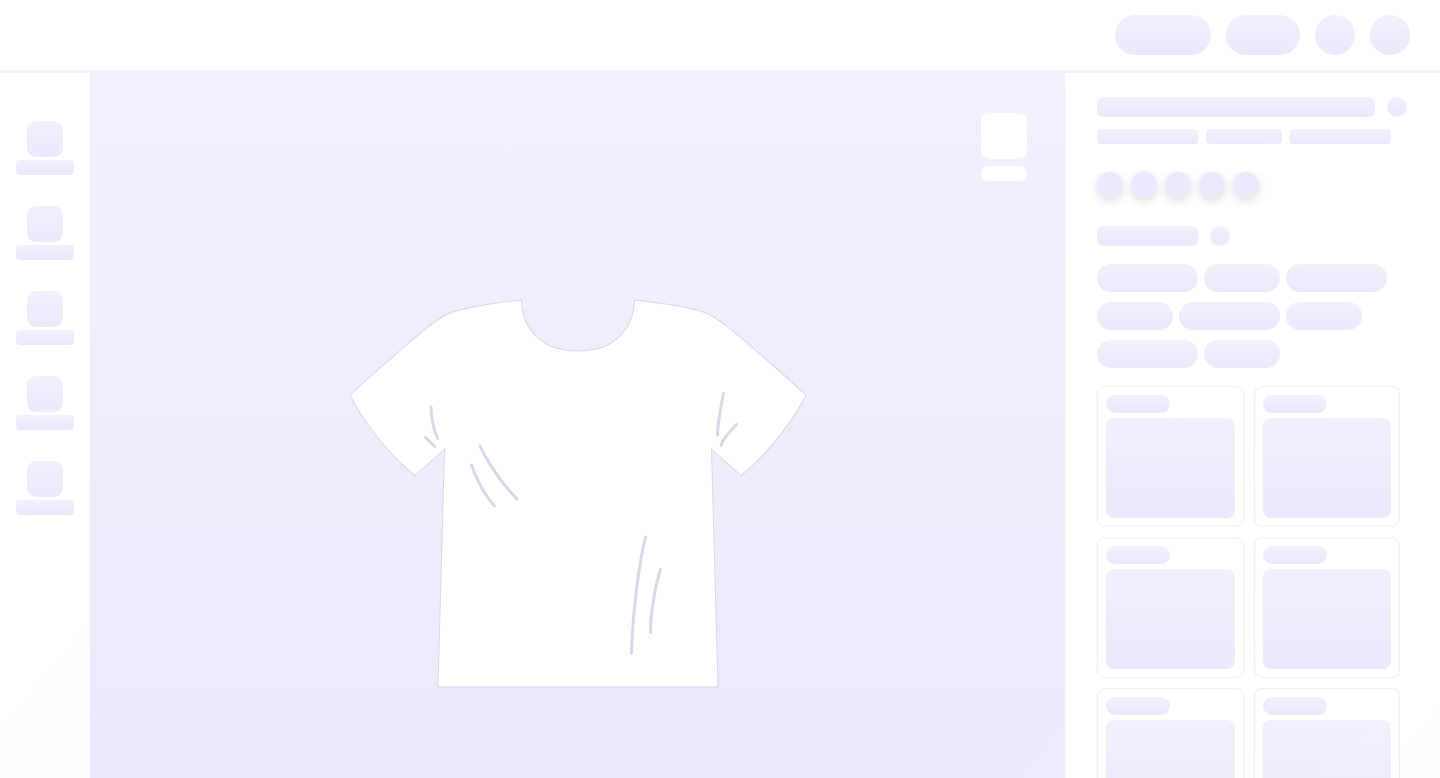 scroll, scrollTop: 0, scrollLeft: 0, axis: both 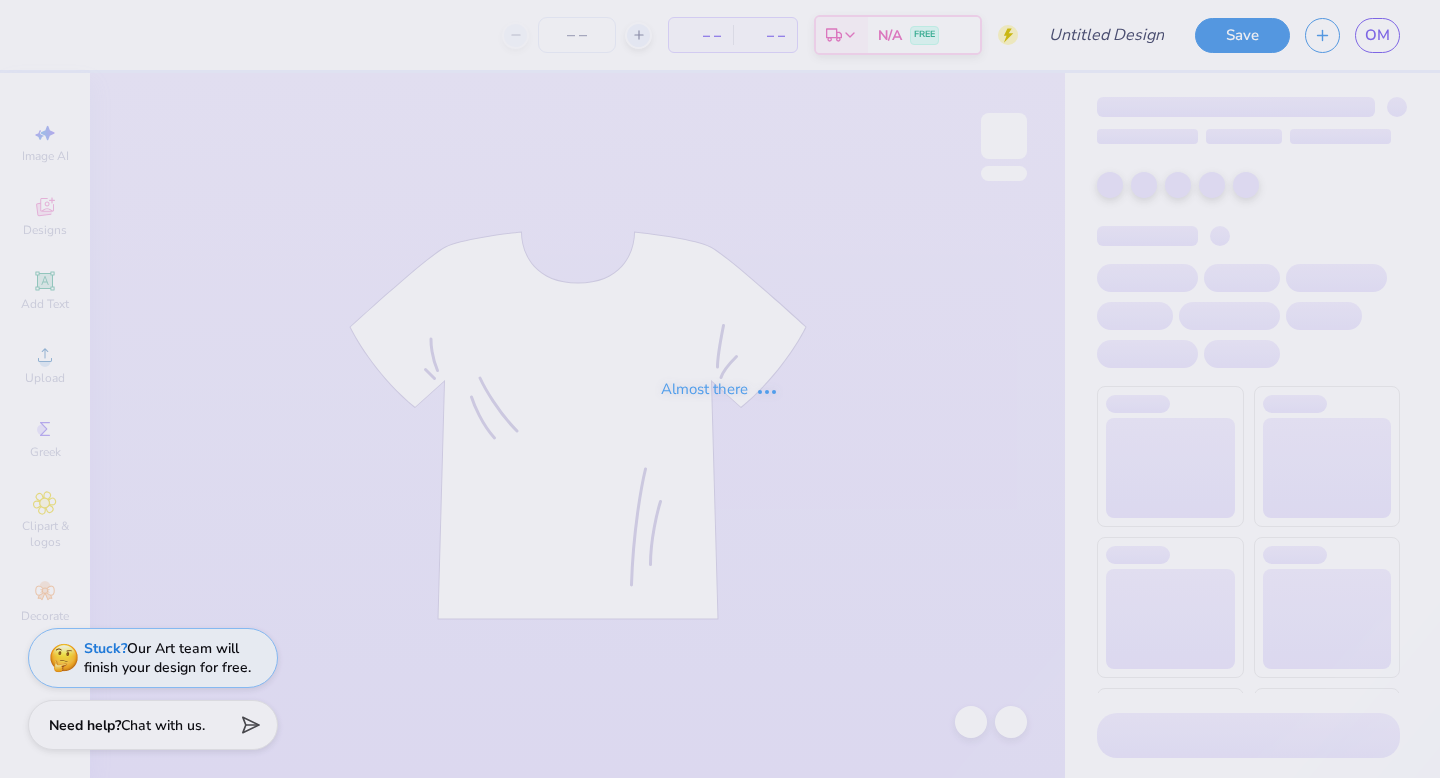 type on "how to title my design to save it" 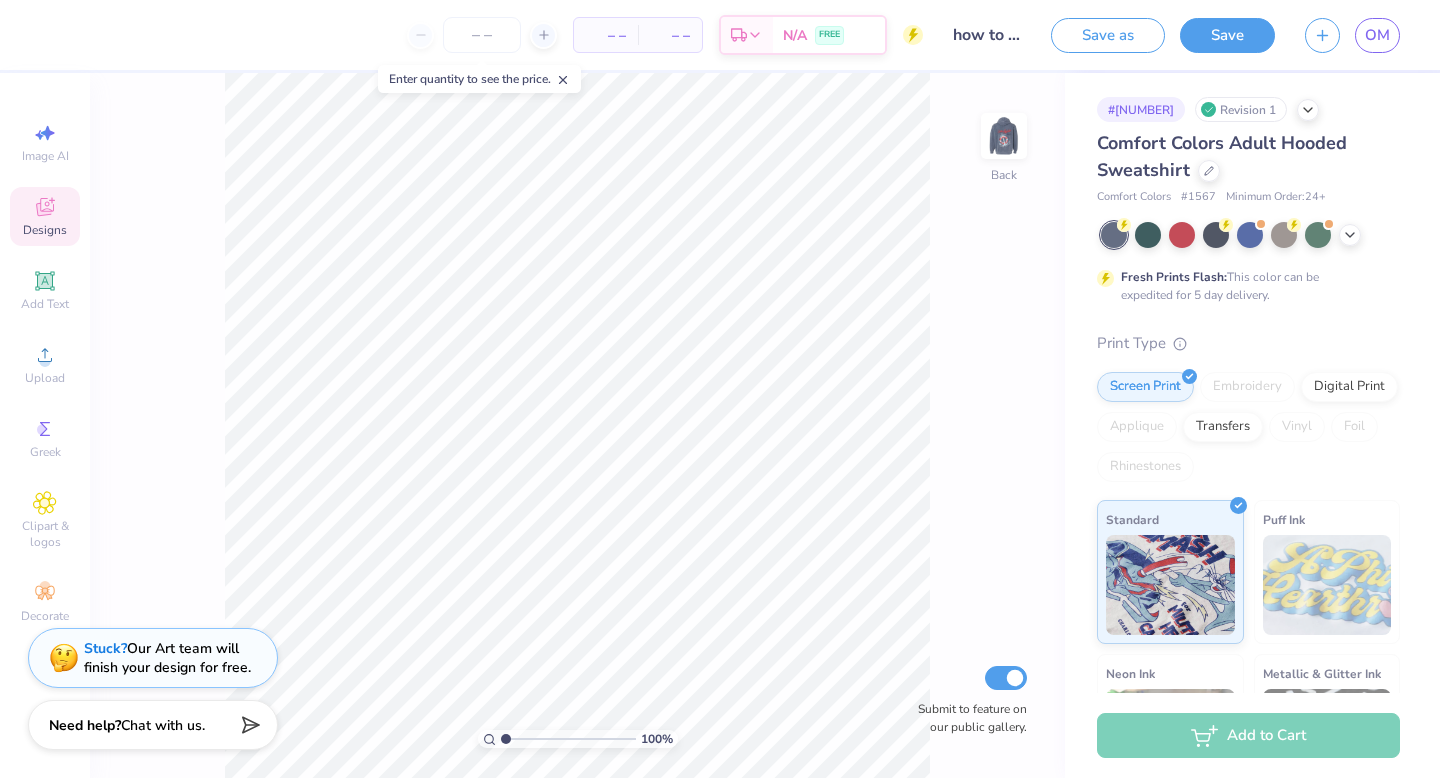 click on "Designs" at bounding box center (45, 216) 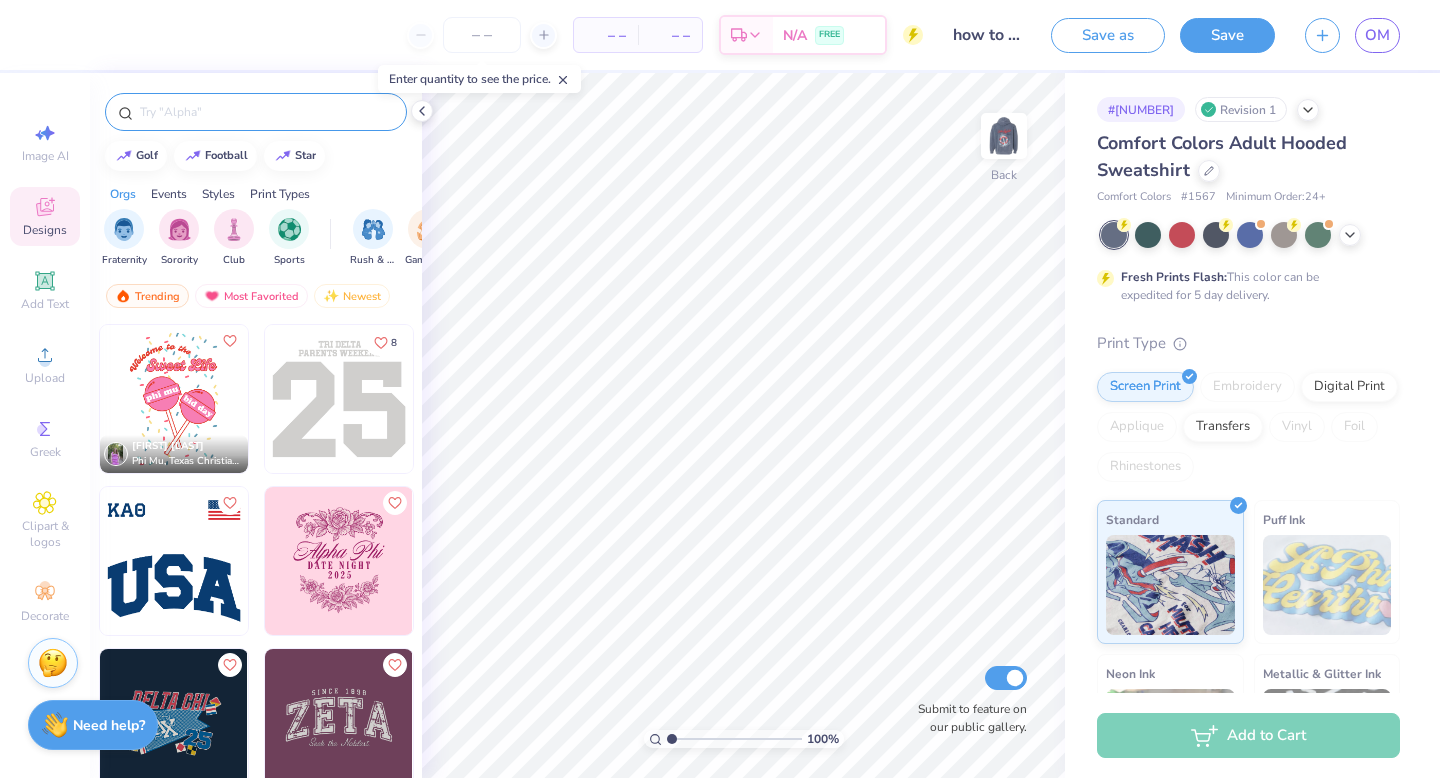click at bounding box center (266, 112) 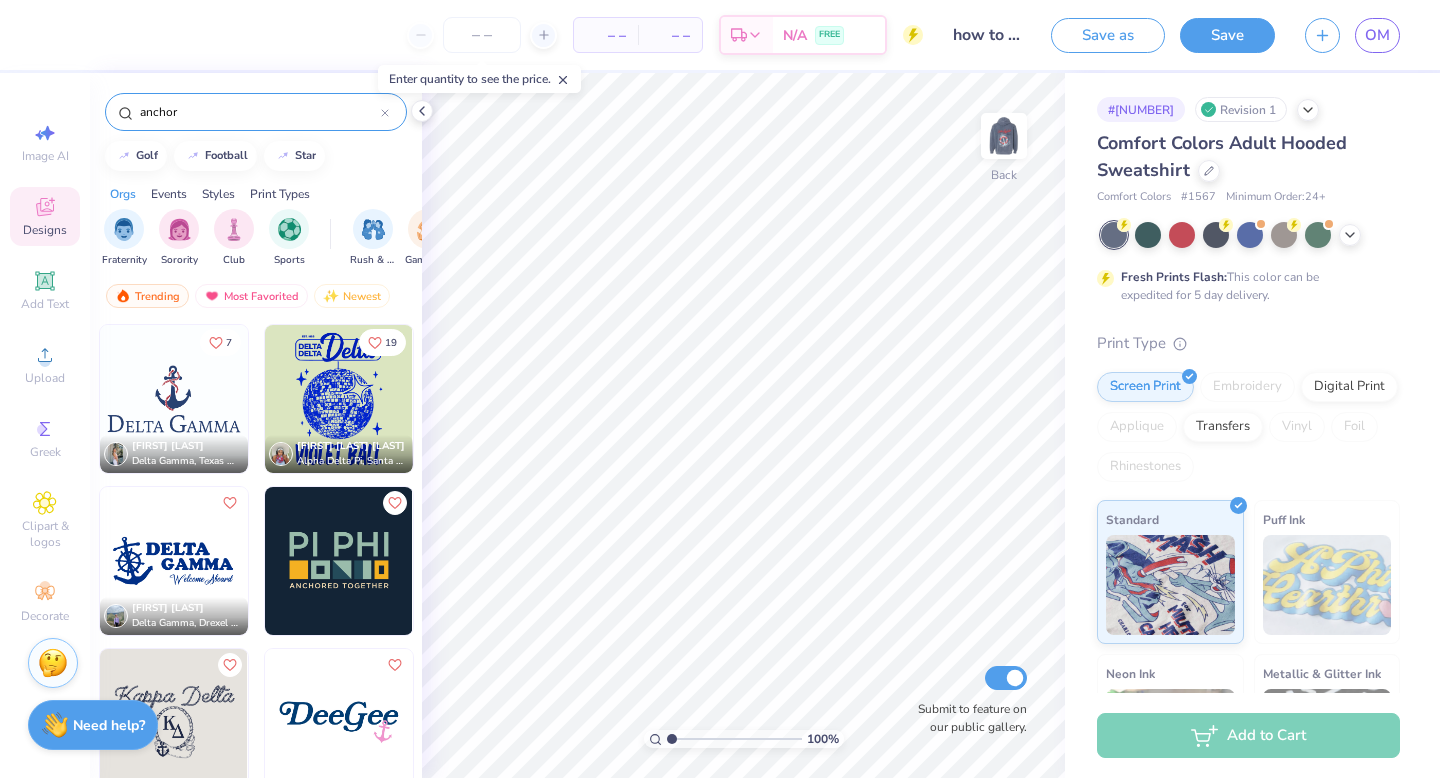 type on "anchor" 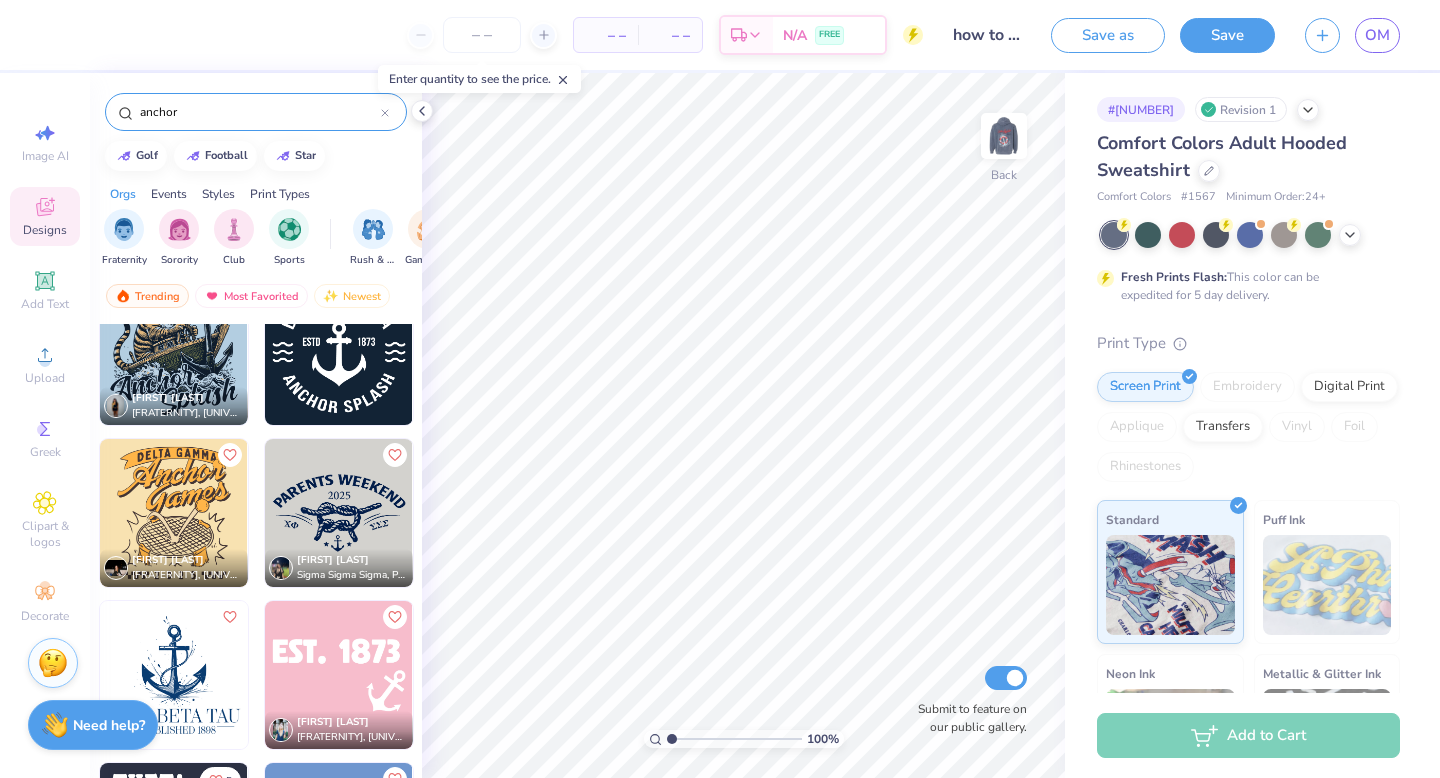 scroll, scrollTop: 1340, scrollLeft: 0, axis: vertical 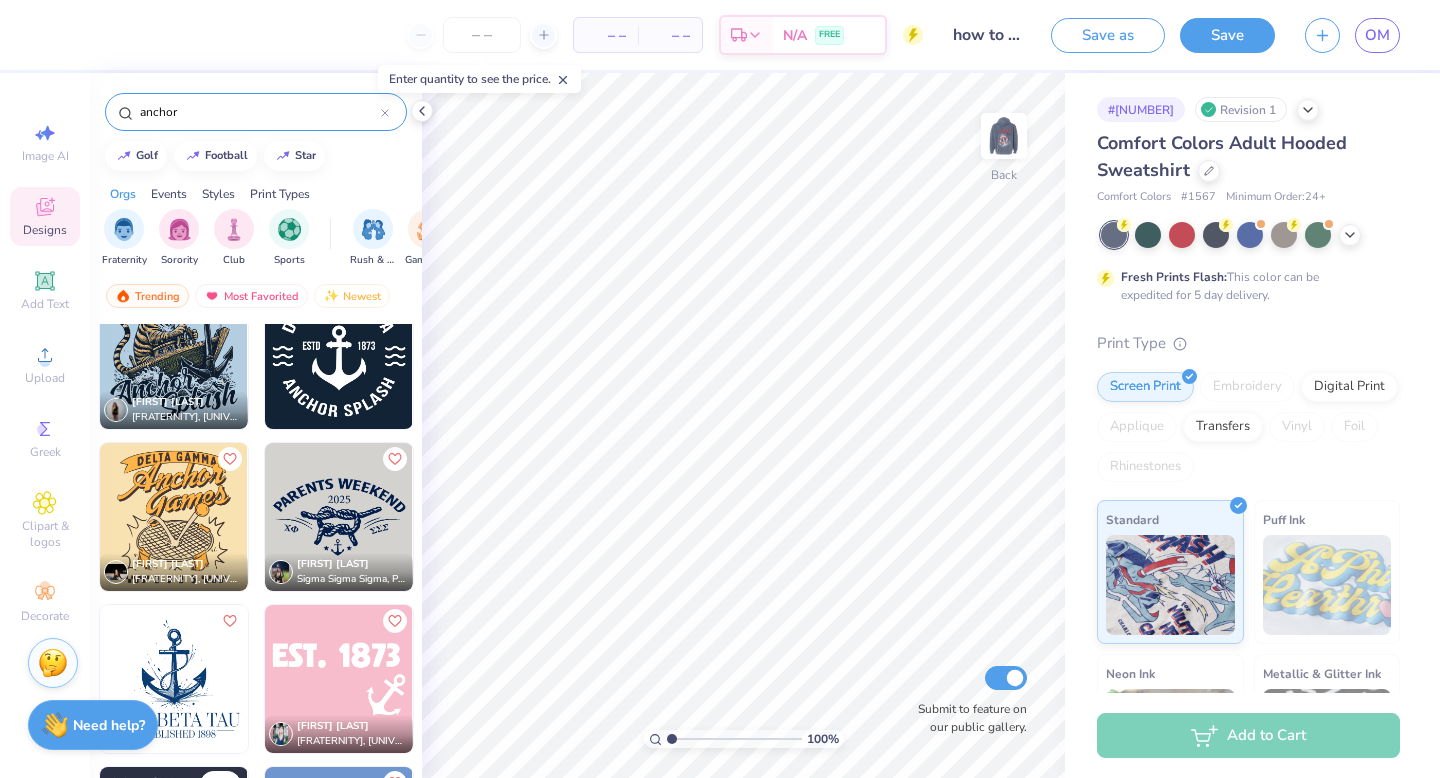click at bounding box center (339, 679) 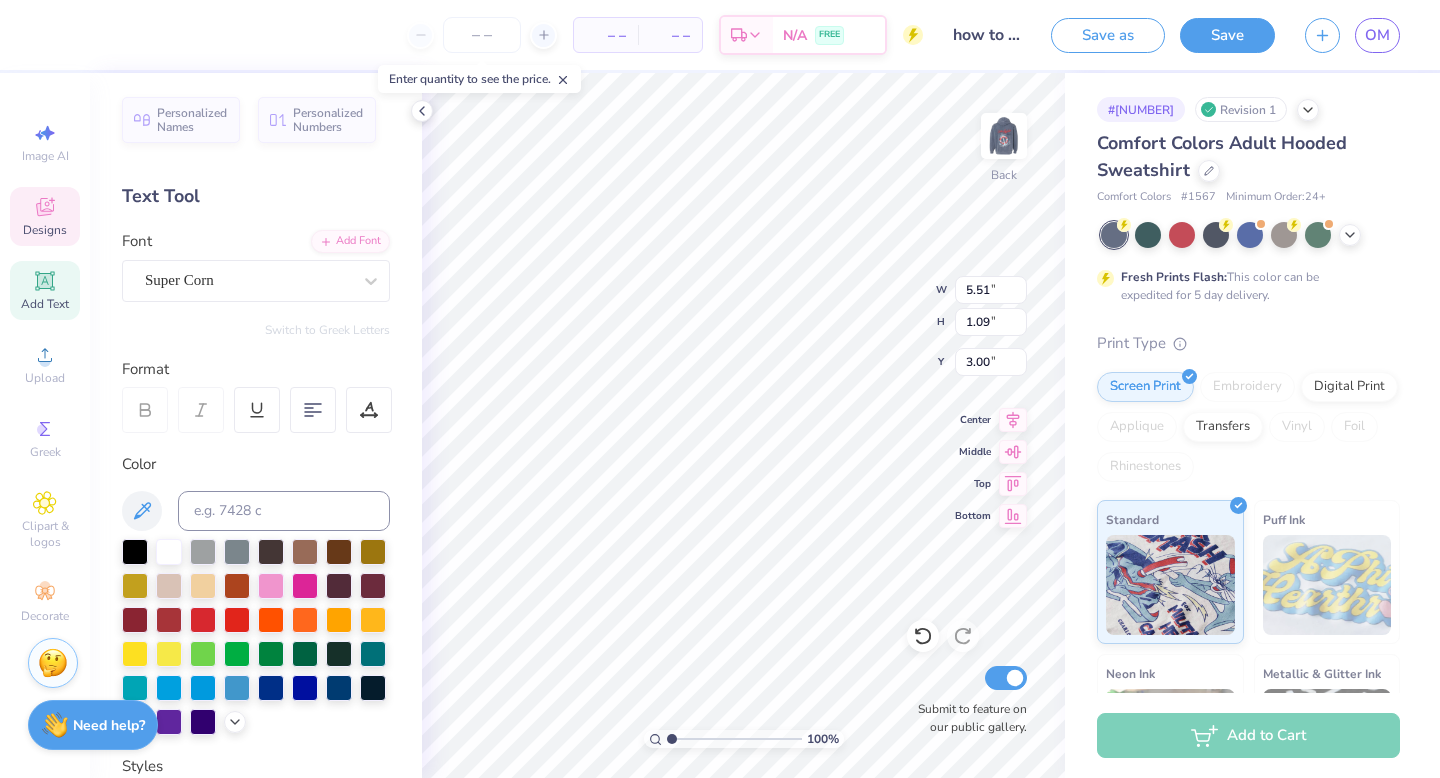 type on "E" 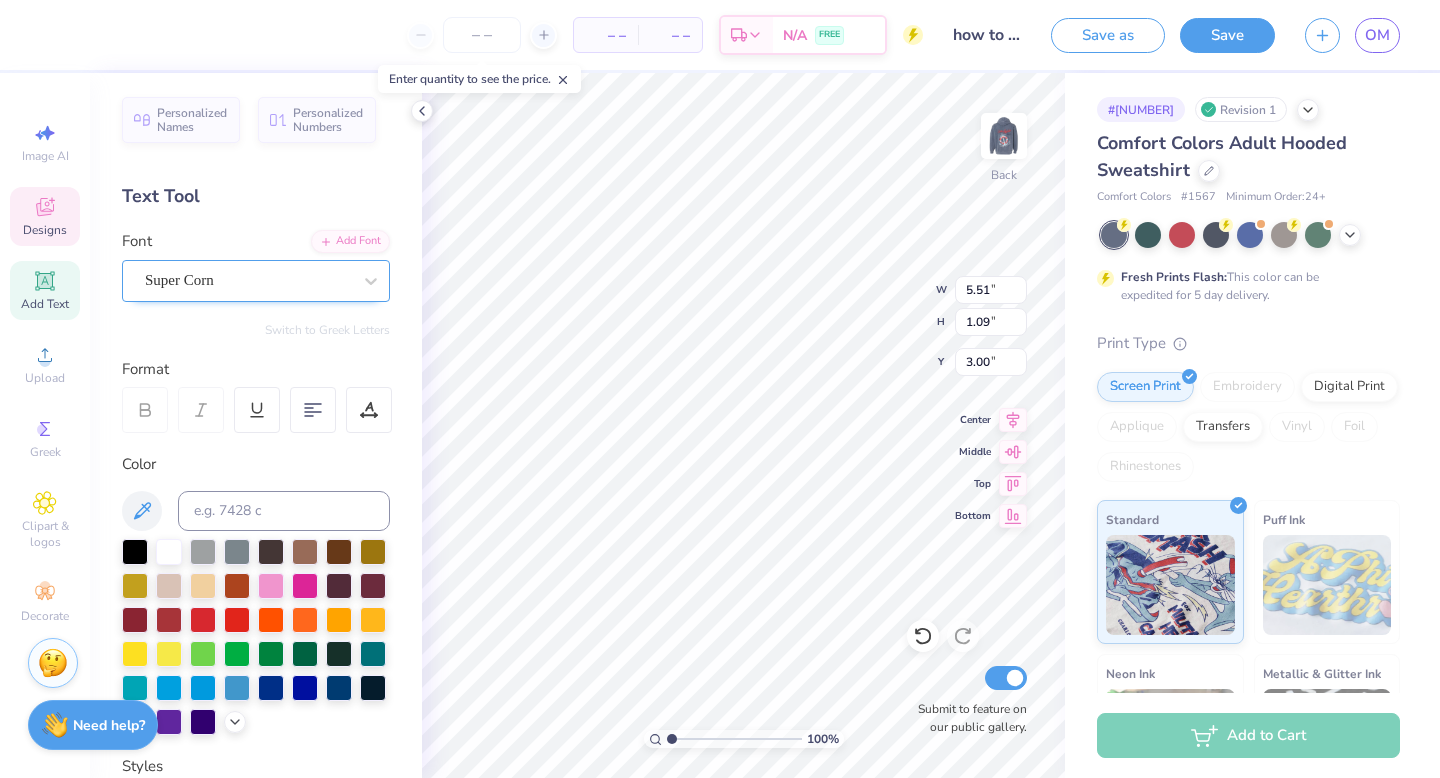 type on "11561" 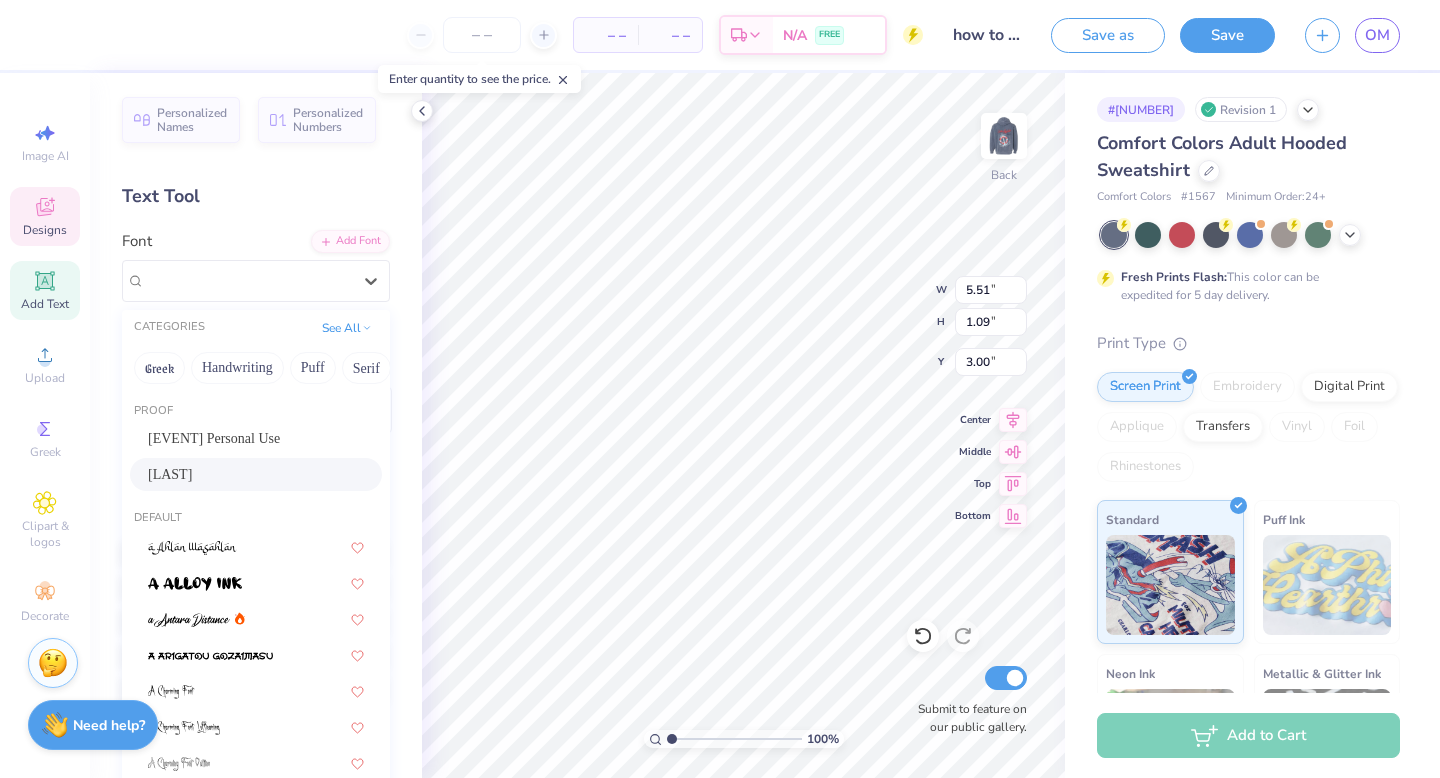 click on "[LAST]" at bounding box center [256, 474] 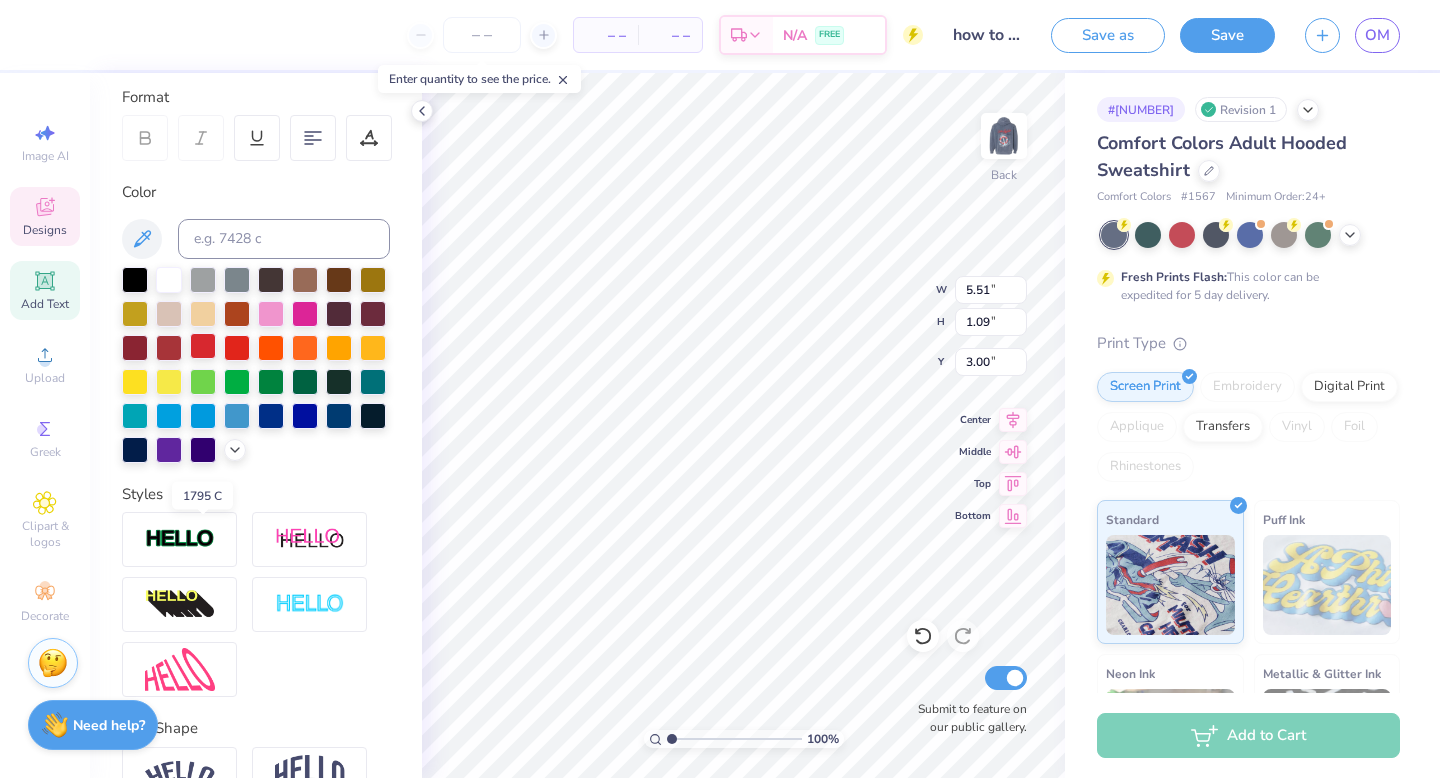 scroll, scrollTop: 384, scrollLeft: 0, axis: vertical 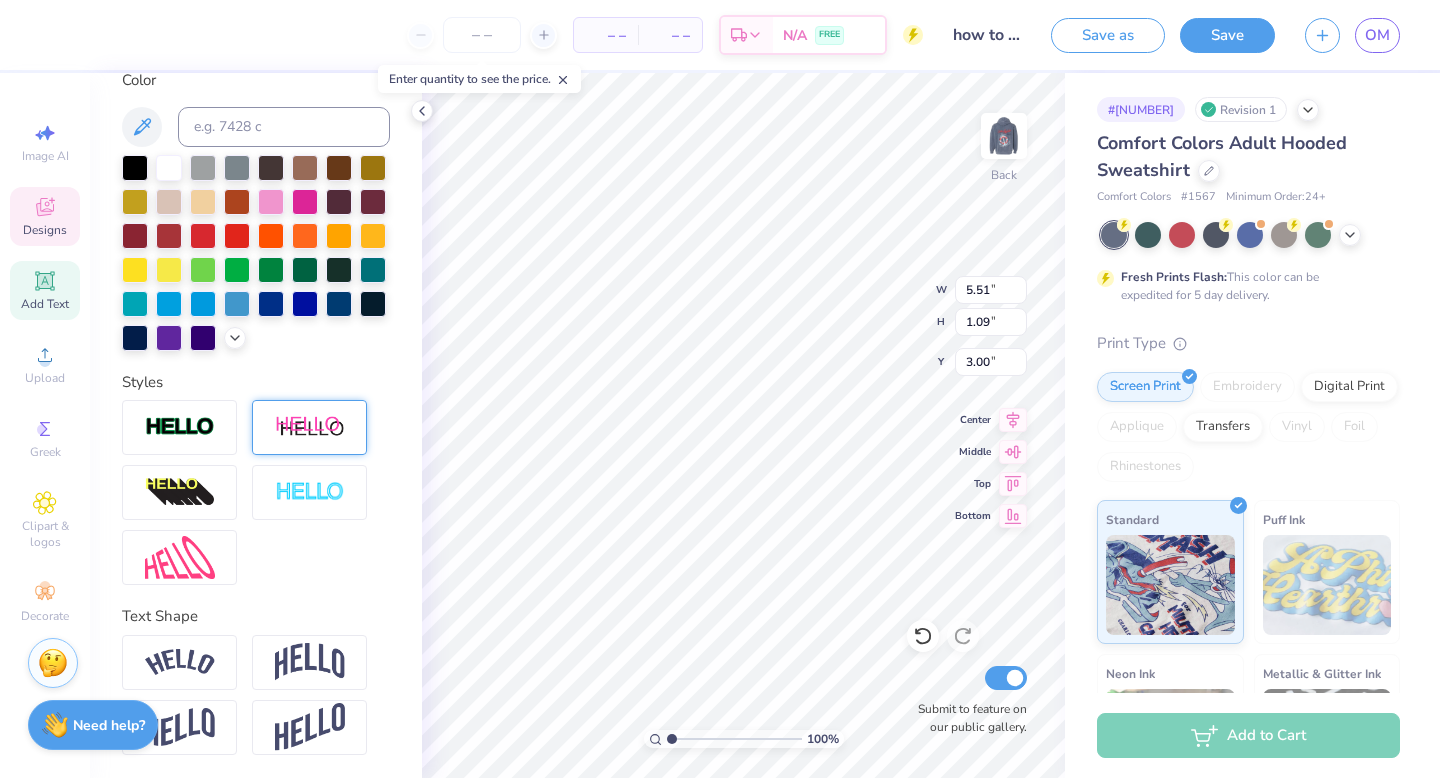 click at bounding box center (310, 427) 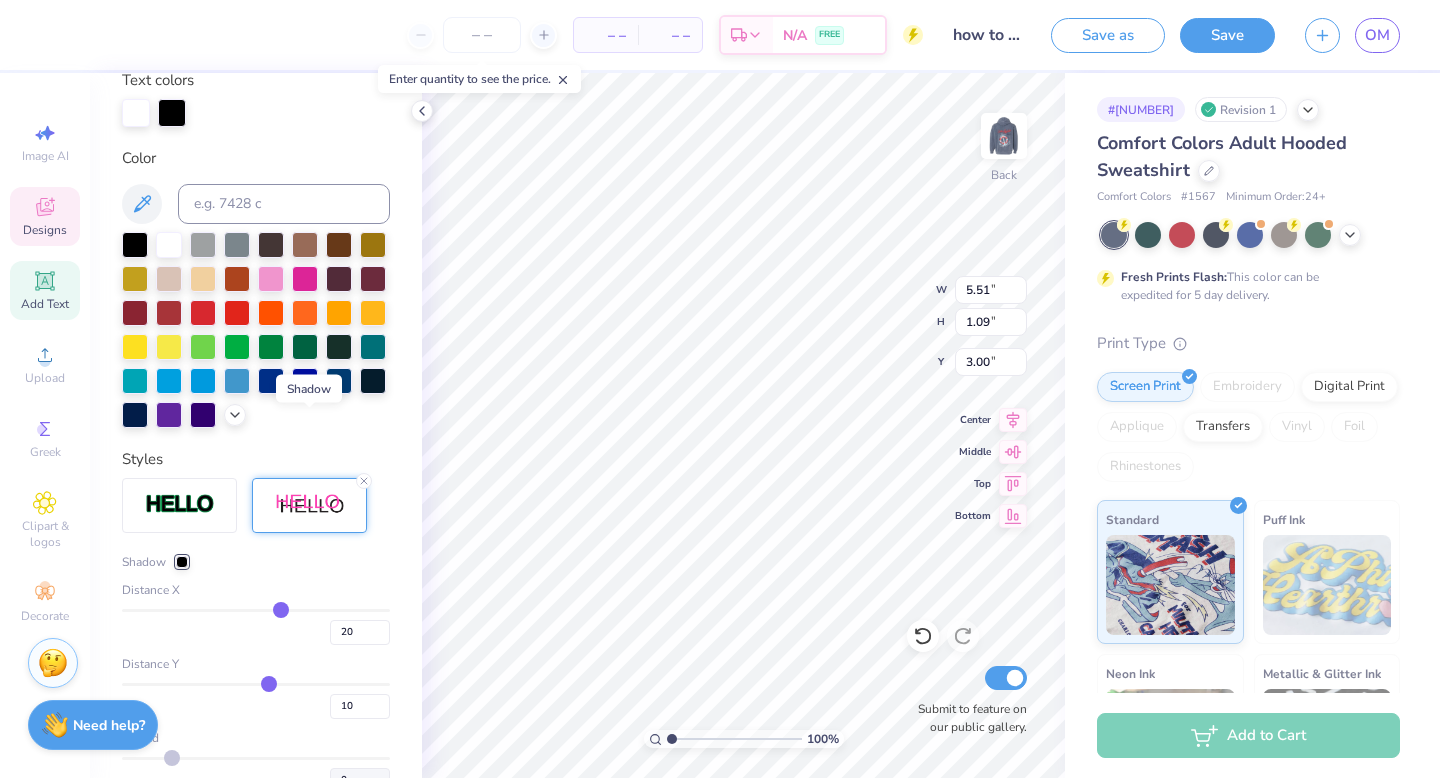 scroll, scrollTop: 462, scrollLeft: 0, axis: vertical 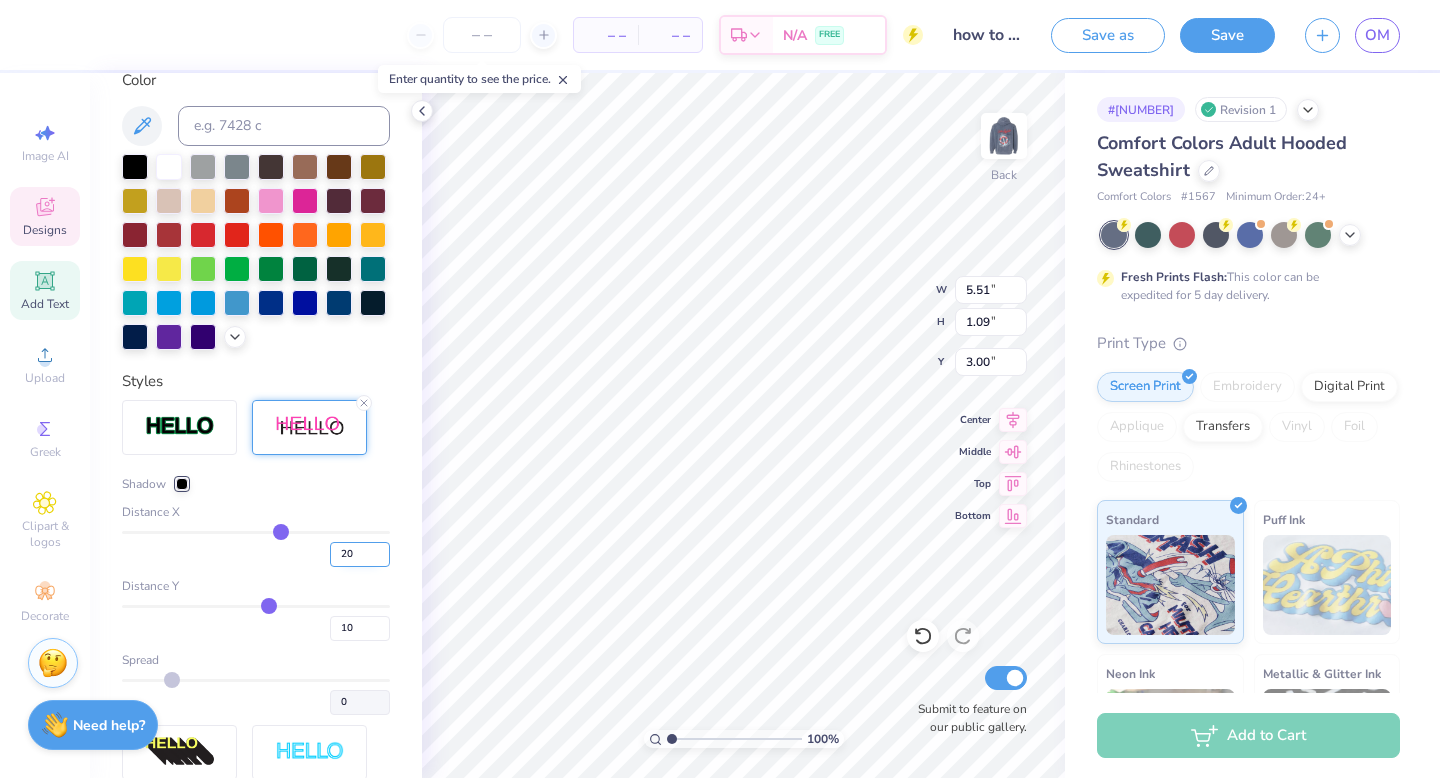 click on "20" at bounding box center (360, 554) 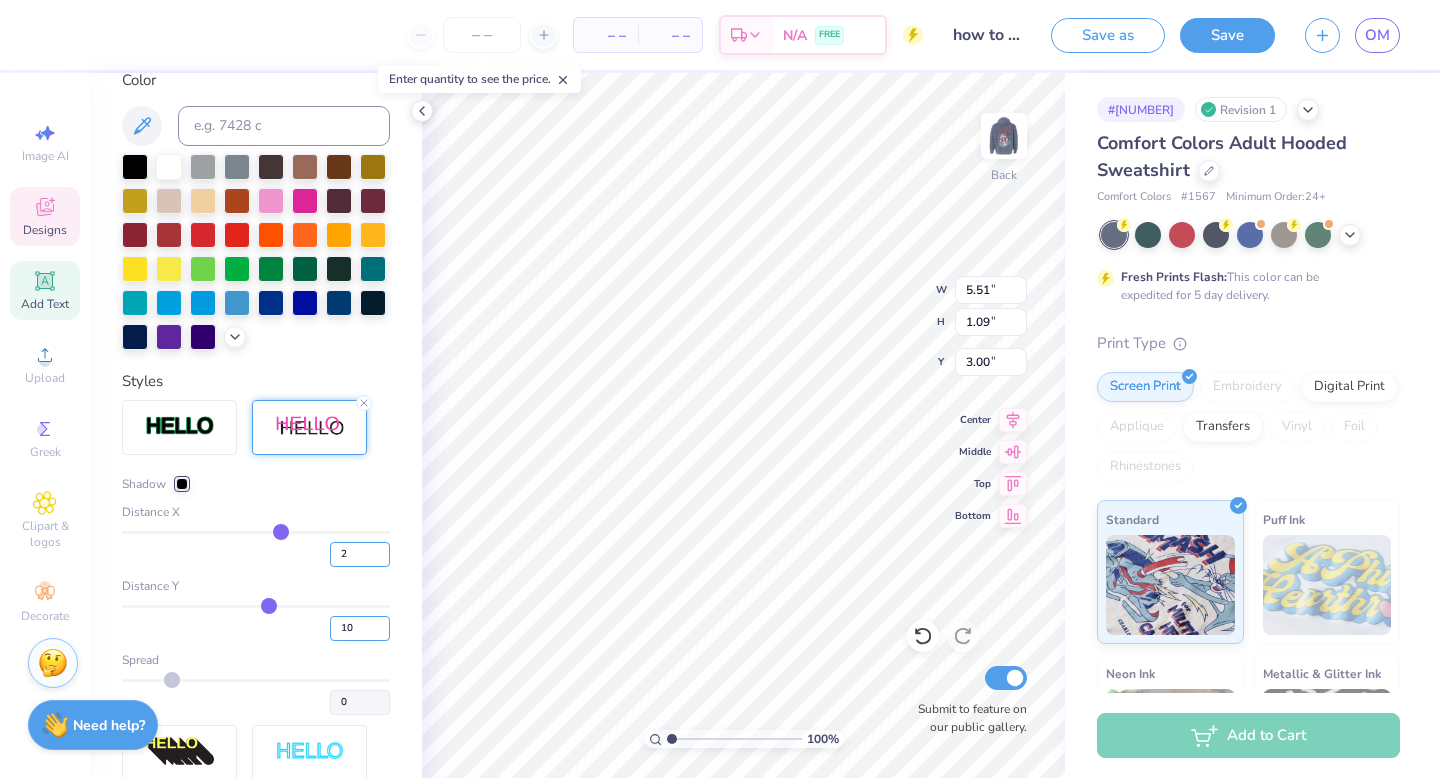 type on "2" 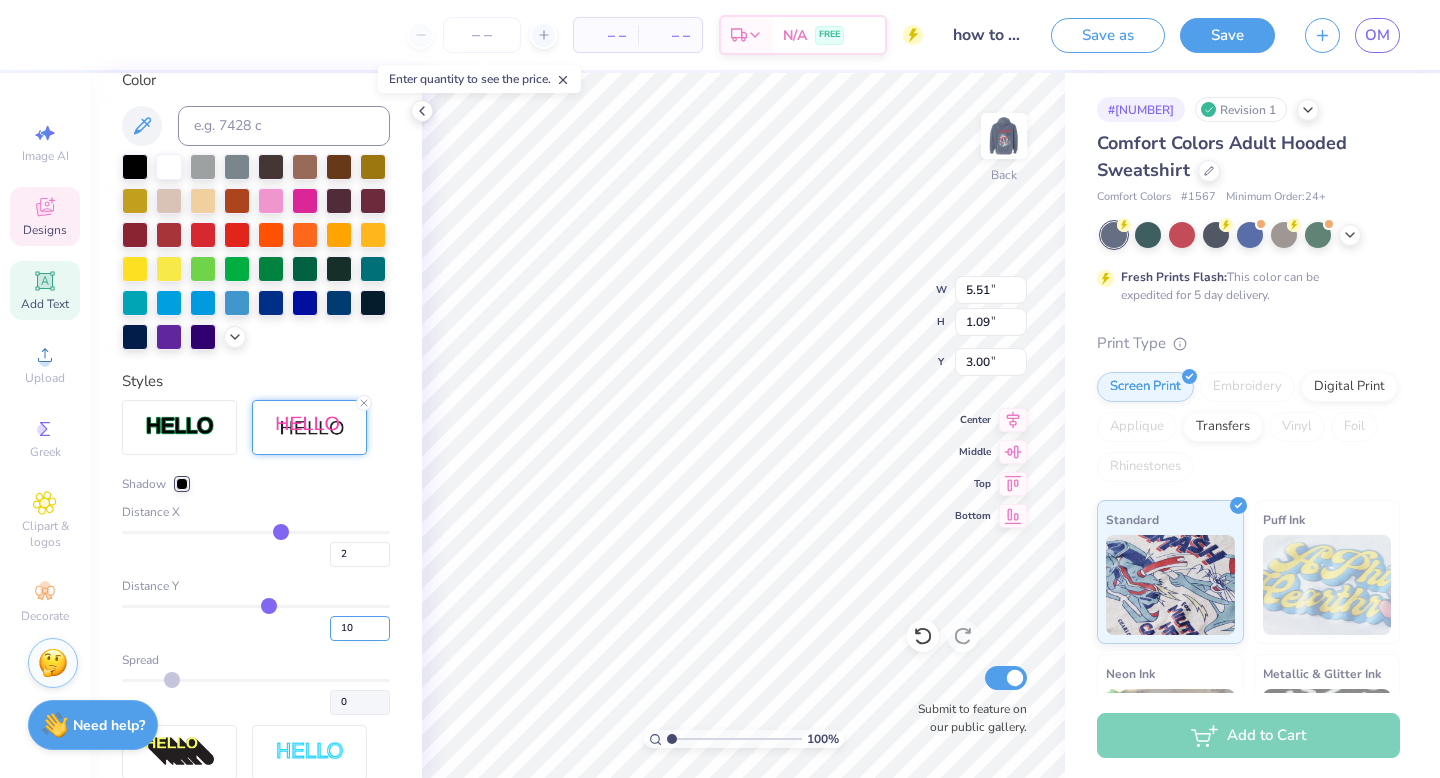 type on "2" 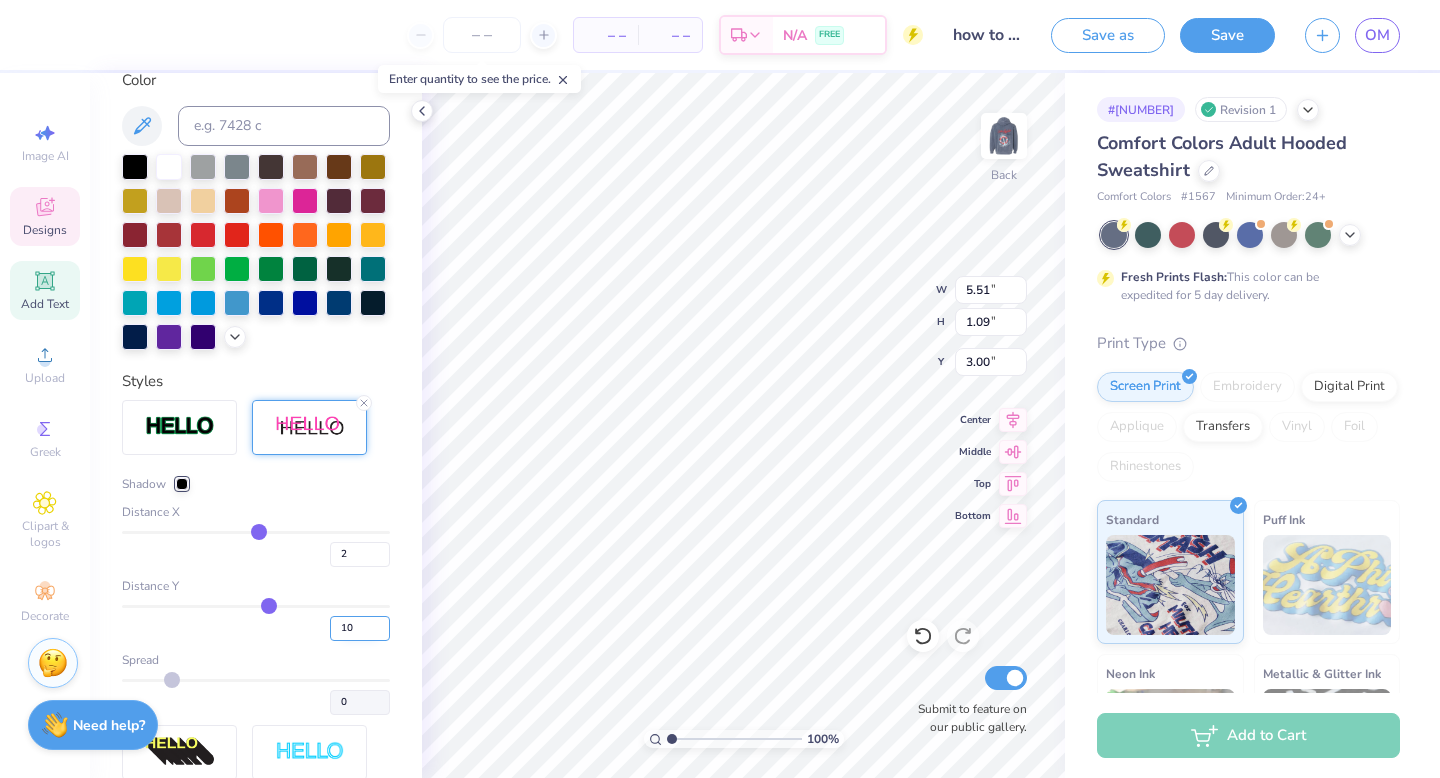 click on "10" at bounding box center (360, 628) 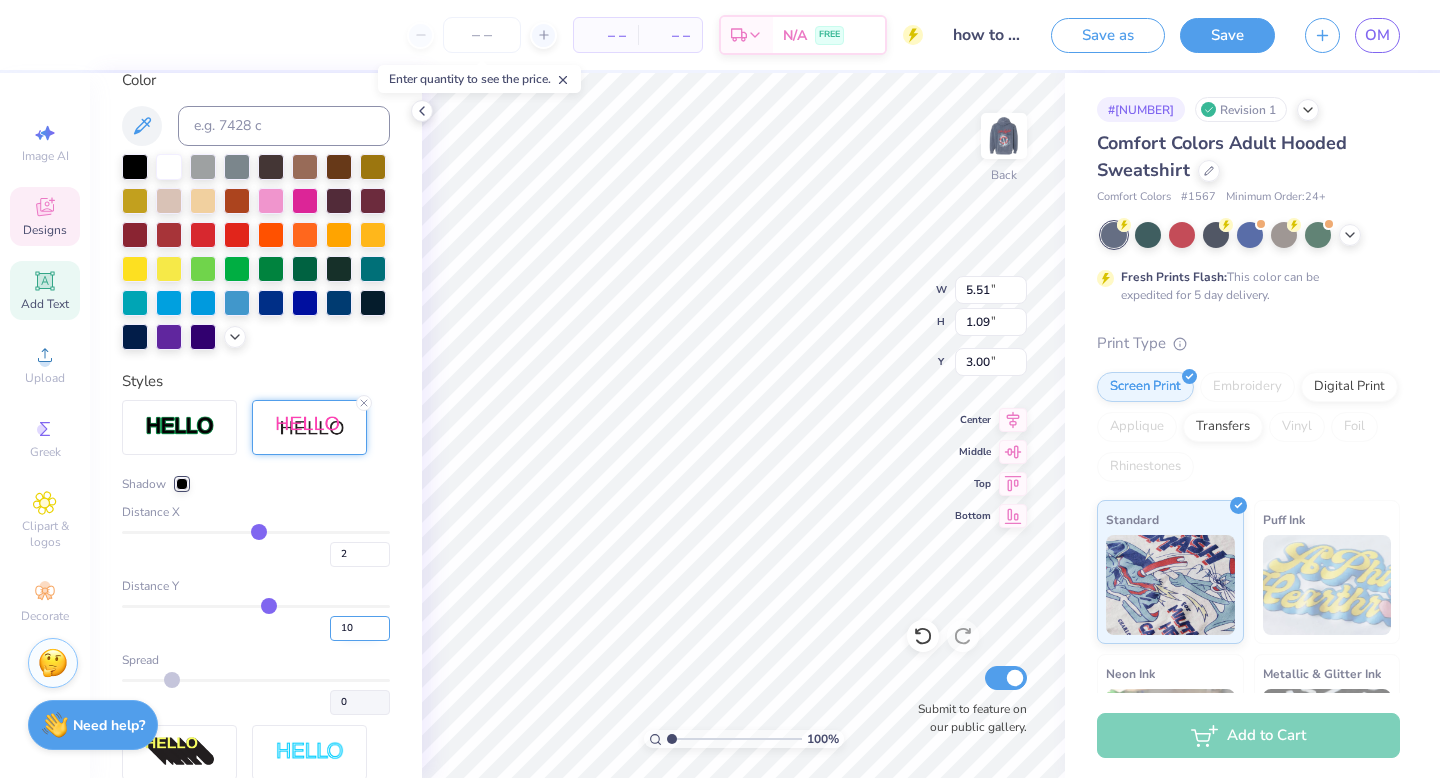 type on "11561" 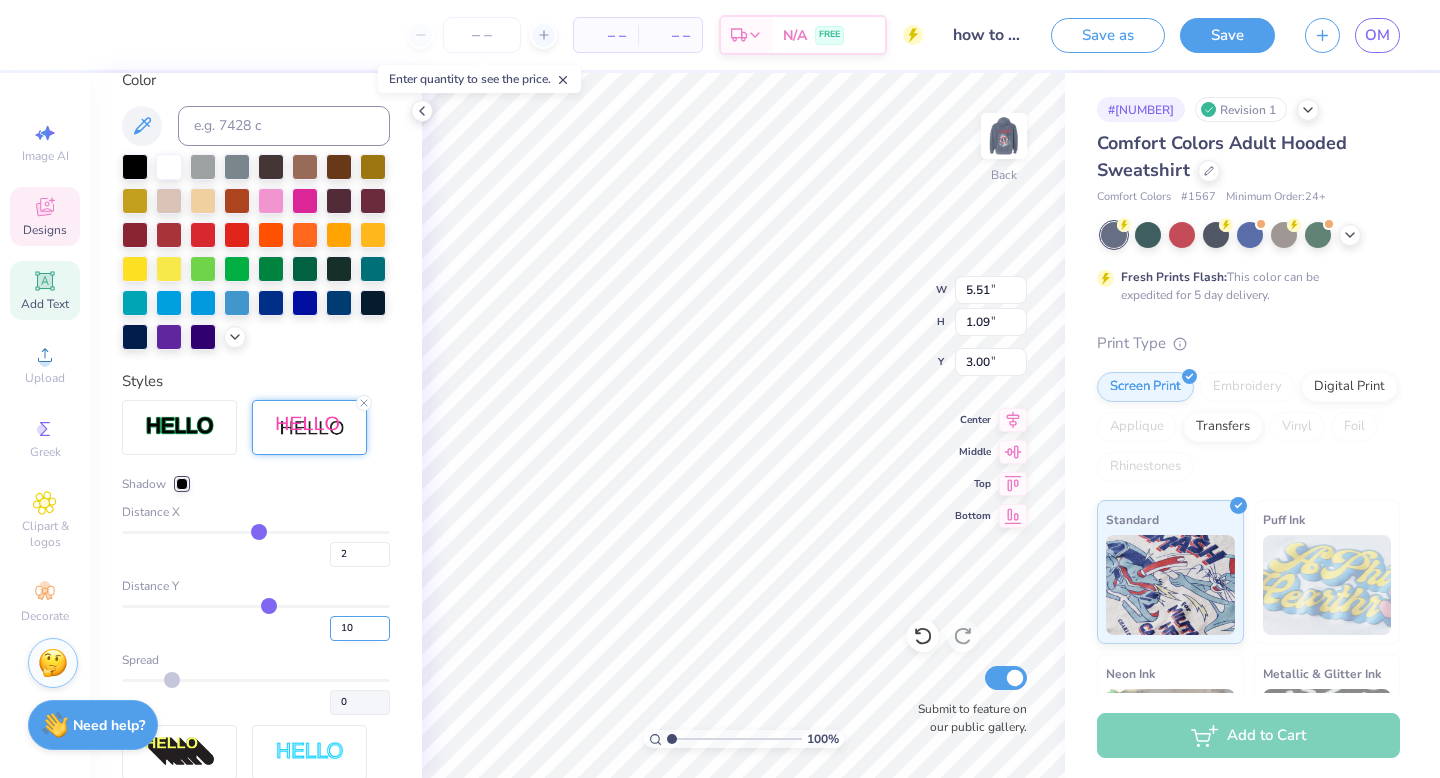 scroll, scrollTop: 0, scrollLeft: 1, axis: horizontal 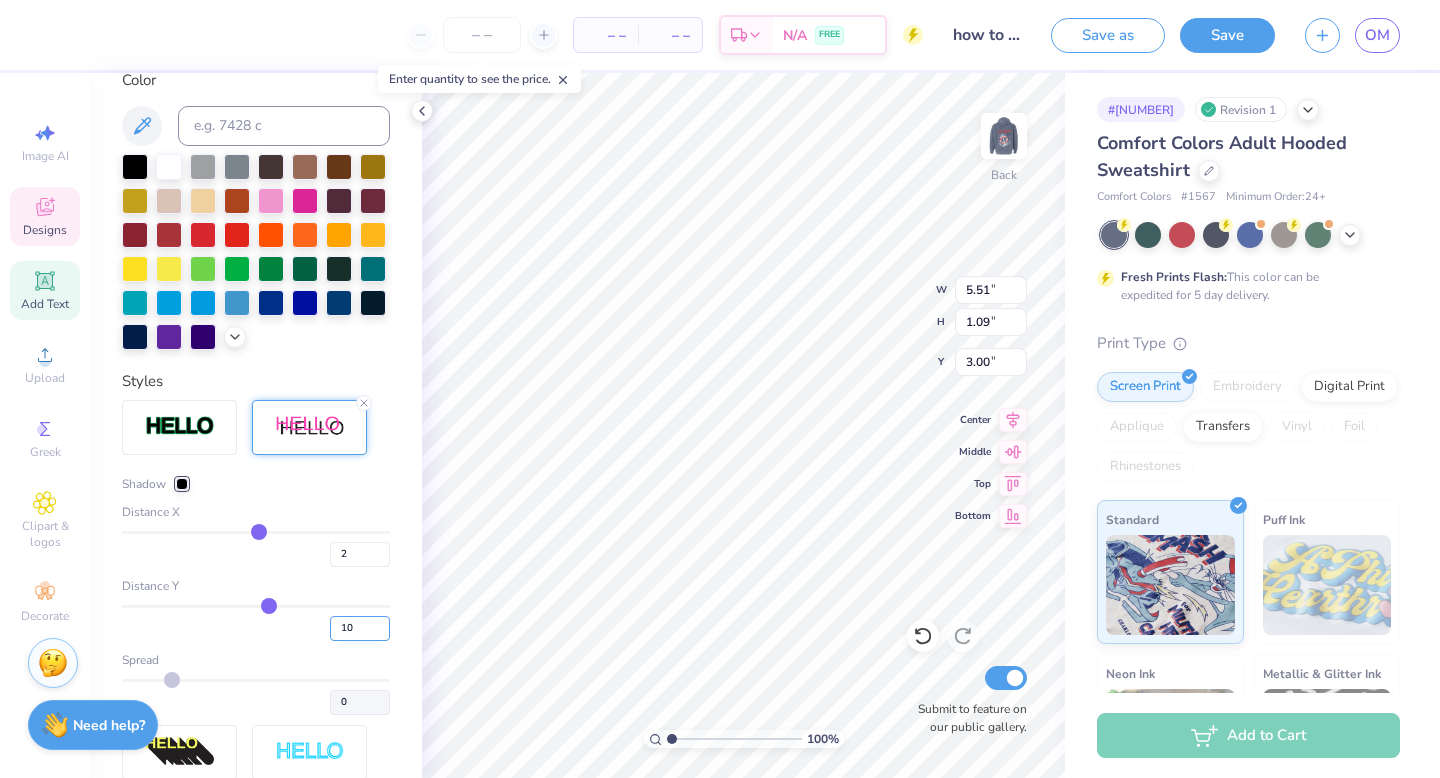 type on "1" 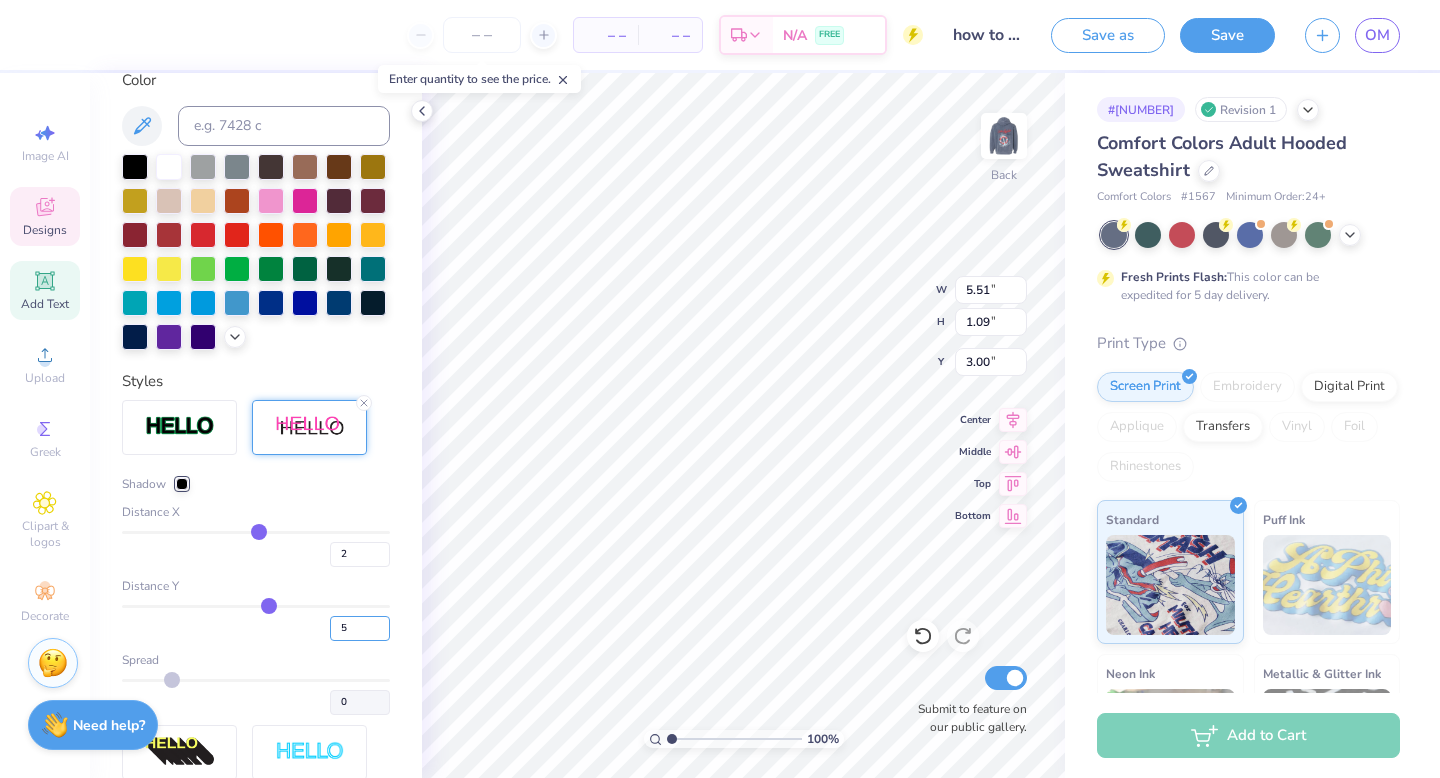 type on "5" 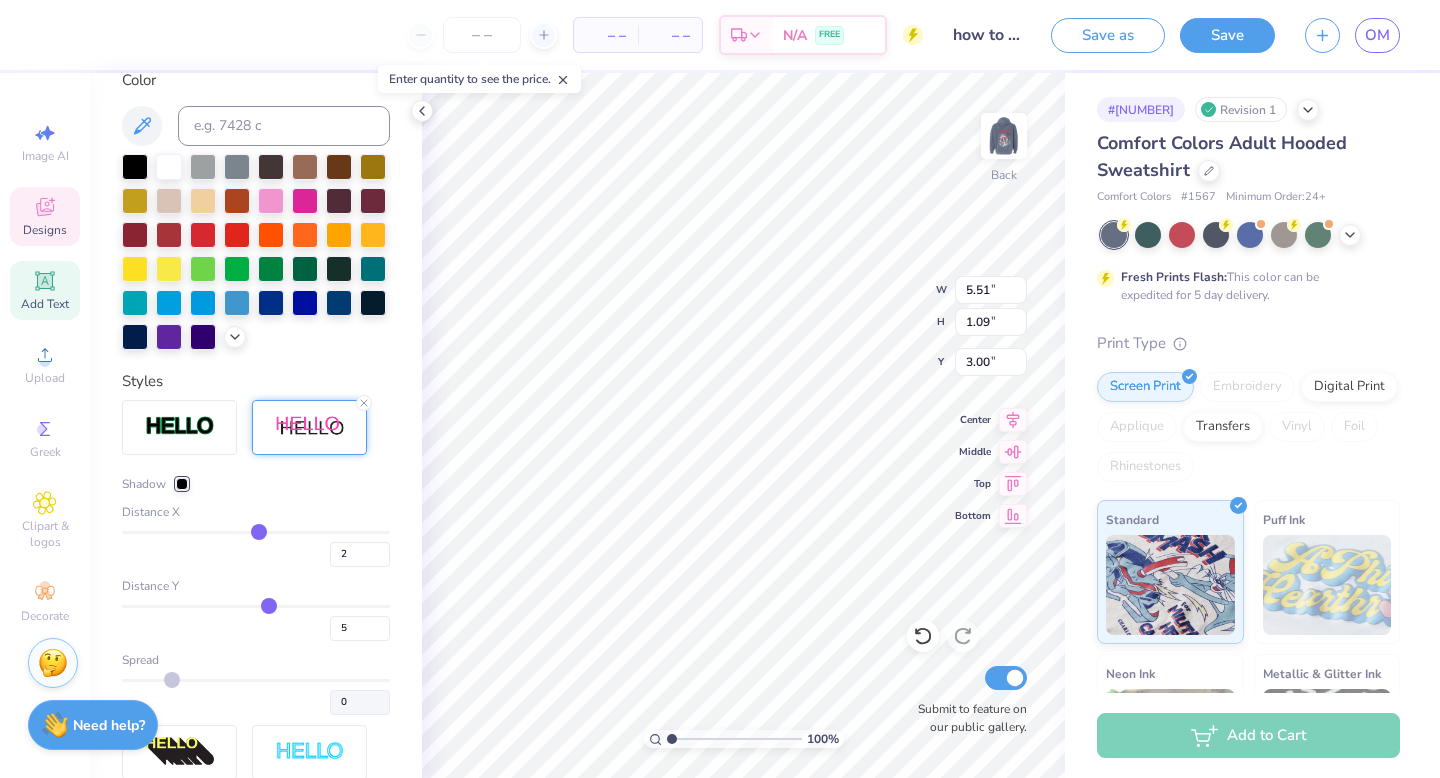 type on "5" 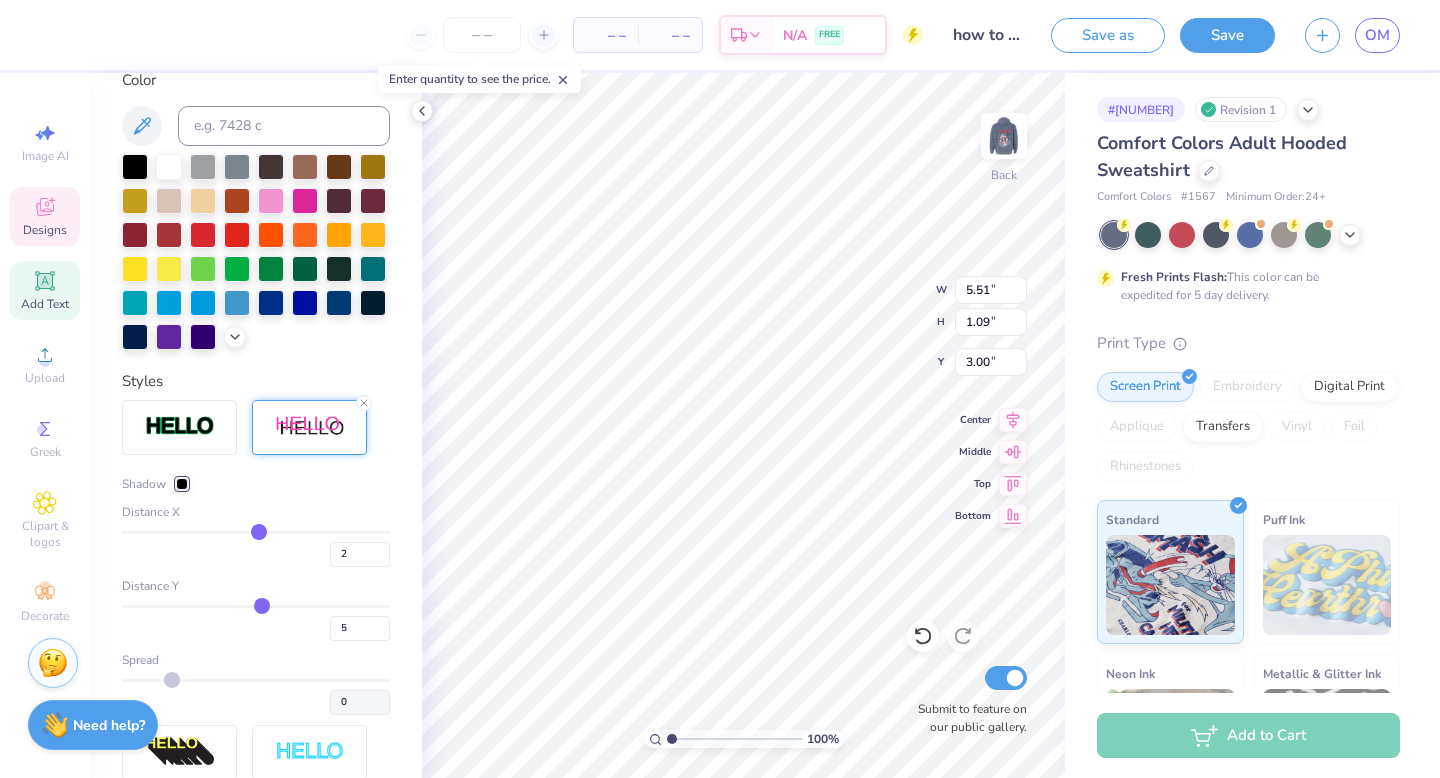 click on "Spread" at bounding box center (256, 660) 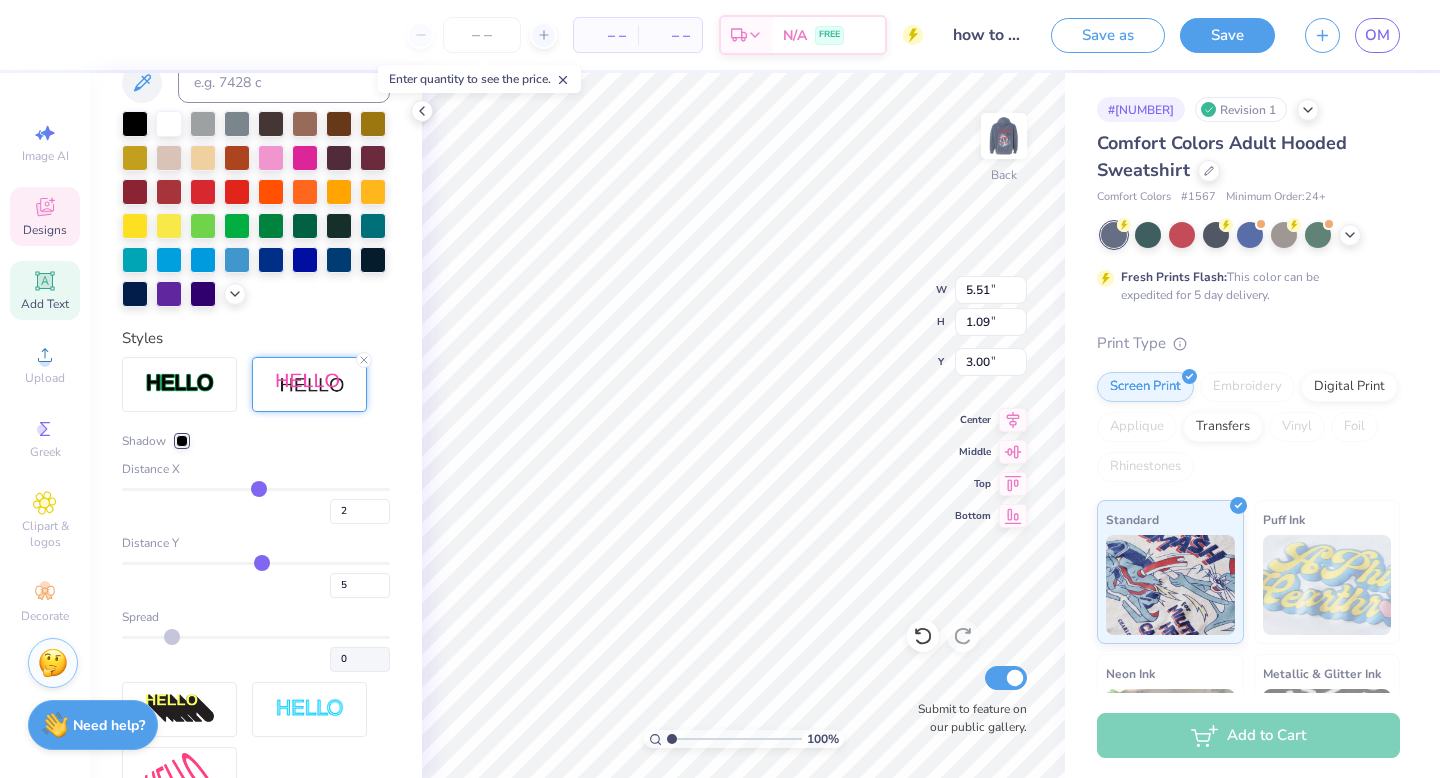 scroll, scrollTop: 506, scrollLeft: 0, axis: vertical 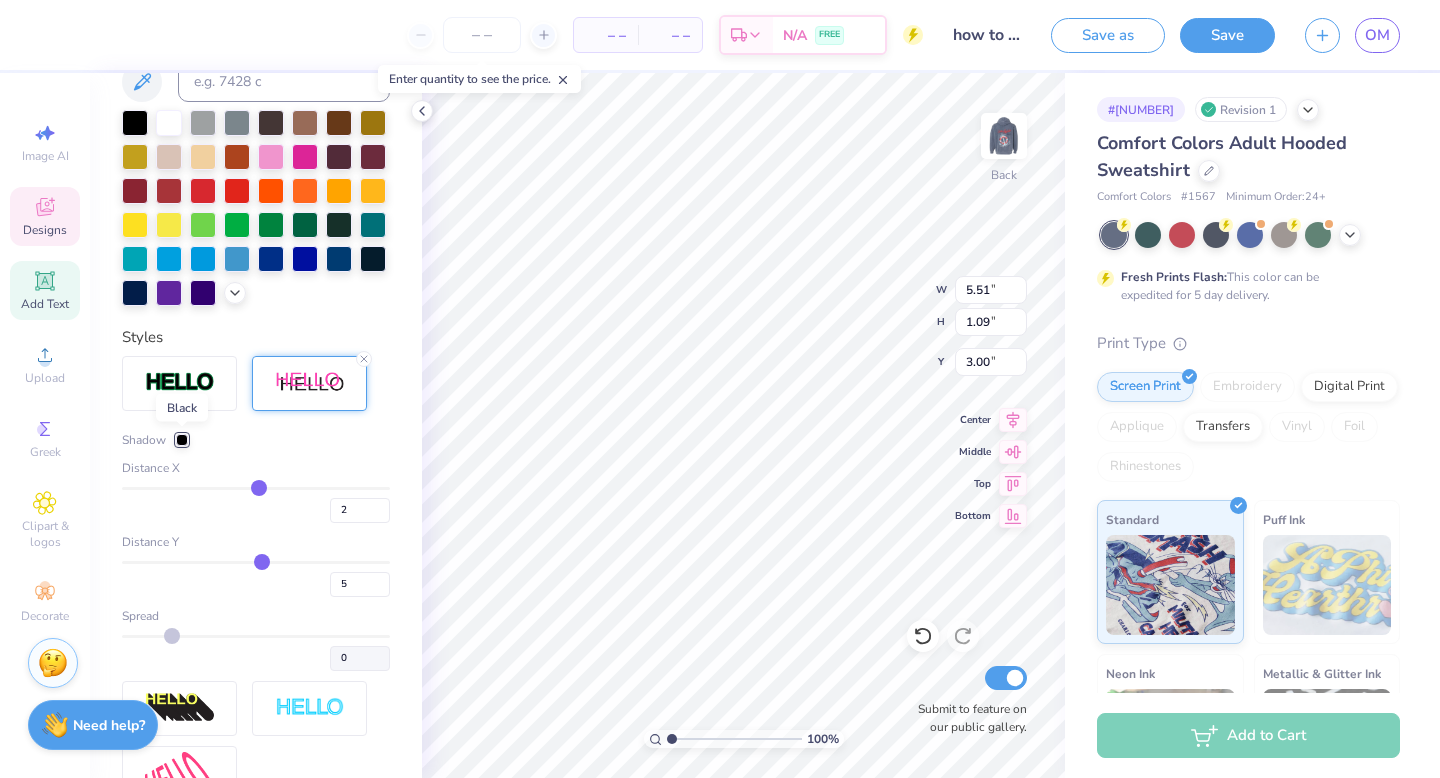 click at bounding box center [182, 440] 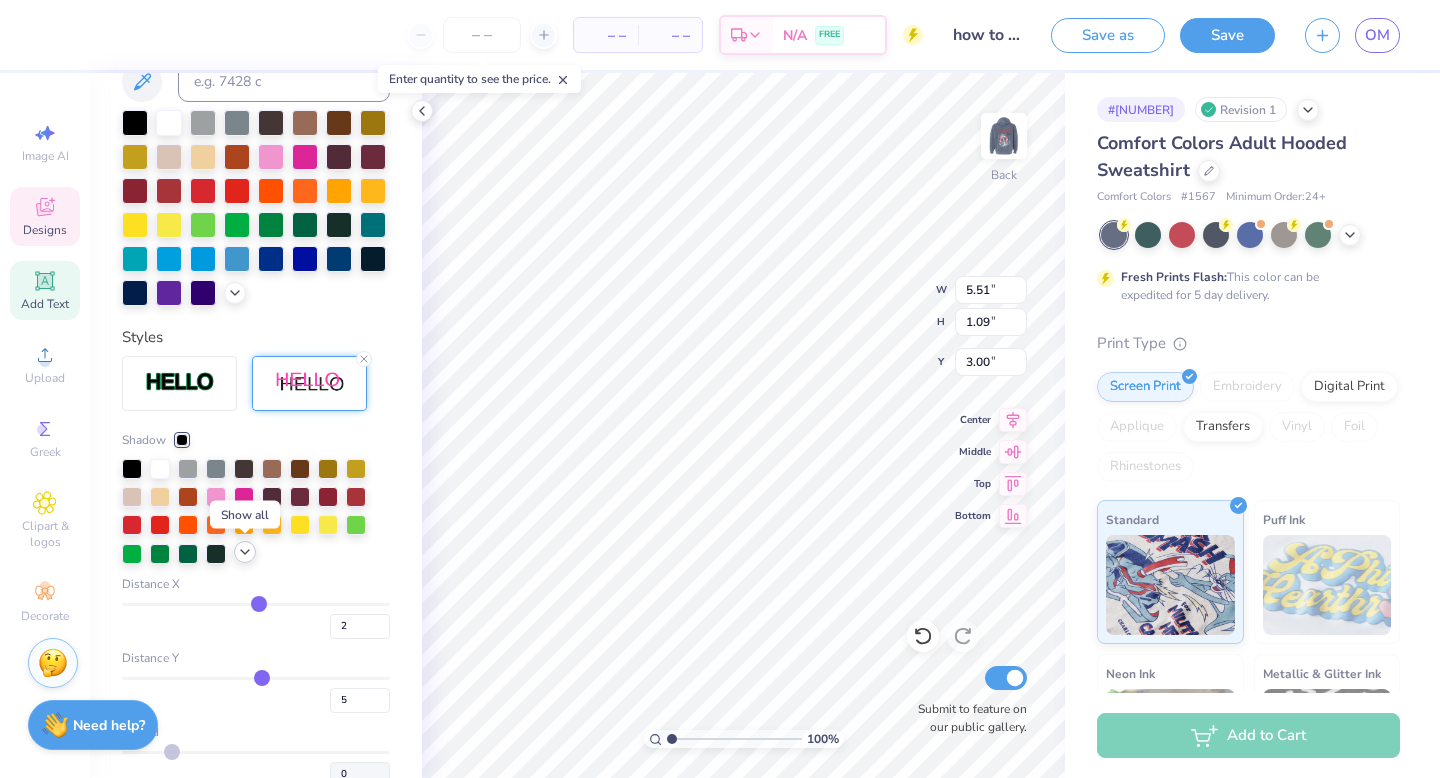 click 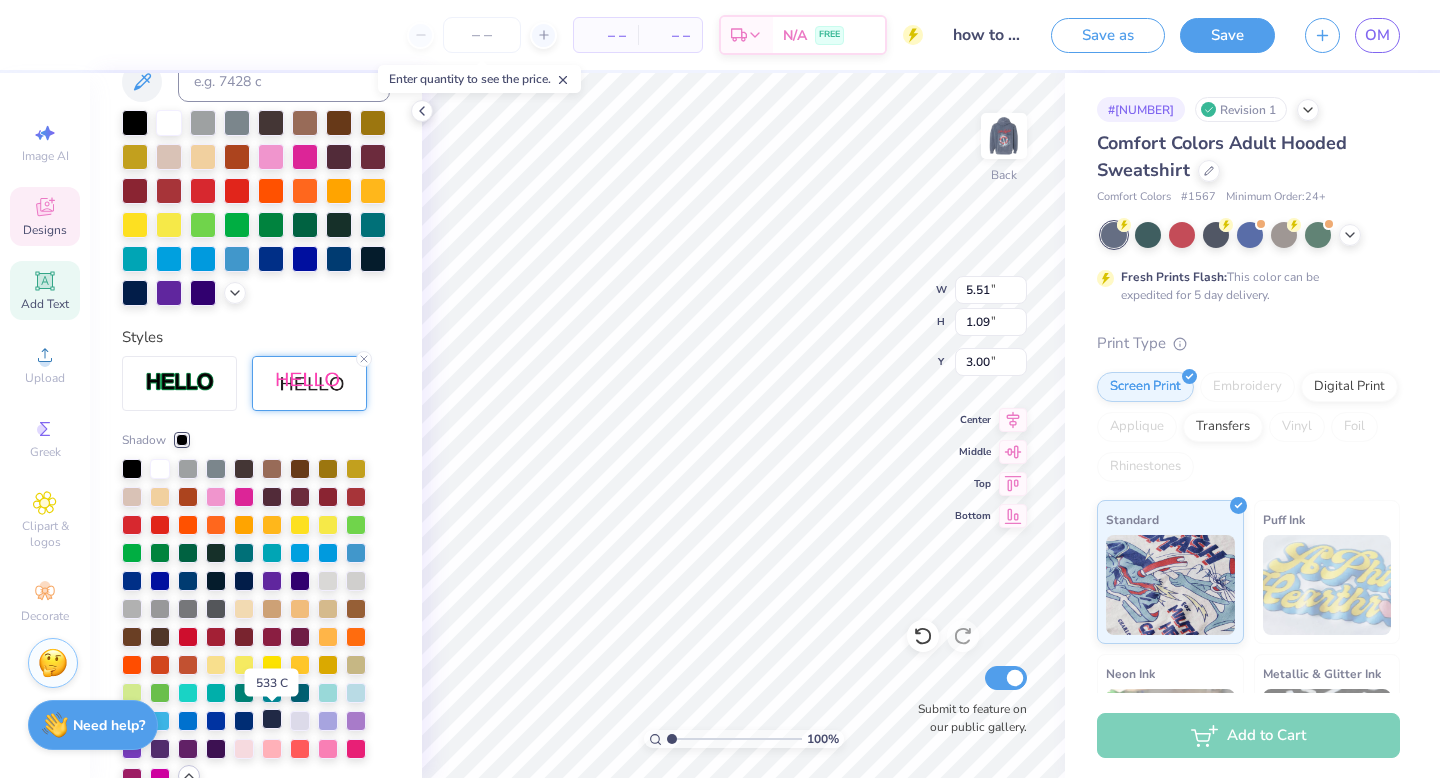 click at bounding box center [272, 719] 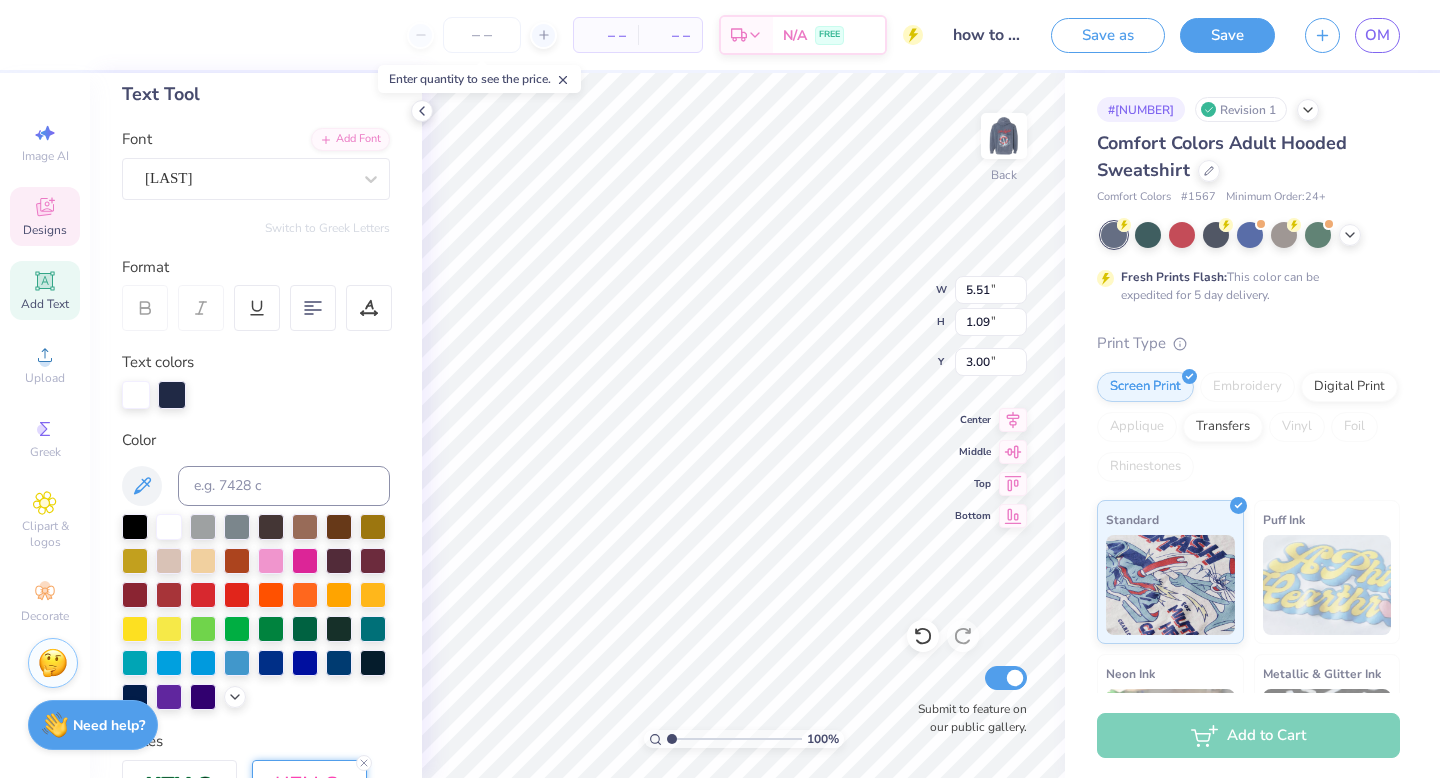 scroll, scrollTop: 103, scrollLeft: 0, axis: vertical 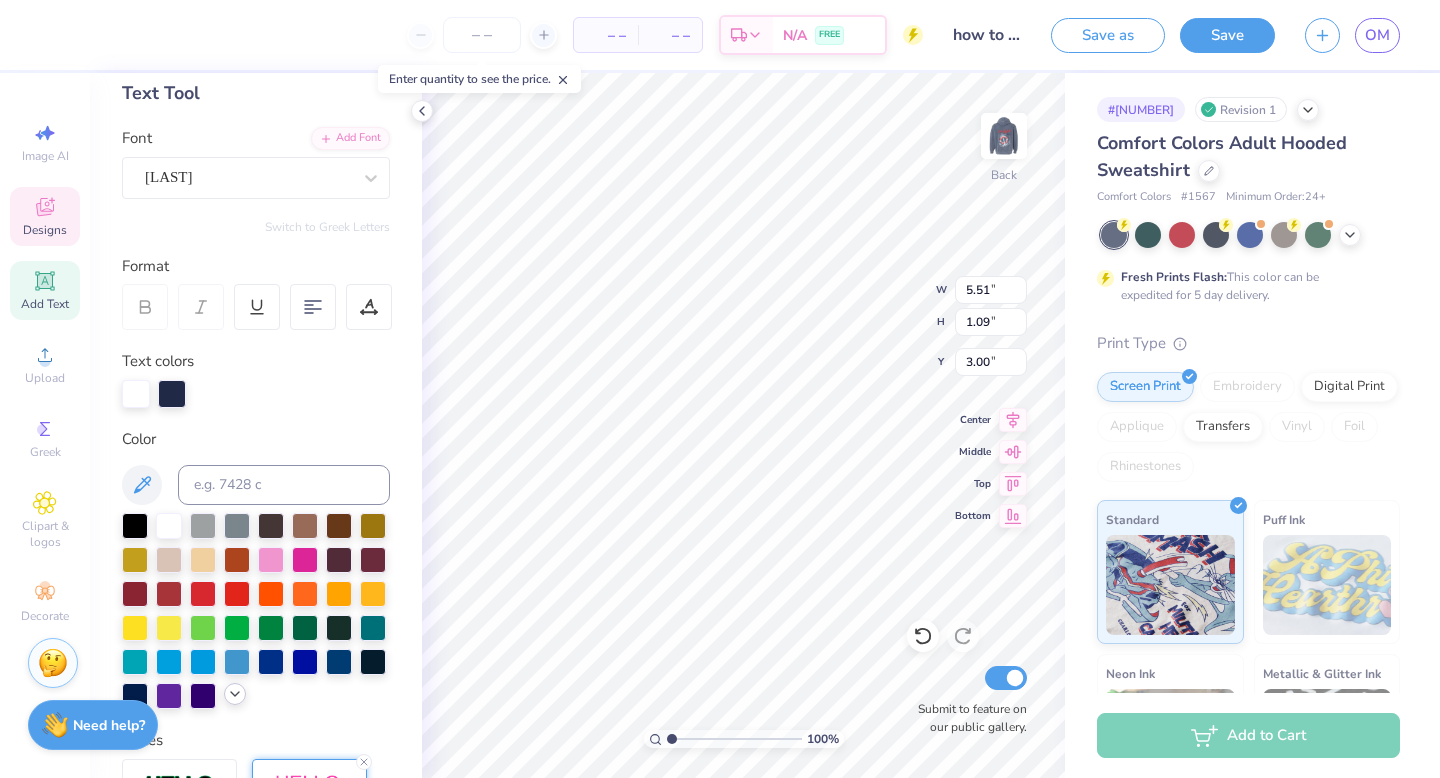 click 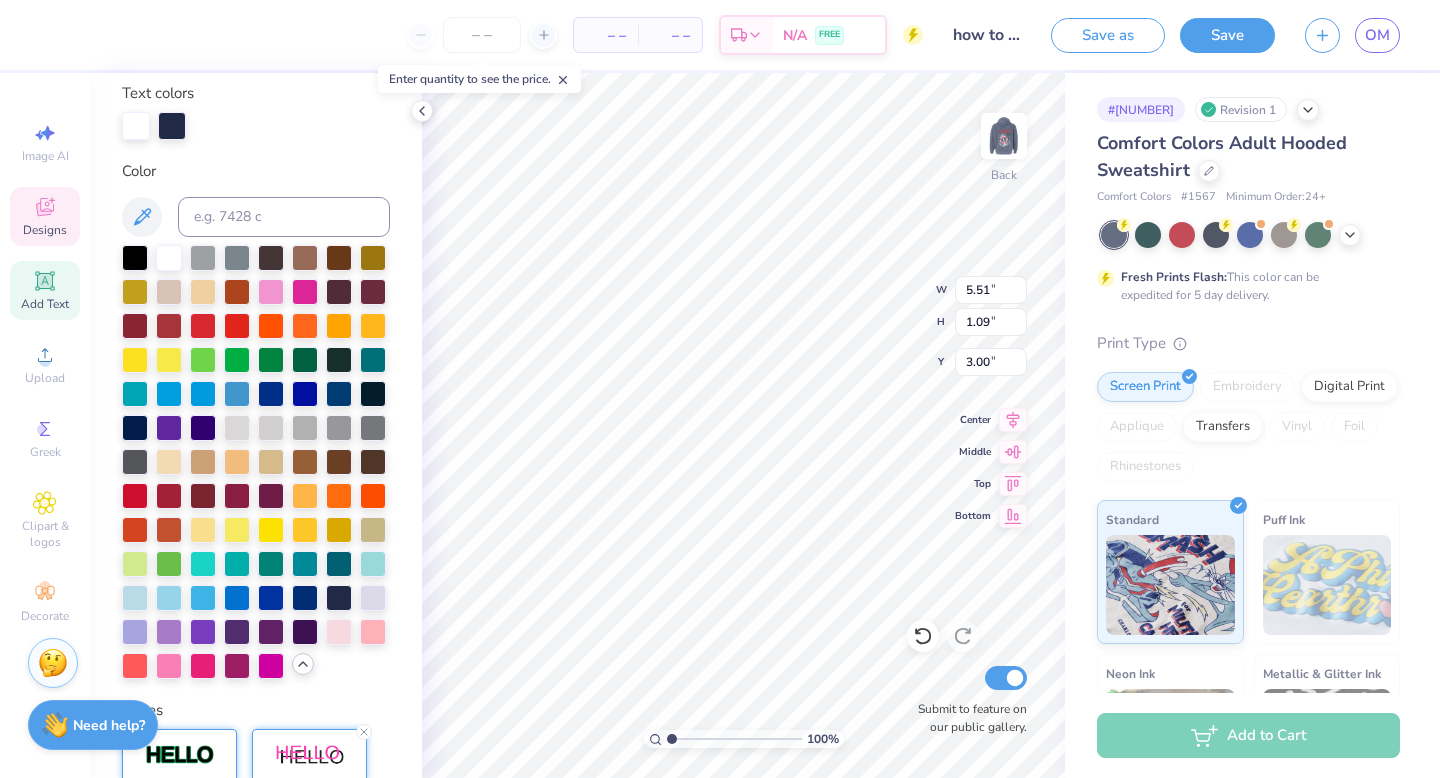 scroll, scrollTop: 420, scrollLeft: 0, axis: vertical 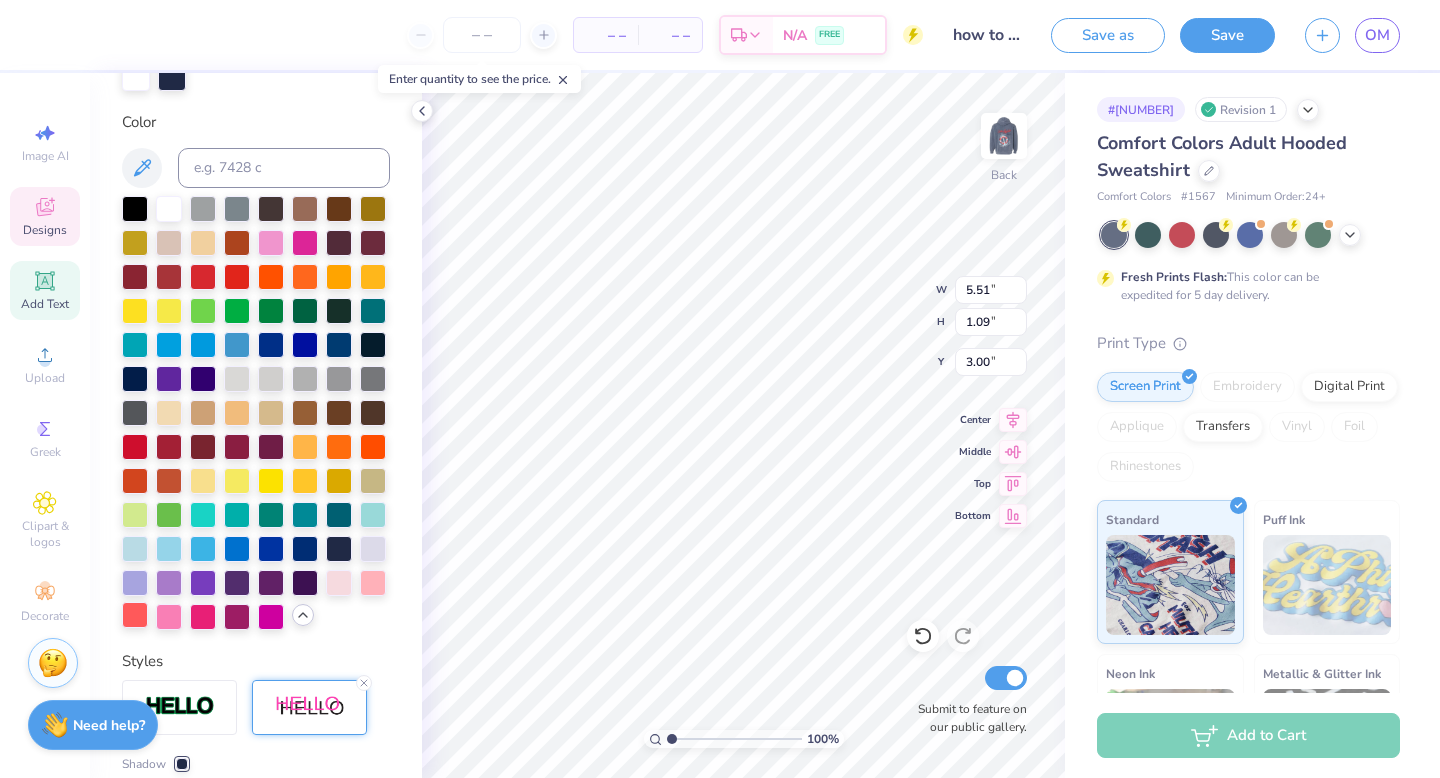 click at bounding box center (135, 615) 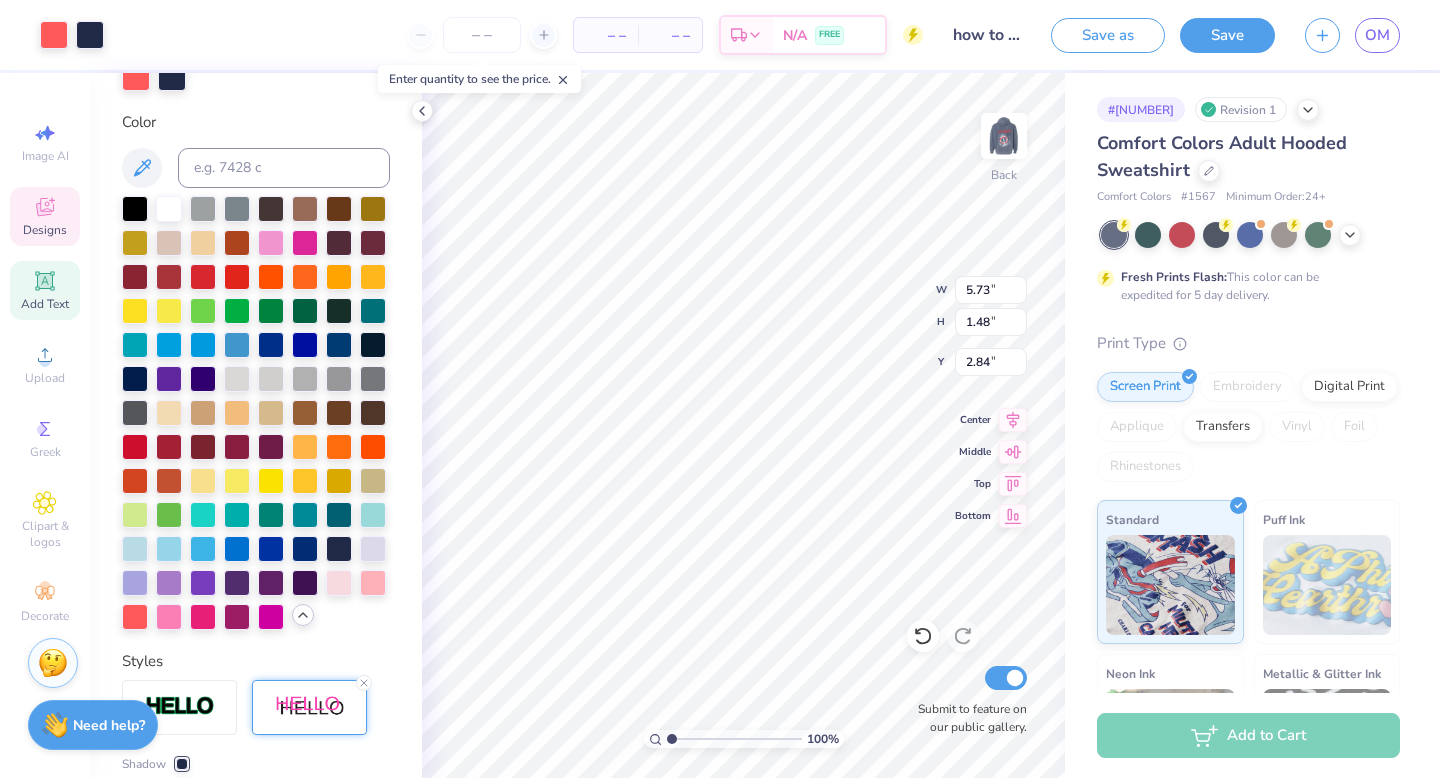 type on "3.00" 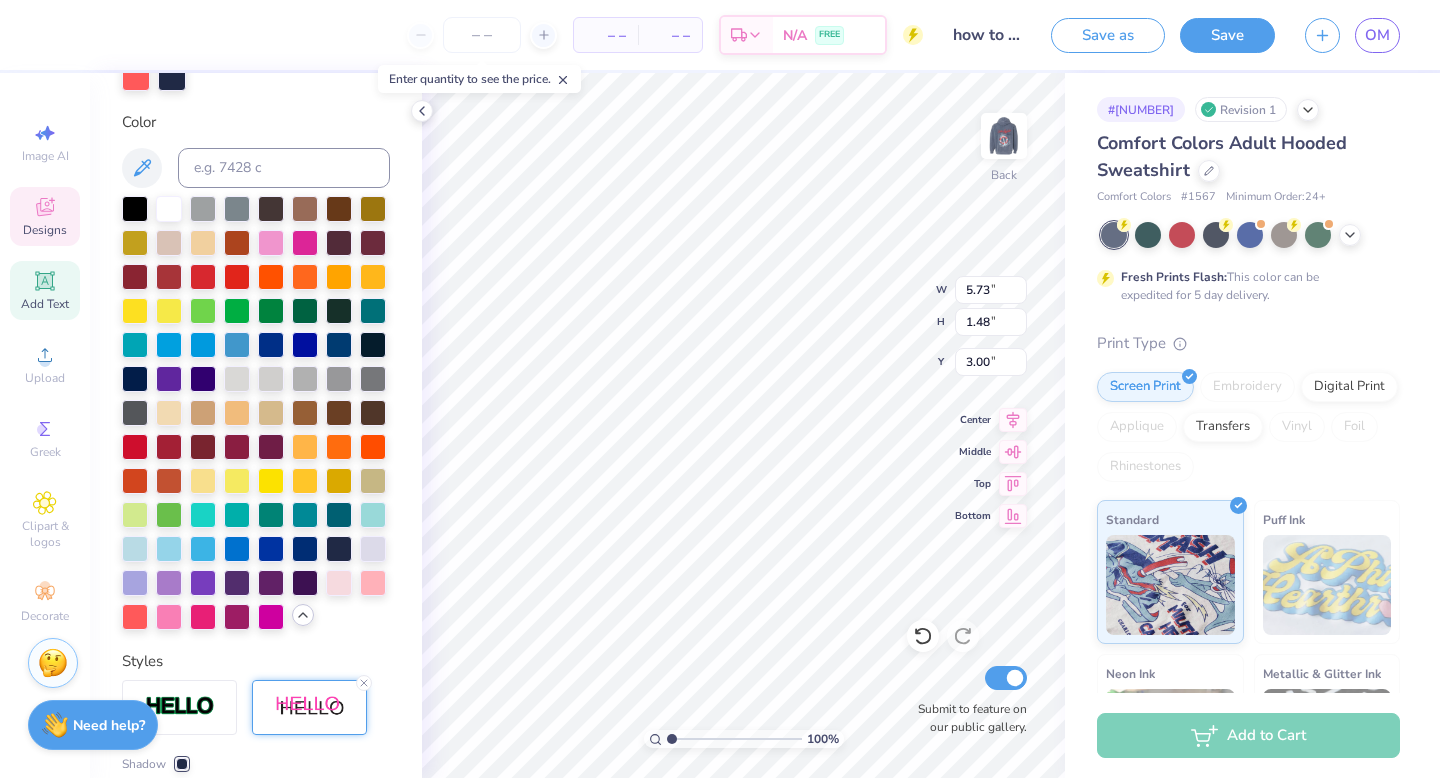 type on "1.69" 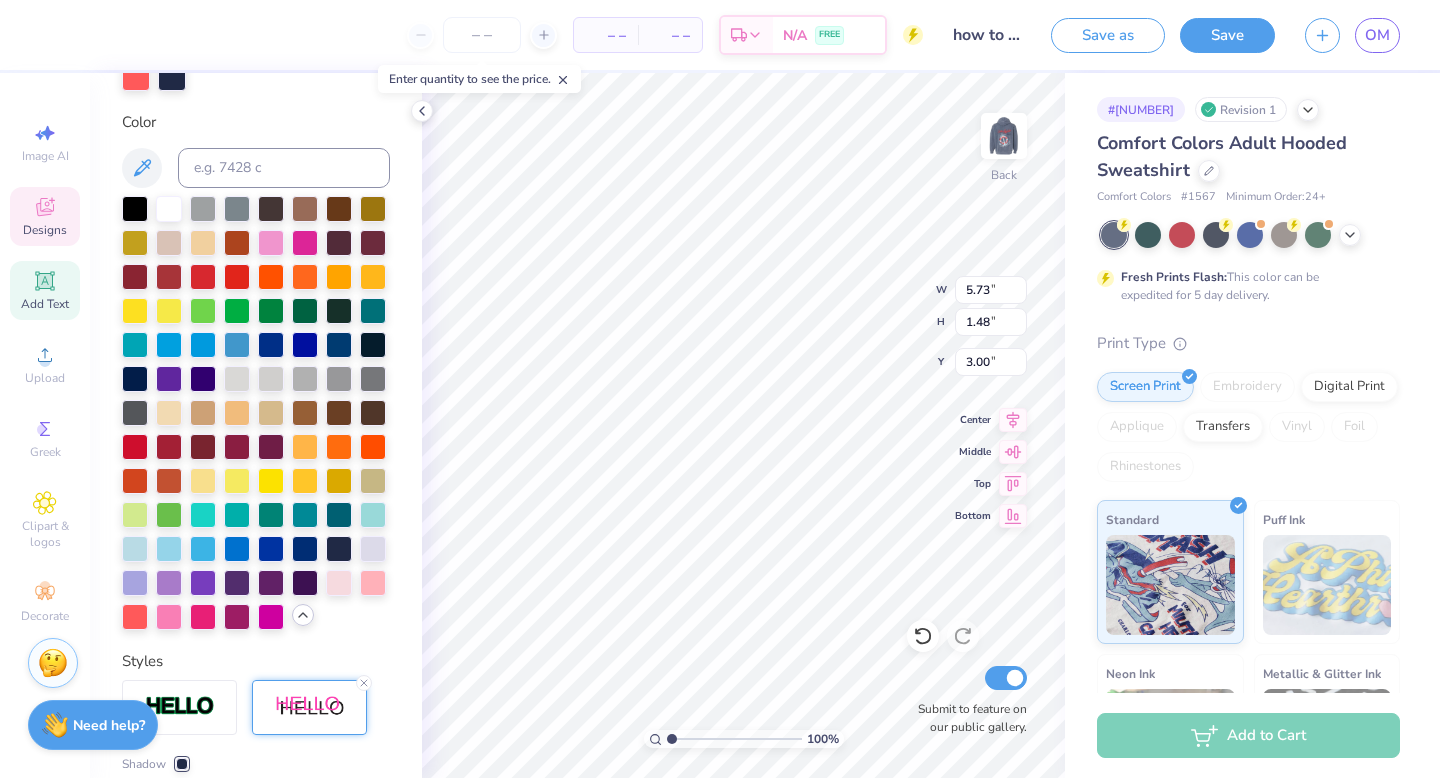 type on "1.79" 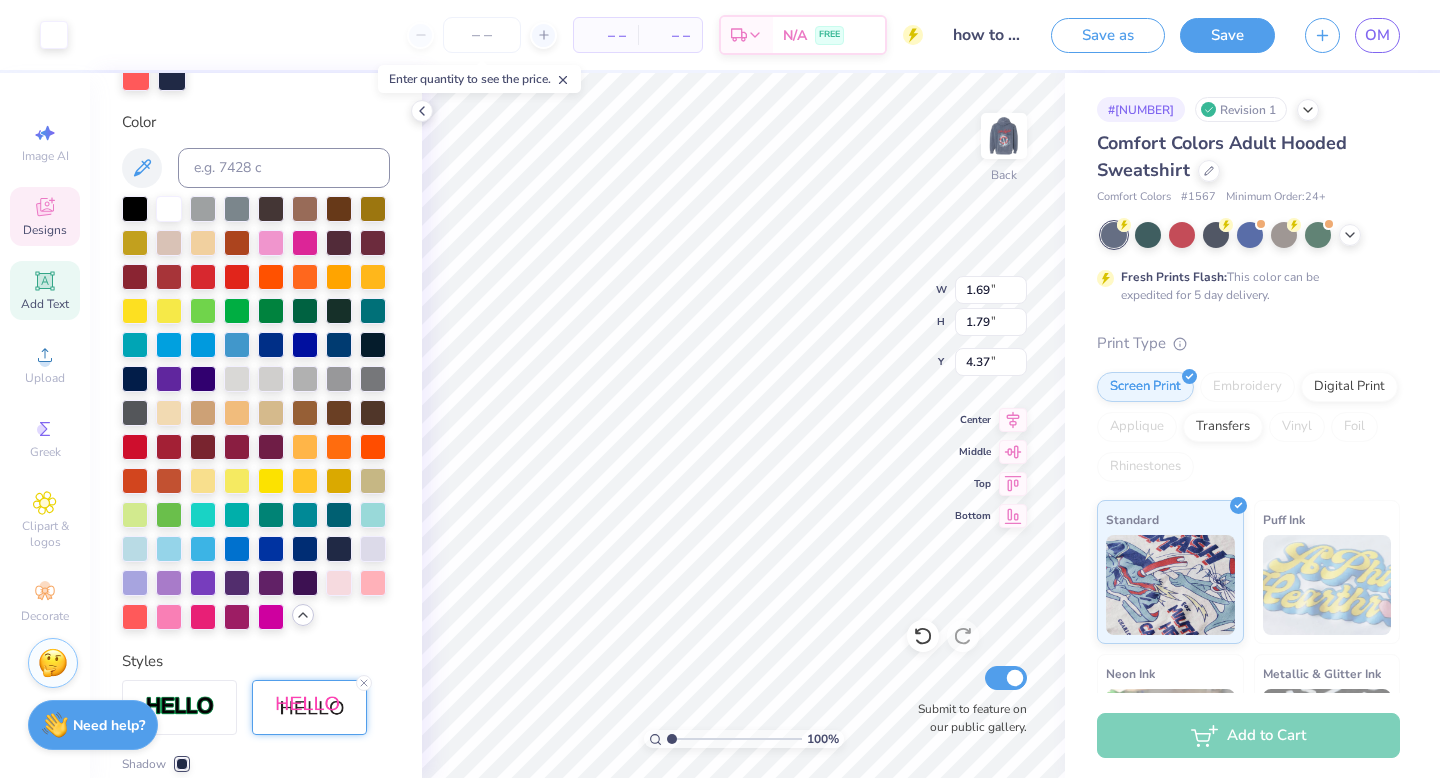 type on "5.73" 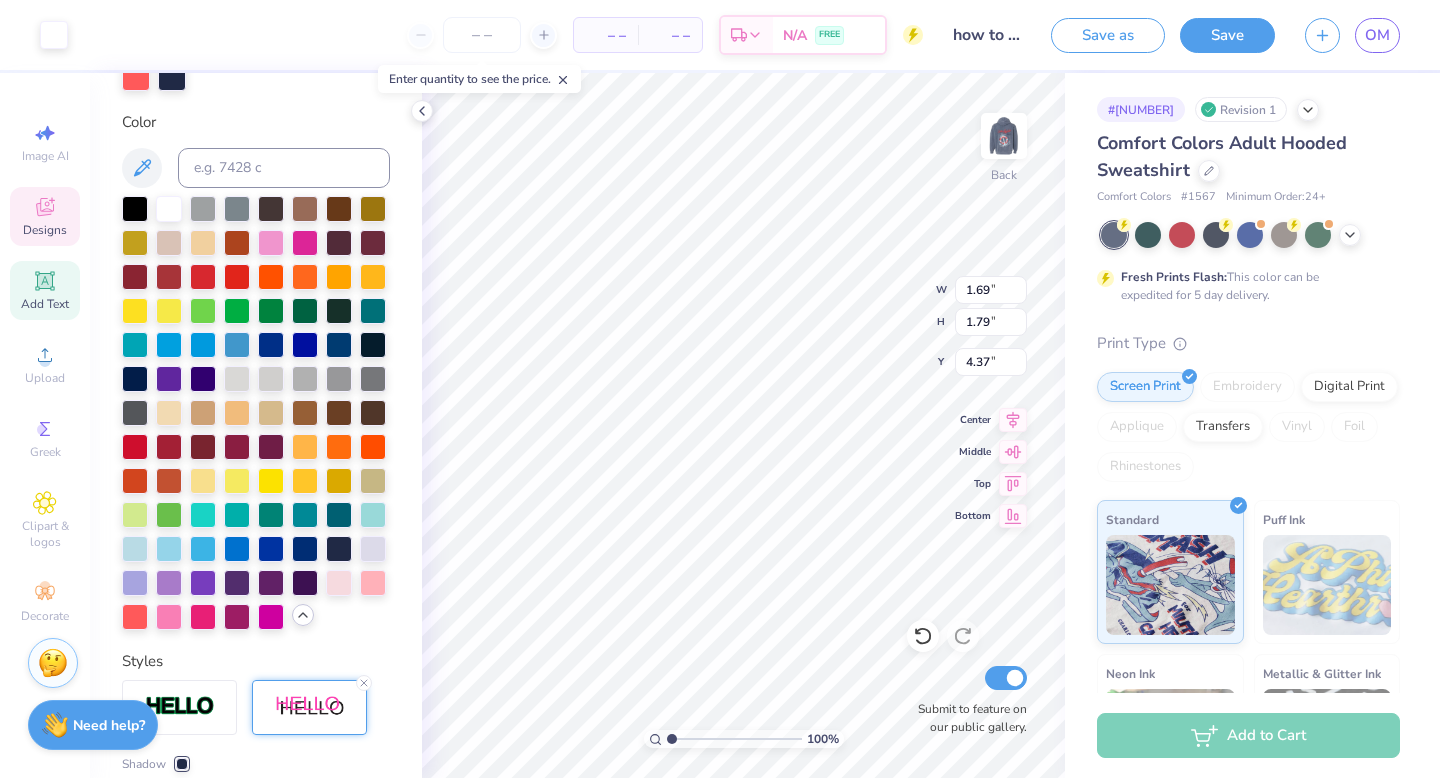 type on "1.48" 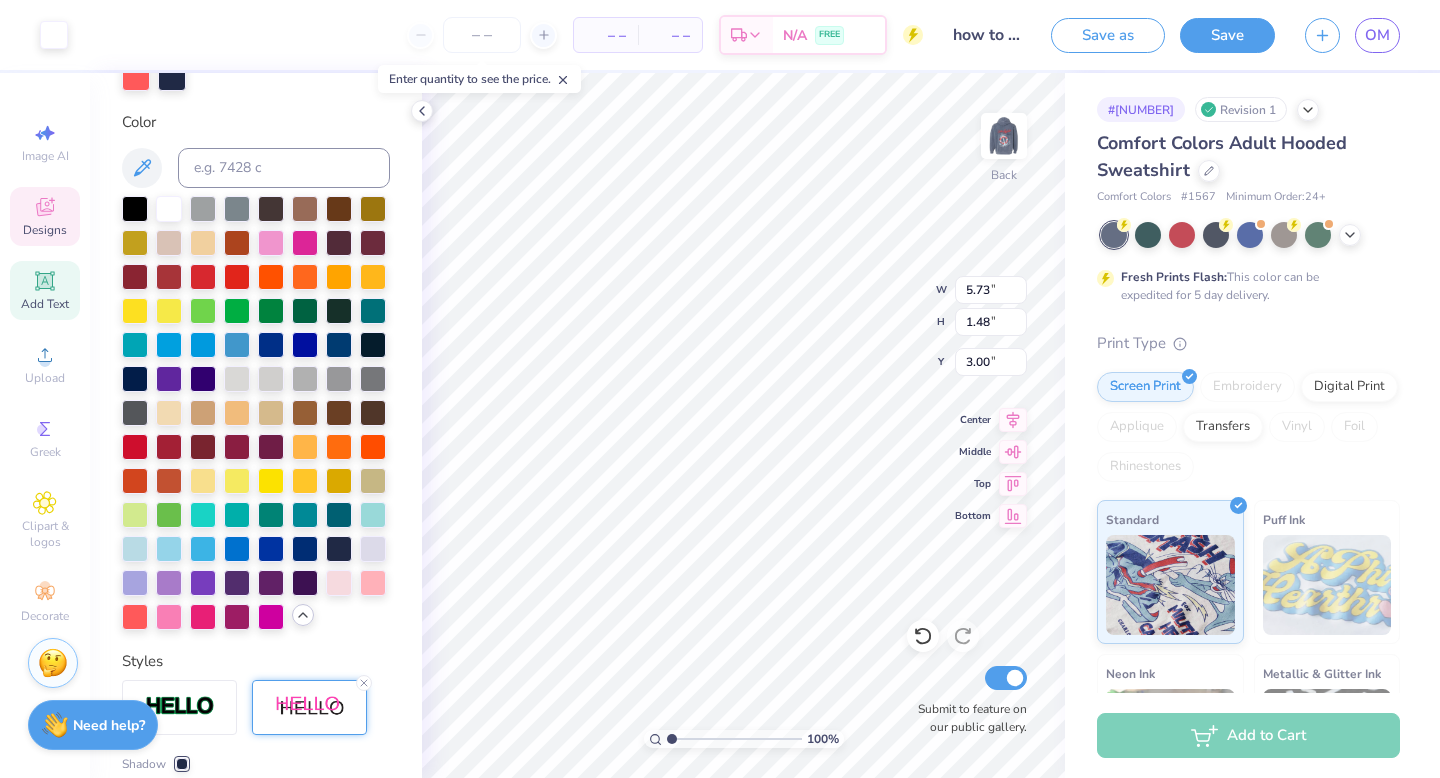 type on "1.69" 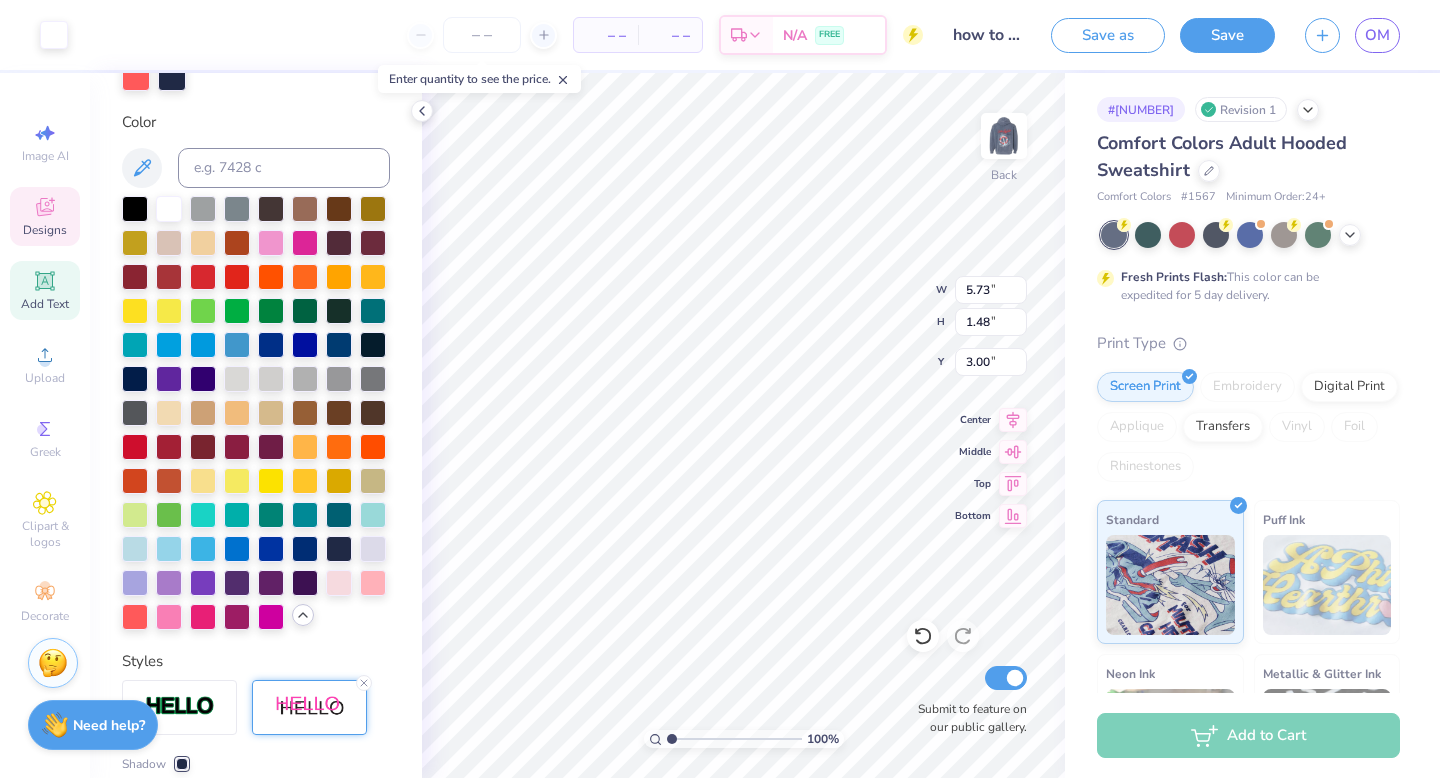 type on "1.79" 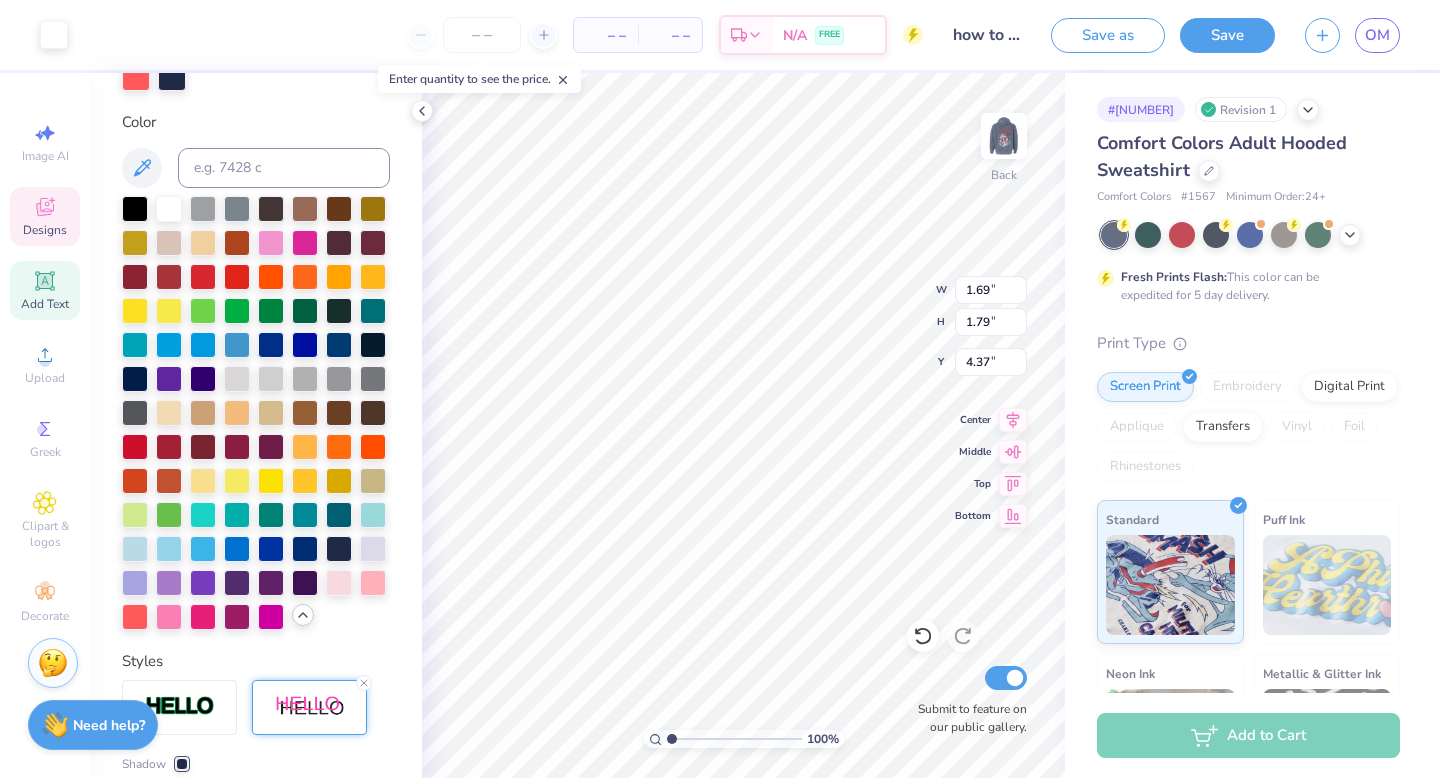 type on "4.48" 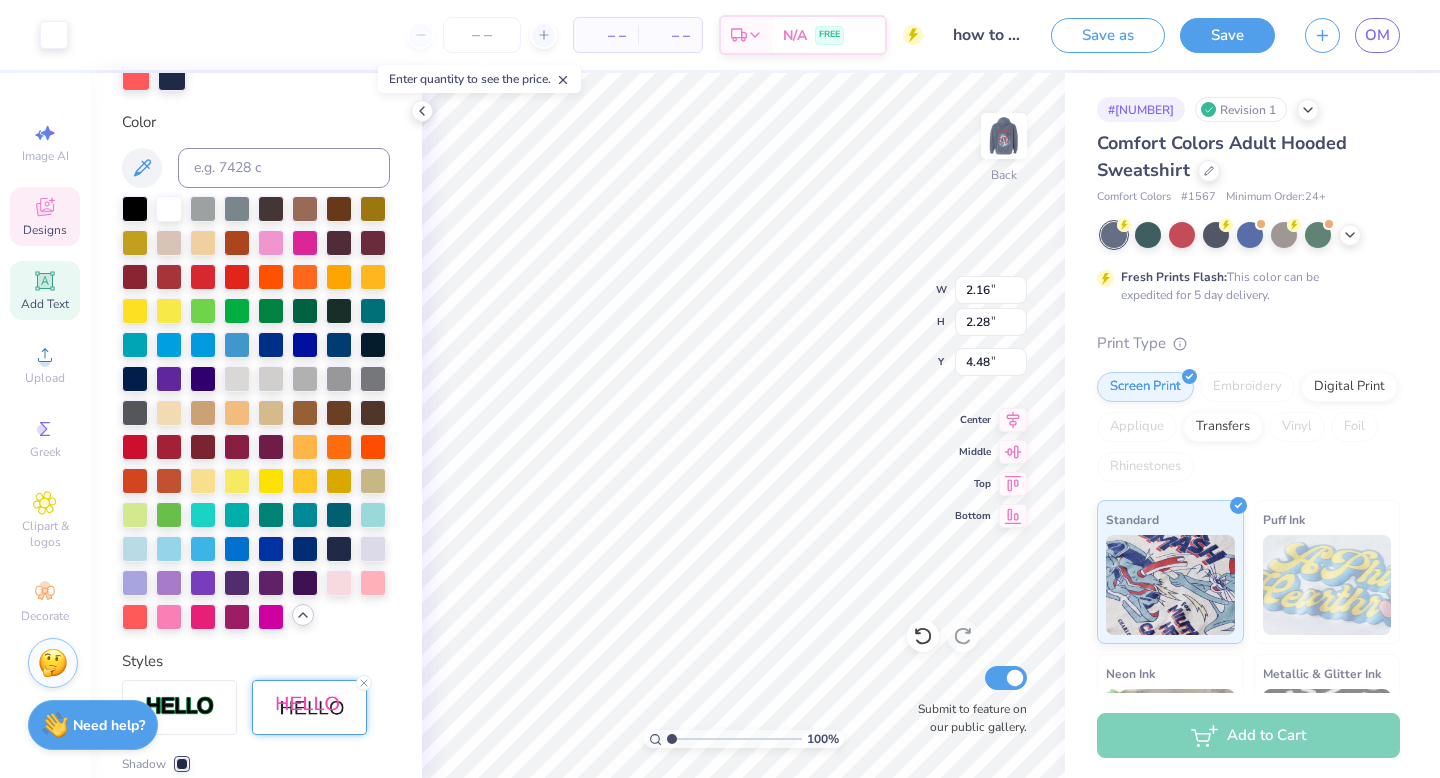type on "2.16" 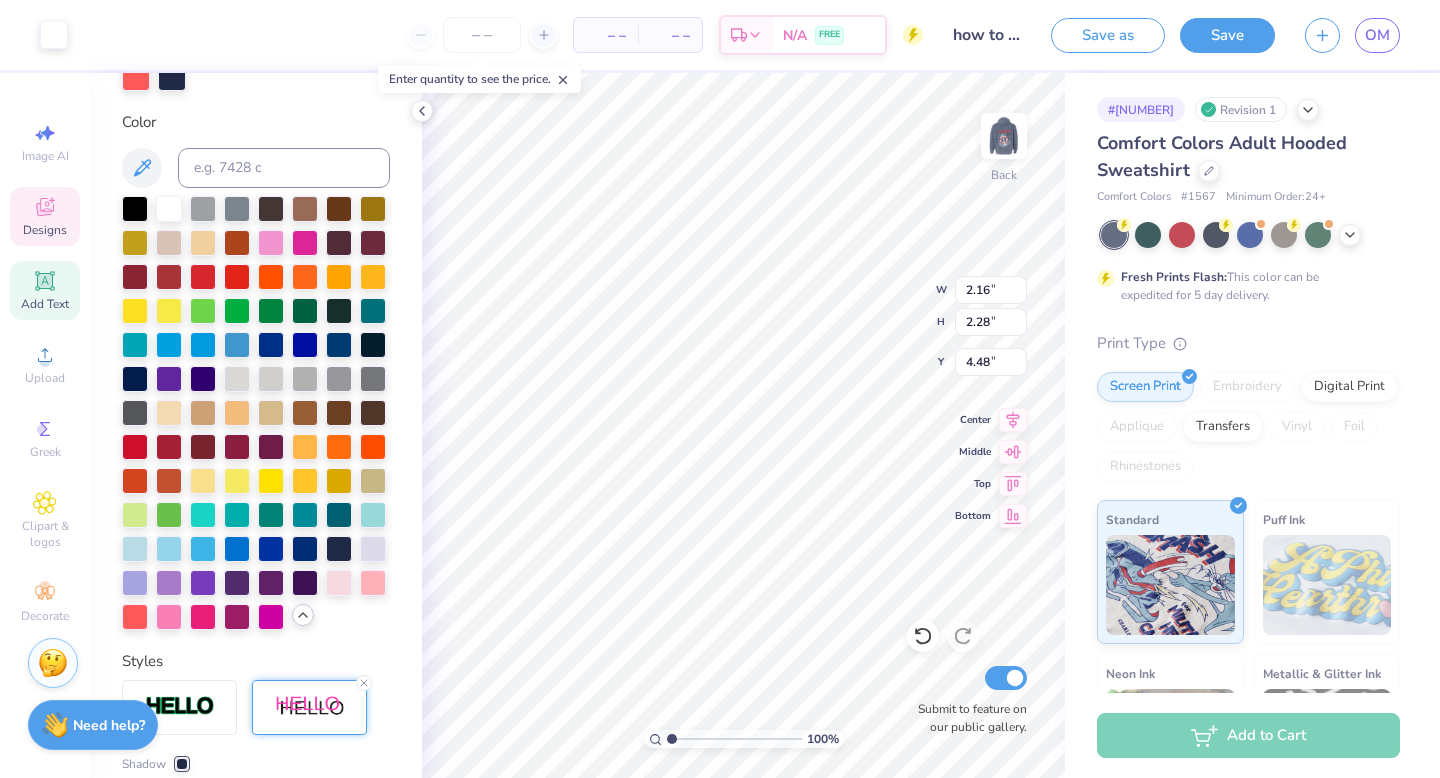 type on "2.28" 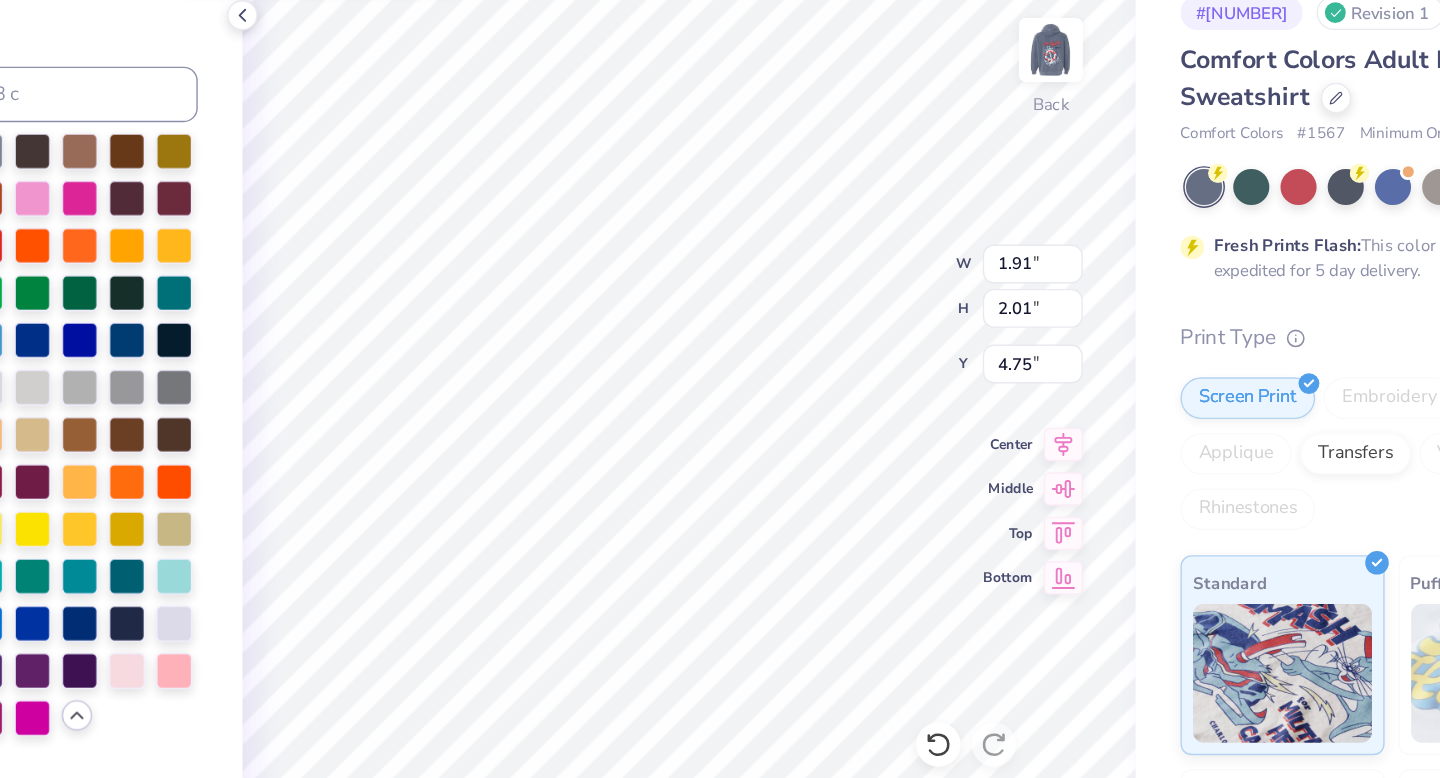 type on "1.91" 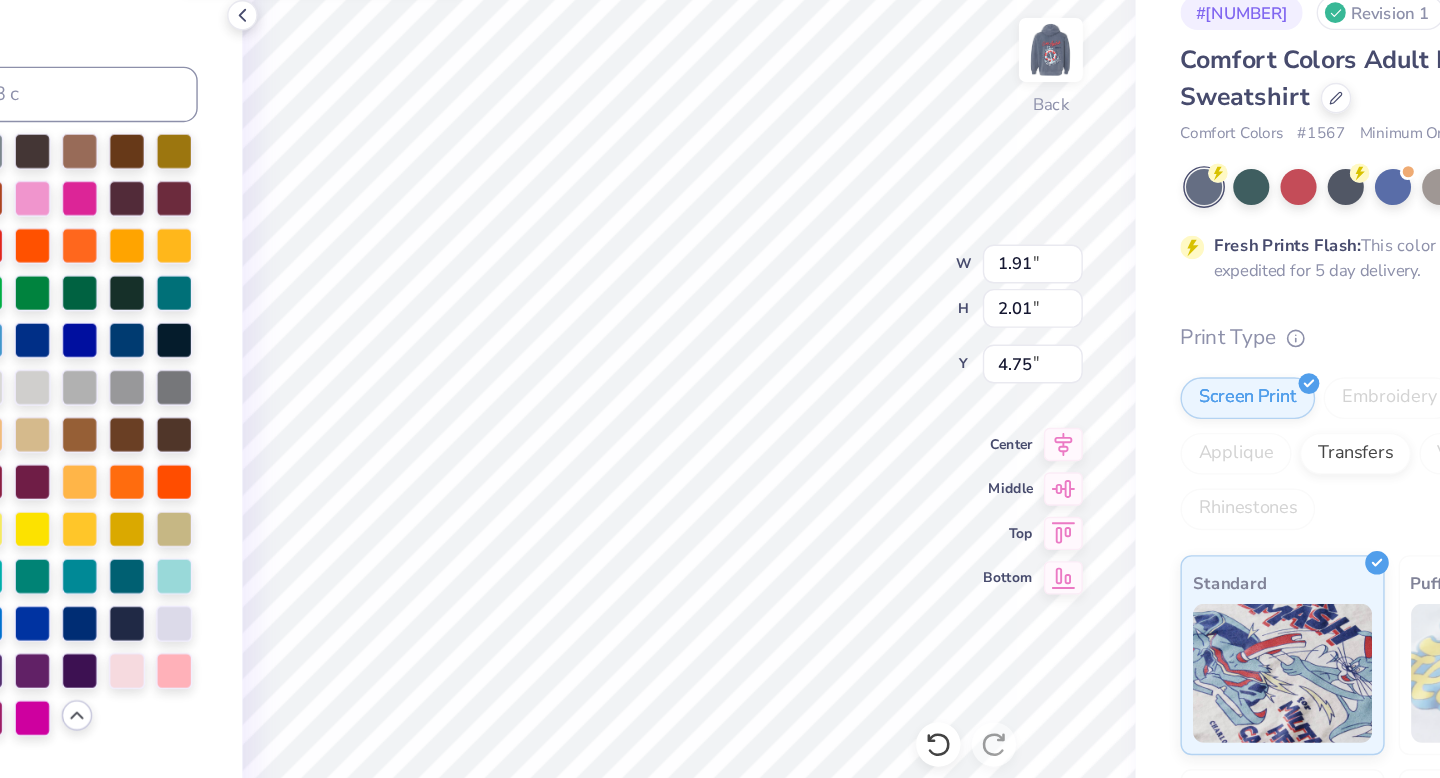type on "2.01" 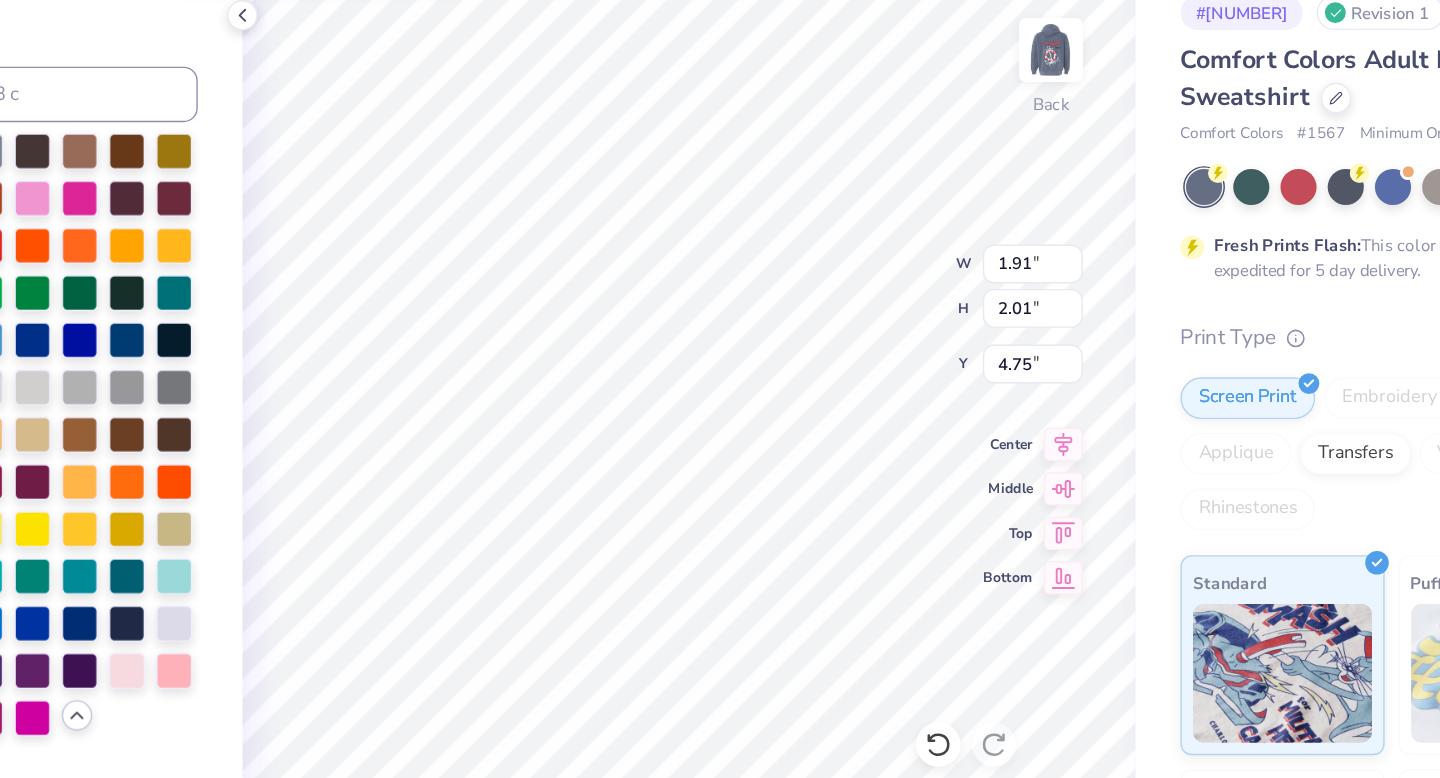 type on "4.95" 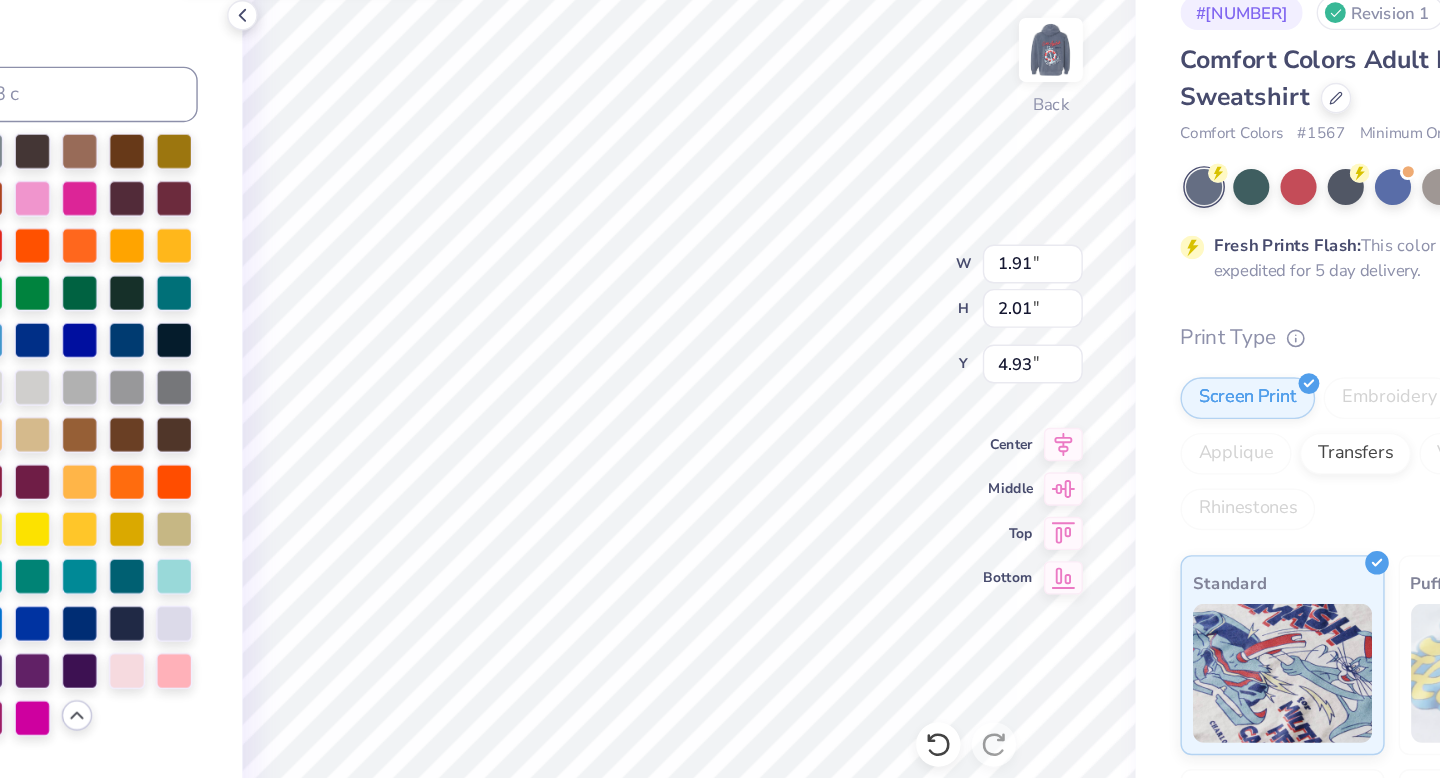type on "4.93" 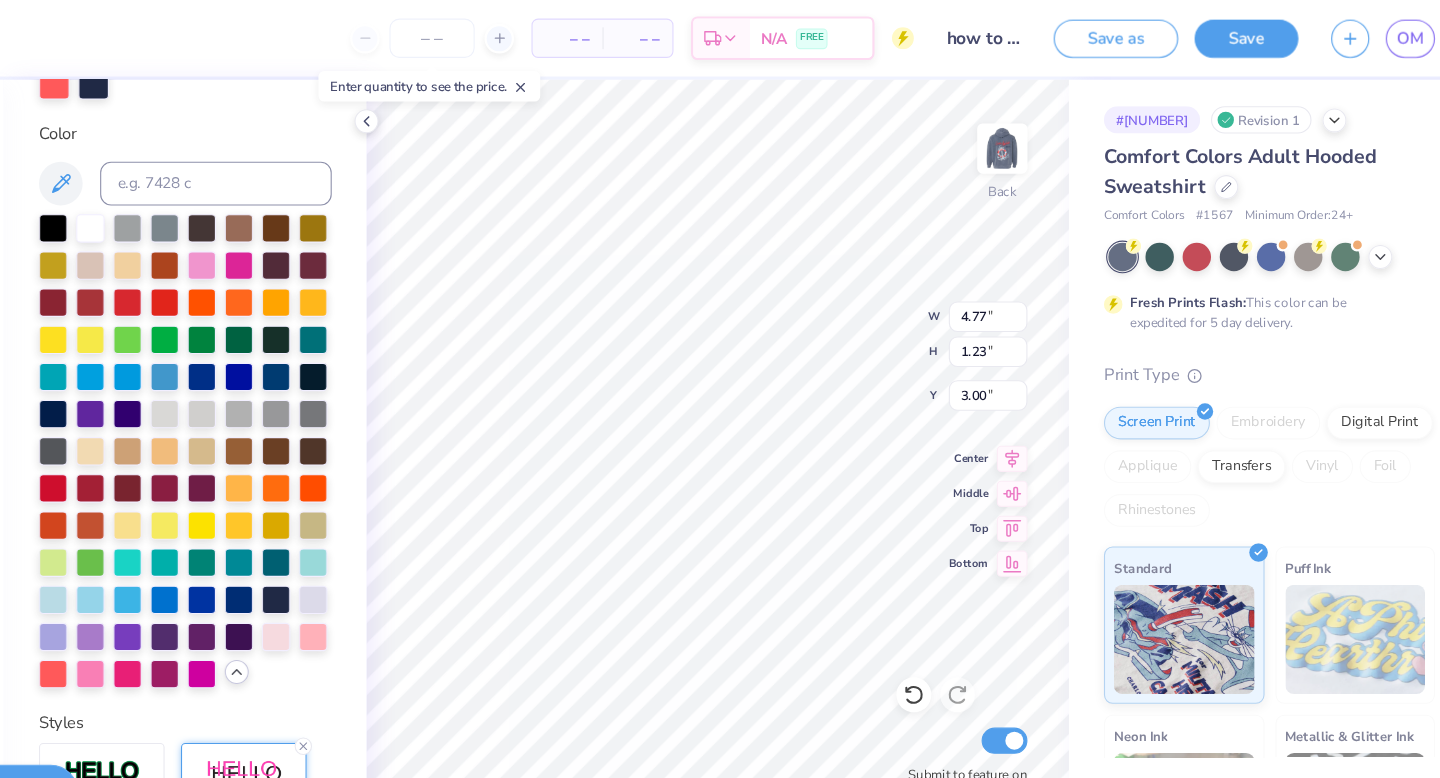 type on "4.77" 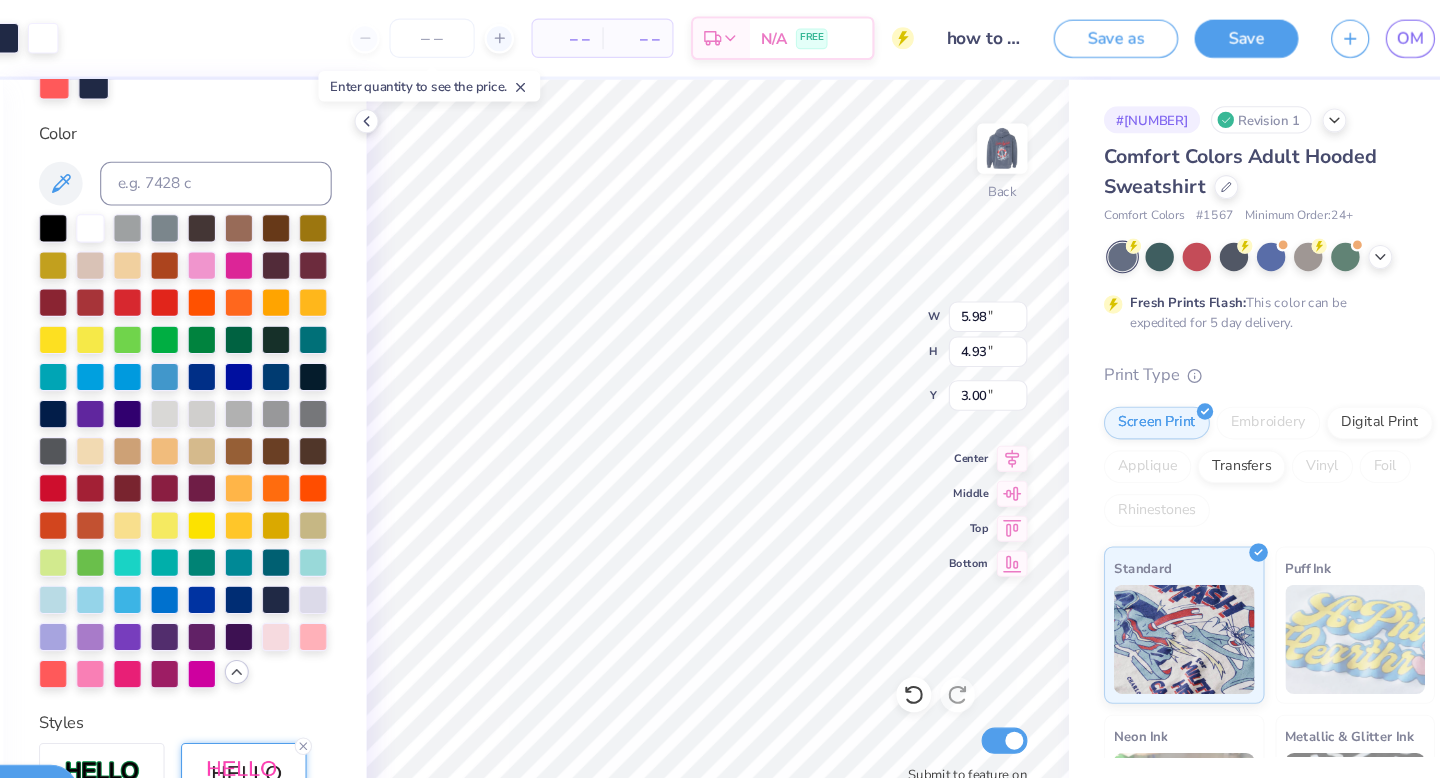 type on "5.98" 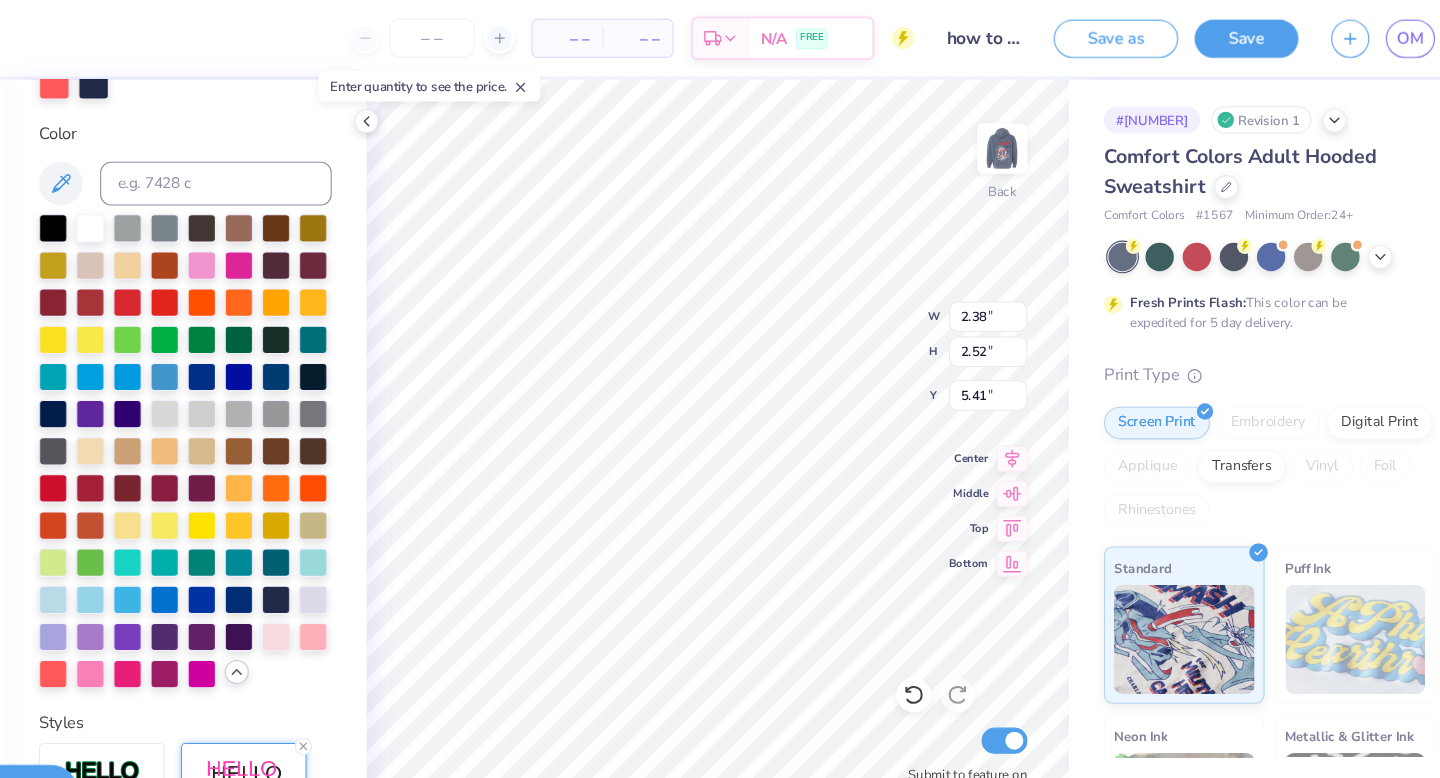 type on "4.54" 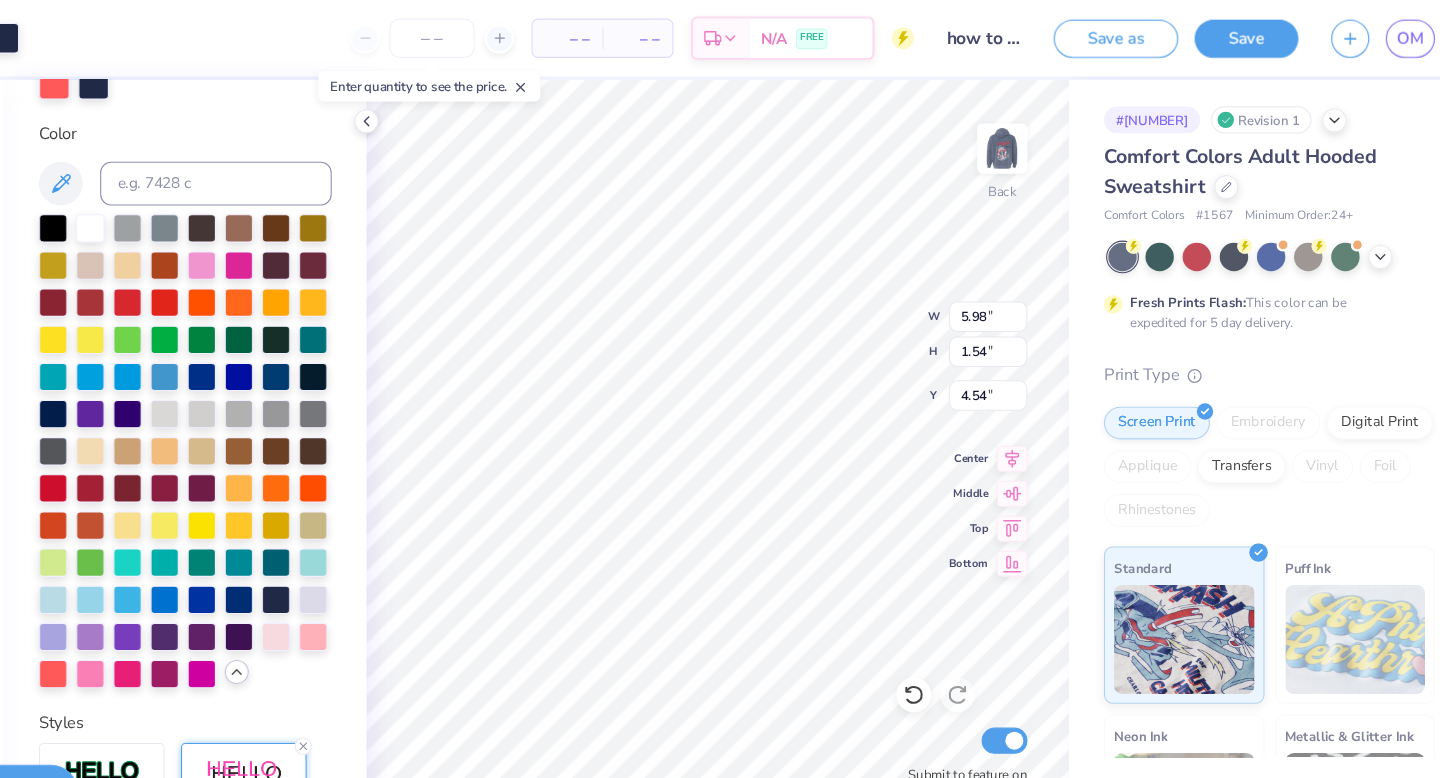type on "5.98" 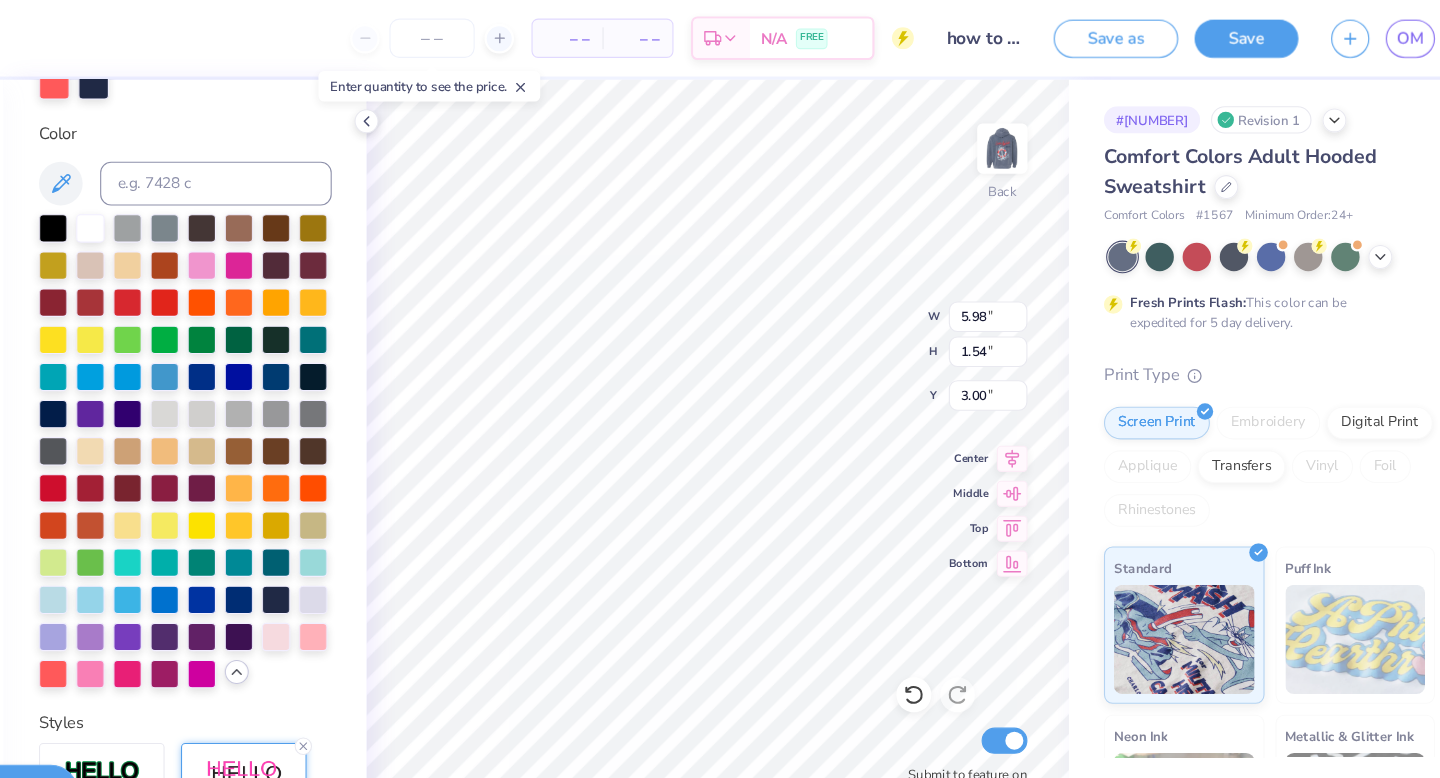 type on "4.70" 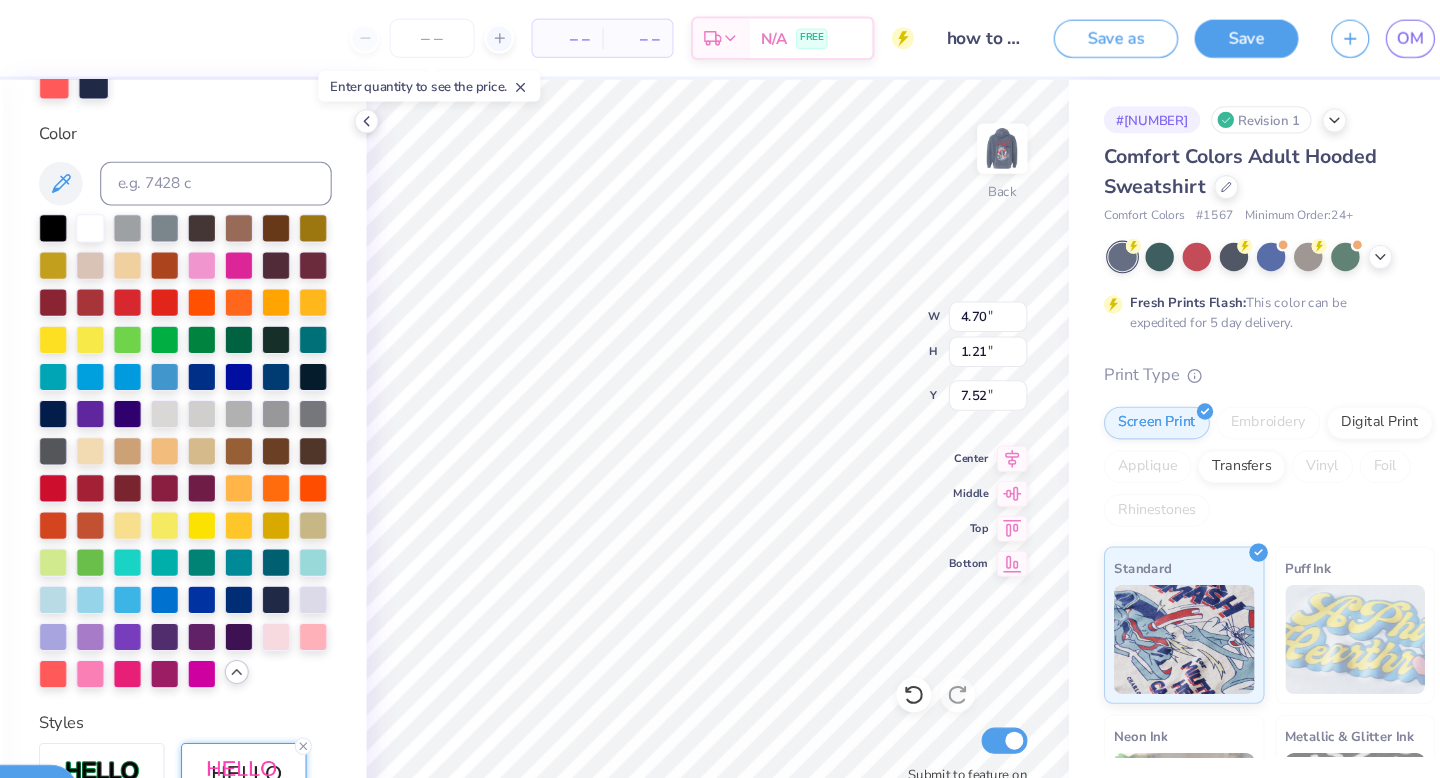 type on "7.52" 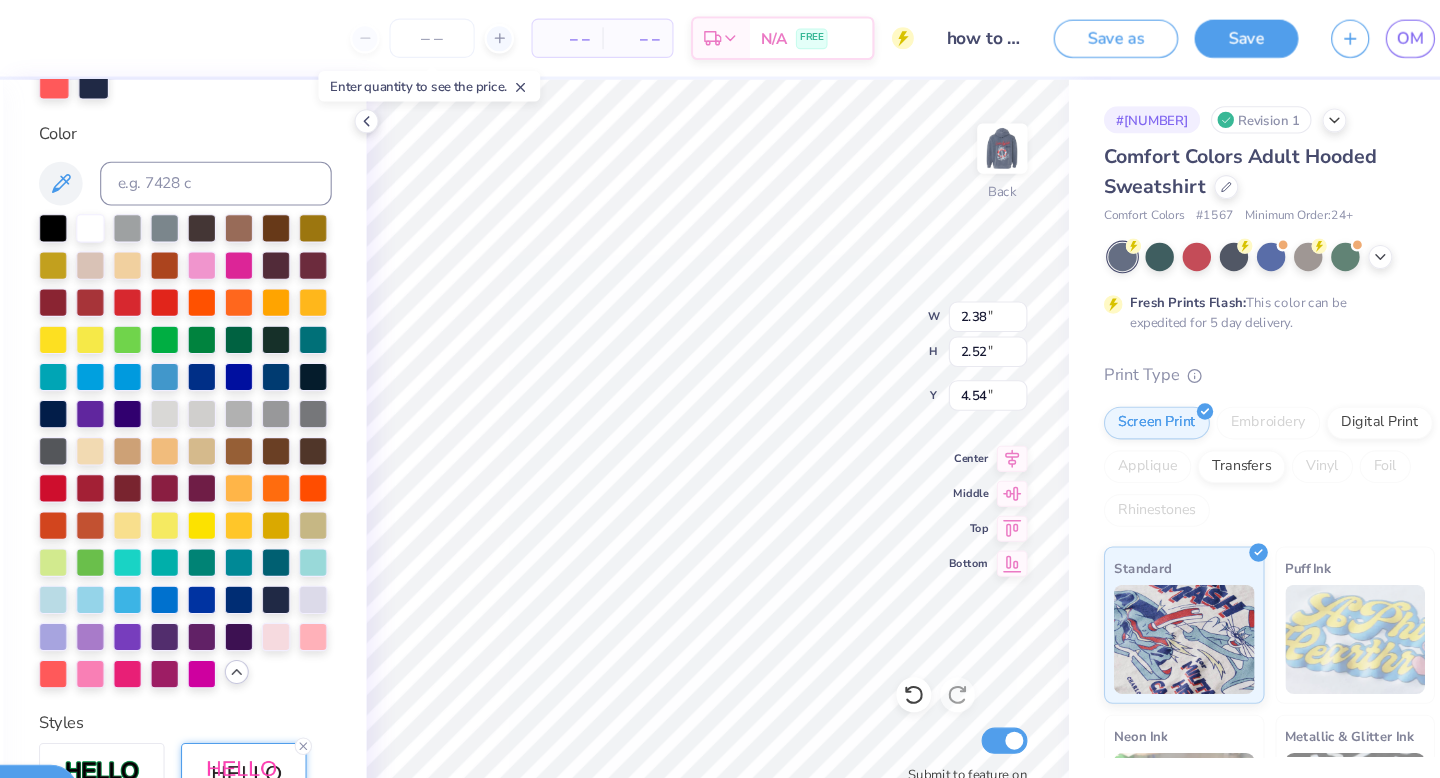 type on "3.49" 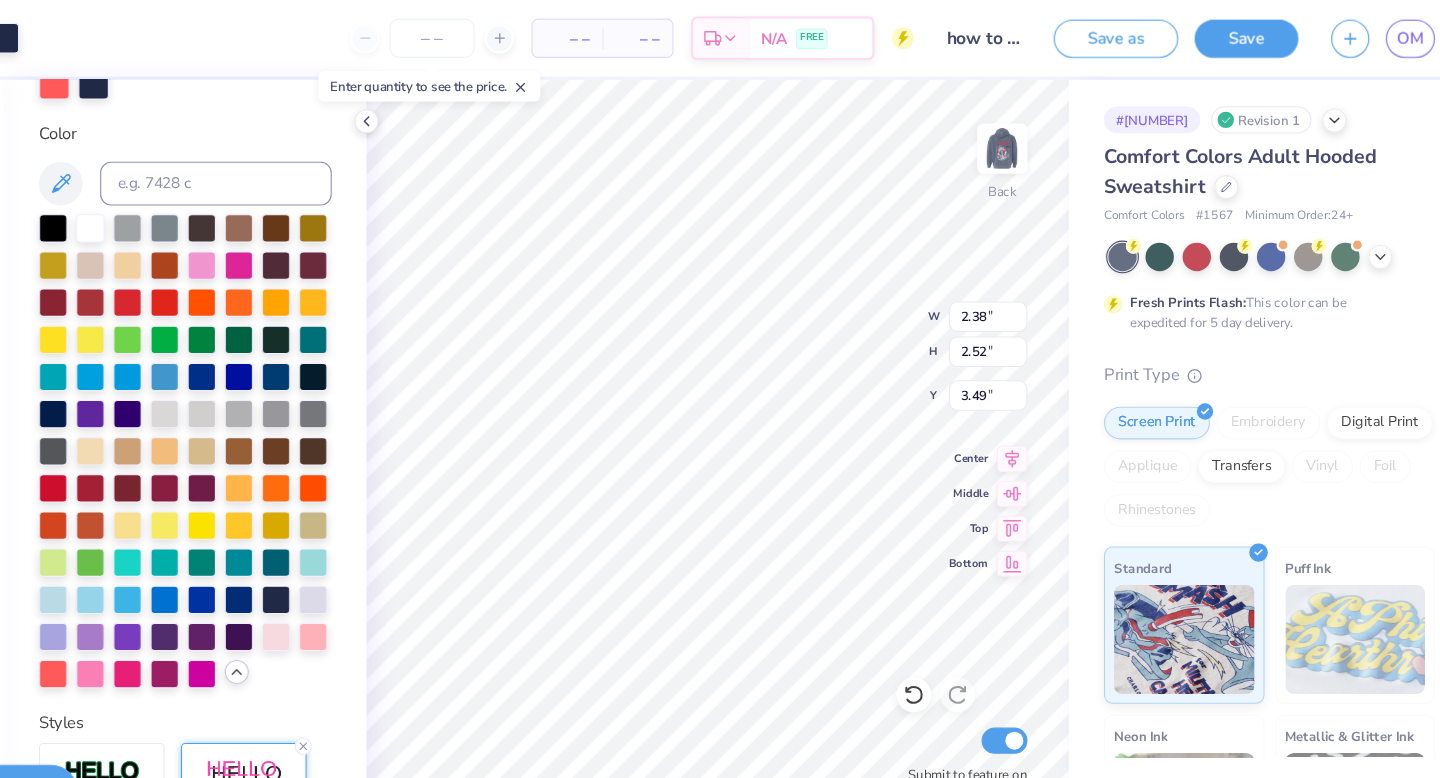 type on "4.70" 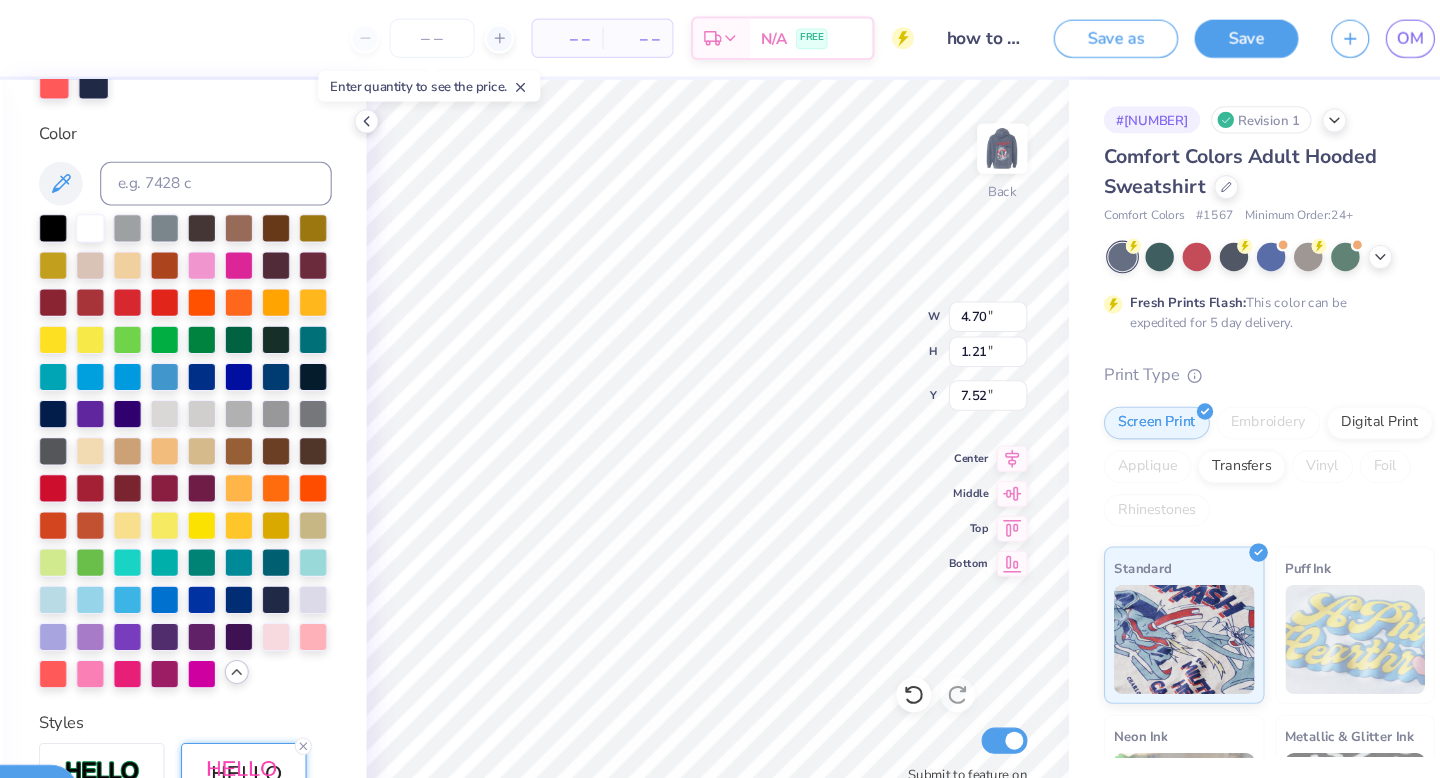 type on "6.38" 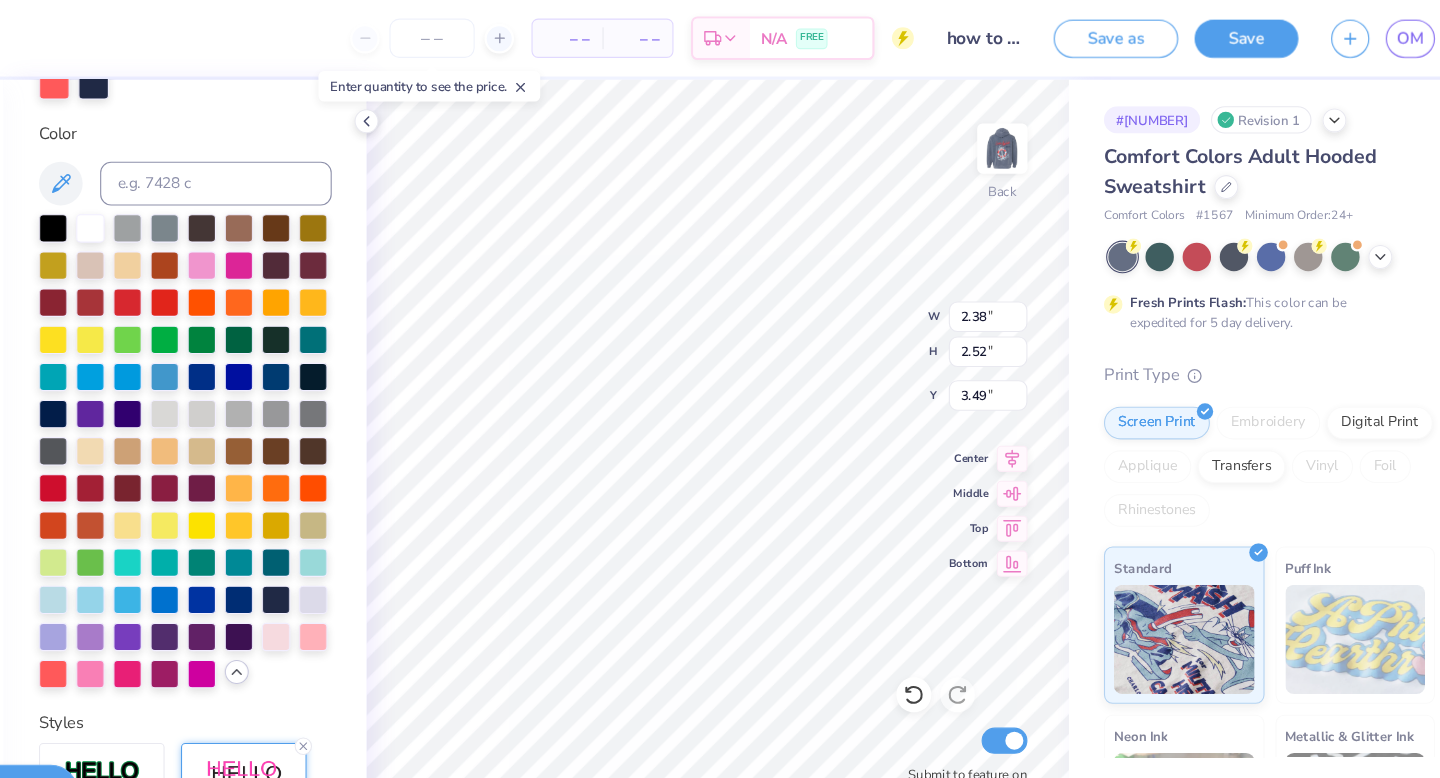 type on "3.00" 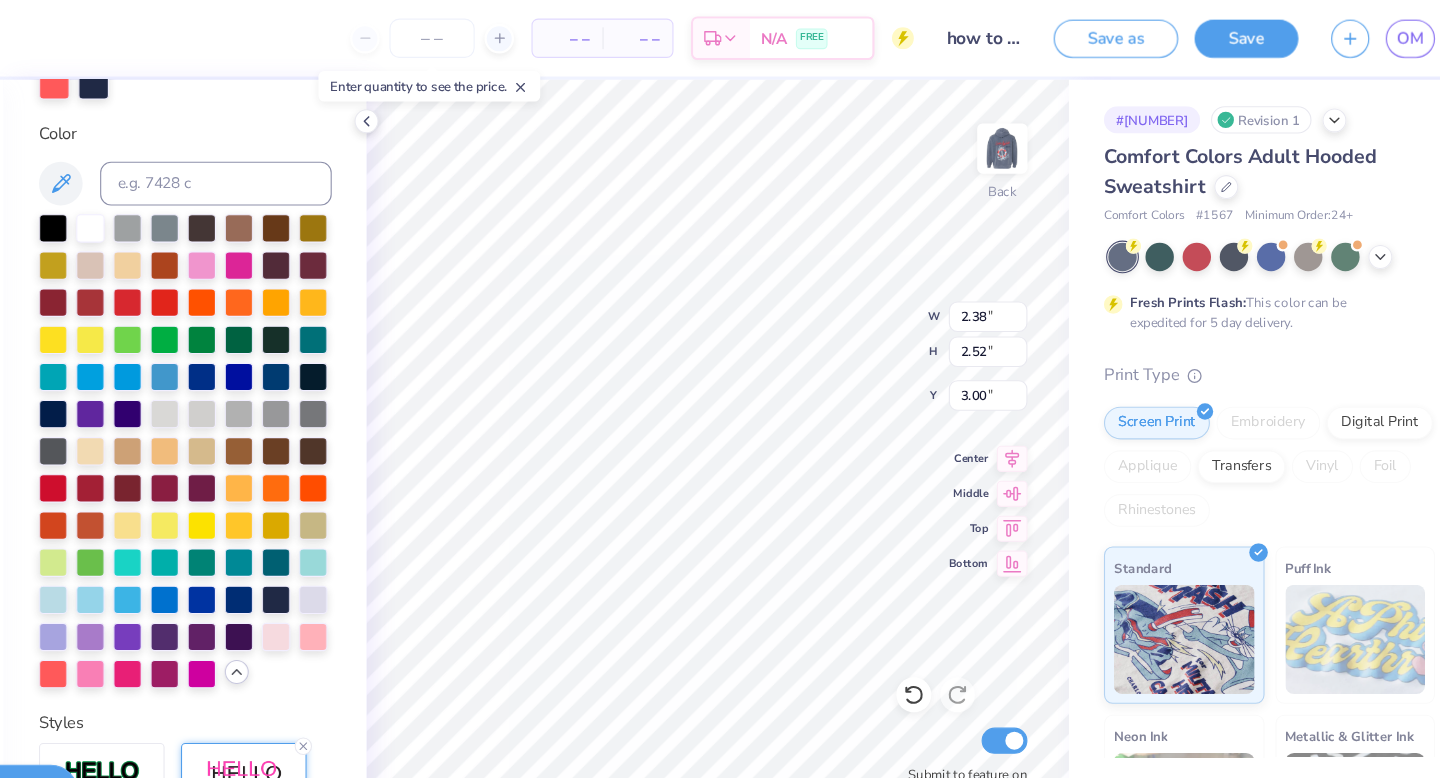 type on "4.70" 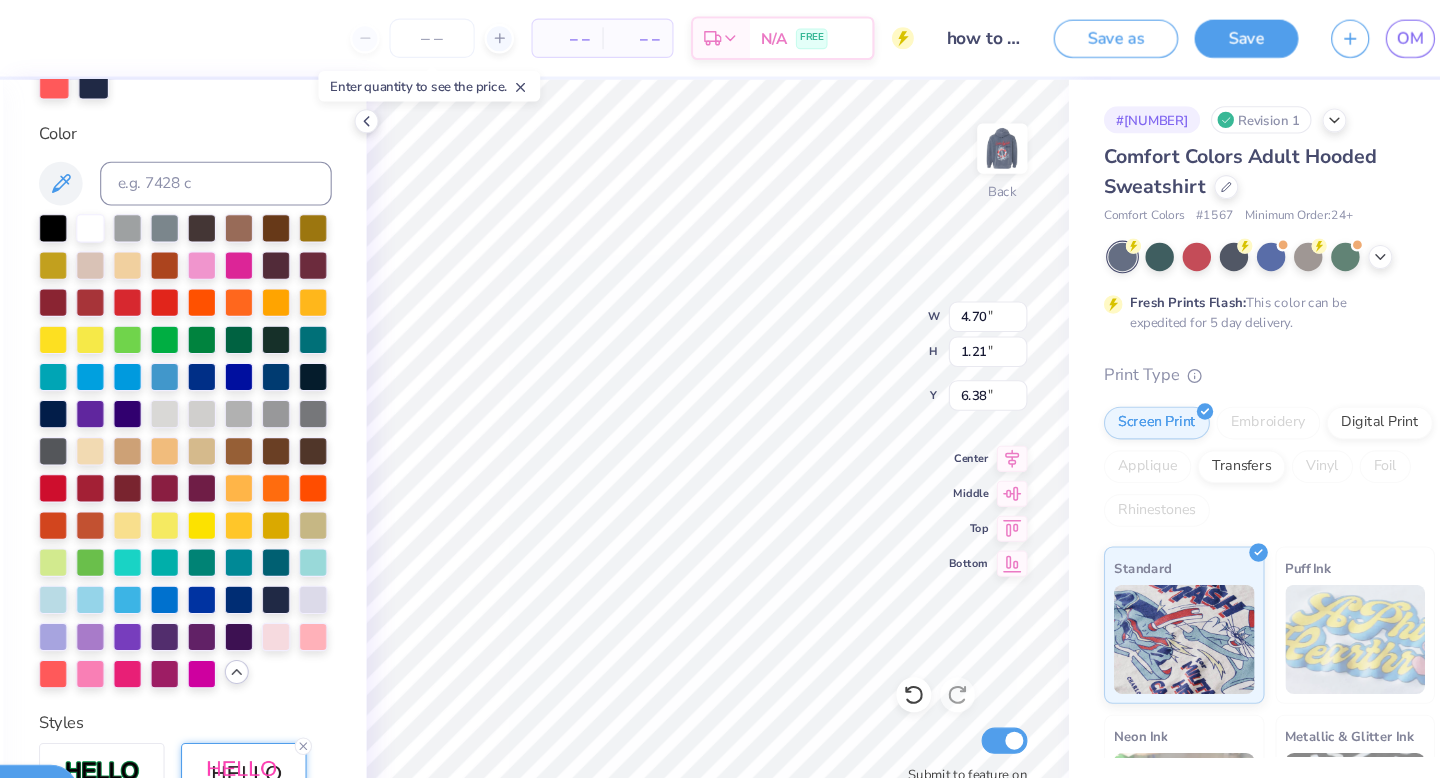 type on "5.89" 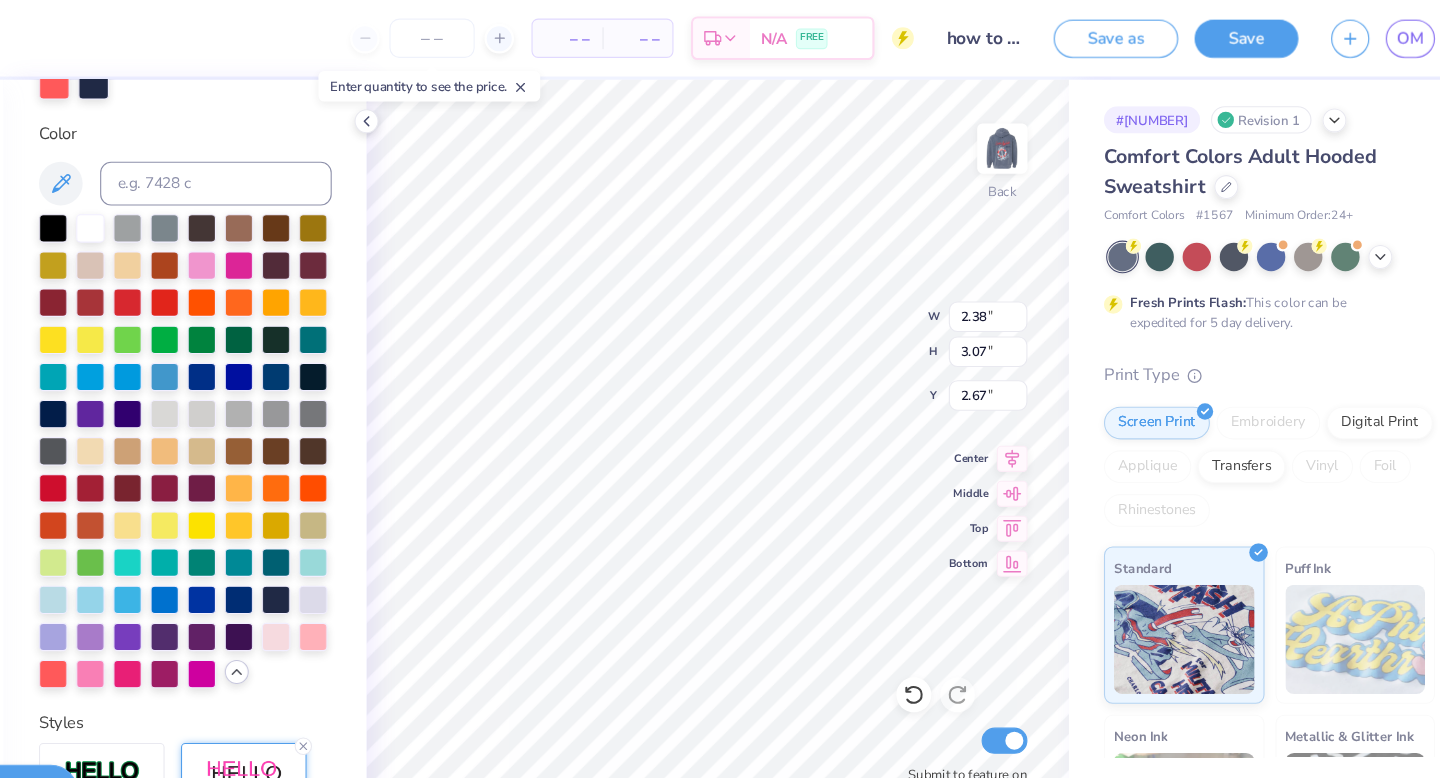 type on "3.07" 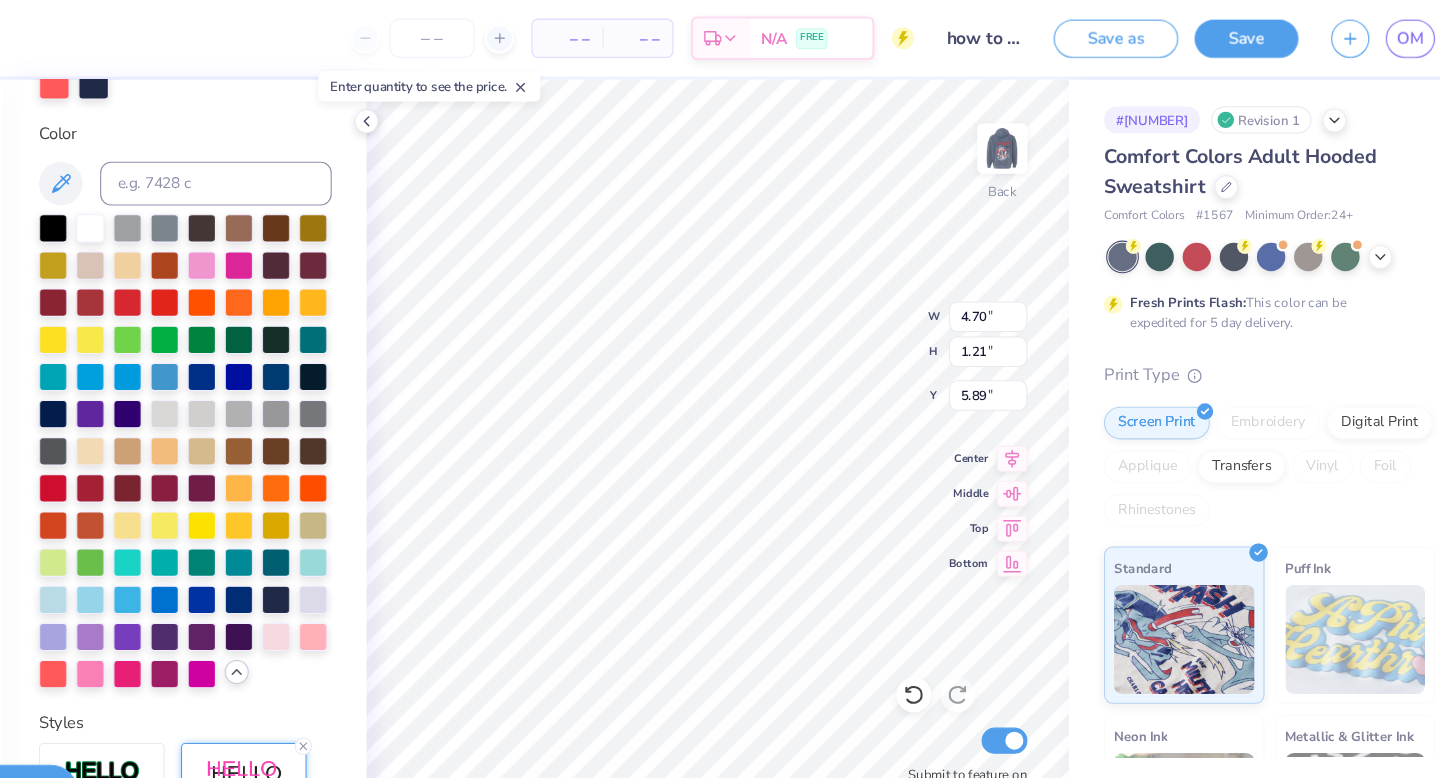 type on "5.95" 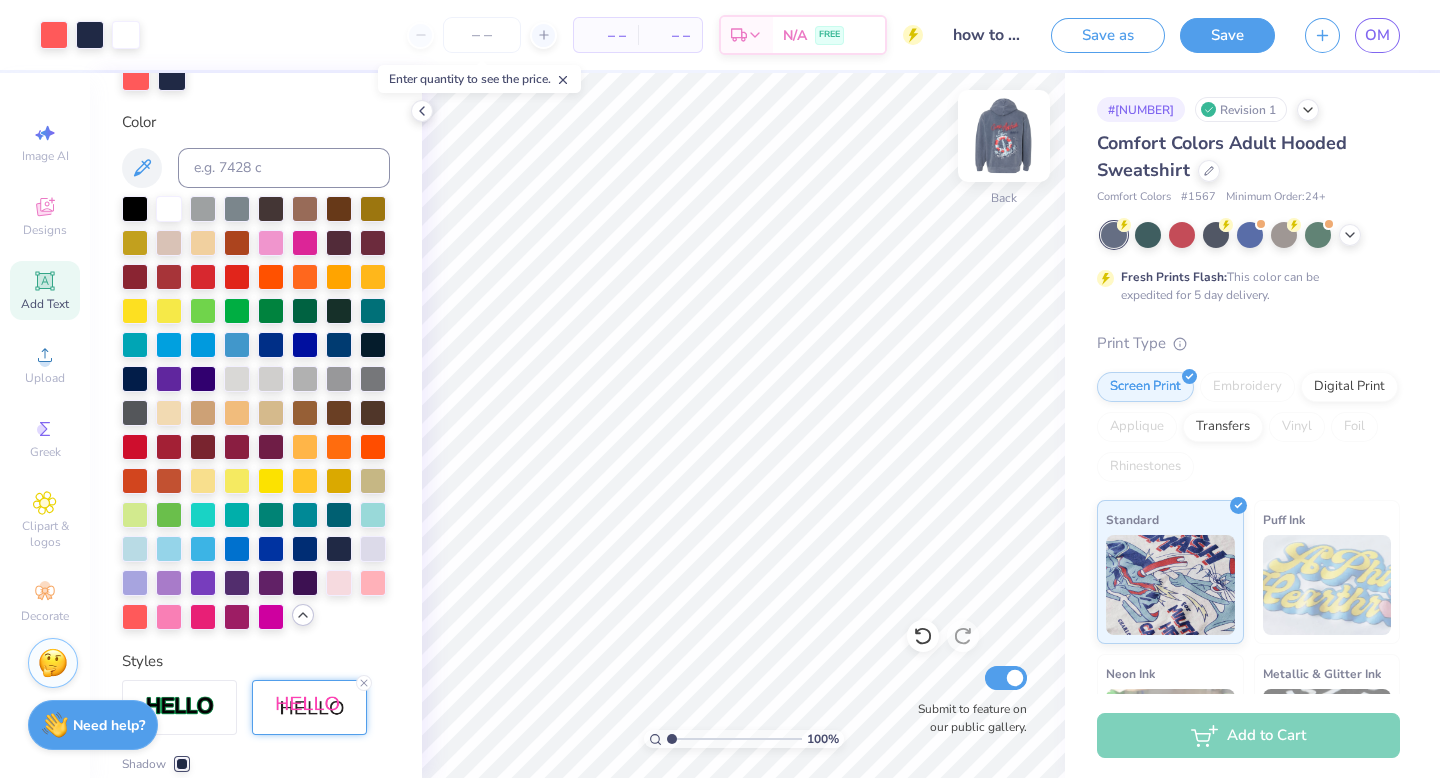click at bounding box center [1004, 136] 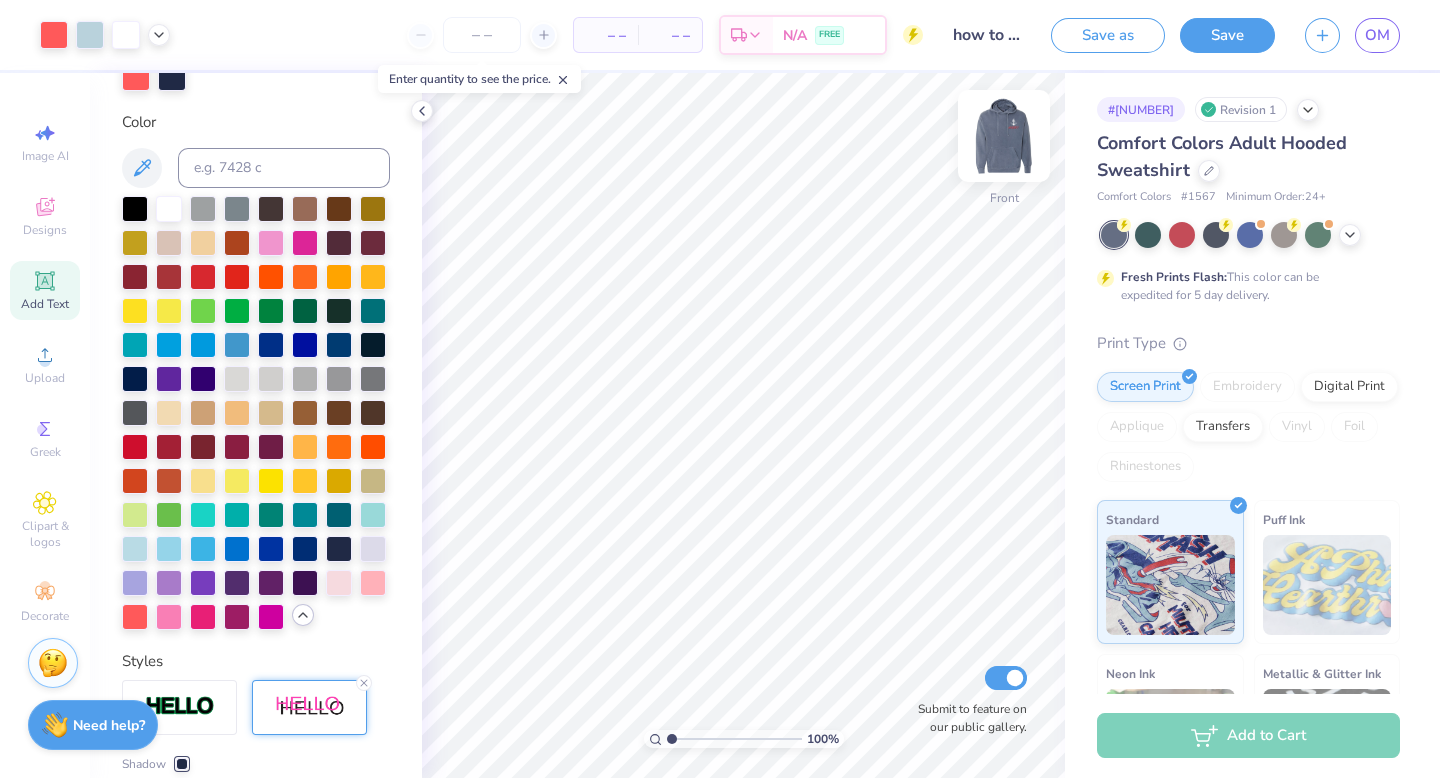 click at bounding box center [1004, 136] 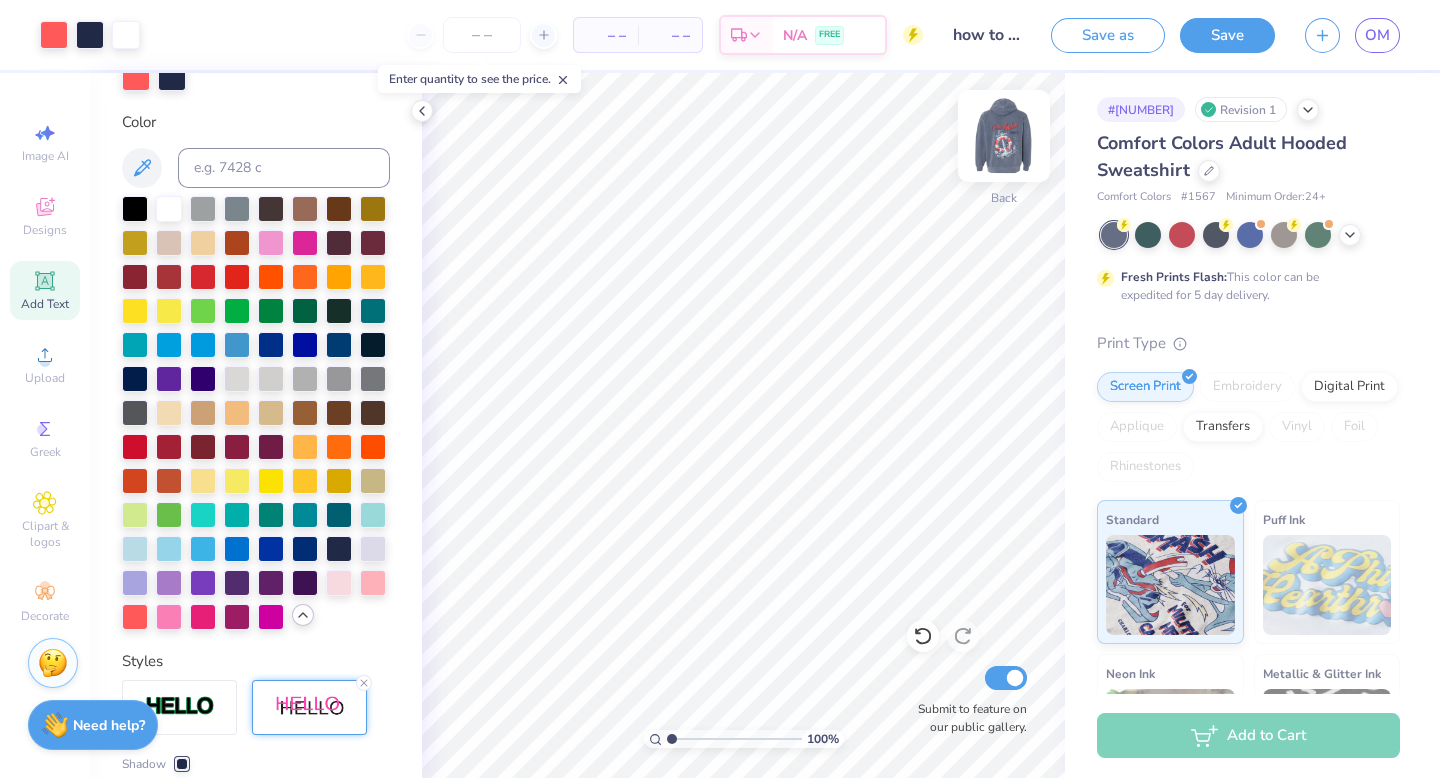 click at bounding box center (1004, 136) 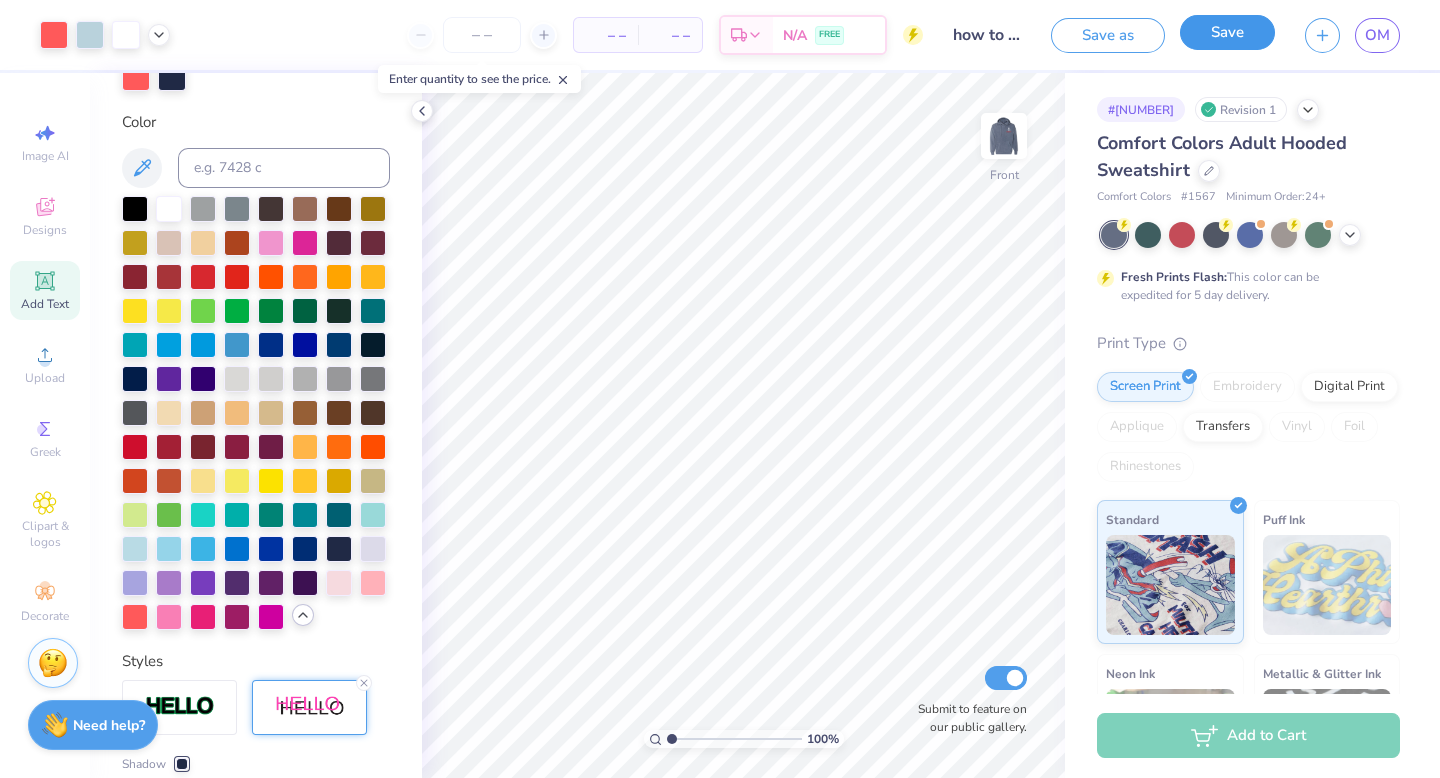click on "Save" at bounding box center (1227, 32) 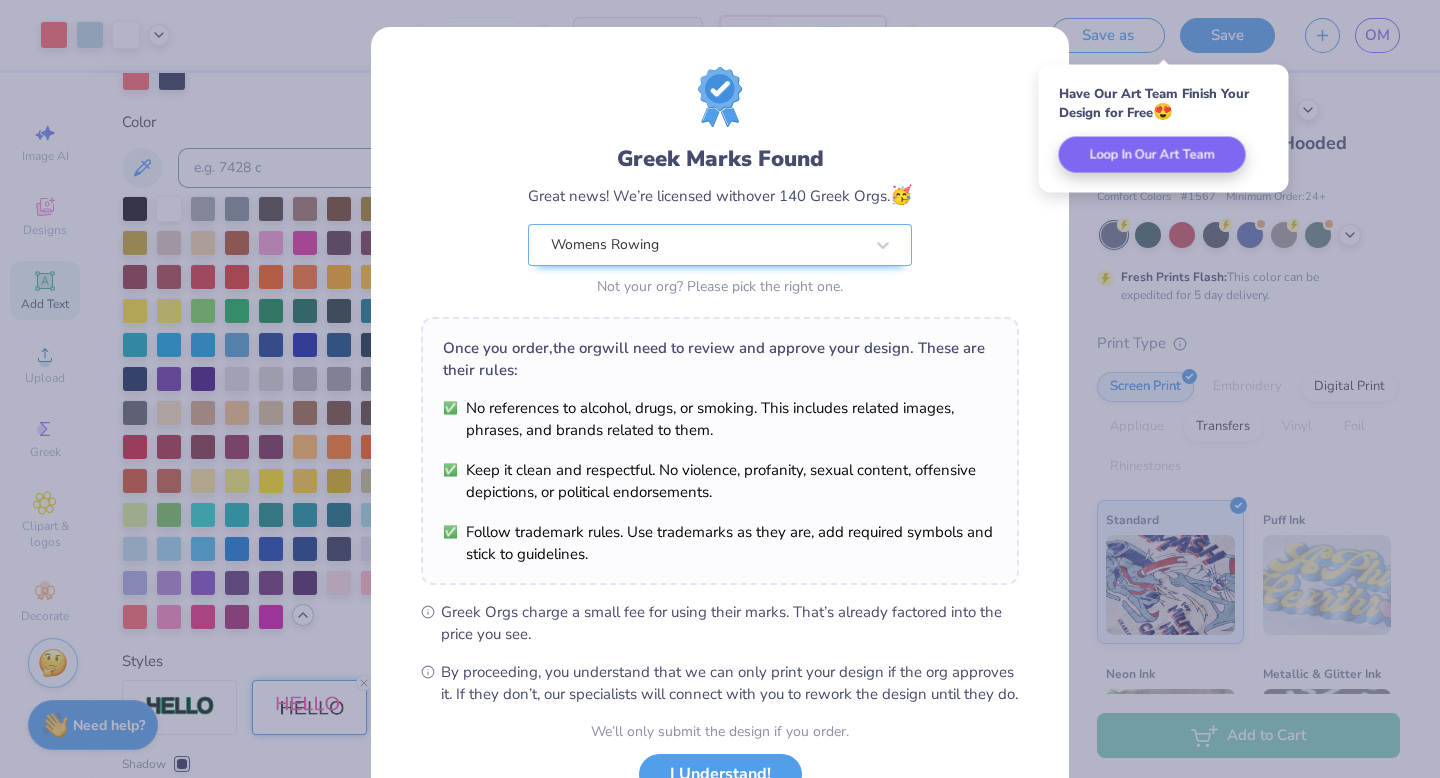 scroll, scrollTop: 158, scrollLeft: 0, axis: vertical 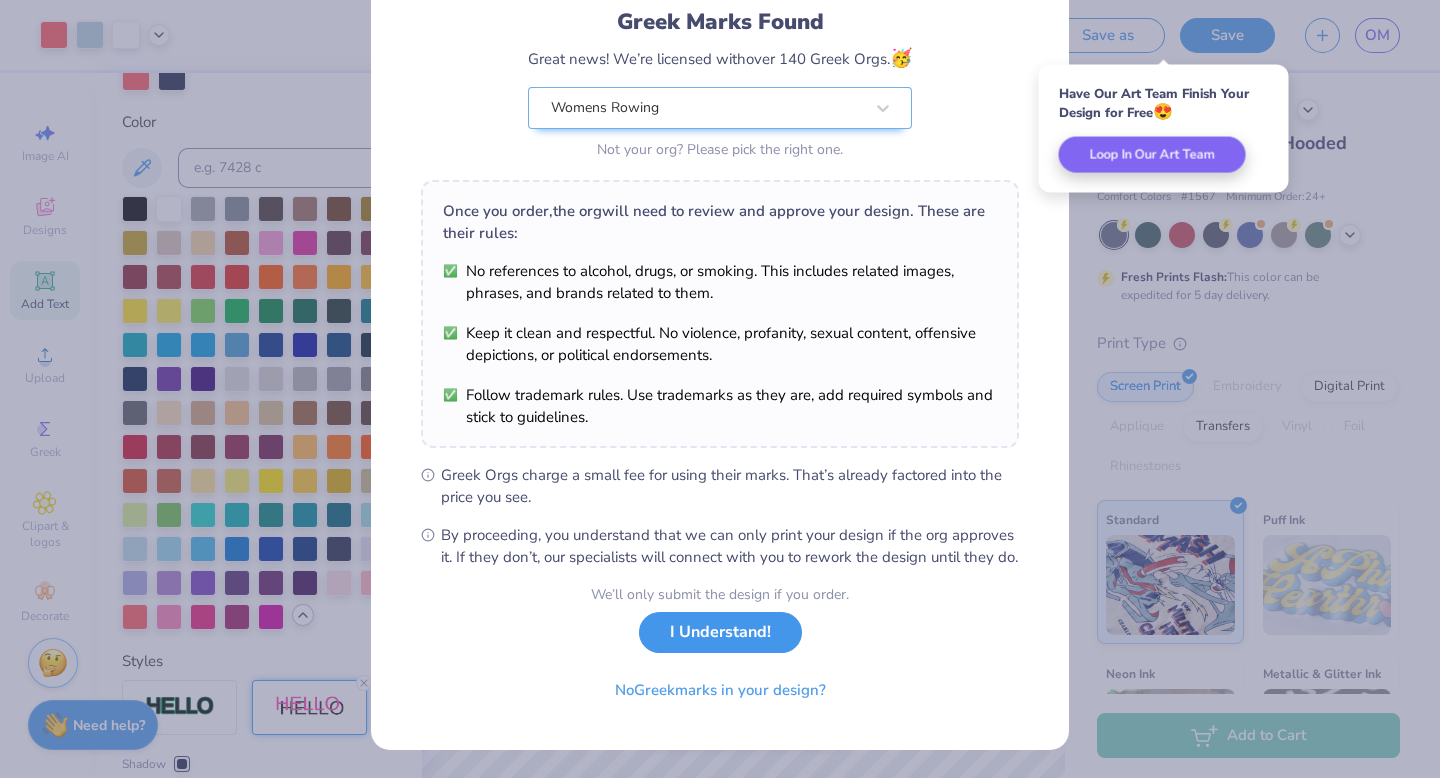 click on "I Understand!" at bounding box center (720, 632) 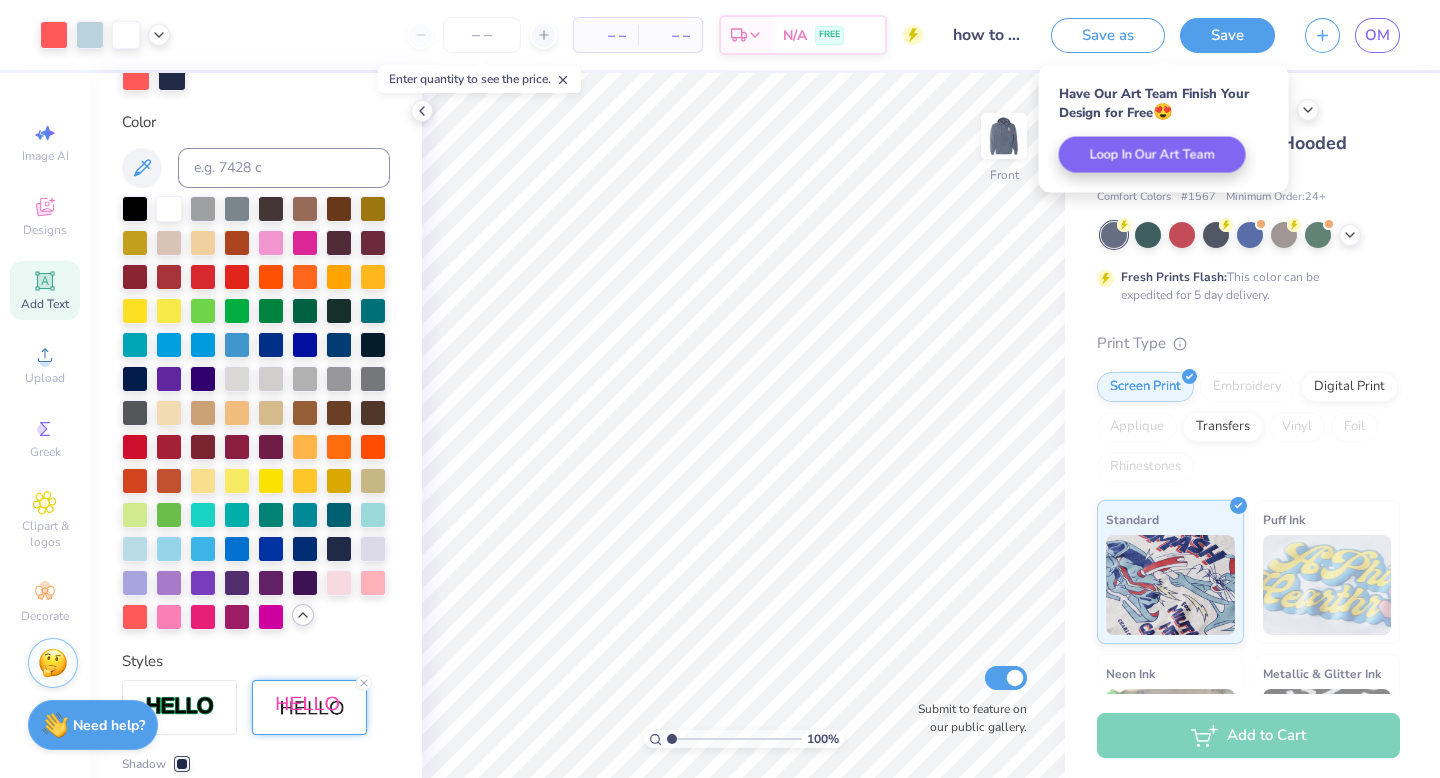 scroll, scrollTop: 0, scrollLeft: 0, axis: both 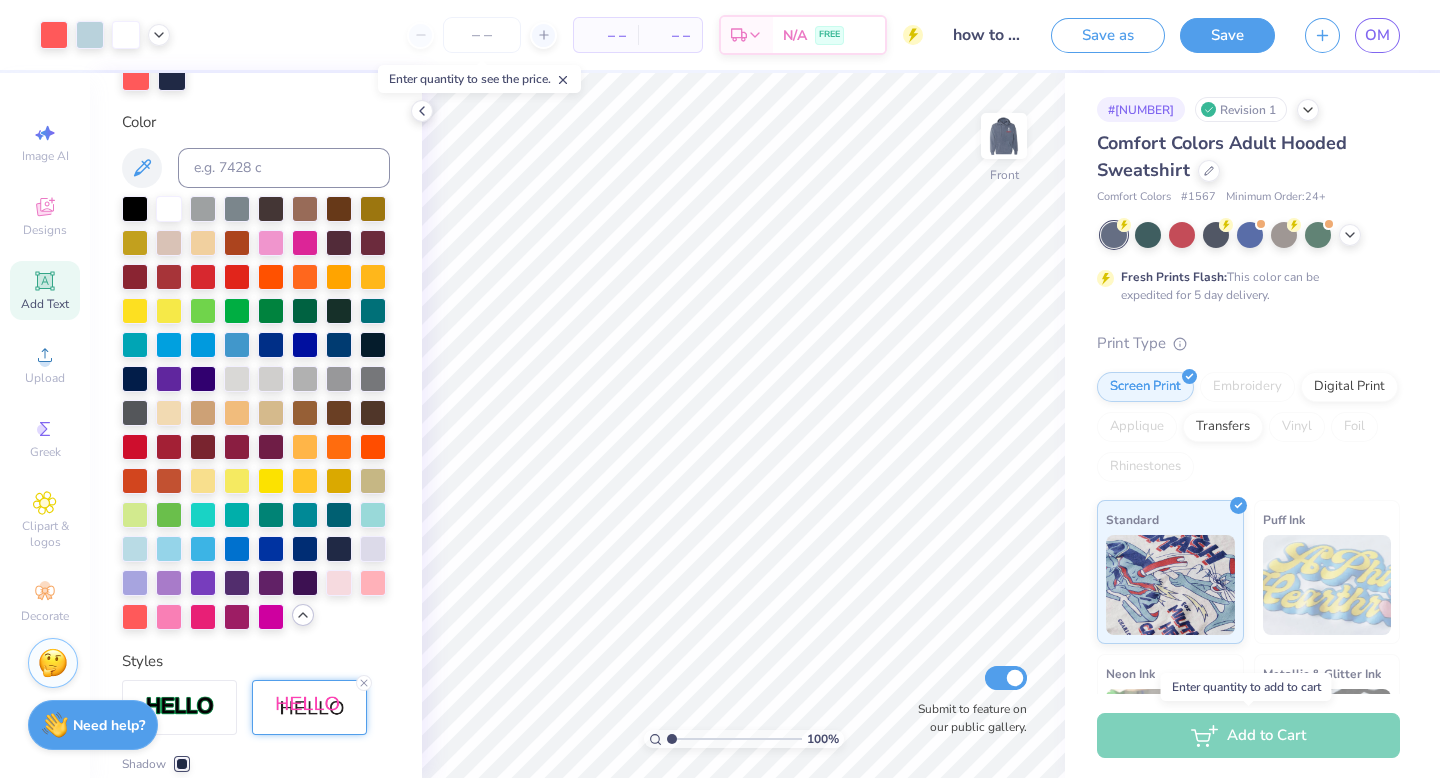 click on "Add to Cart" at bounding box center [1248, 735] 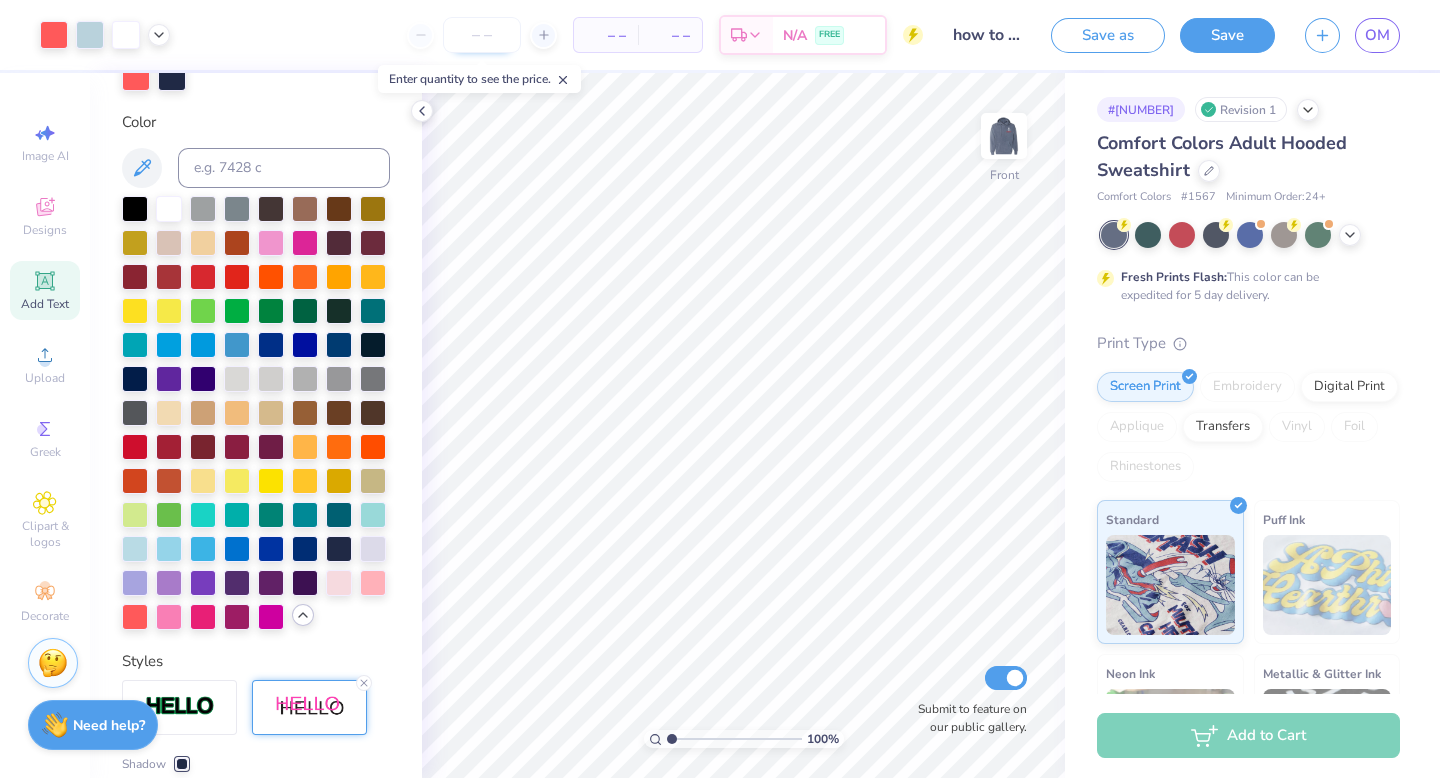 click at bounding box center [482, 35] 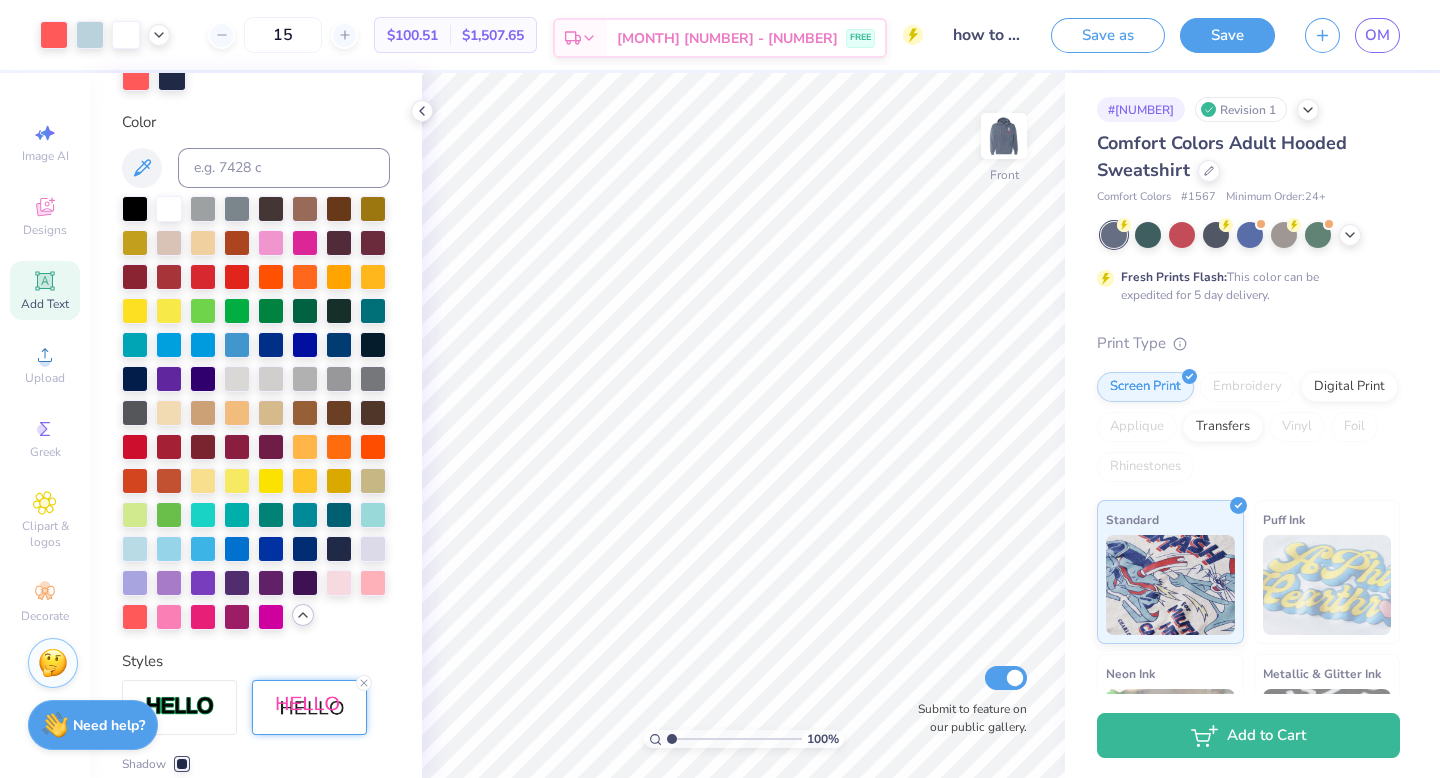 click on "FREE" at bounding box center [860, 38] 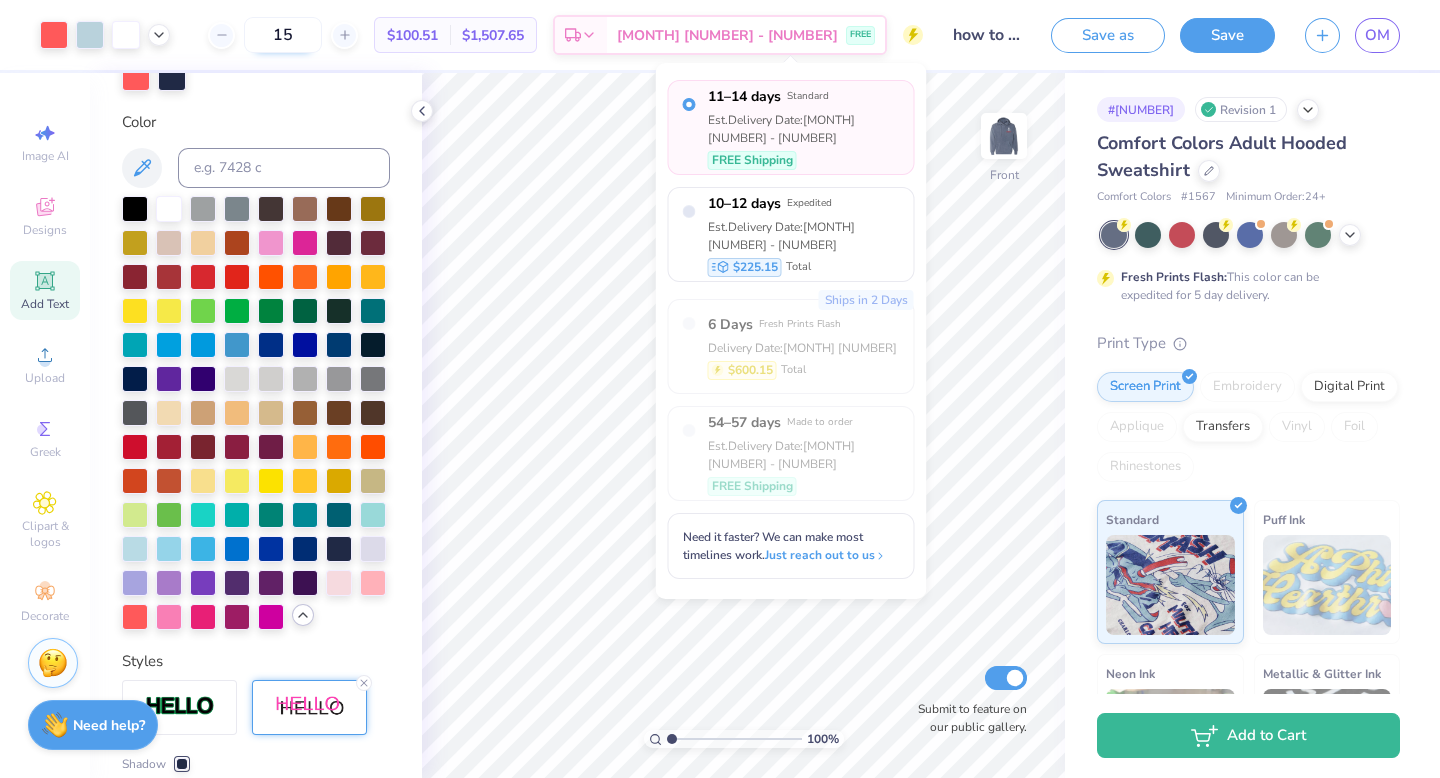 click on "15" at bounding box center (283, 35) 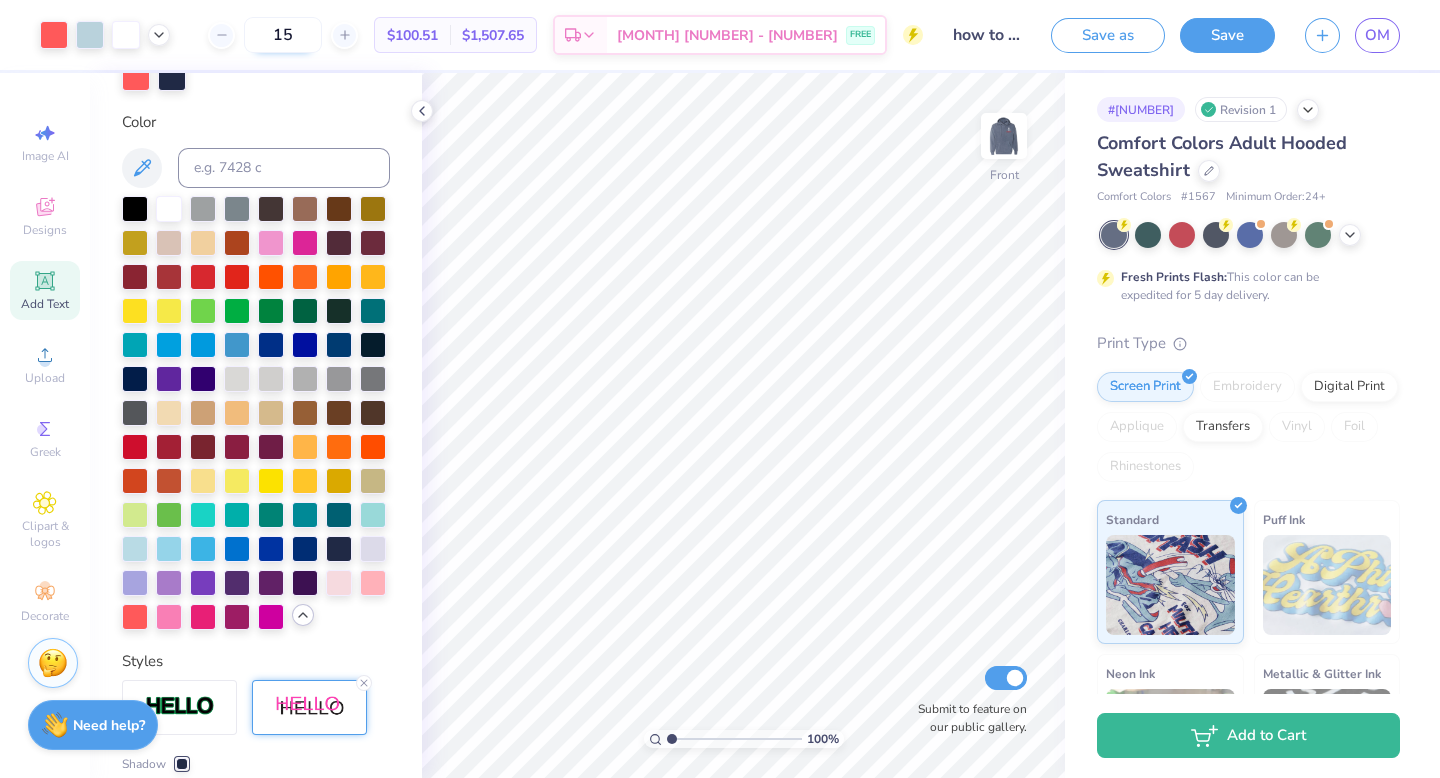 type on "1" 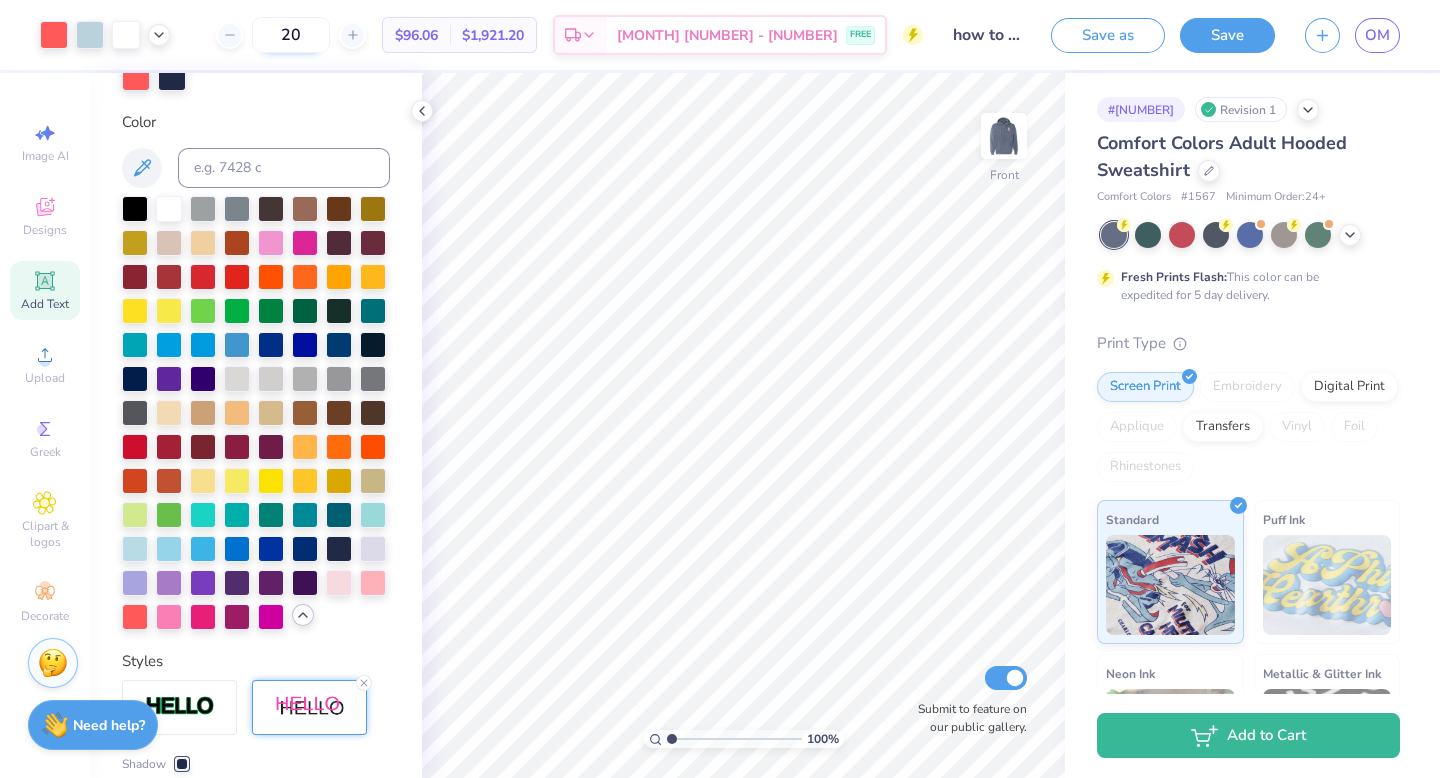type on "2" 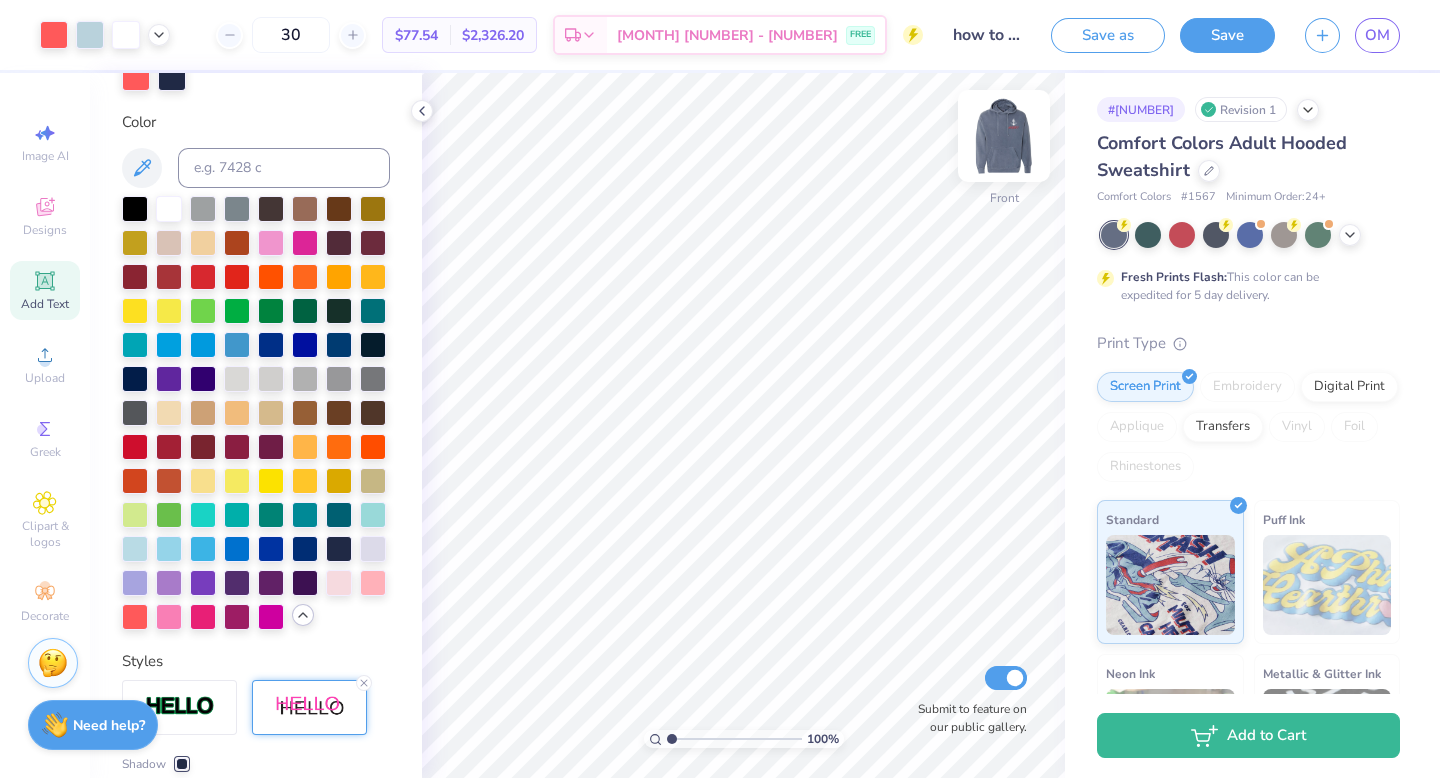 click at bounding box center [1004, 136] 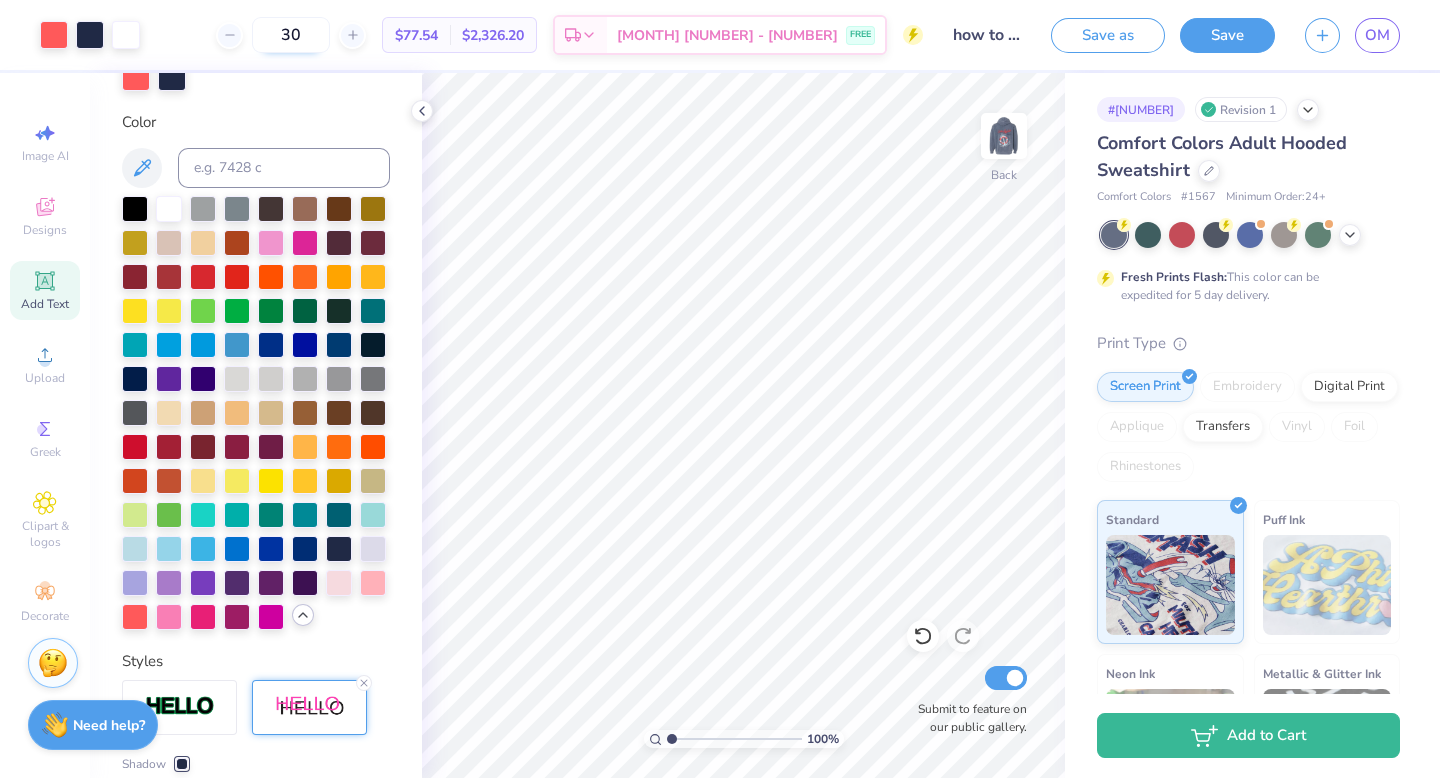 click on "30" at bounding box center [291, 35] 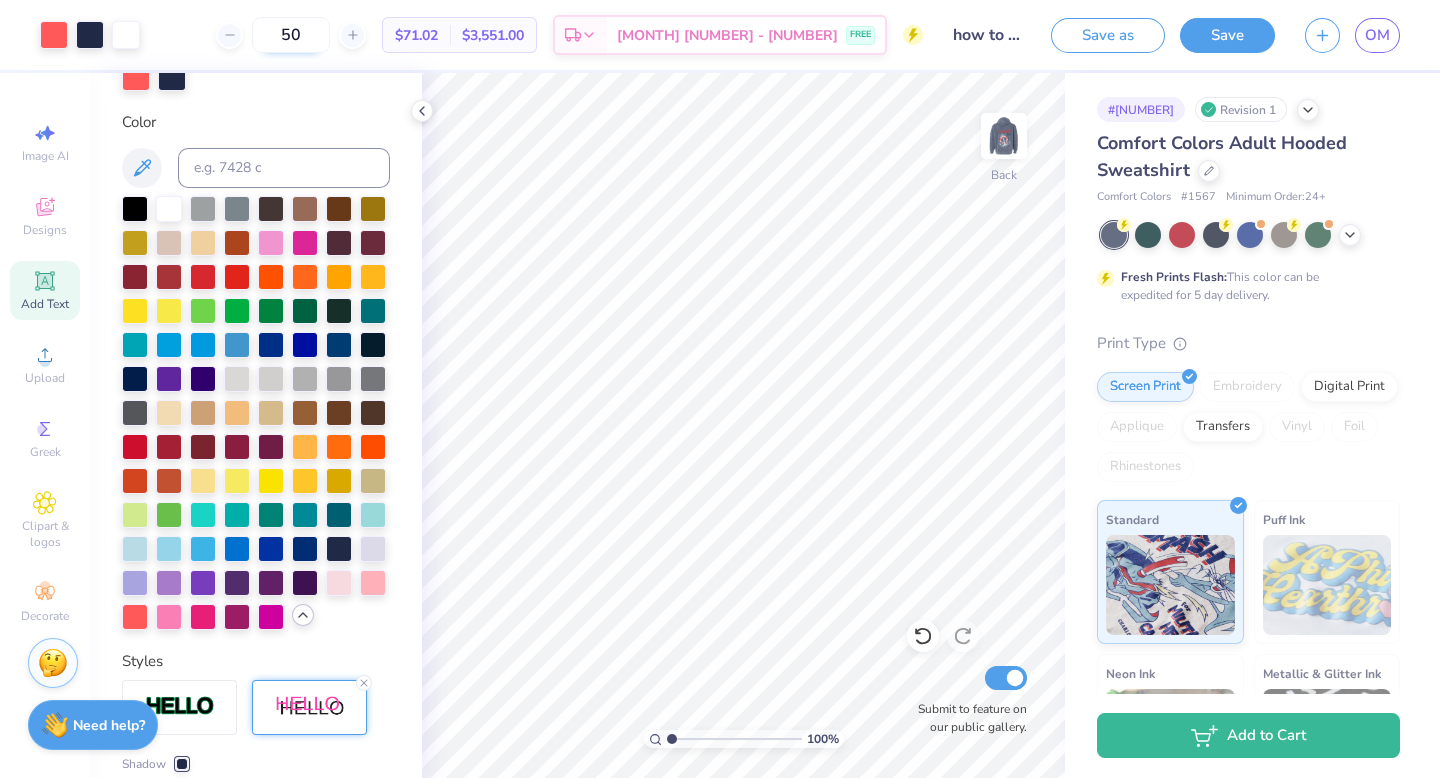 type on "5" 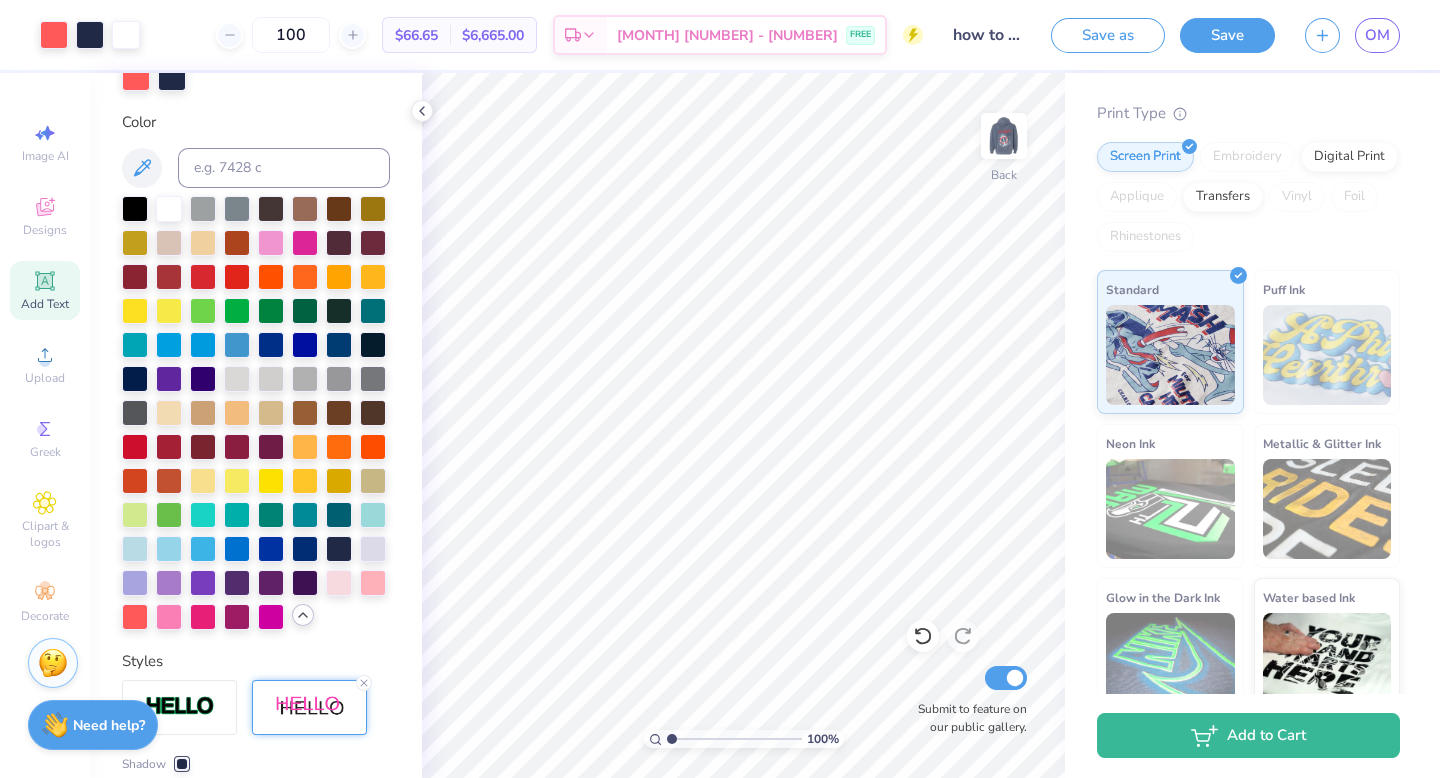 scroll, scrollTop: 259, scrollLeft: 0, axis: vertical 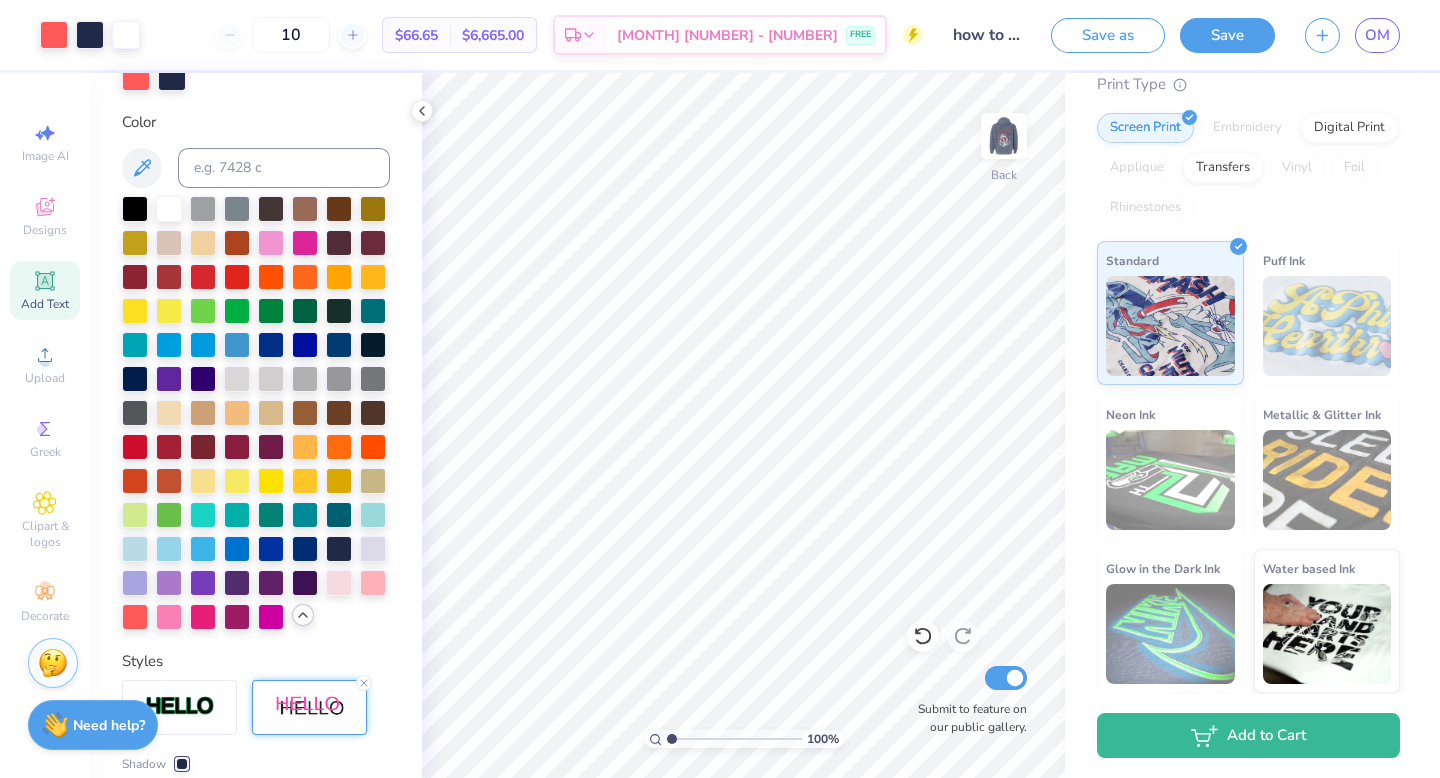 type on "1" 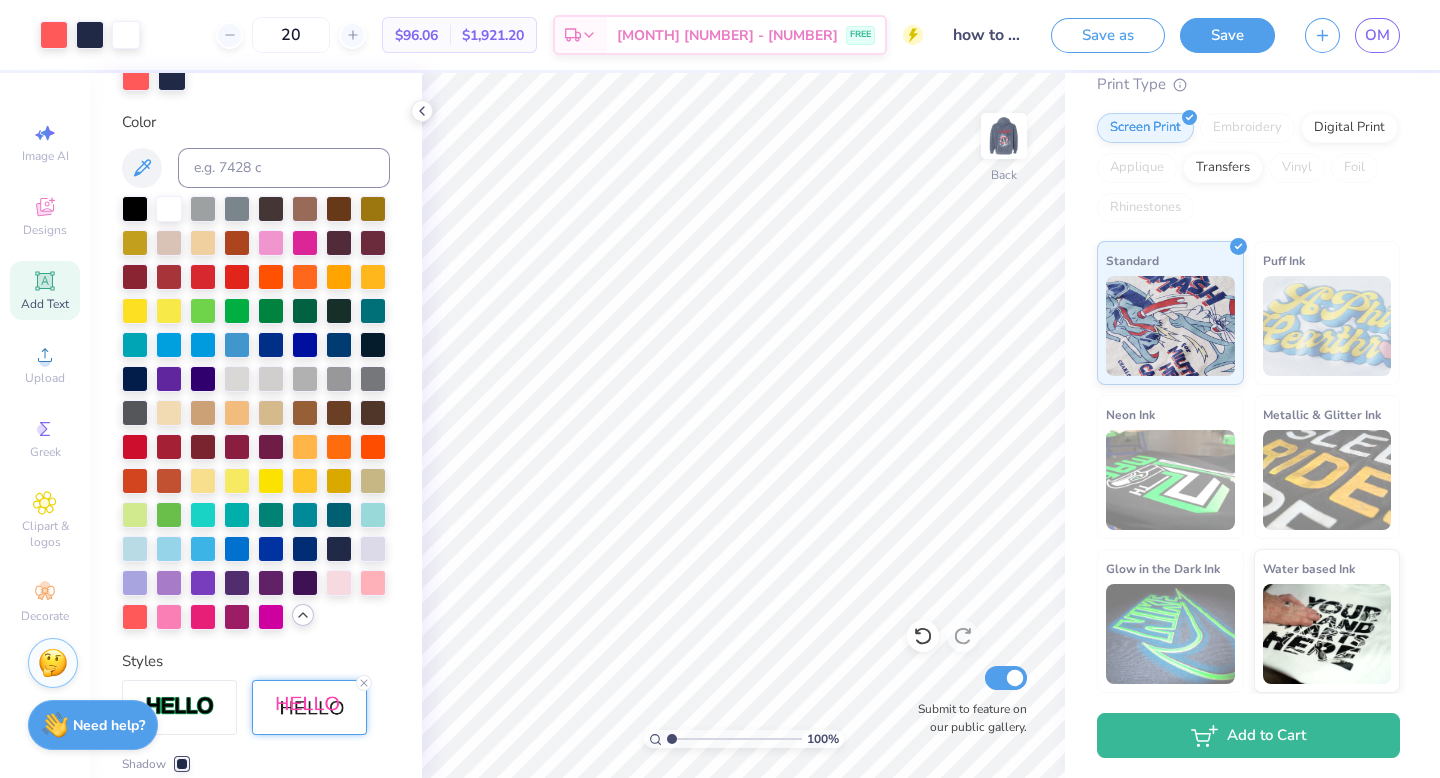 type on "20" 